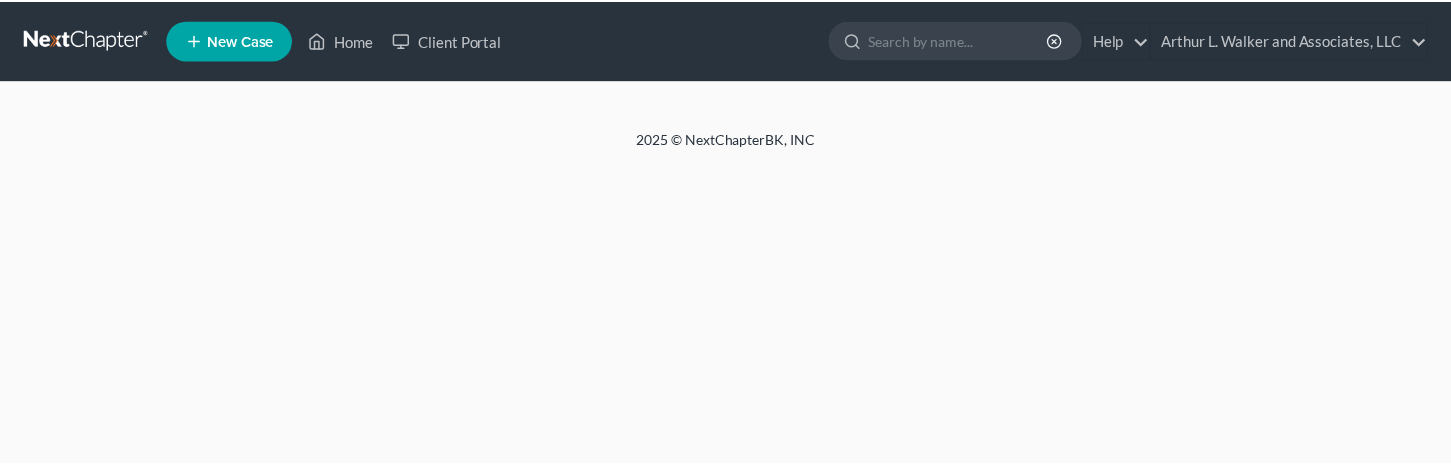 scroll, scrollTop: 0, scrollLeft: 0, axis: both 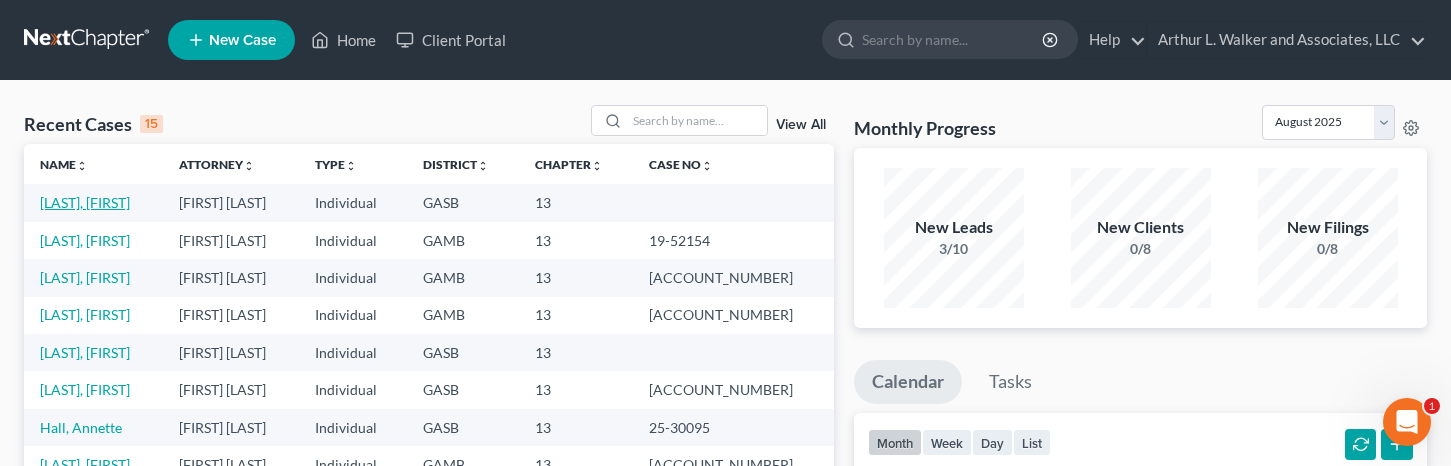 click on "[FIRST] [LAST]" at bounding box center (85, 202) 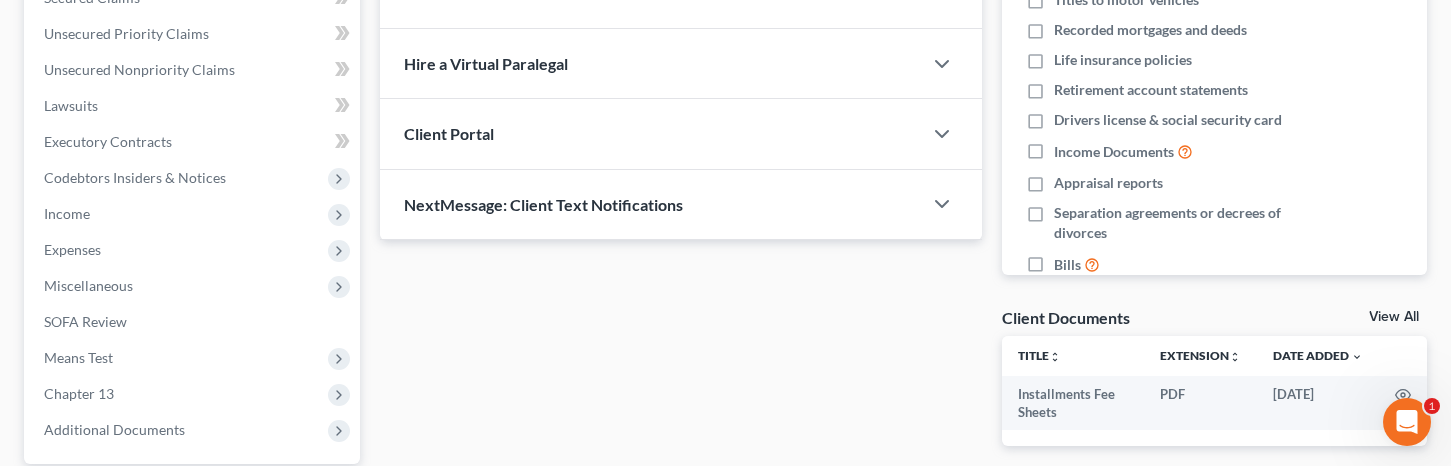scroll, scrollTop: 0, scrollLeft: 0, axis: both 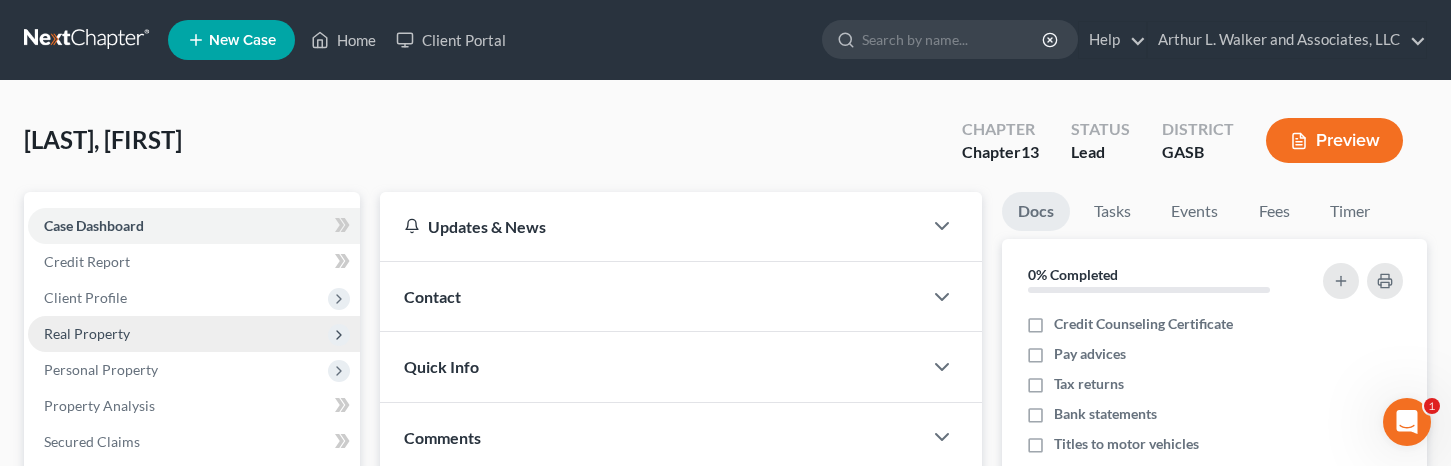 click on "Real Property" at bounding box center [87, 333] 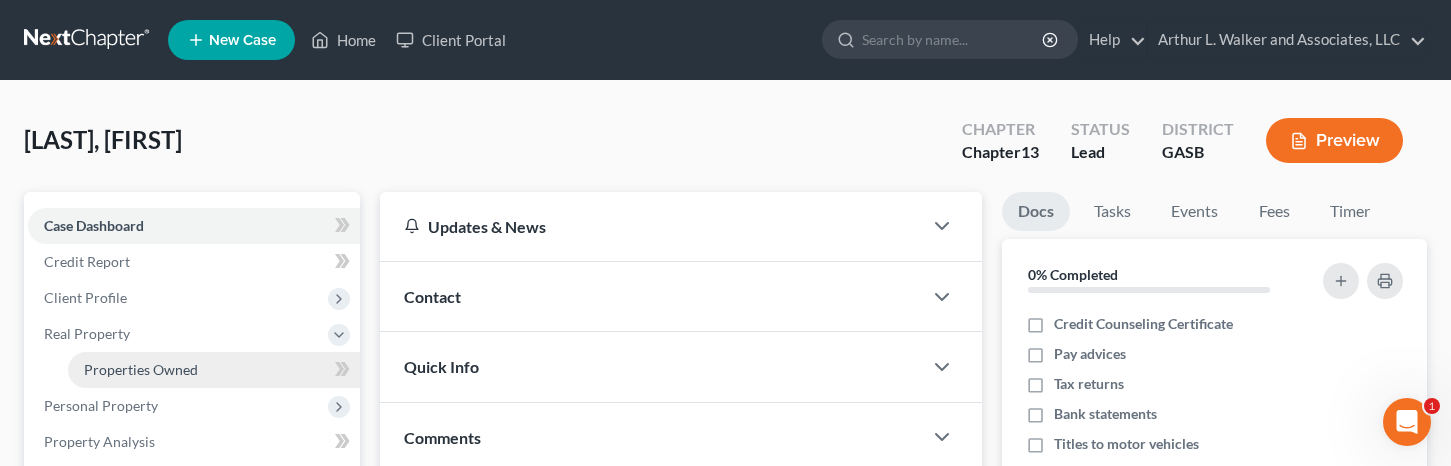 click on "Properties Owned" at bounding box center (141, 369) 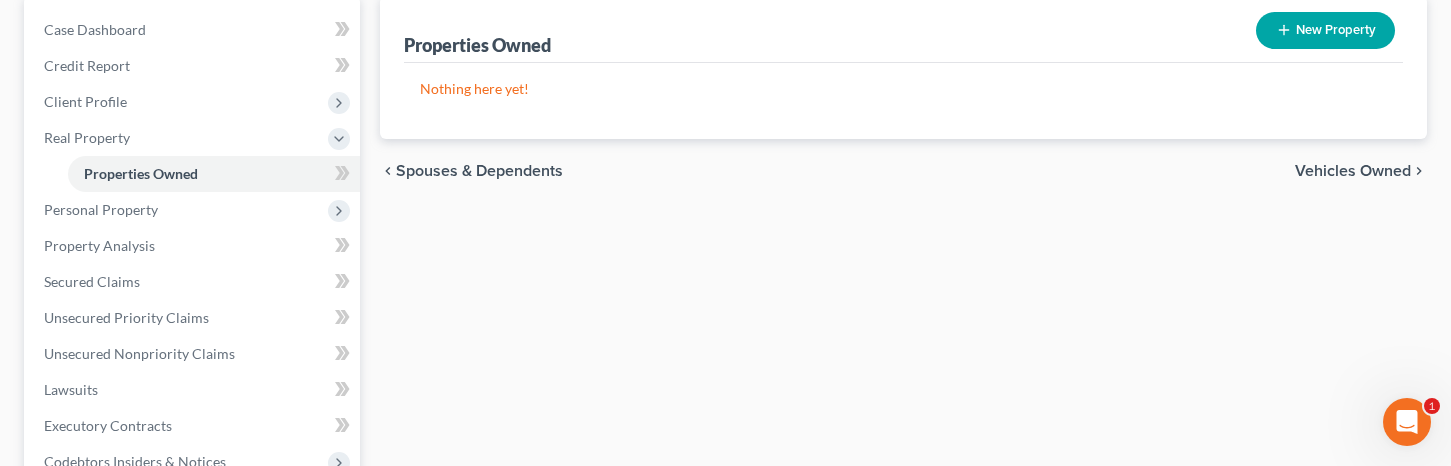 scroll, scrollTop: 201, scrollLeft: 0, axis: vertical 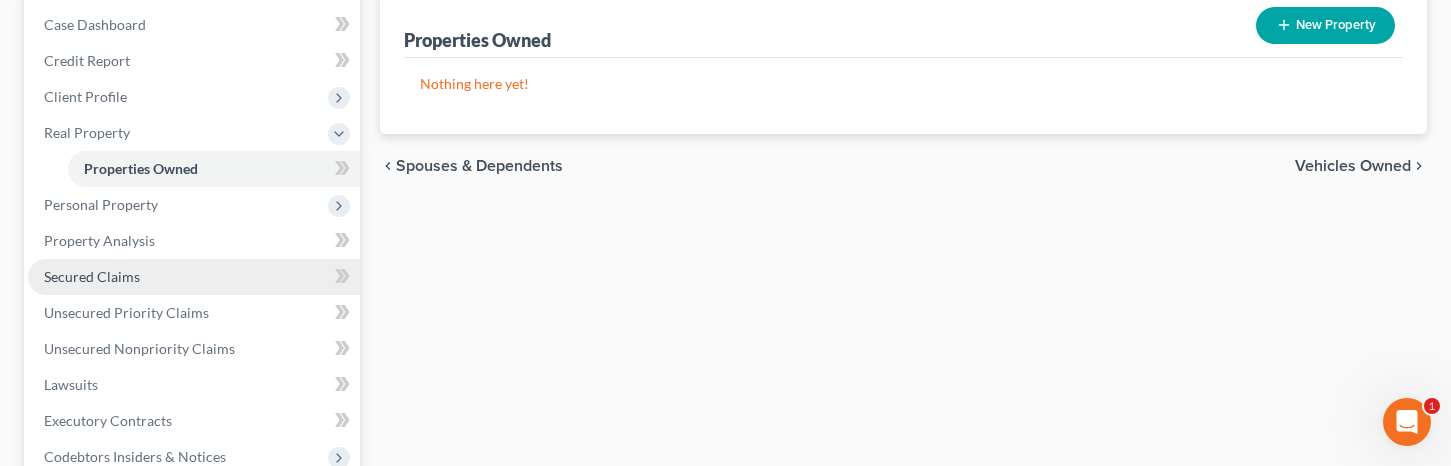 click on "Secured Claims" at bounding box center [92, 276] 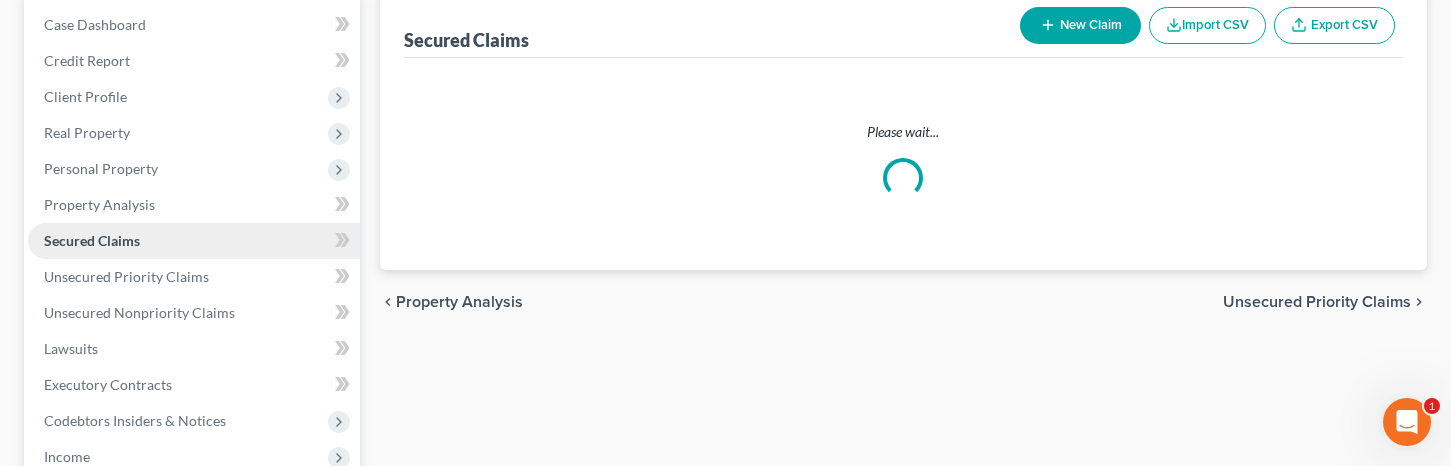 scroll, scrollTop: 0, scrollLeft: 0, axis: both 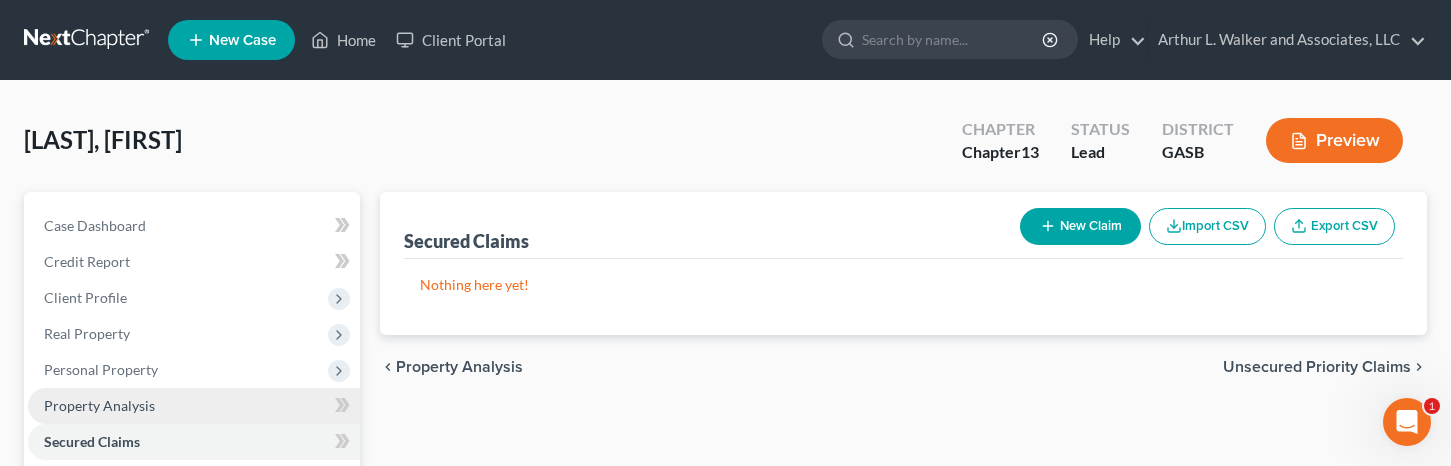click on "Property Analysis" at bounding box center [99, 405] 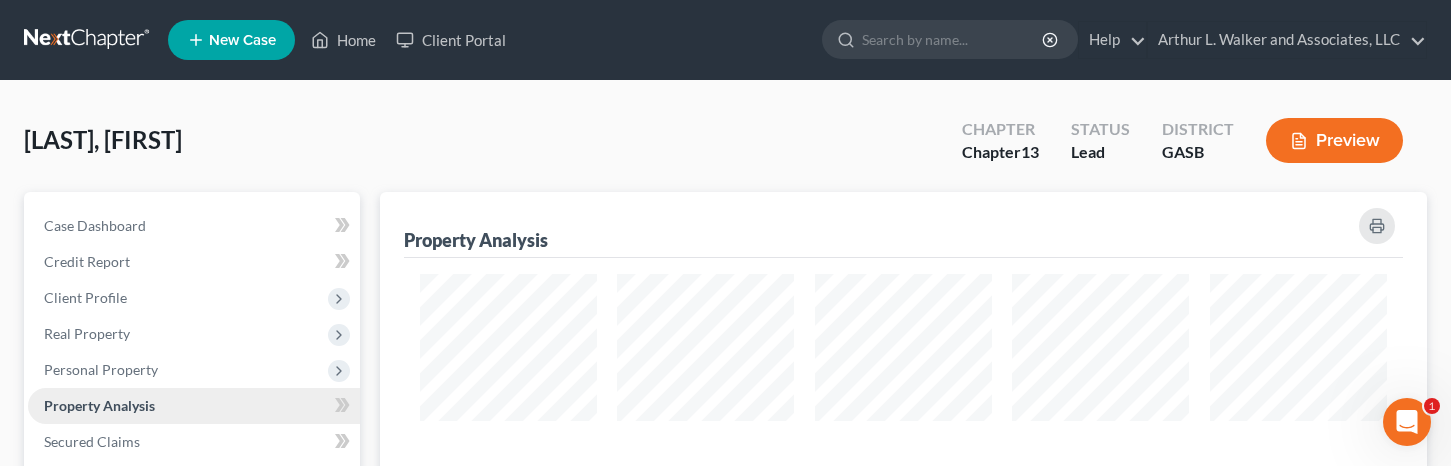 scroll, scrollTop: 999707, scrollLeft: 998953, axis: both 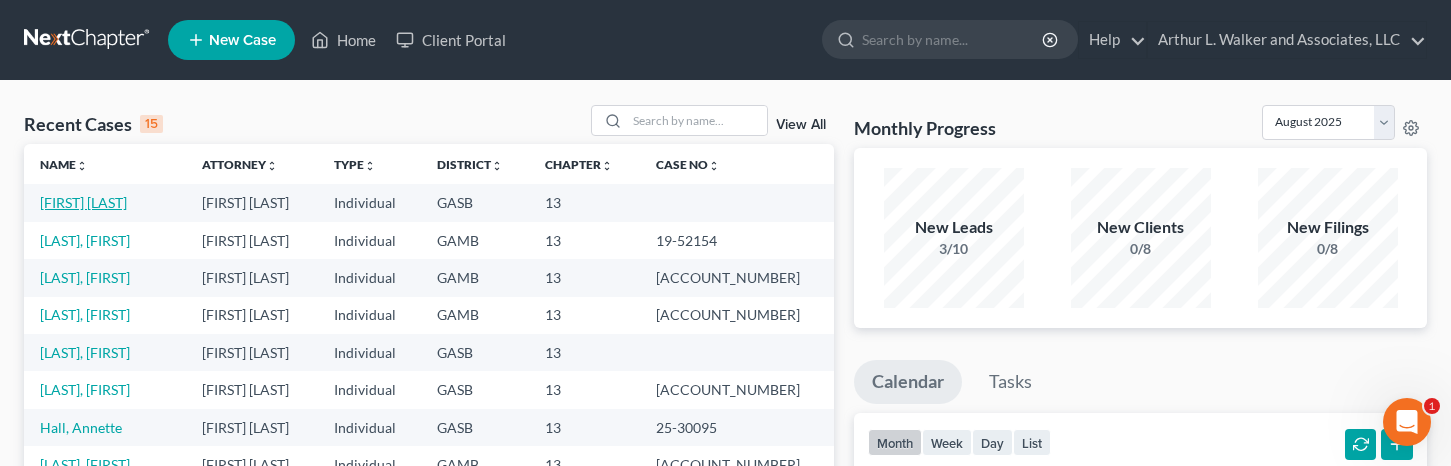 click on "[LAST], [FIRST]" at bounding box center [83, 202] 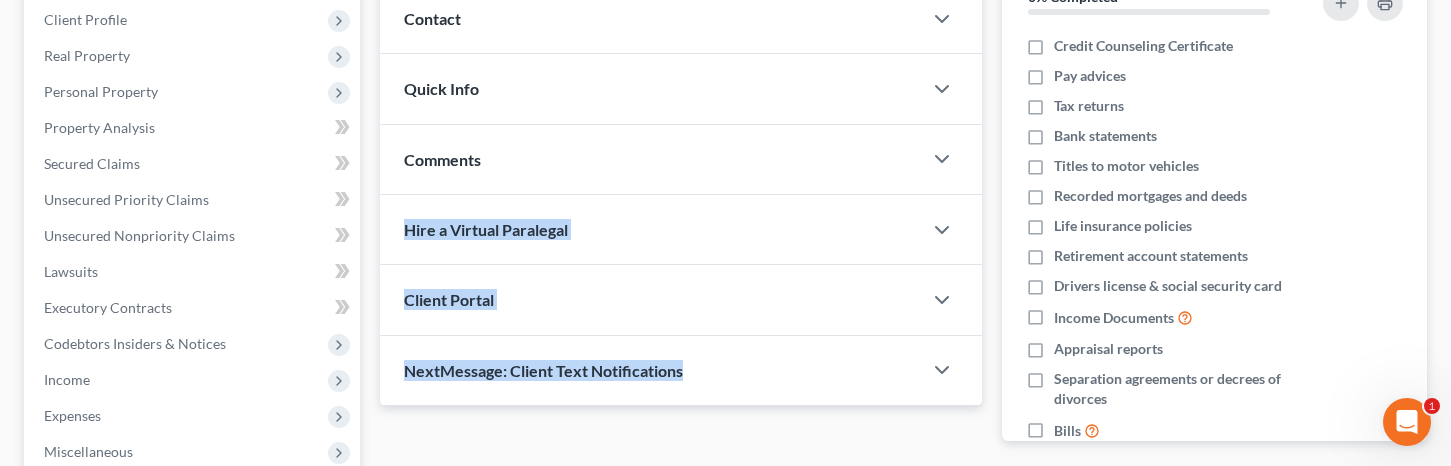 scroll, scrollTop: 633, scrollLeft: 0, axis: vertical 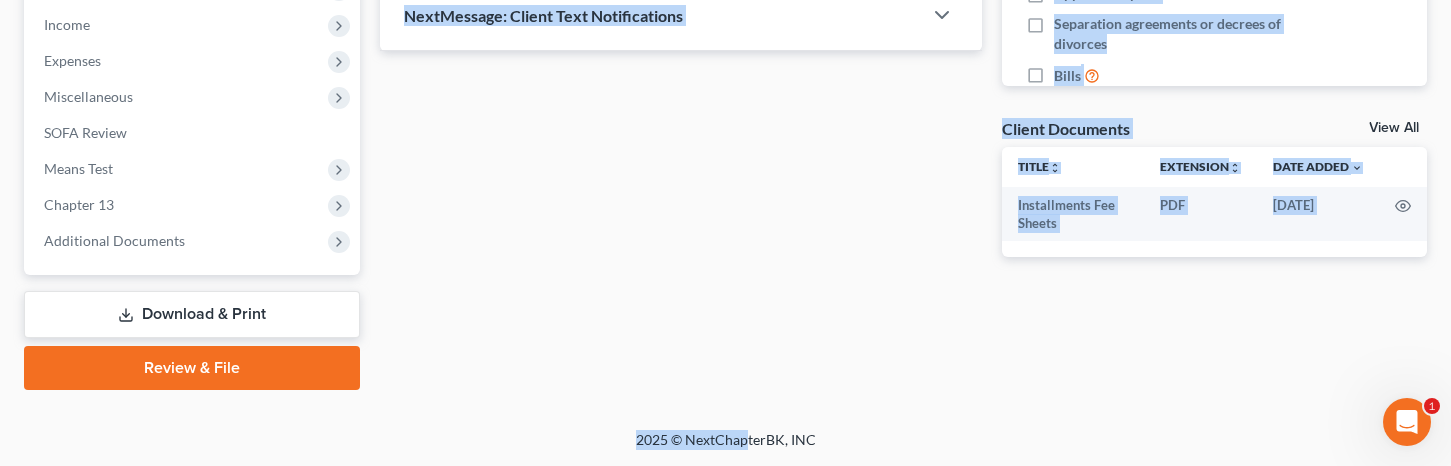drag, startPoint x: 741, startPoint y: 453, endPoint x: 744, endPoint y: 557, distance: 104.04326 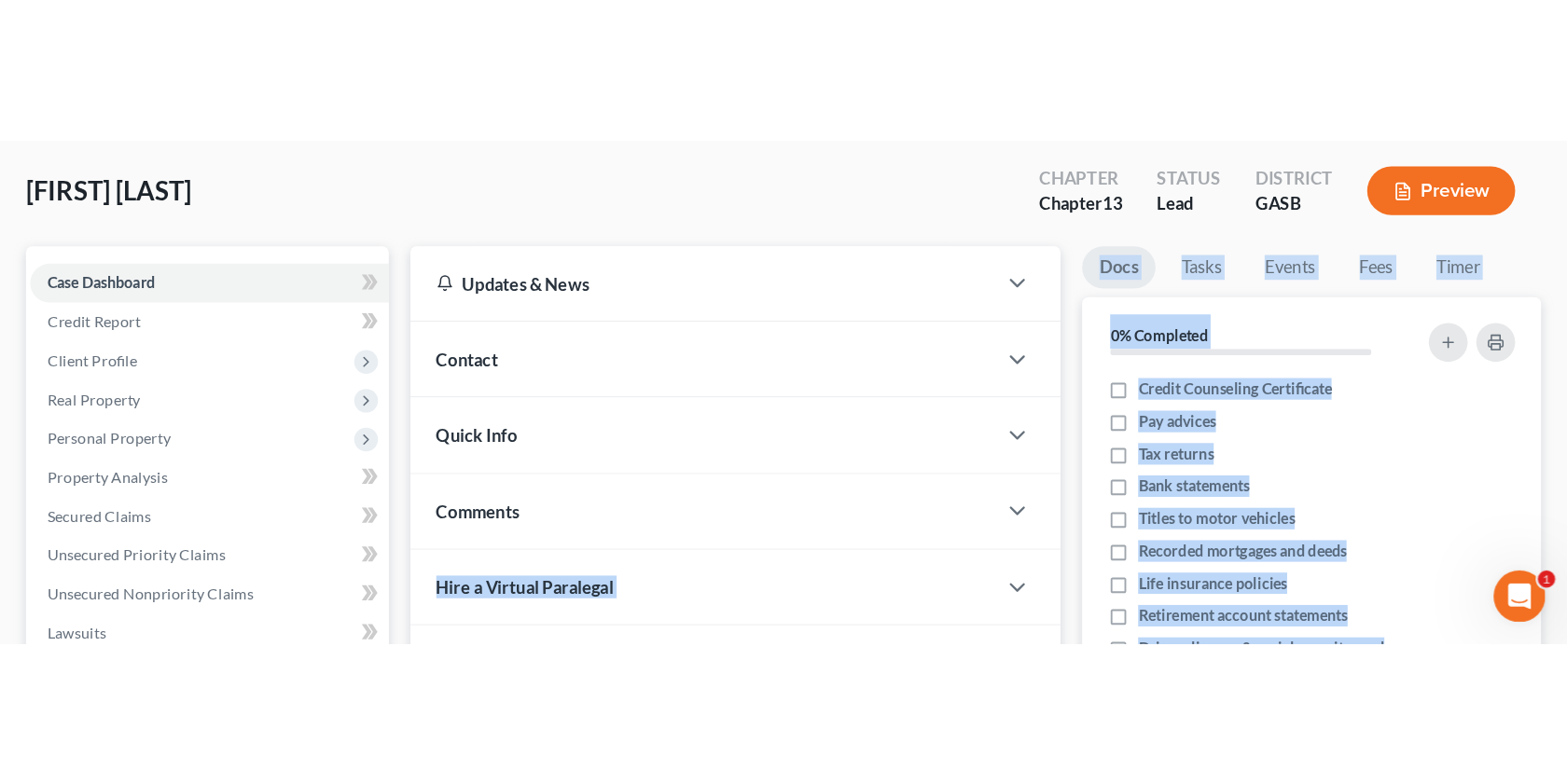 scroll, scrollTop: 0, scrollLeft: 0, axis: both 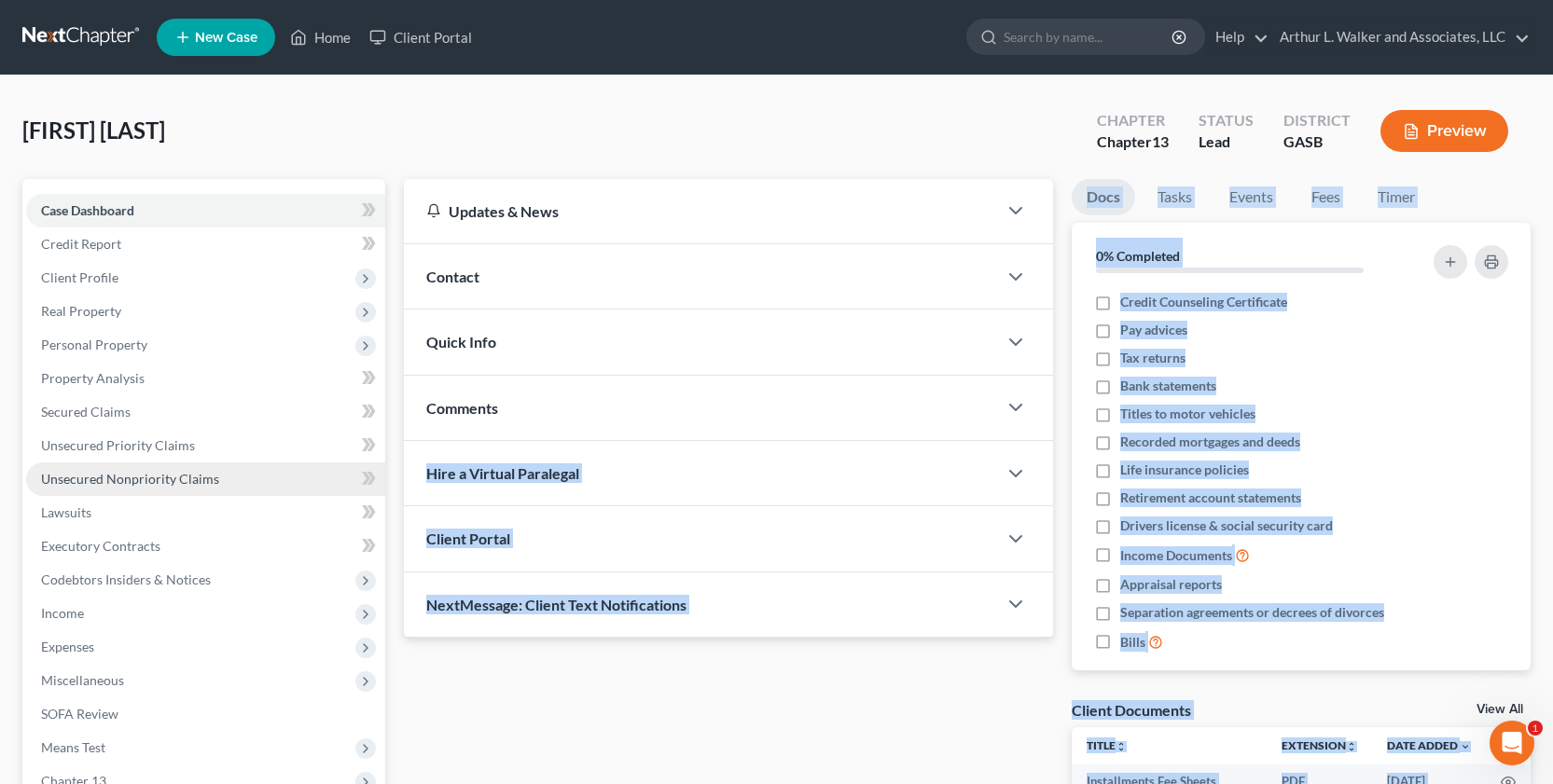 click on "Unsecured Nonpriority Claims" at bounding box center [130, 478] 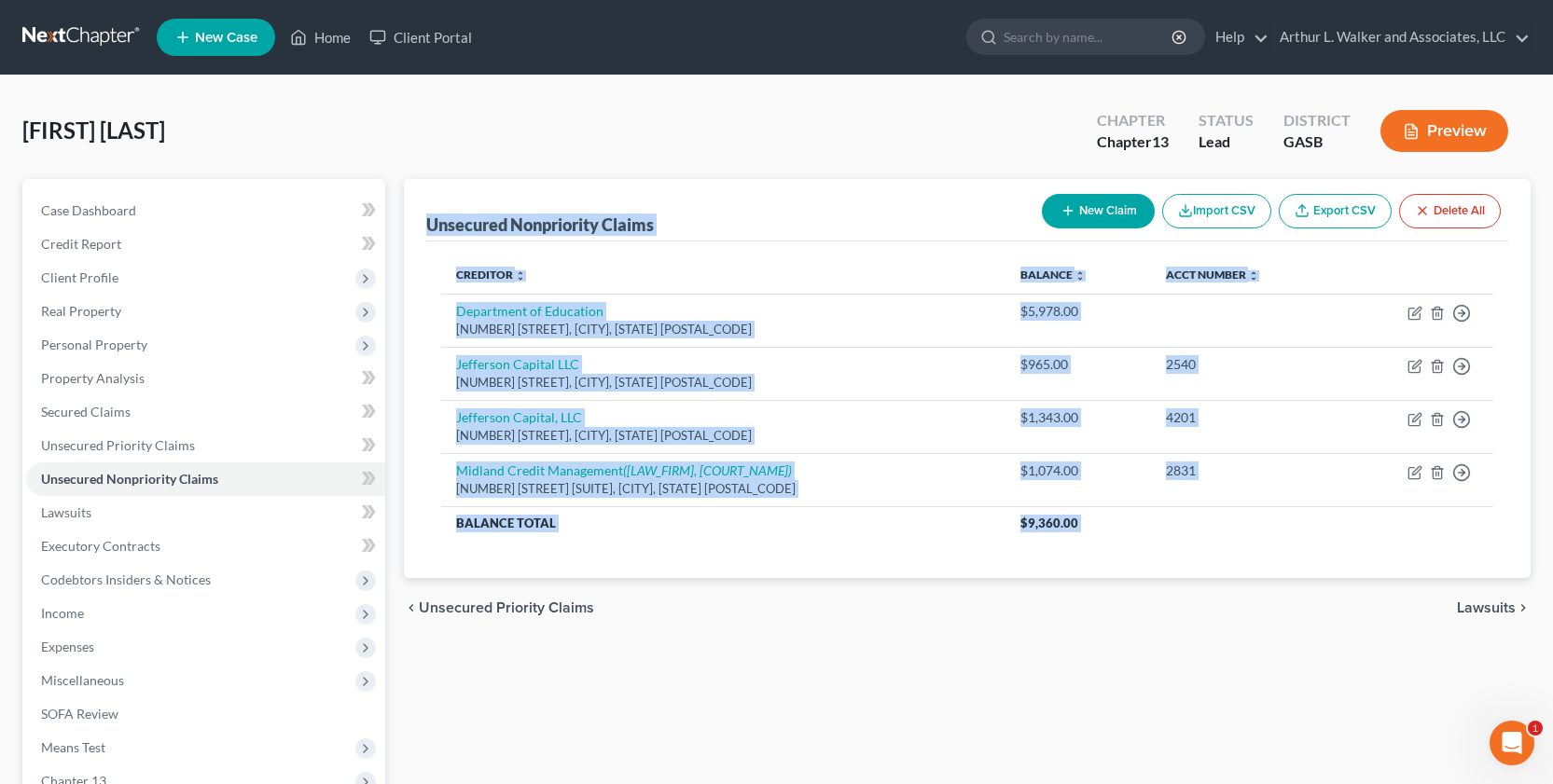 click on "New Claim" at bounding box center [1098, 211] 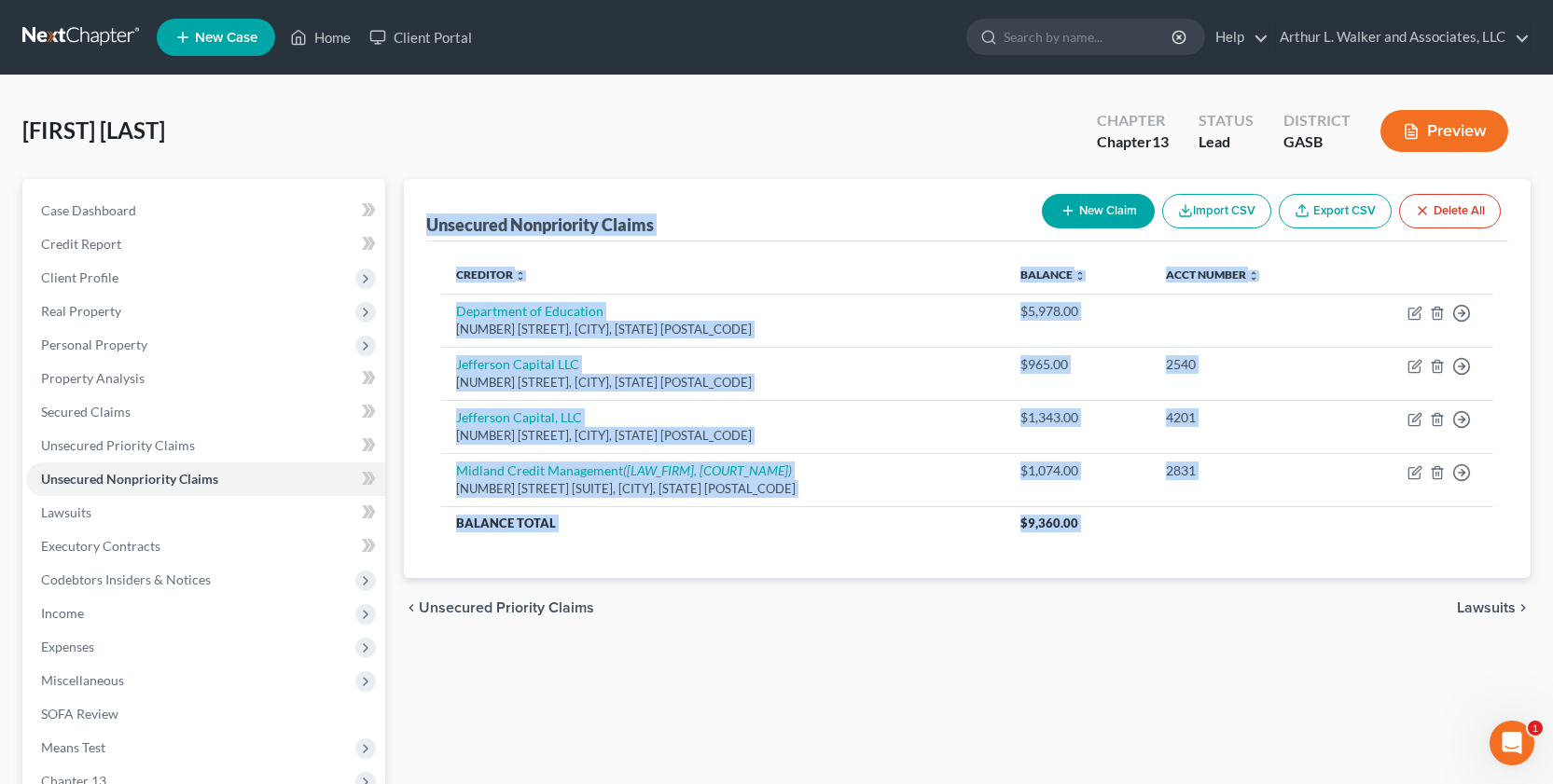 select on "0" 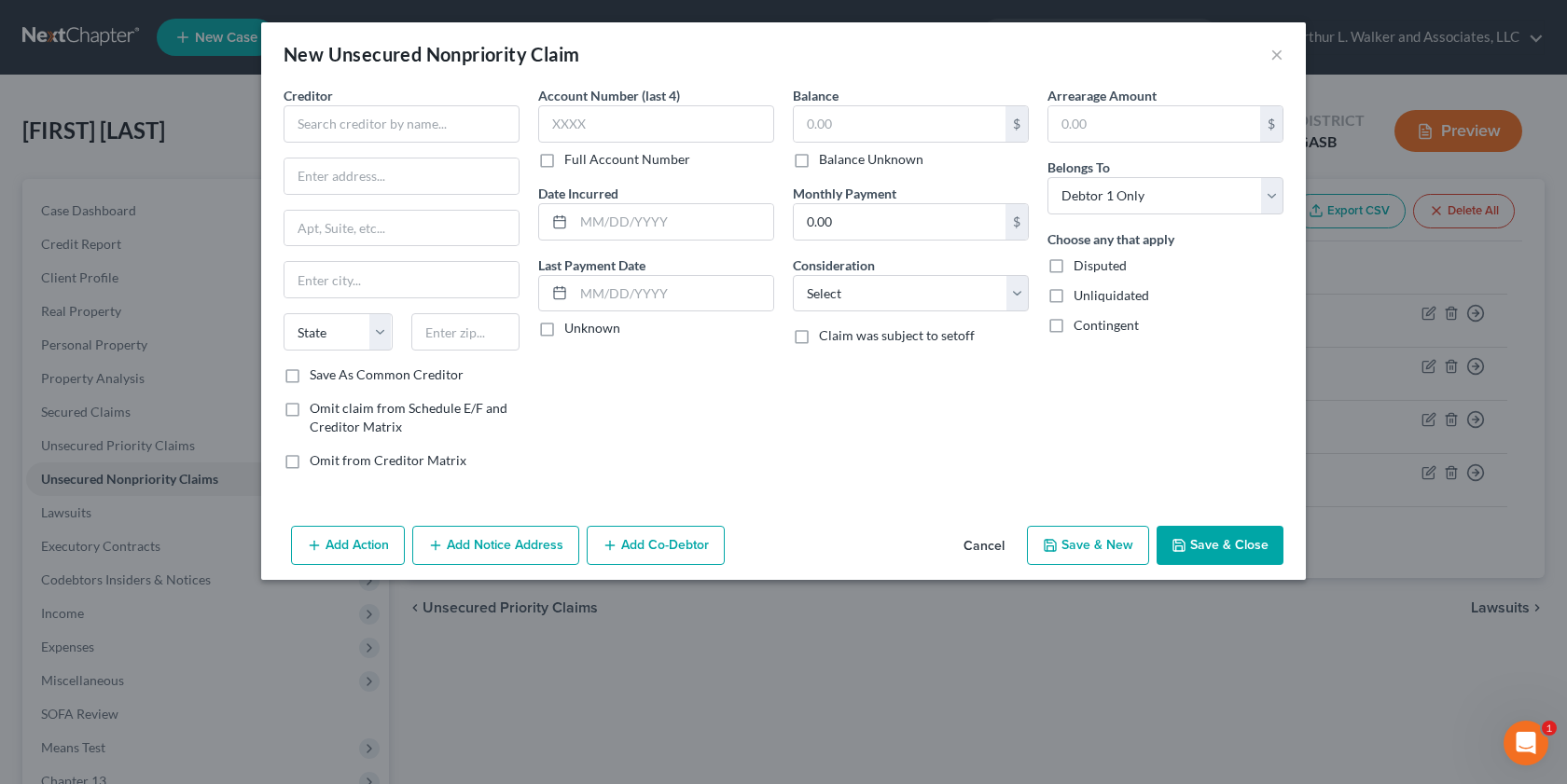 click on "Unliquidated" at bounding box center (1111, 296) 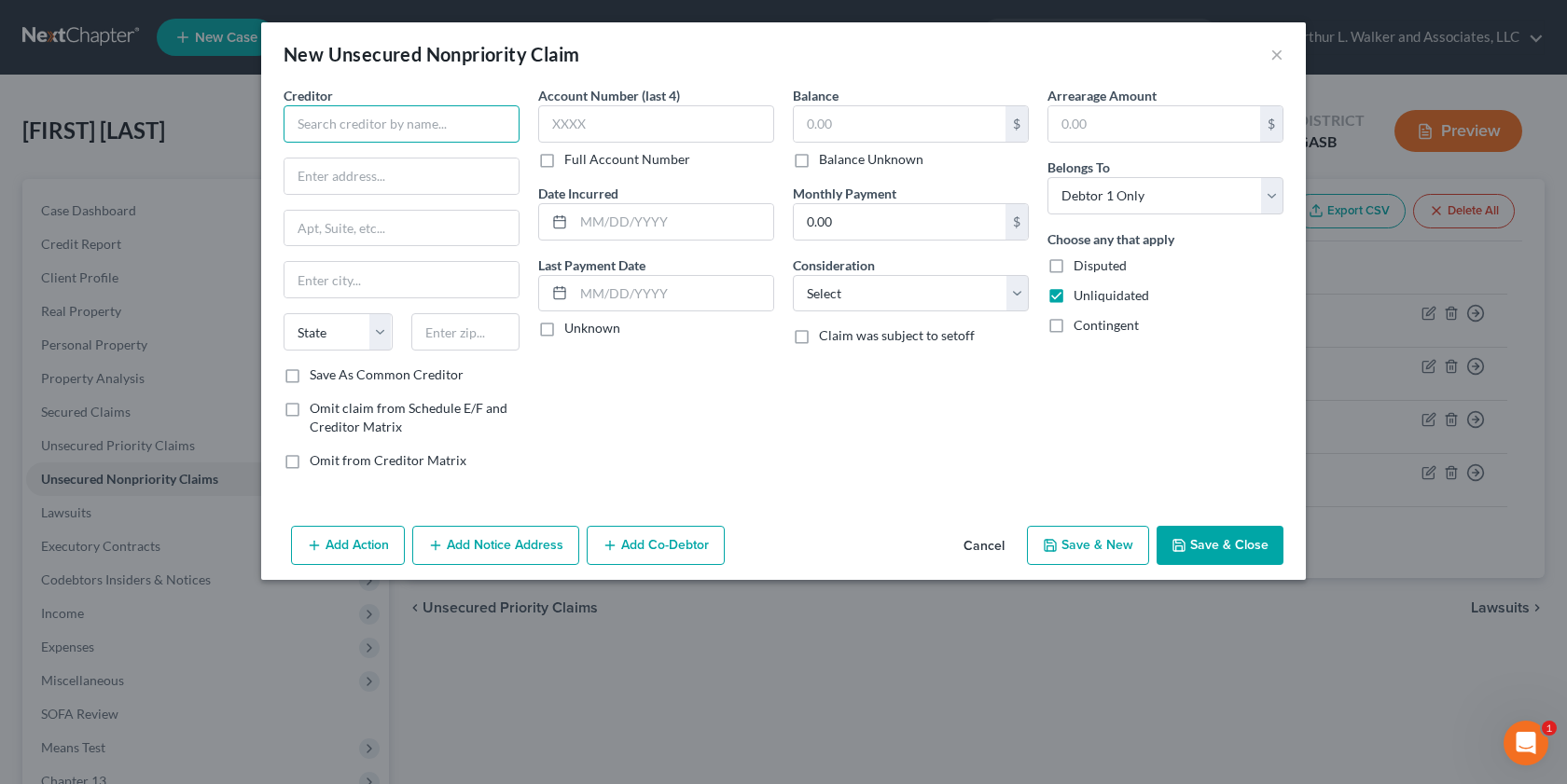 click at bounding box center [401, 124] 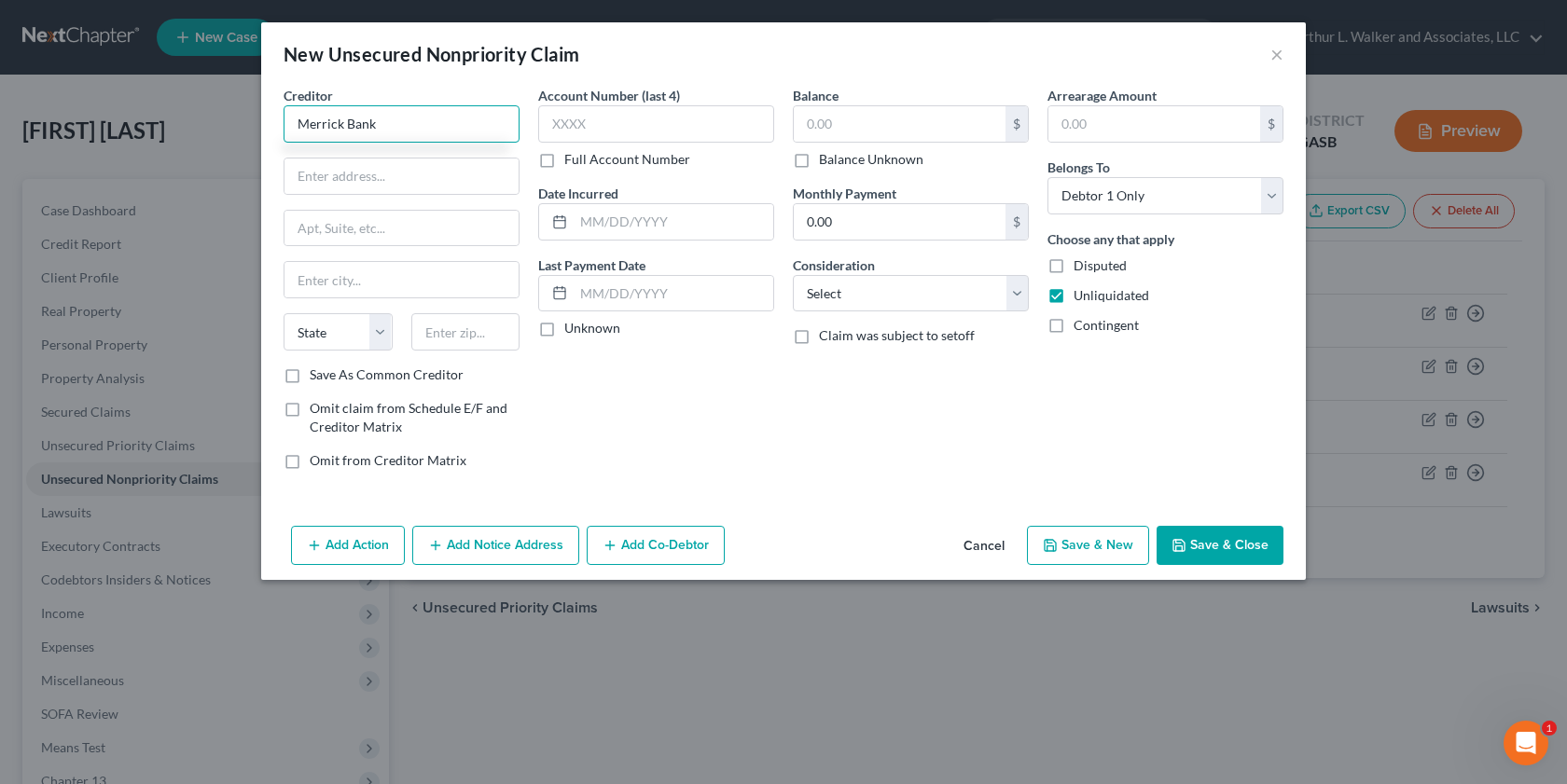 type on "Merrick Bank" 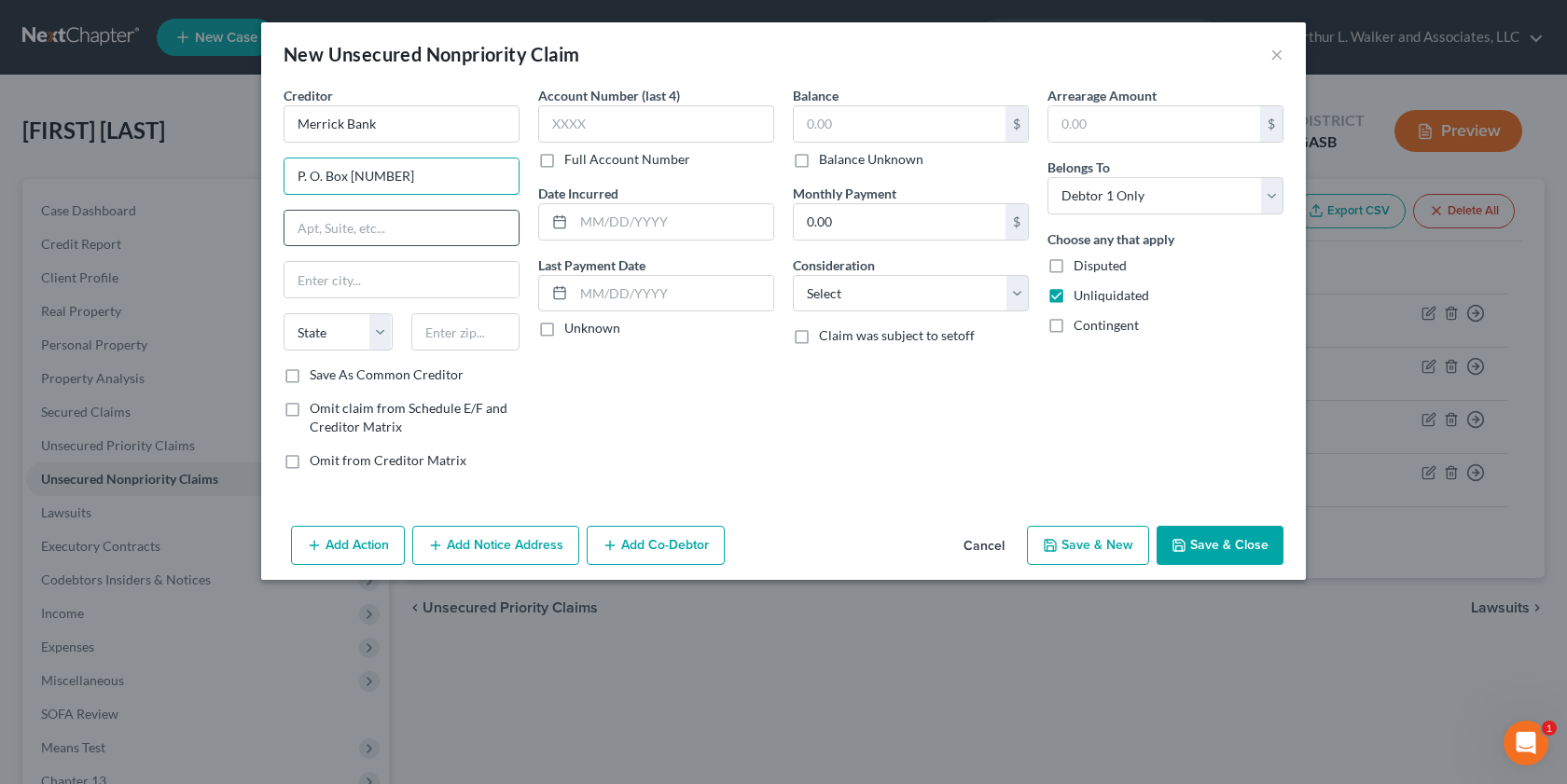 type on "P. O. Box 9201" 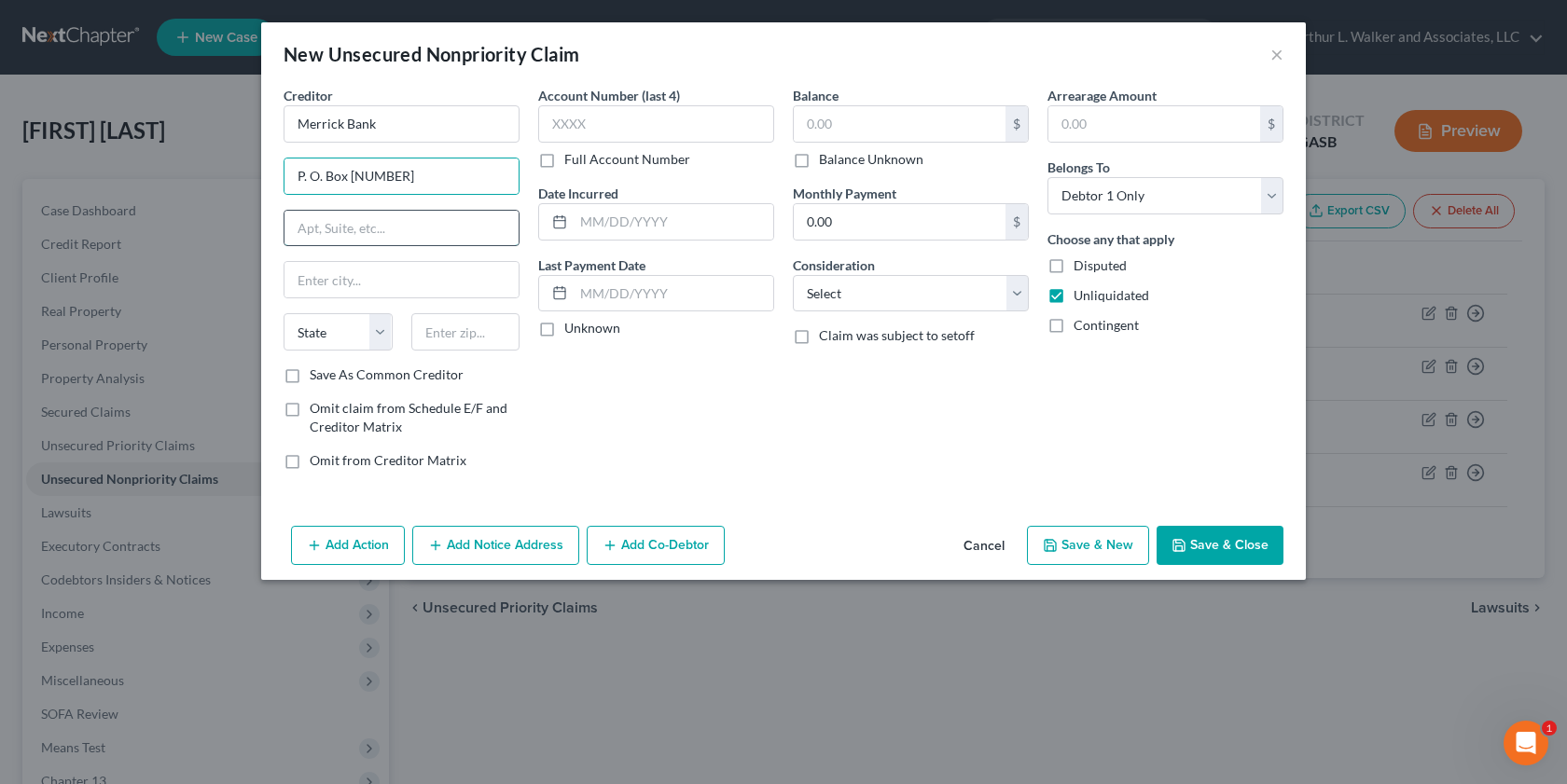 click at bounding box center [401, 228] 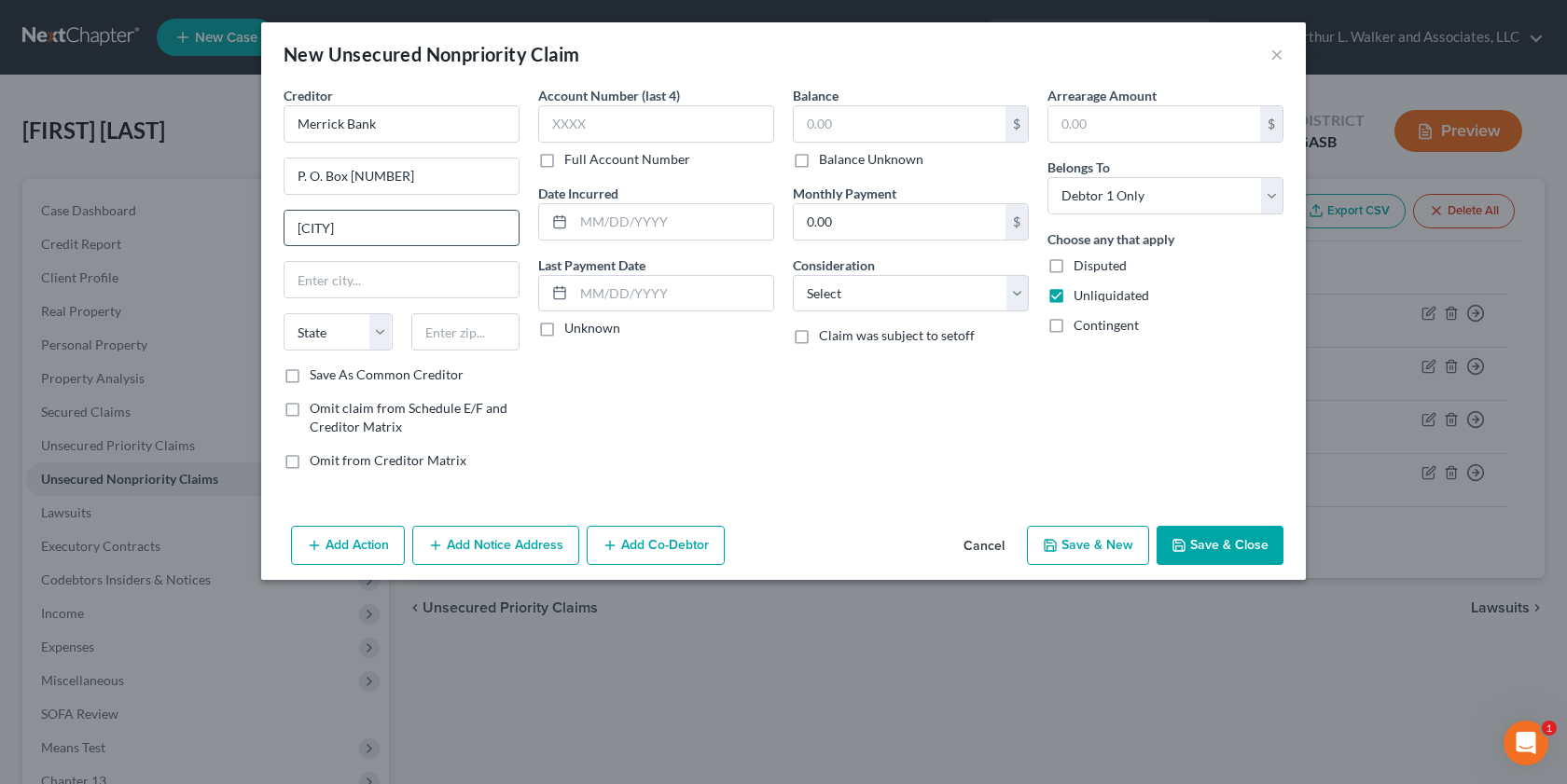 type on "o" 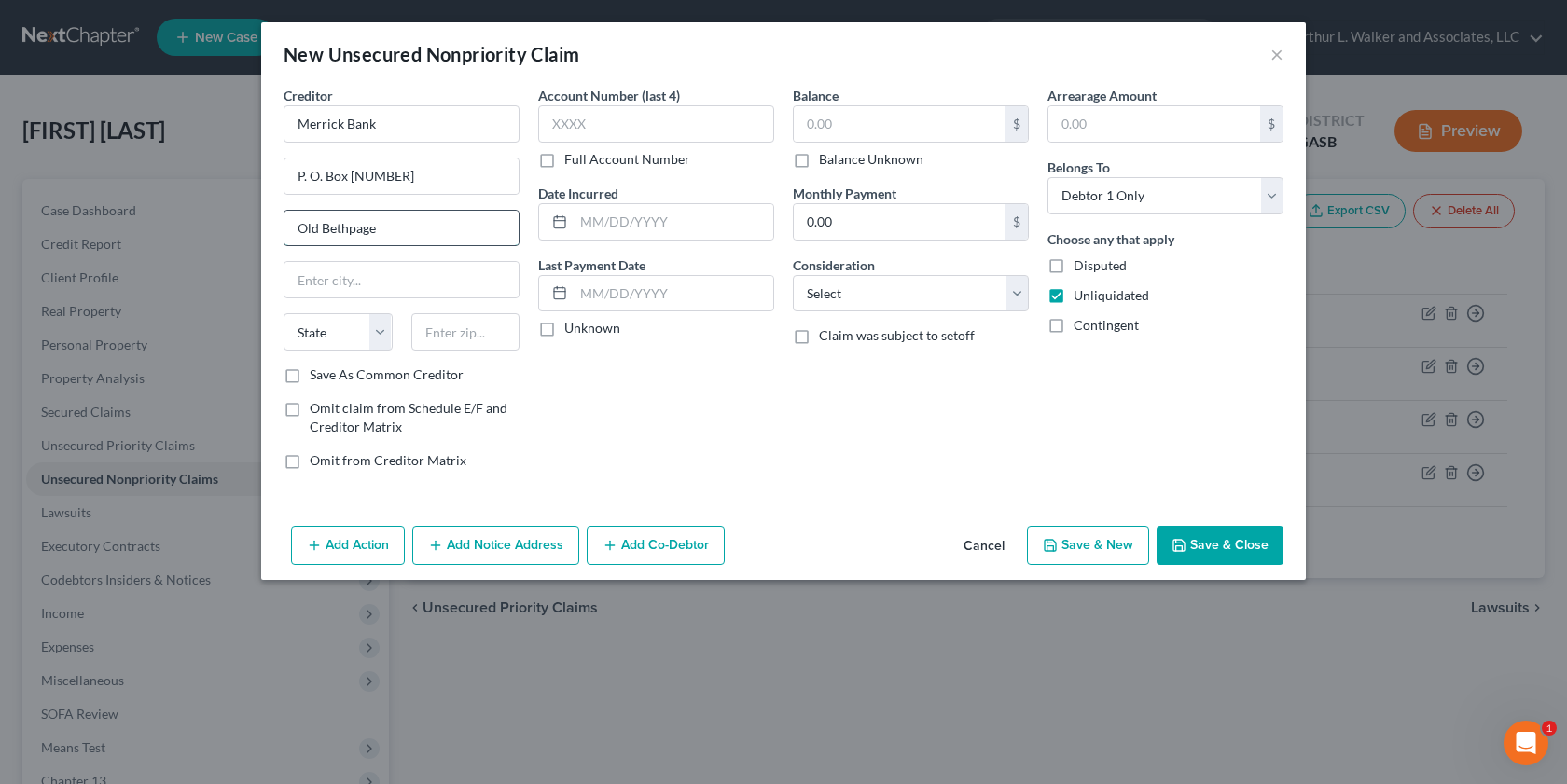 type on "Old Bethpage" 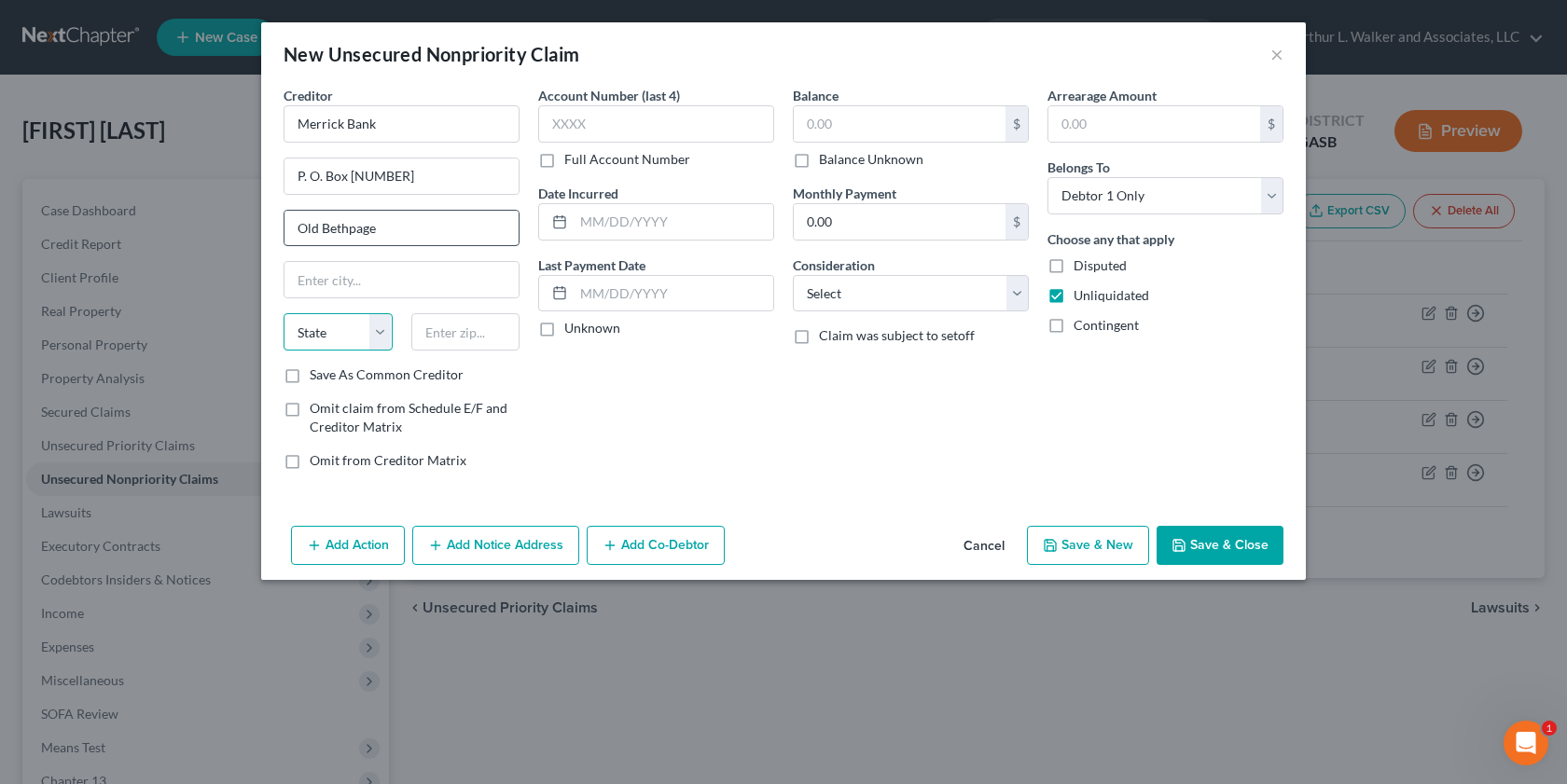 select on "28" 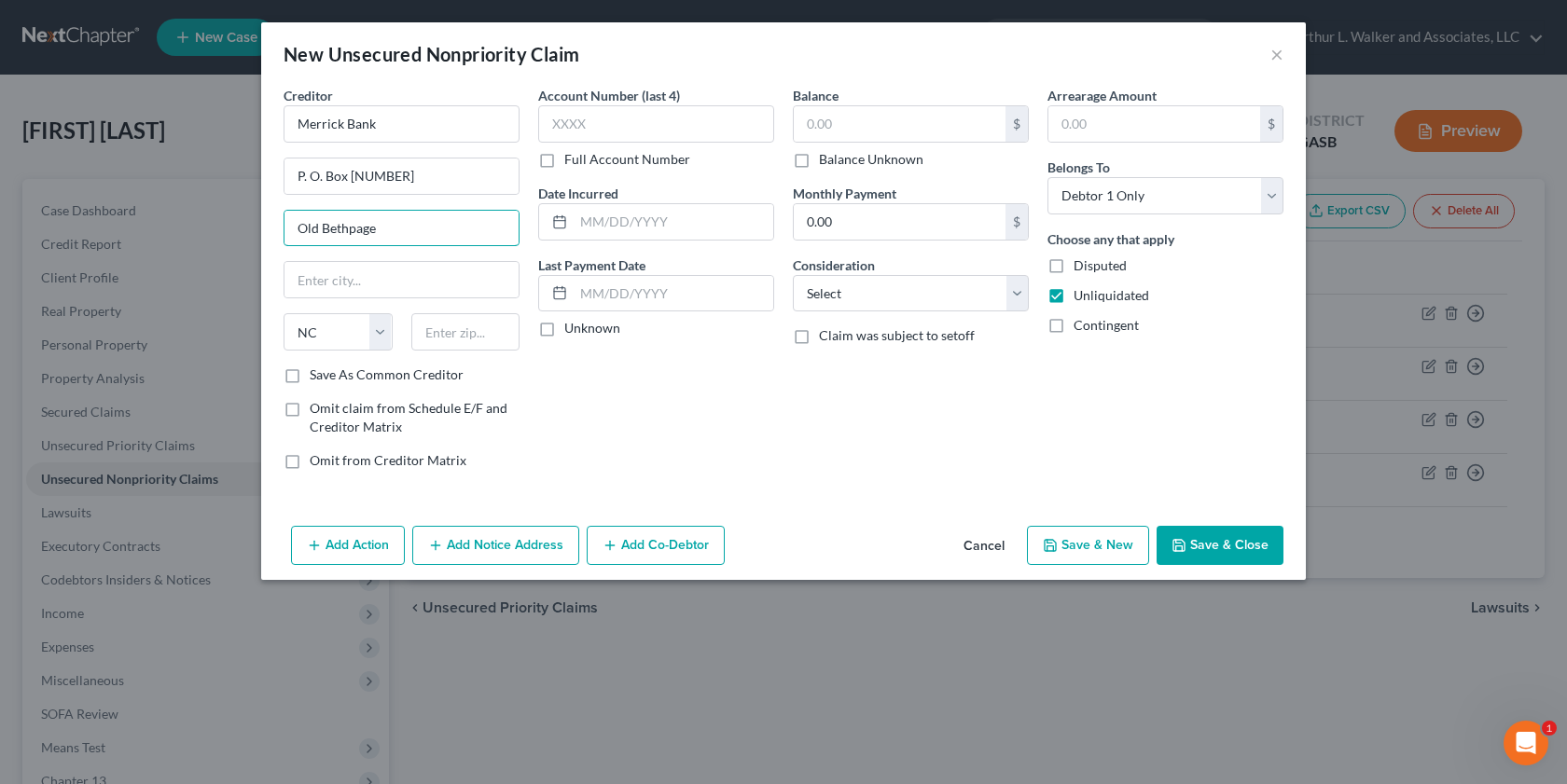 drag, startPoint x: 386, startPoint y: 234, endPoint x: 246, endPoint y: 253, distance: 141.2834 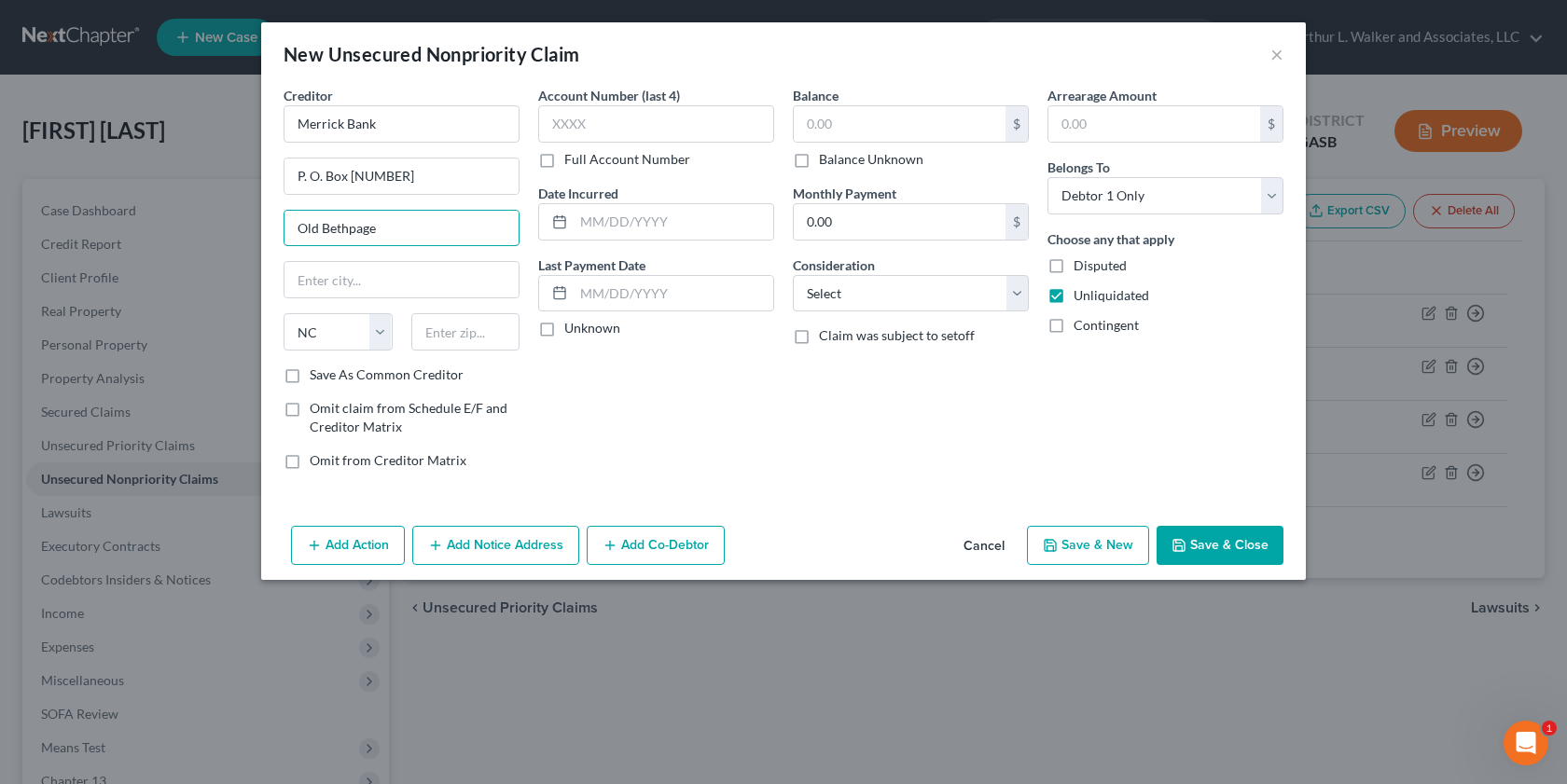 click on "Creditor *    Merrick Bank                      P. O. Box 9201 Old Bethpage State AL AK AR AZ CA CO CT DE DC FL GA GU HI ID IL IN IA KS KY LA ME MD MA MI MN MS MO MT NC ND NE NV NH NJ NM NY OH OK OR PA PR RI SC SD TN TX UT VI VA VT WA WV WI WY Save As Common Creditor Omit claim from Schedule E/F and Creditor Matrix Omit from Creditor Matrix
Account Number (last 4)
Full Account Number
Date Incurred         Last Payment Date         Unknown Balance
$
Balance Unknown
Balance Undetermined
$
Balance Unknown
Monthly Payment 0.00 $ Consideration Select Cable / Satellite Services Collection Agency Credit Card Debt Debt Counseling / Attorneys Deficiency Balance Domestic Support Obligations Home / Car Repairs Income Taxes Judgment Liens Medical Services Monies Loaned / Advanced Mortgage Obligation From Divorce Or Separation Obligation To Pensions Other Overdrawn Bank Account" at bounding box center [784, 302] 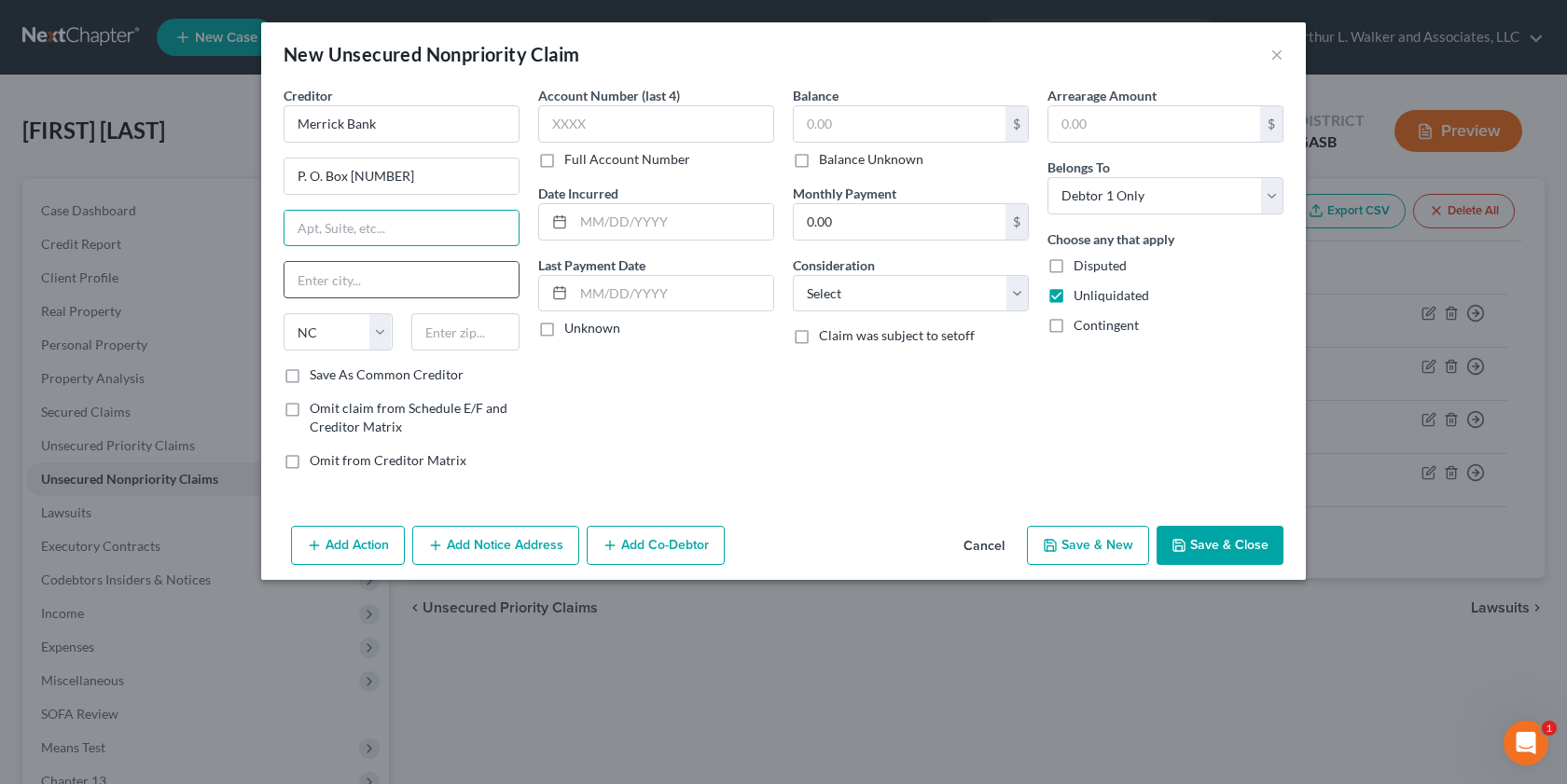type 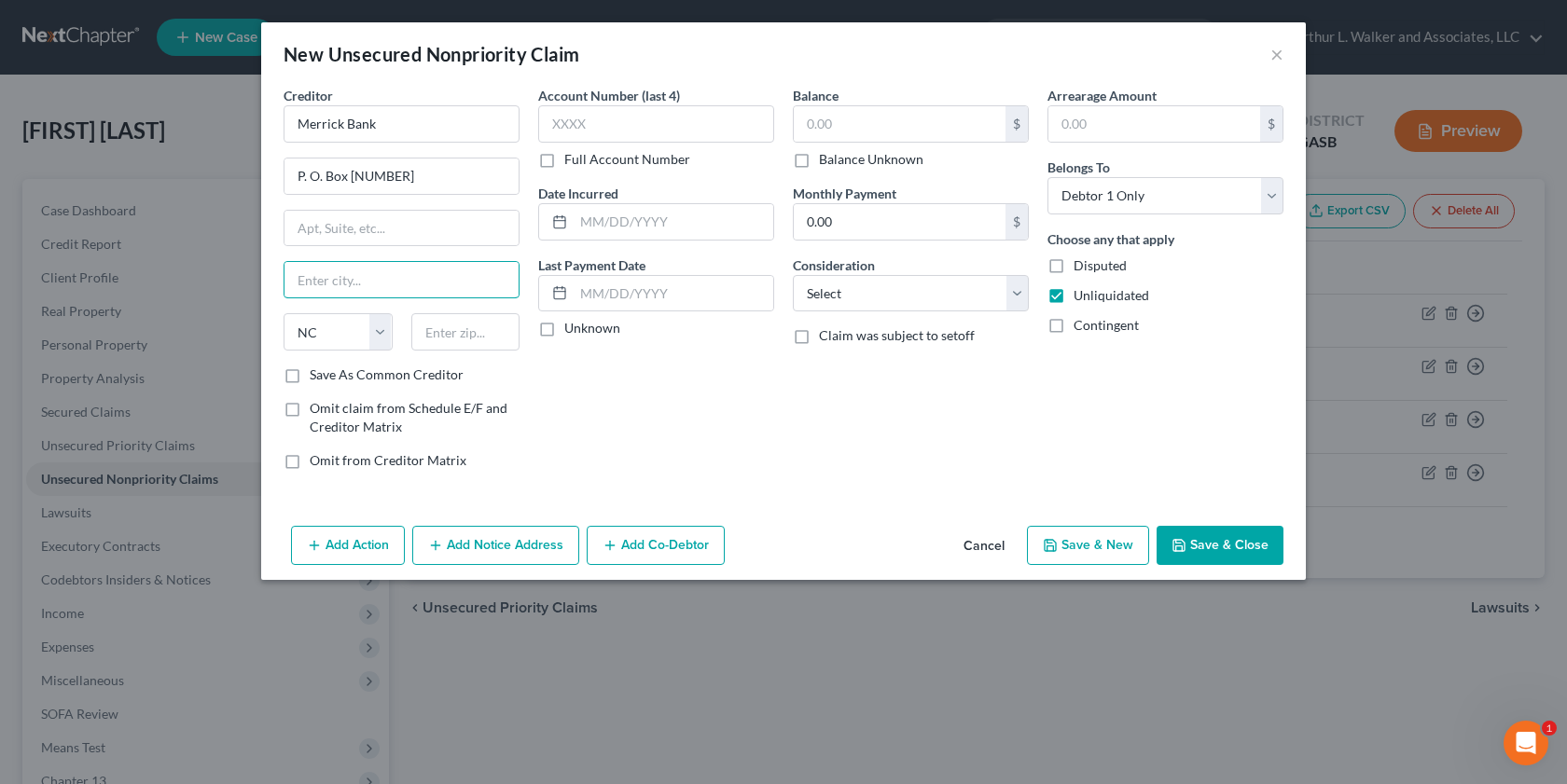 drag, startPoint x: 304, startPoint y: 282, endPoint x: 307, endPoint y: 303, distance: 21.213203 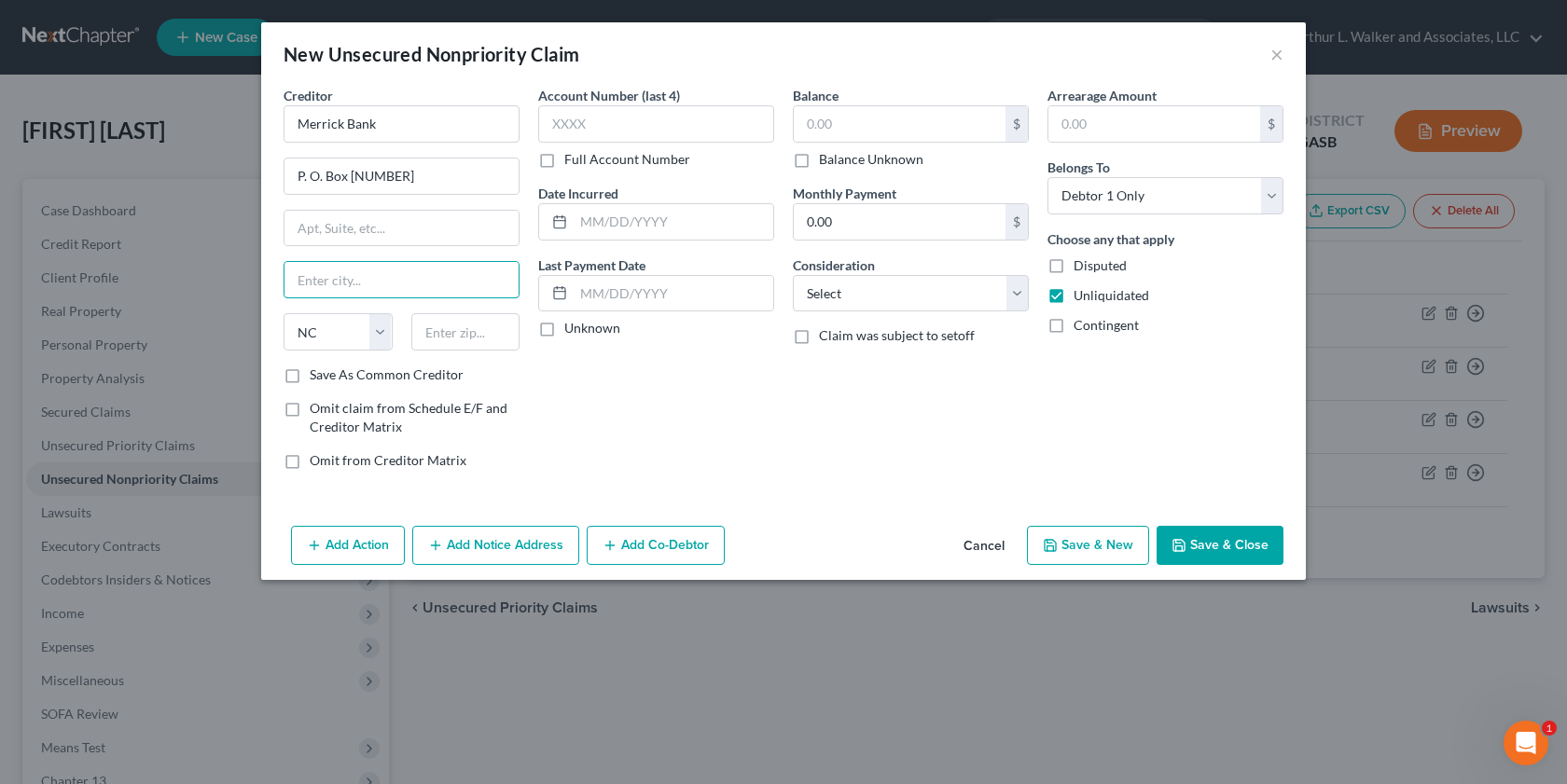 click at bounding box center [401, 280] 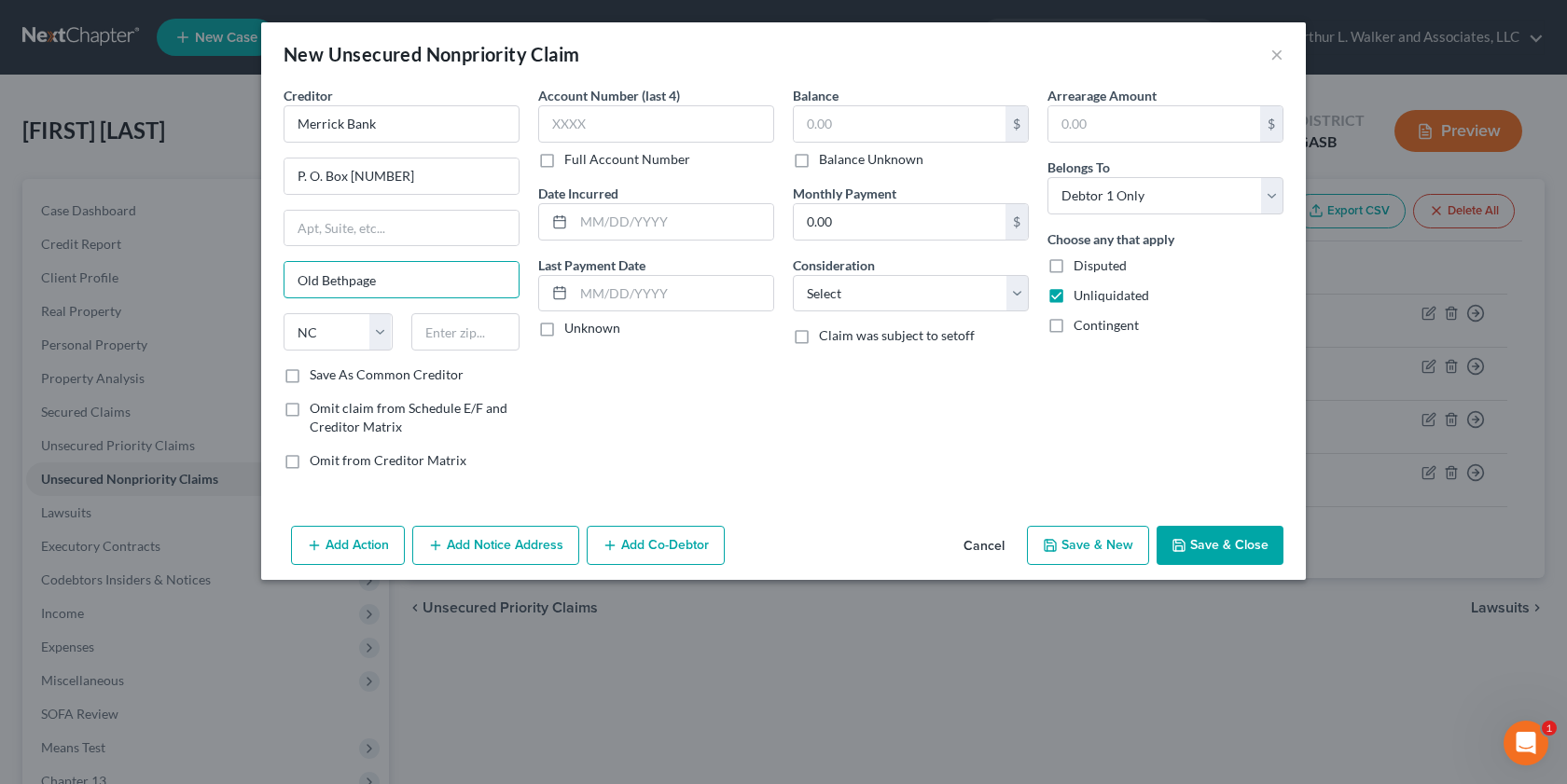 type on "Old Bethpage" 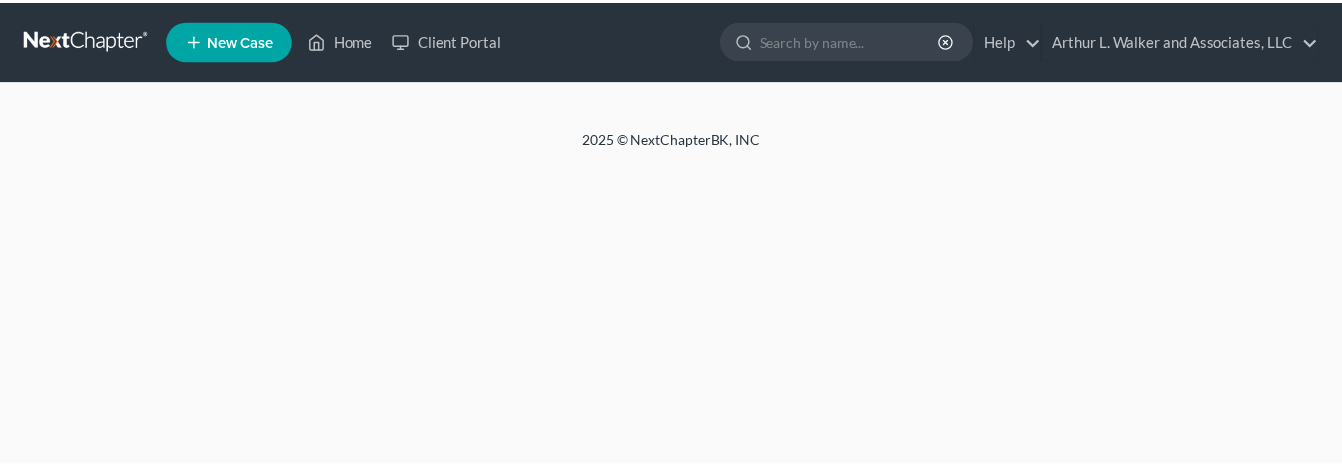 scroll, scrollTop: 0, scrollLeft: 0, axis: both 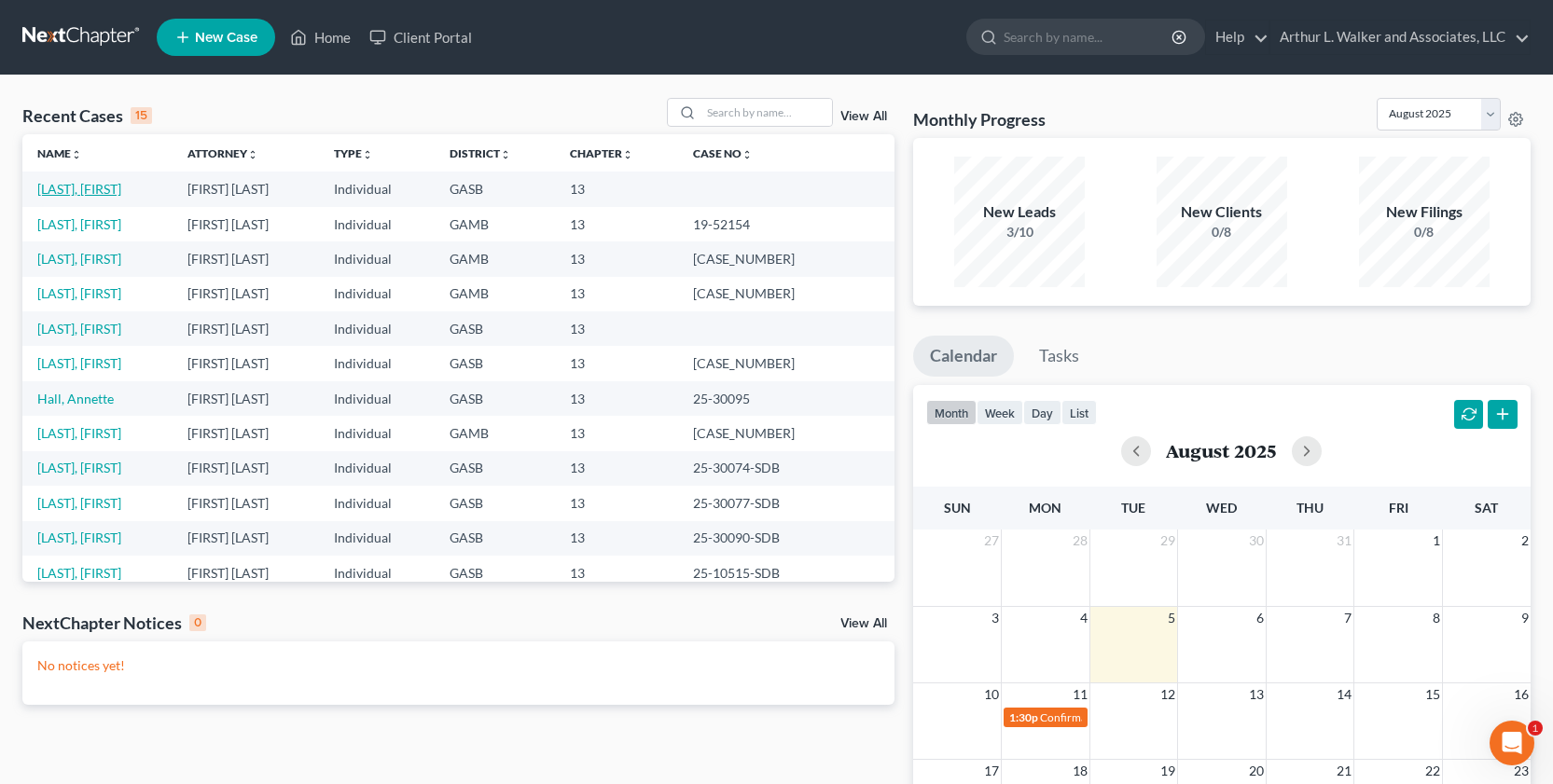 click on "[LAST], [FIRST]" at bounding box center [79, 188] 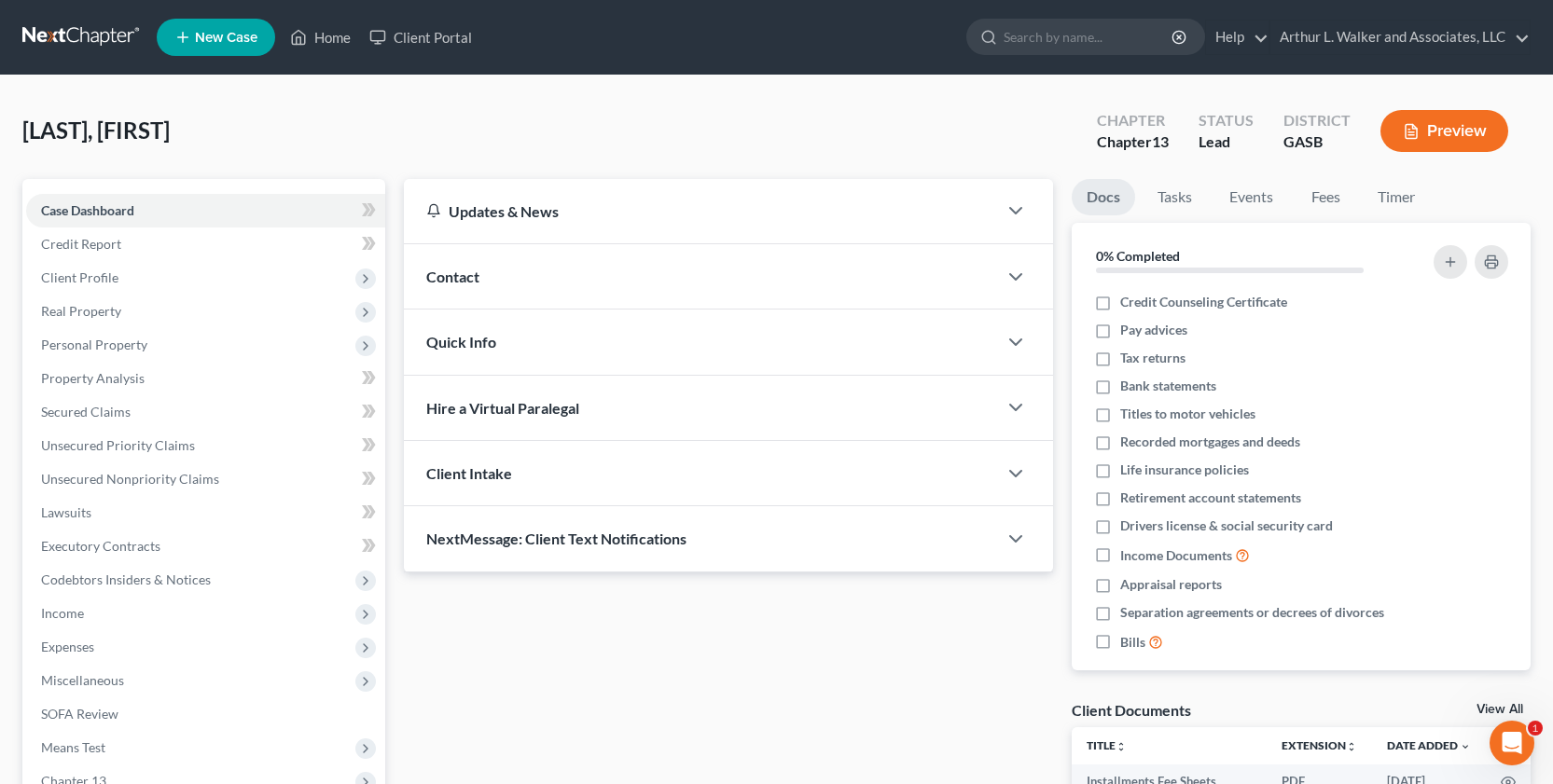 click on "Case Dashboard
Payments
Invoices
Payments
Payments
Credit Report
Client Profile
Home" at bounding box center [203, 513] 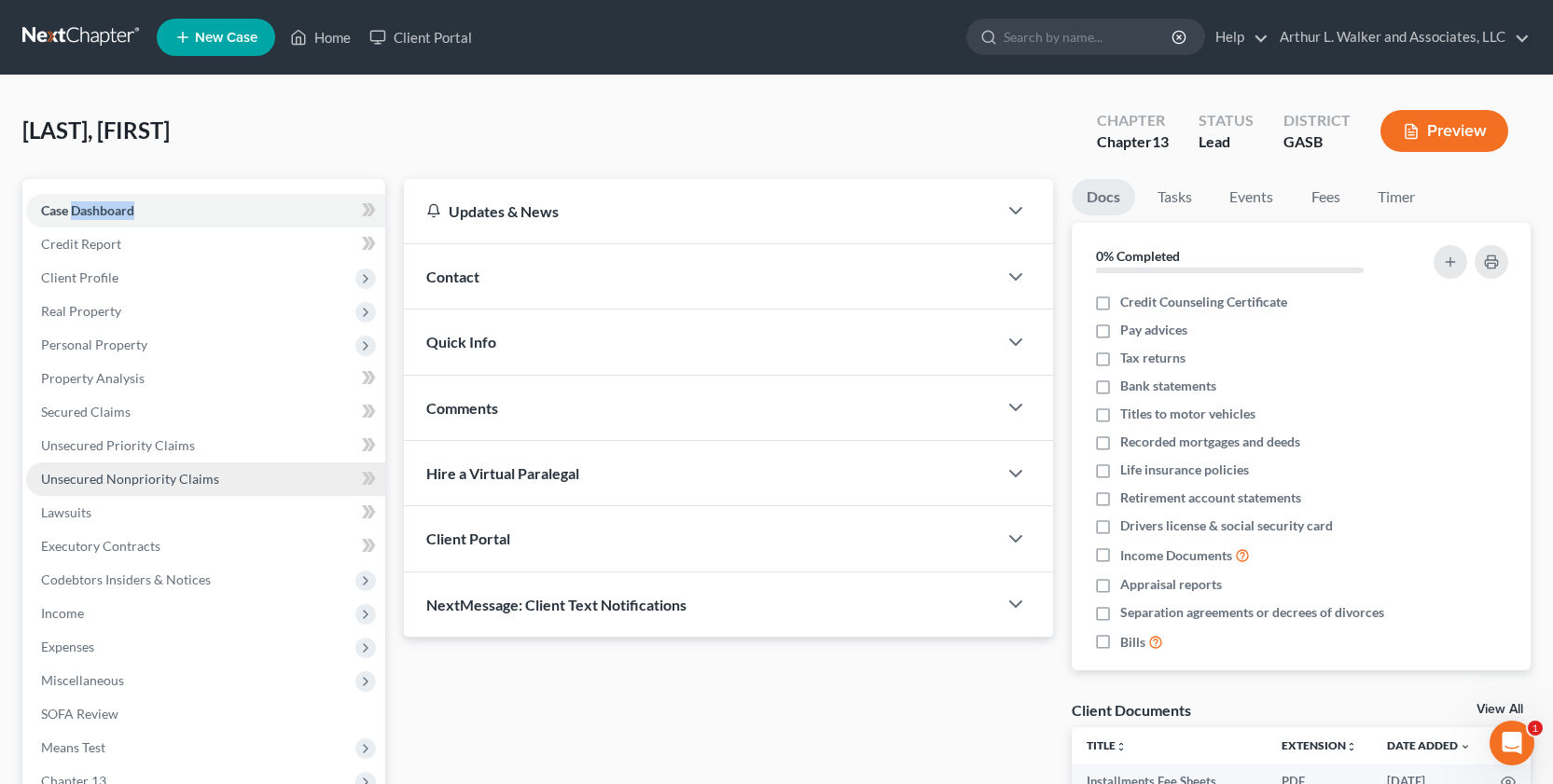 click on "Unsecured Nonpriority Claims" at bounding box center (130, 478) 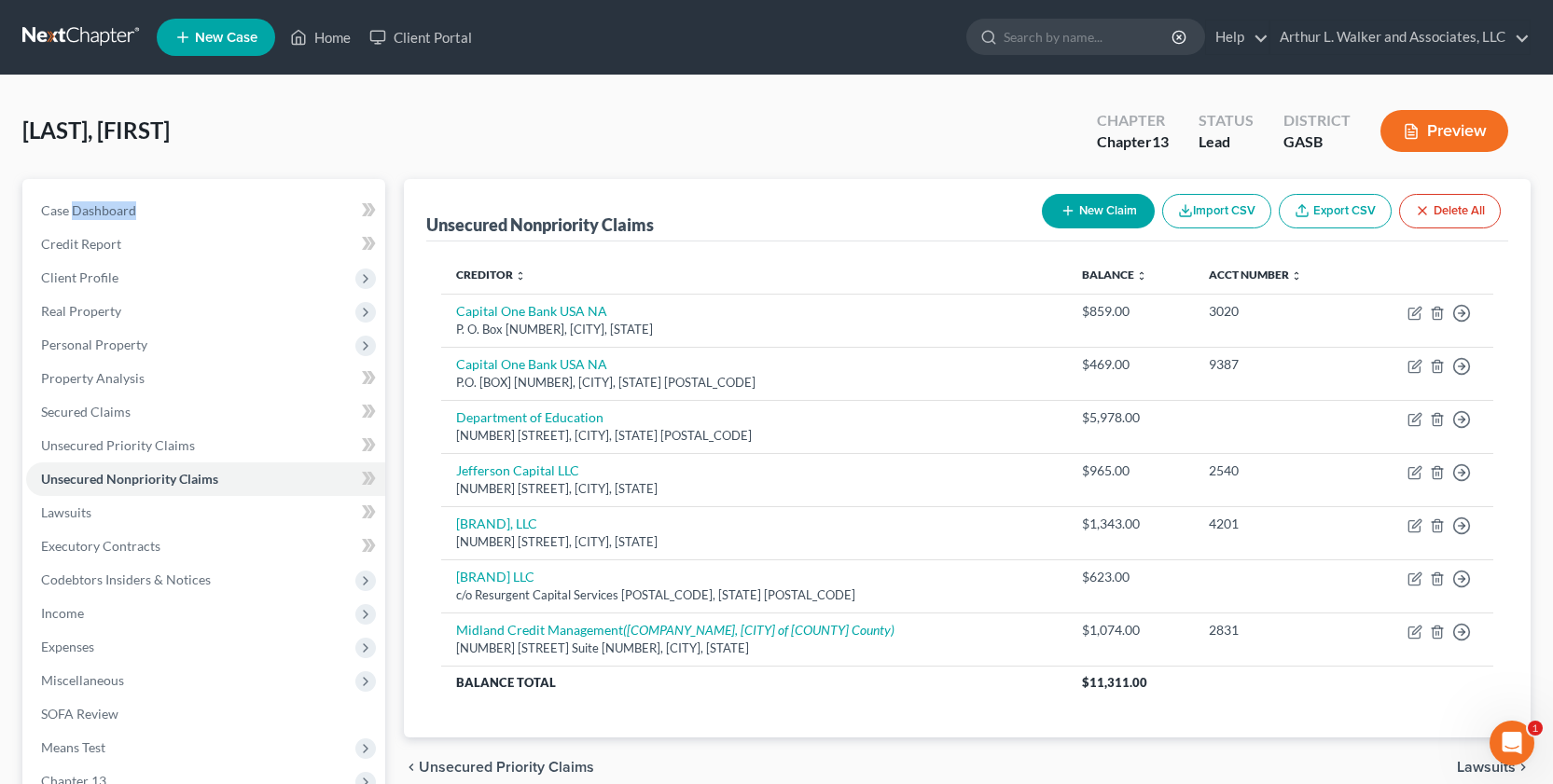 click on "New Claim" at bounding box center (1098, 211) 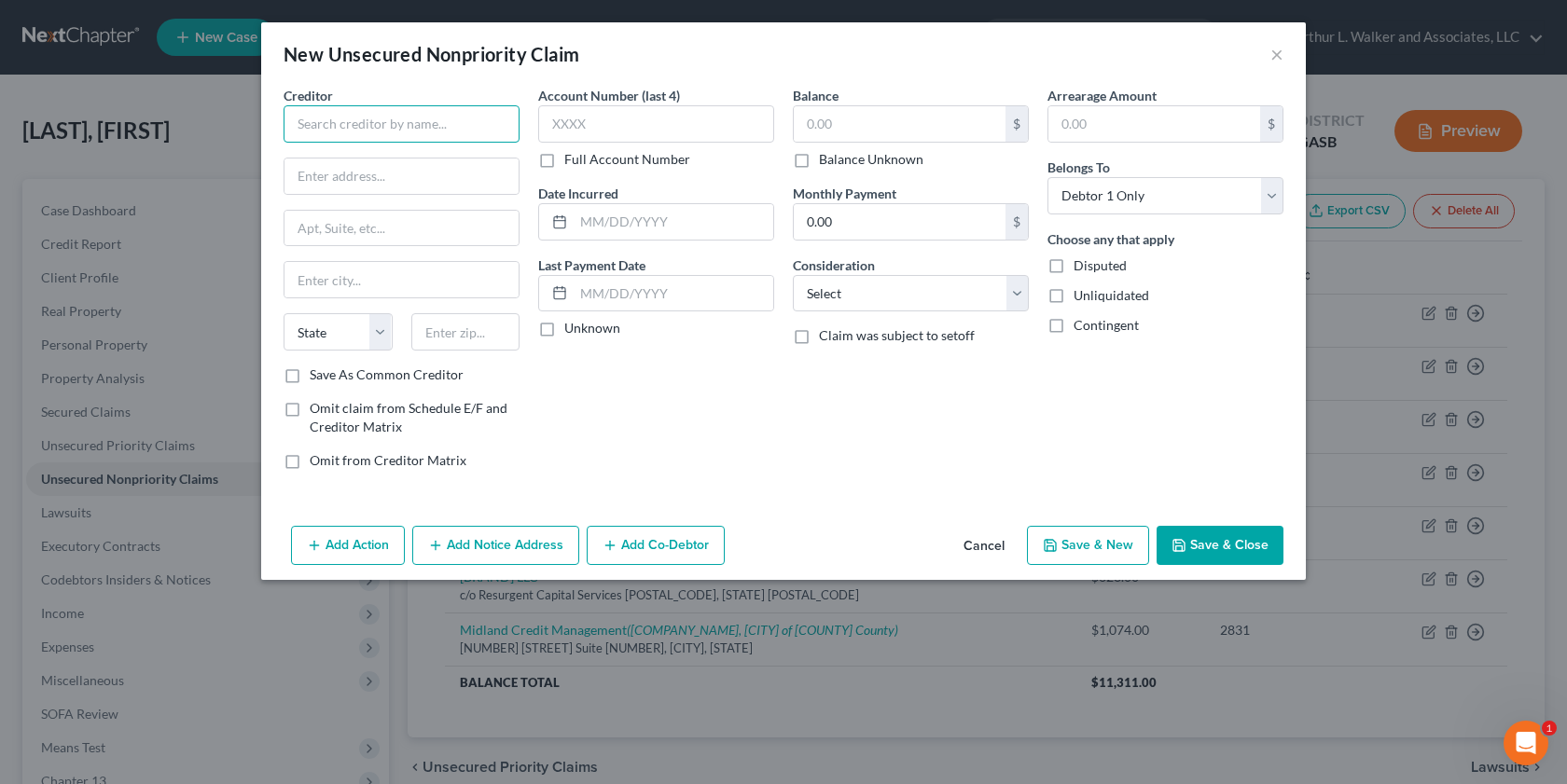 click at bounding box center [401, 124] 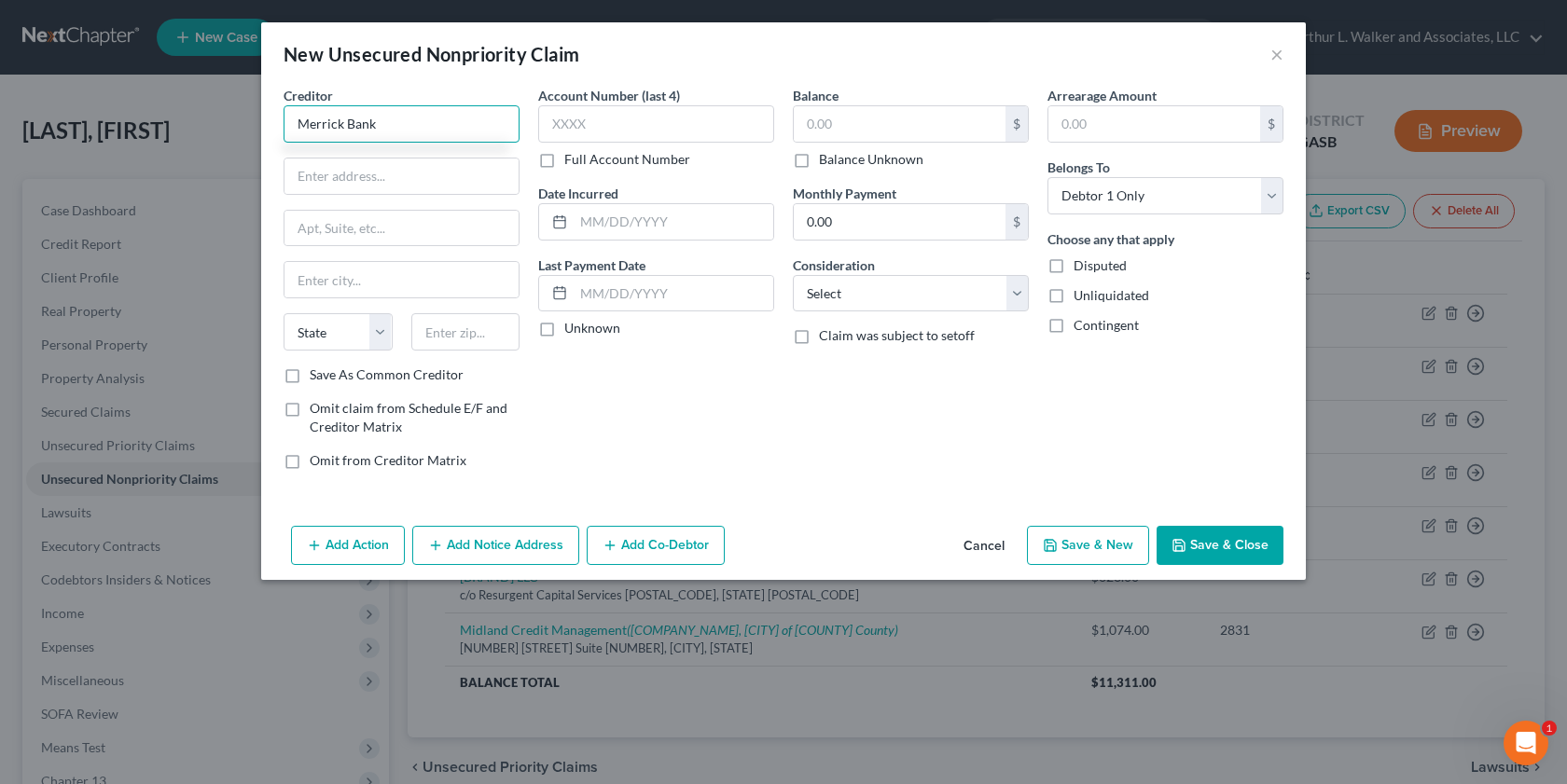 type on "Merrick Bank" 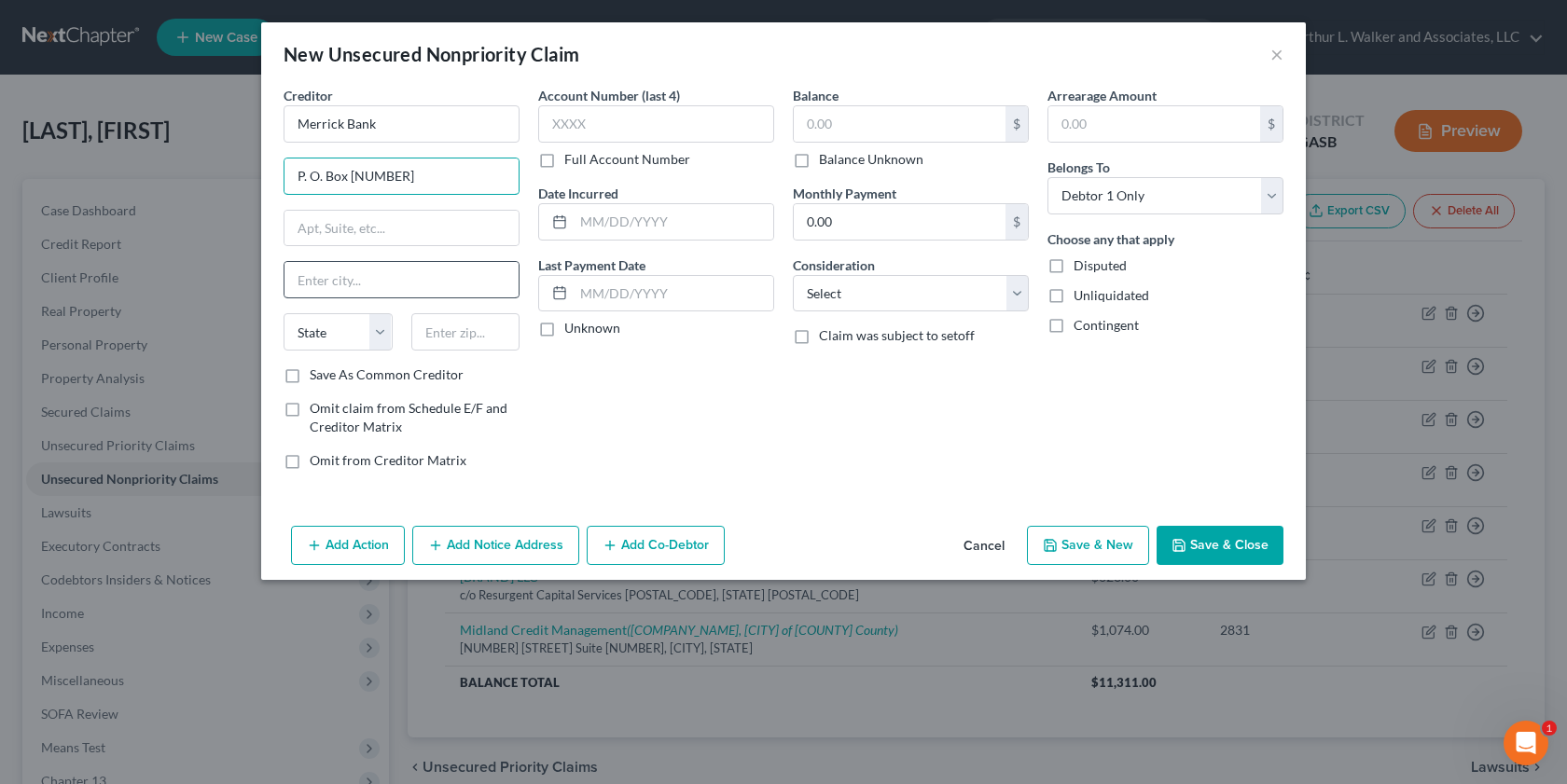 type on "P. O. Box [NUMBER]" 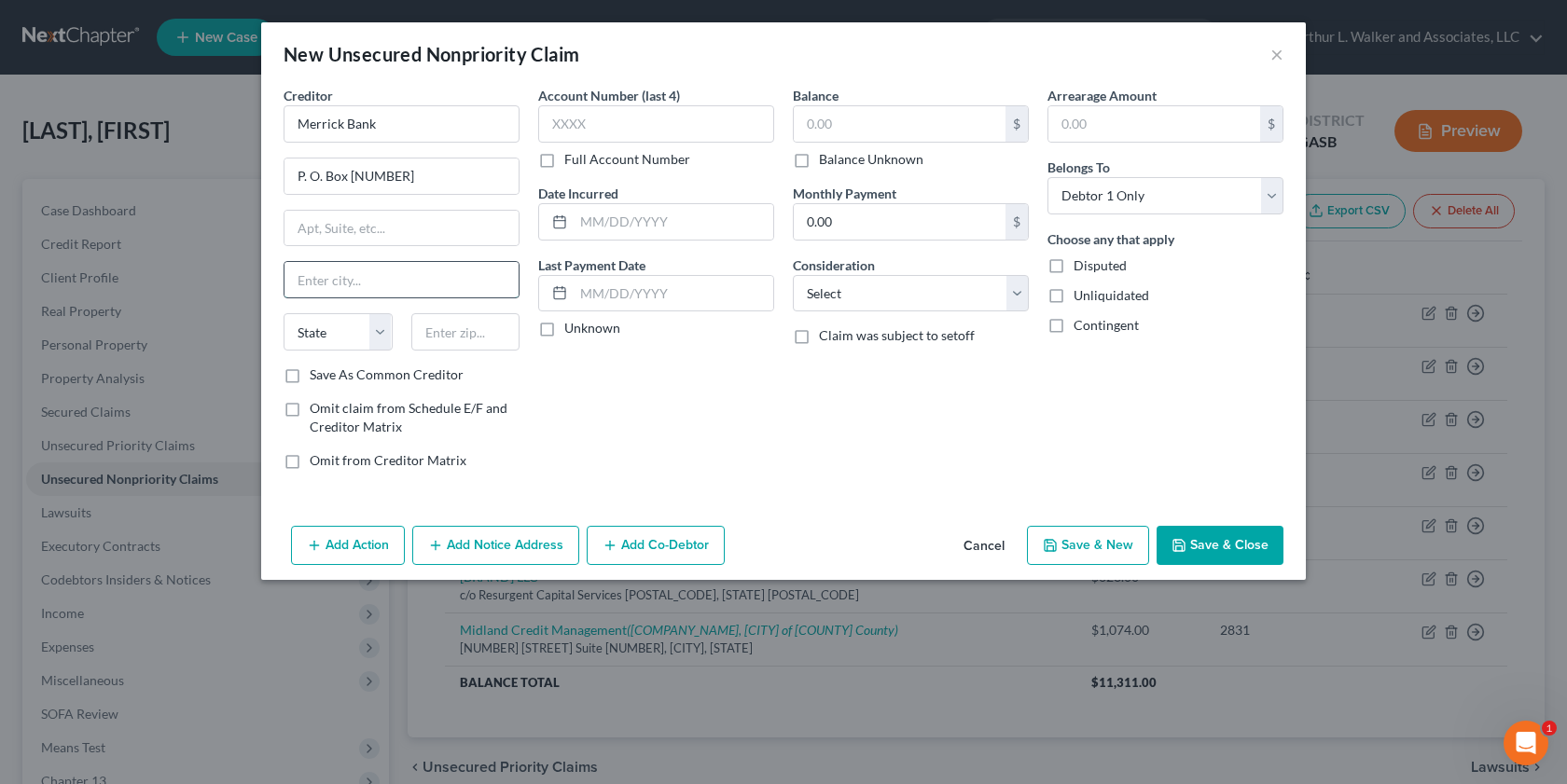 click at bounding box center (401, 280) 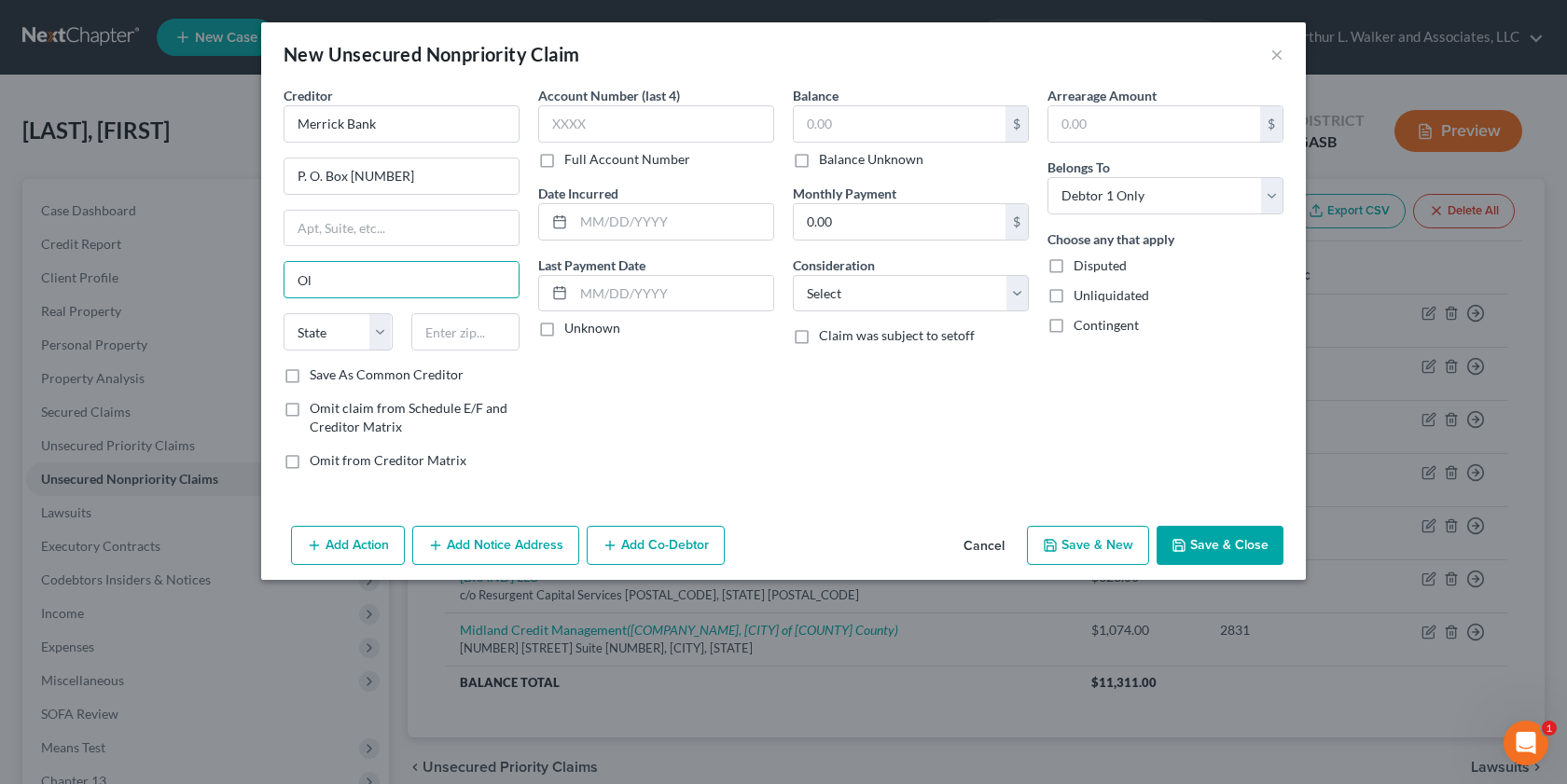 type on "Old Bethpage" 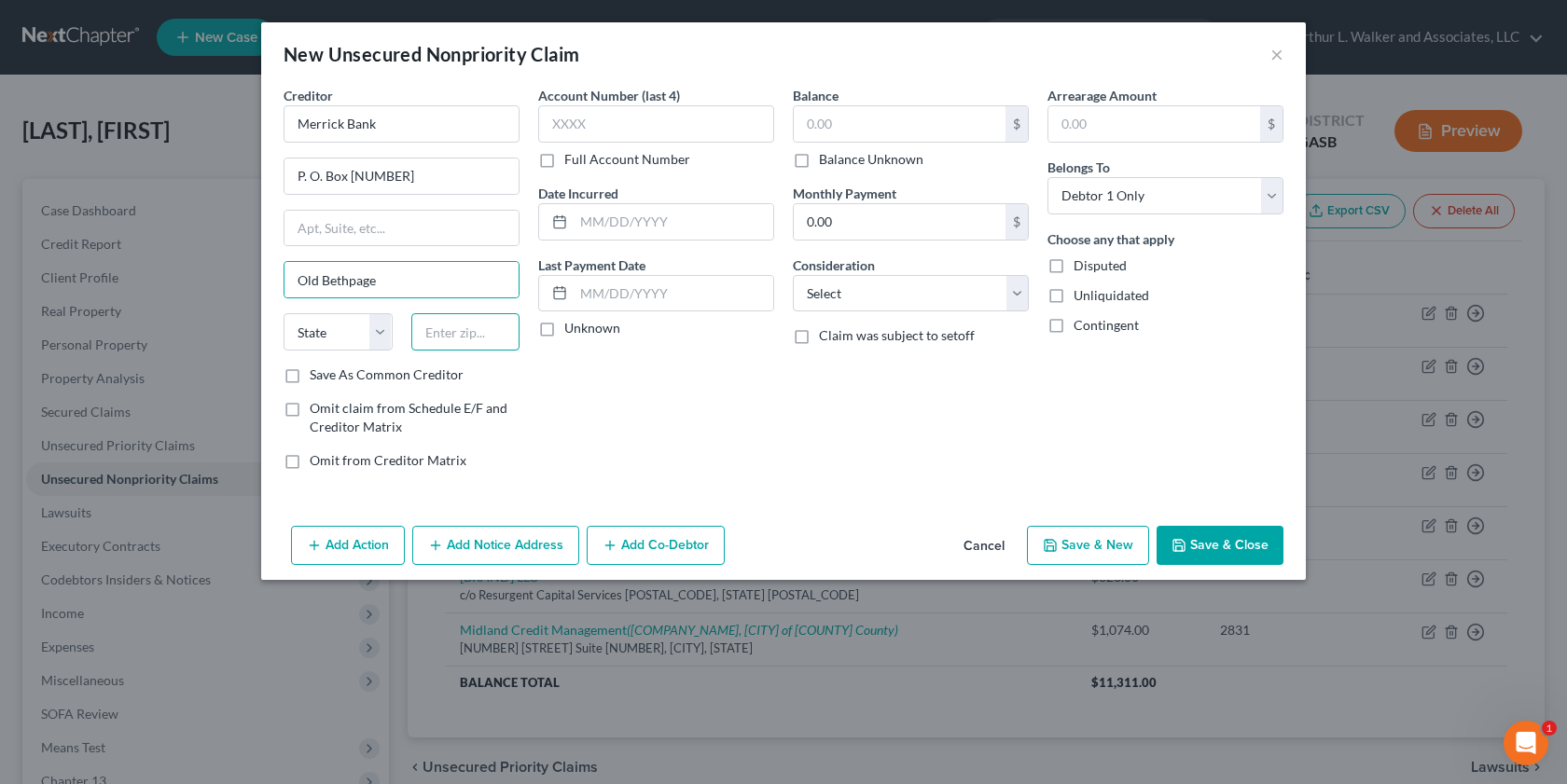 type on "11804" 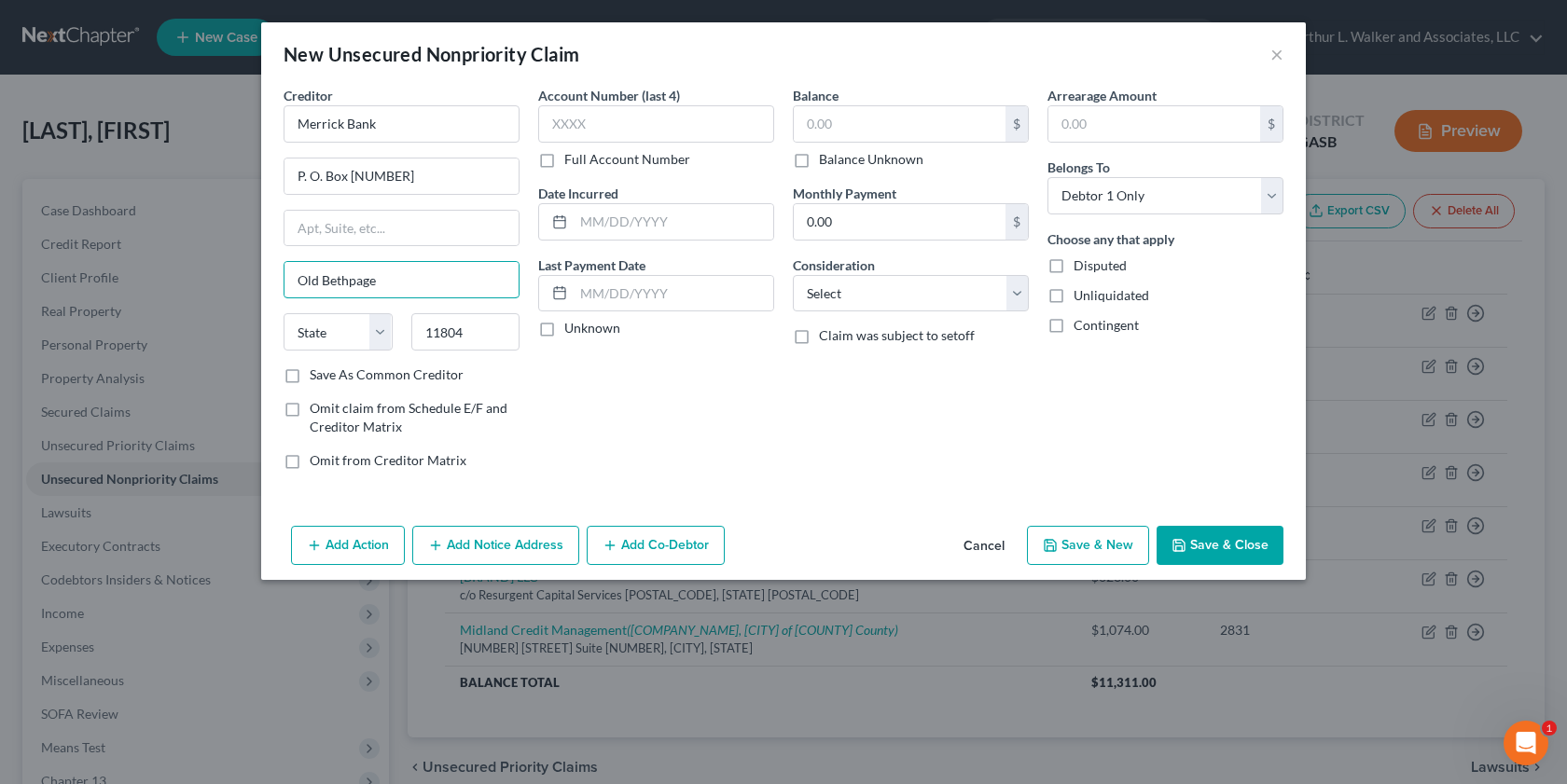 select on "35" 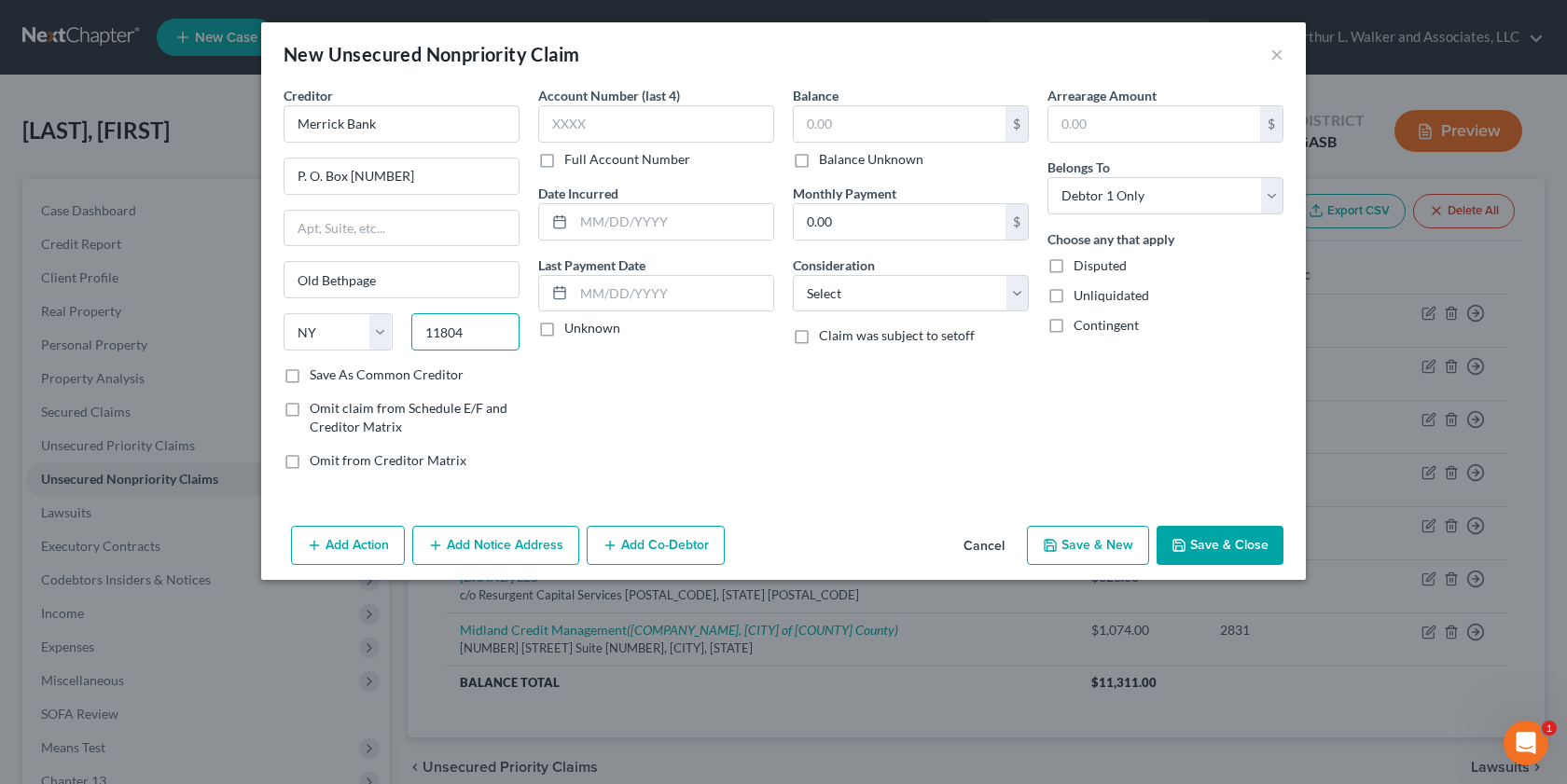 drag, startPoint x: 468, startPoint y: 334, endPoint x: 435, endPoint y: 544, distance: 212.57704 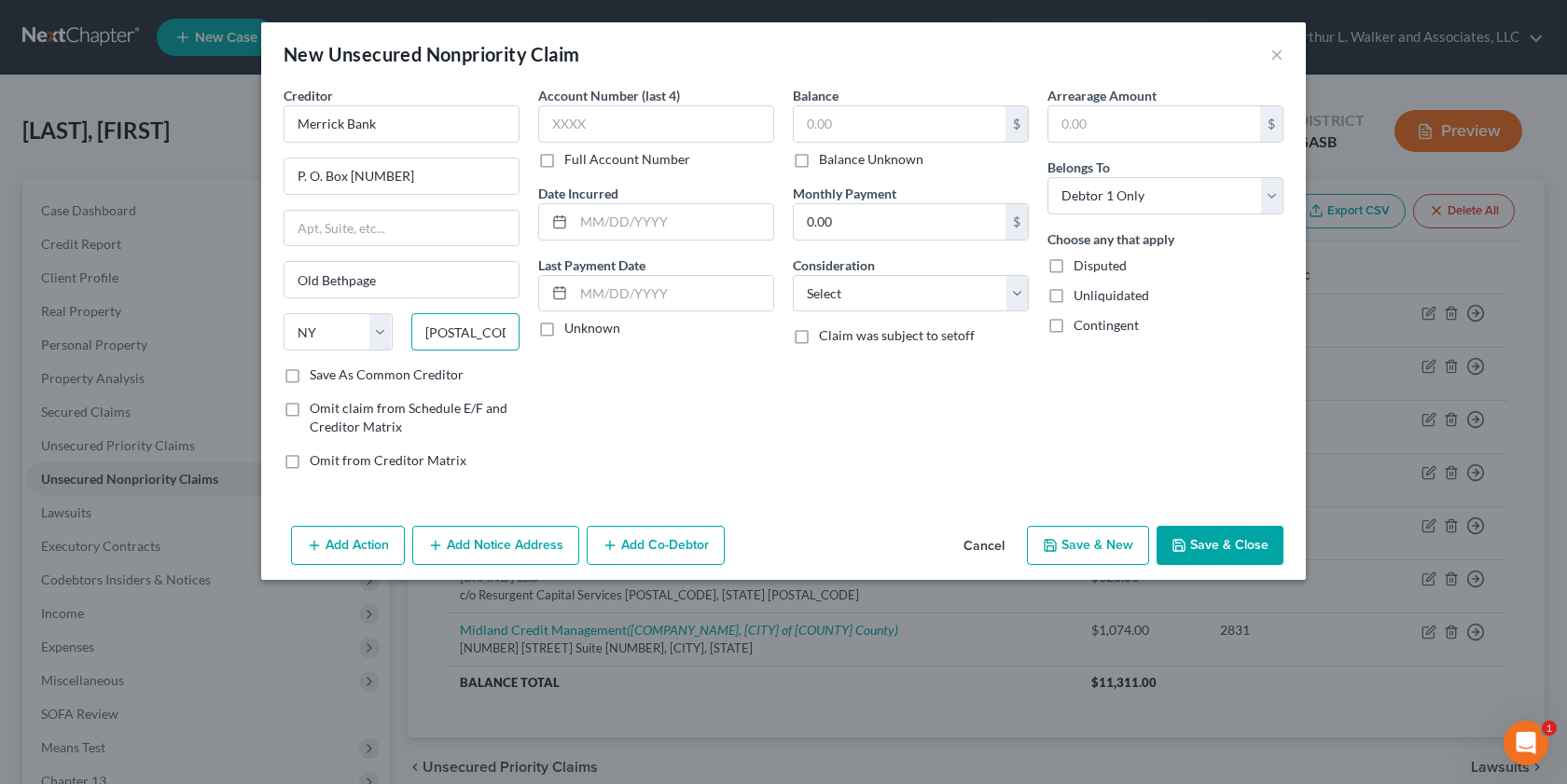 type on "11804-9001" 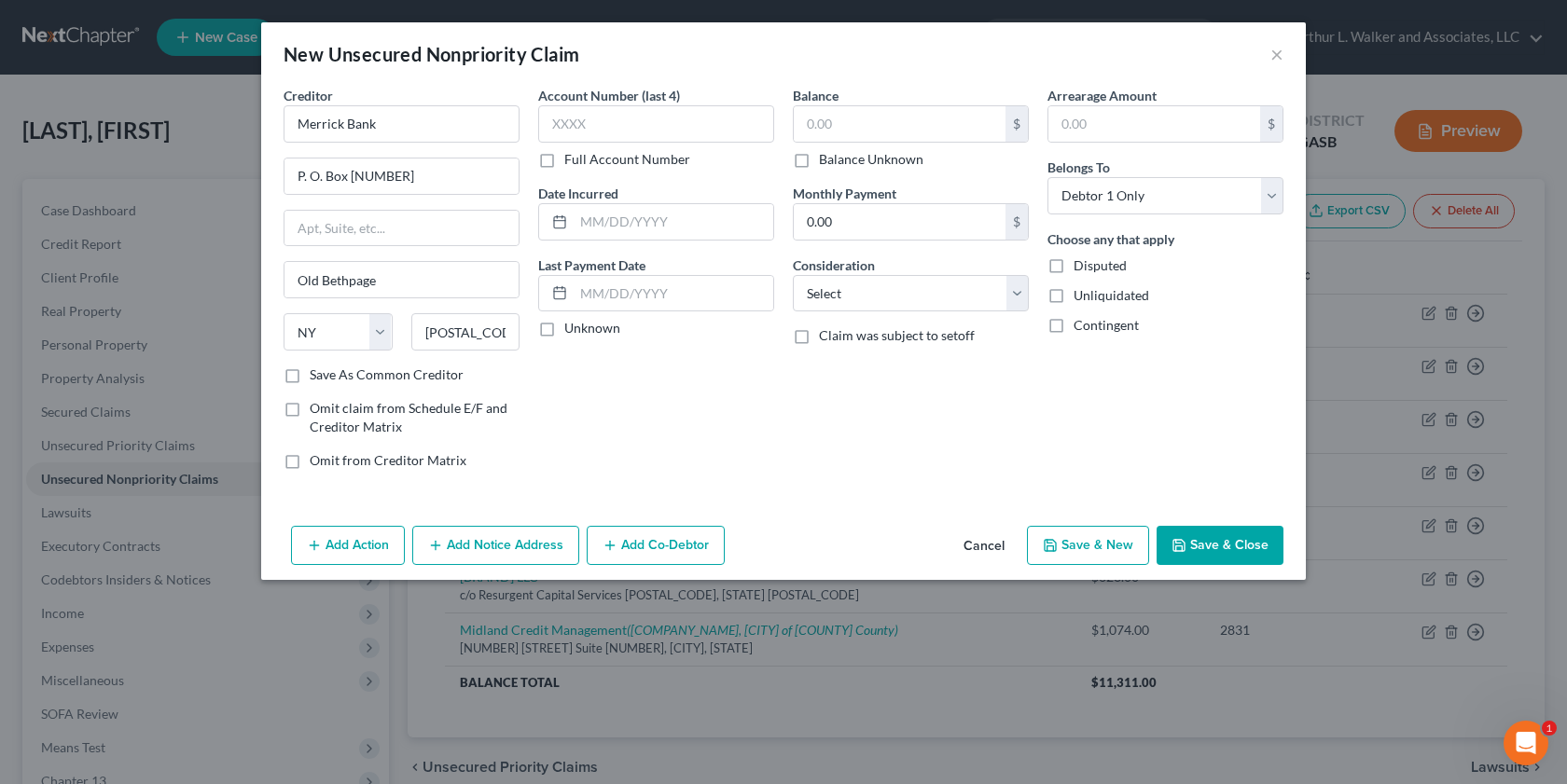click on "Save As Common Creditor" at bounding box center (386, 375) 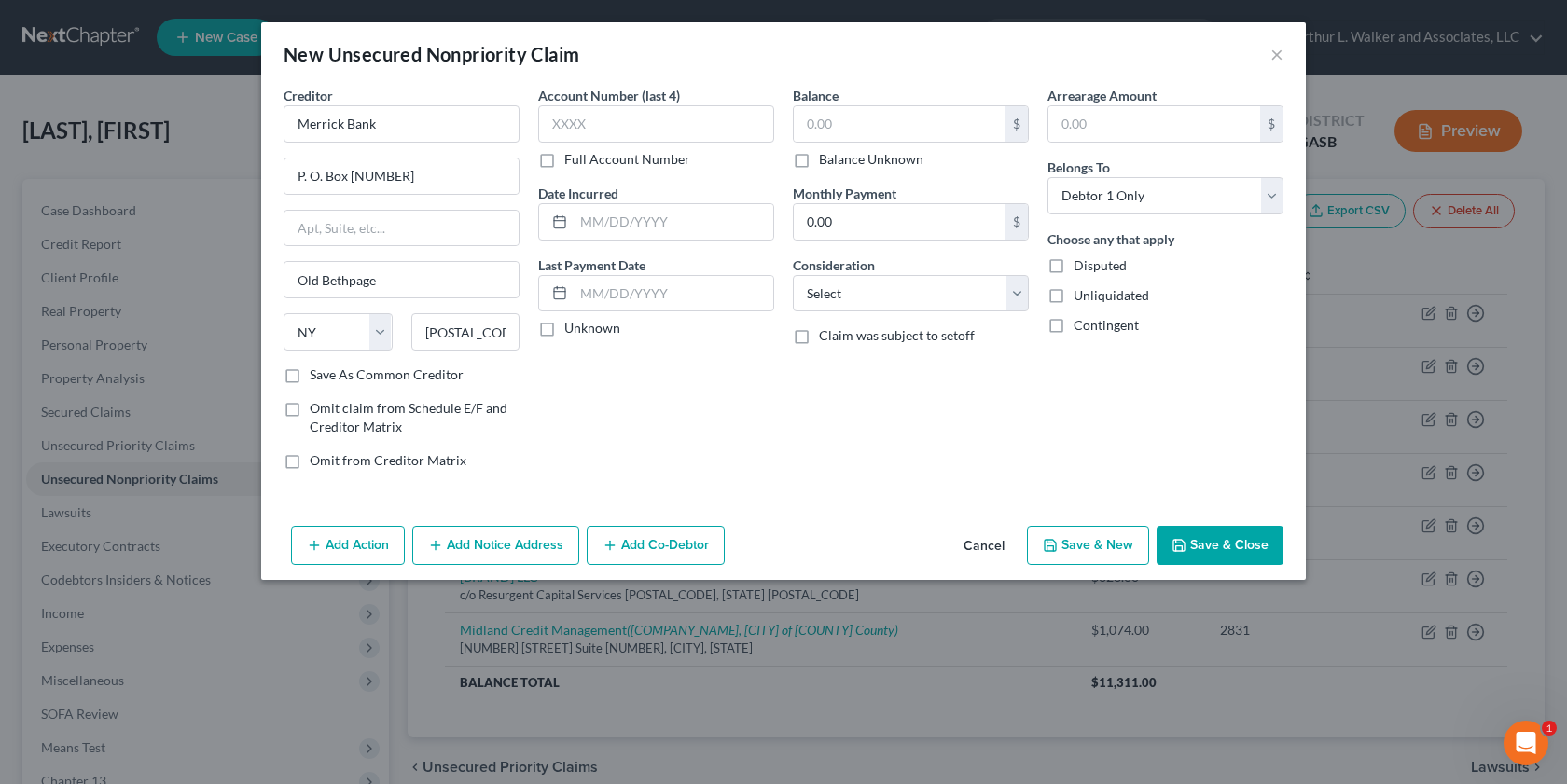 click on "Save As Common Creditor" at bounding box center [323, 371] 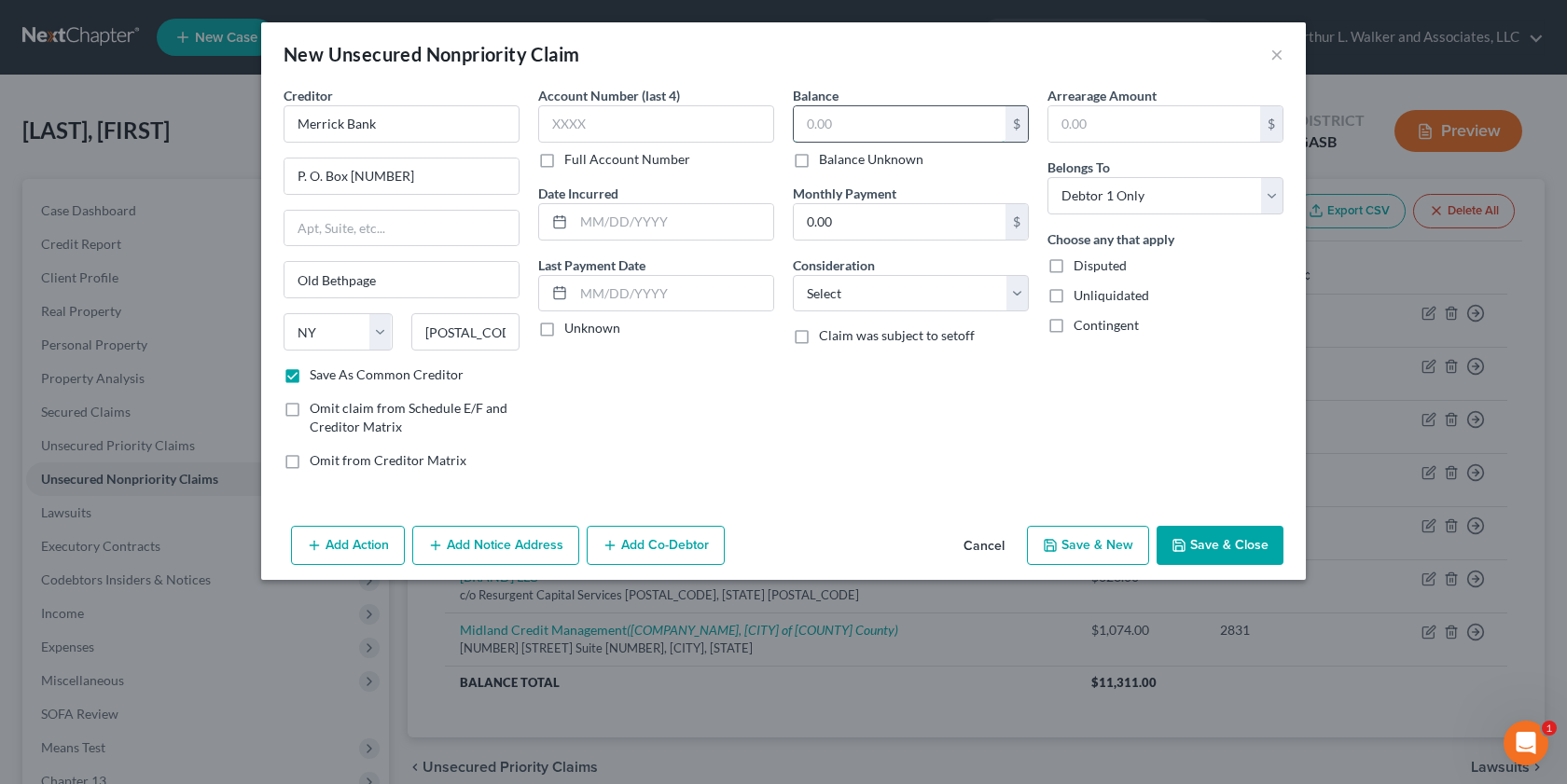 click at bounding box center [899, 124] 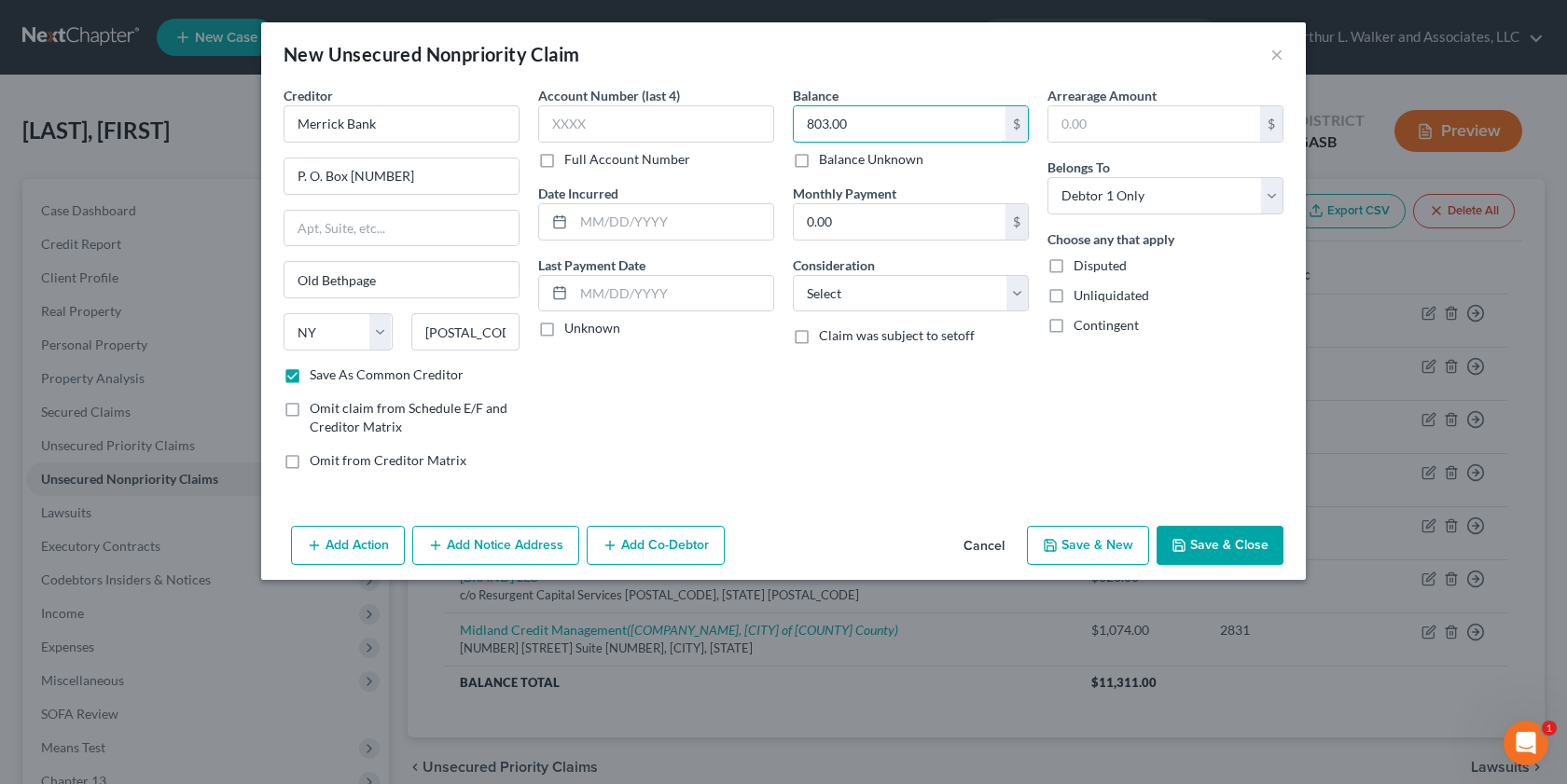 type on "803.00" 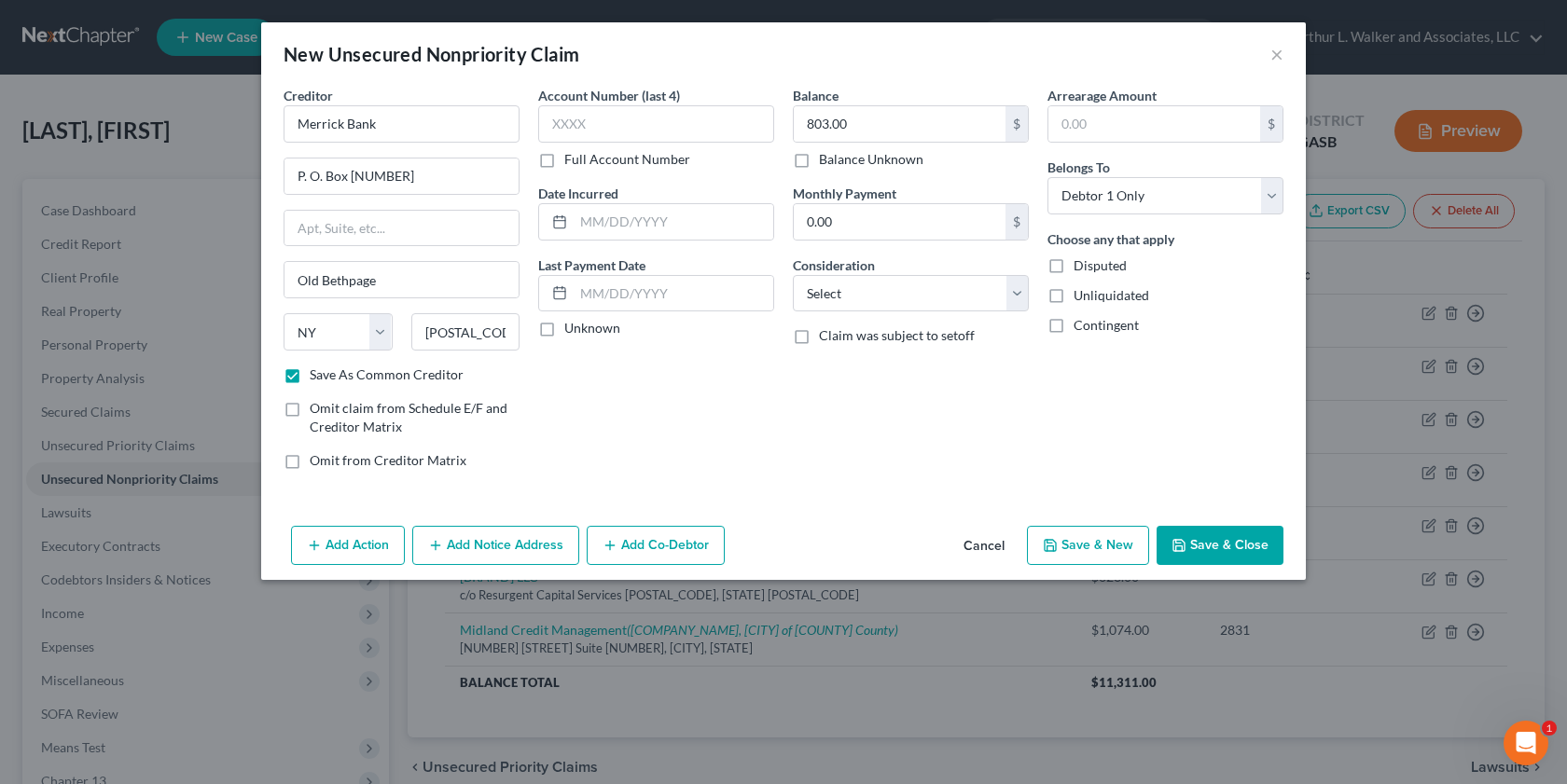 click on "Unliquidated" at bounding box center [1111, 296] 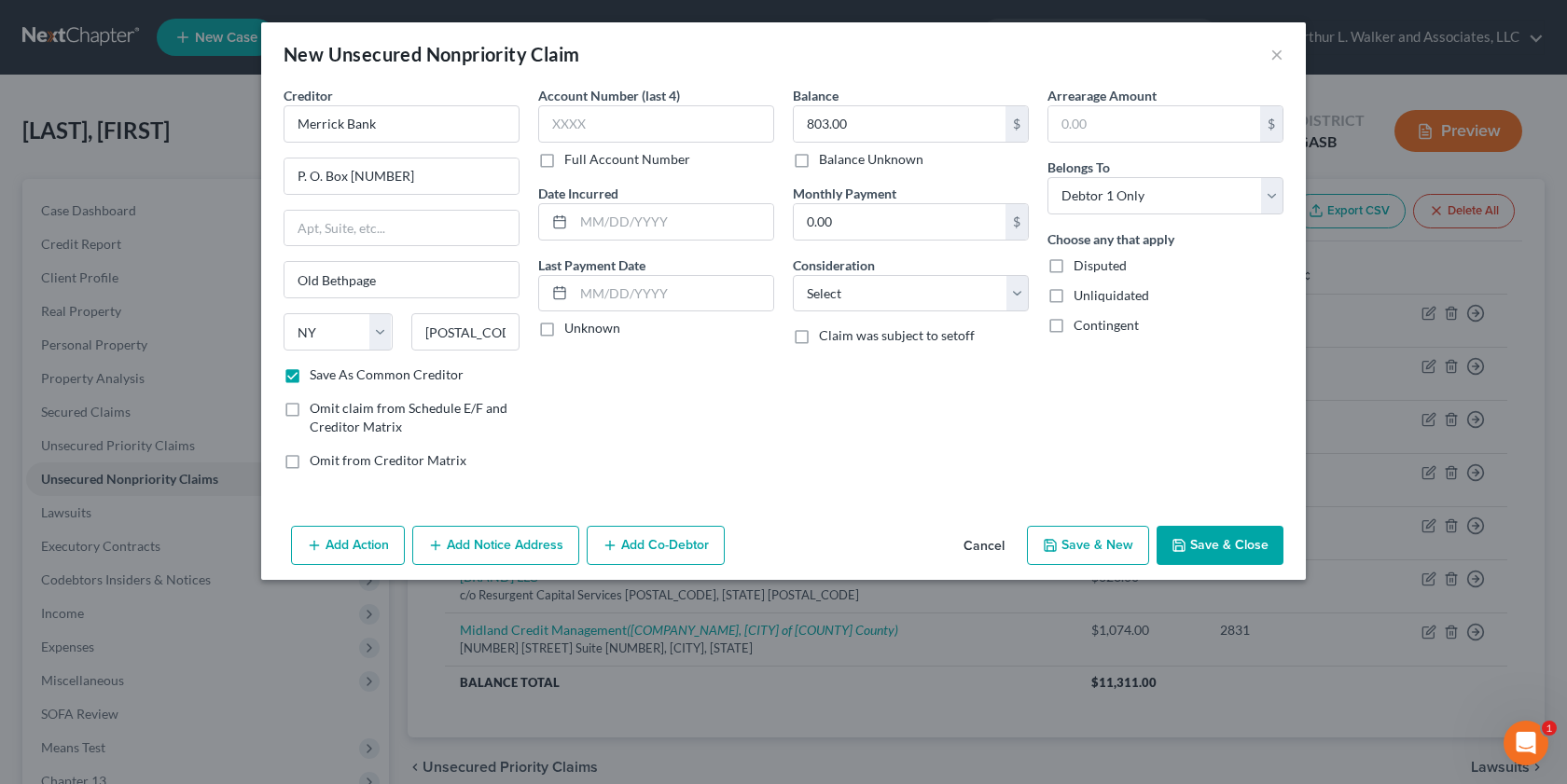click on "Unliquidated" at bounding box center (1087, 292) 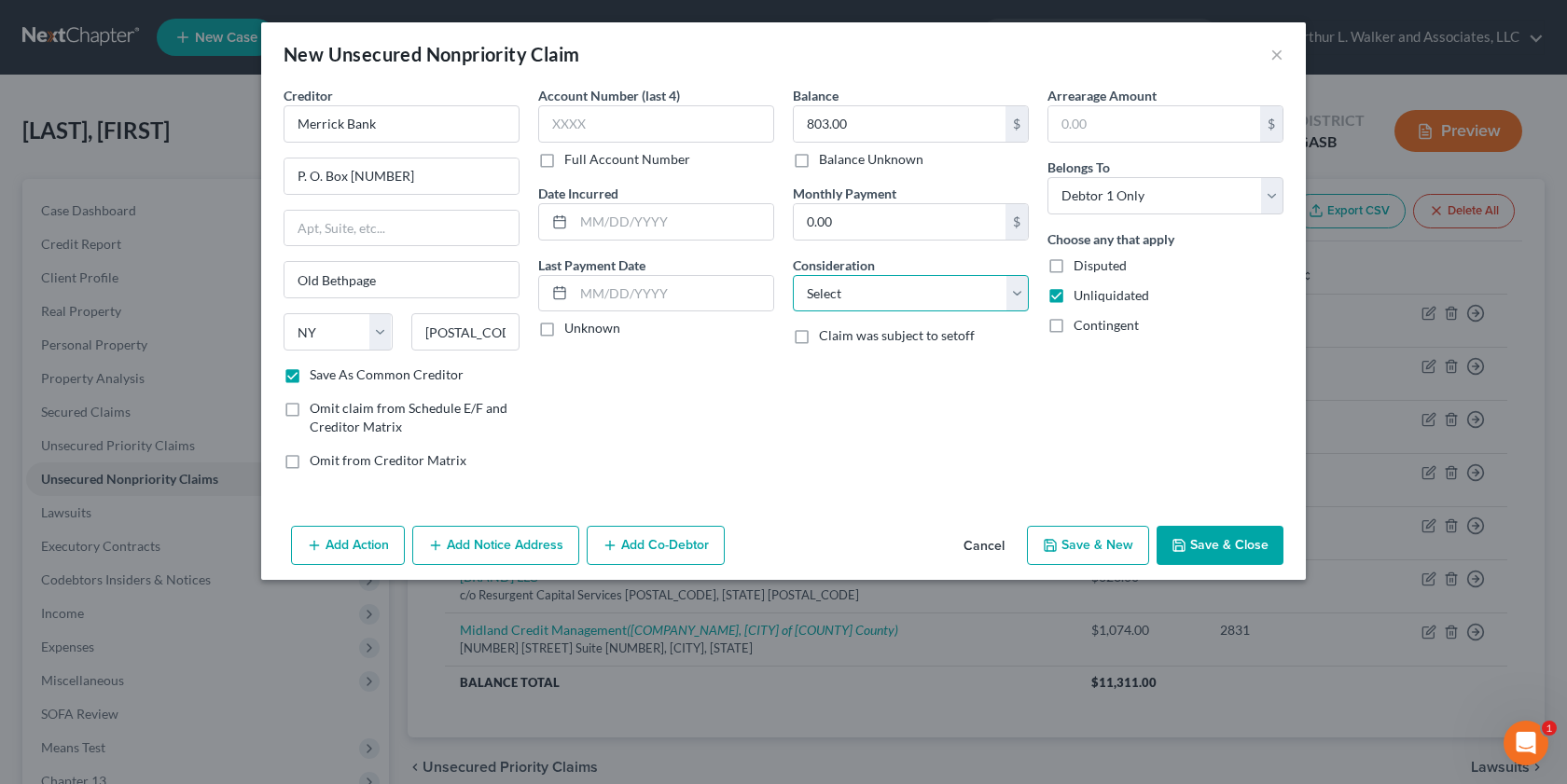 click on "Select Cable / Satellite Services Collection Agency Credit Card Debt Debt Counseling / Attorneys Deficiency Balance Domestic Support Obligations Home / Car Repairs Income Taxes Judgment Liens Medical Services Monies Loaned / Advanced Mortgage Obligation From Divorce Or Separation Obligation To Pensions Other Overdrawn Bank Account Promised To Help Pay Creditors Student Loans Suppliers And Vendors Telephone / Internet Services Utility Services" at bounding box center (910, 294) 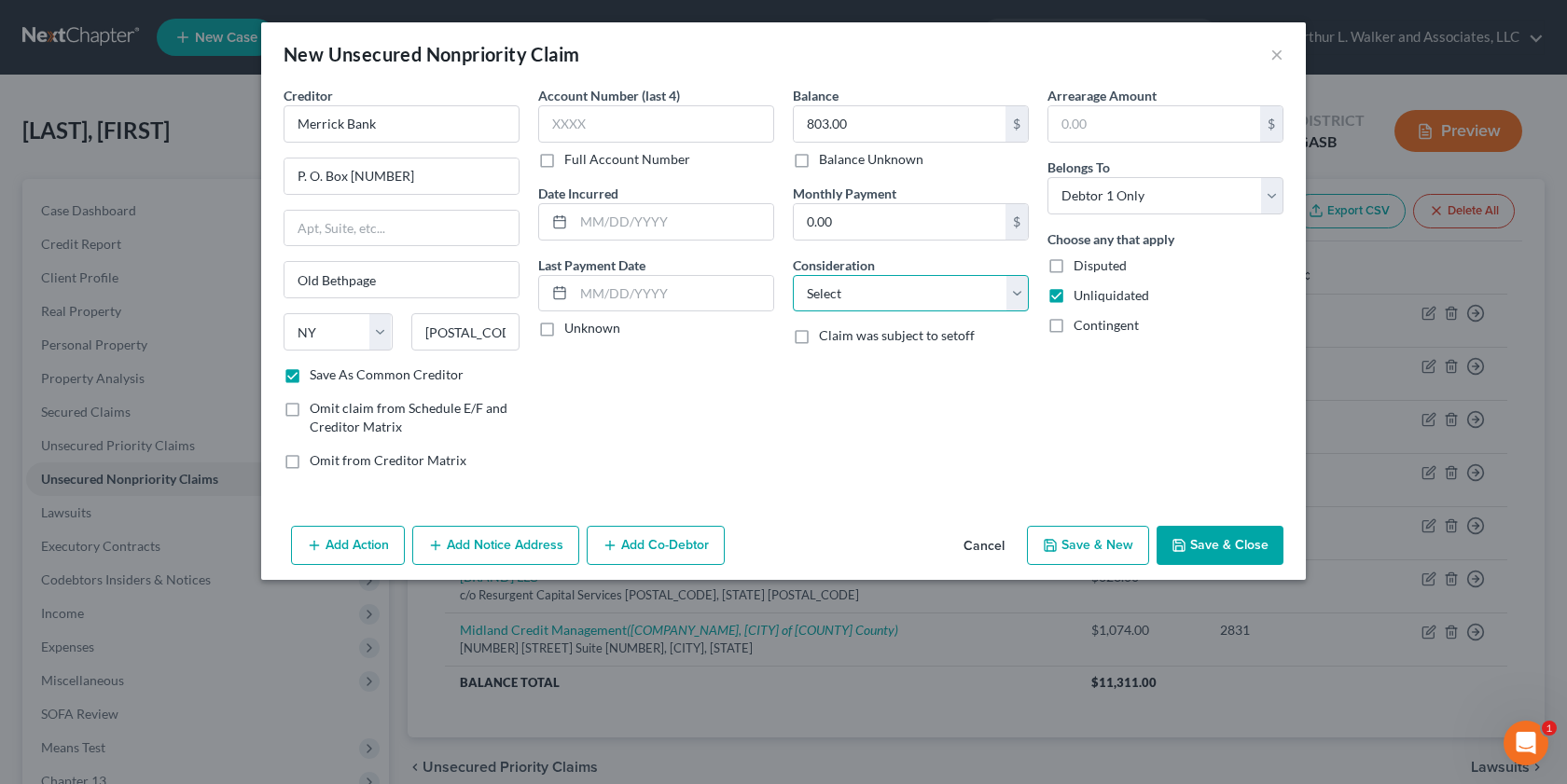 select on "14" 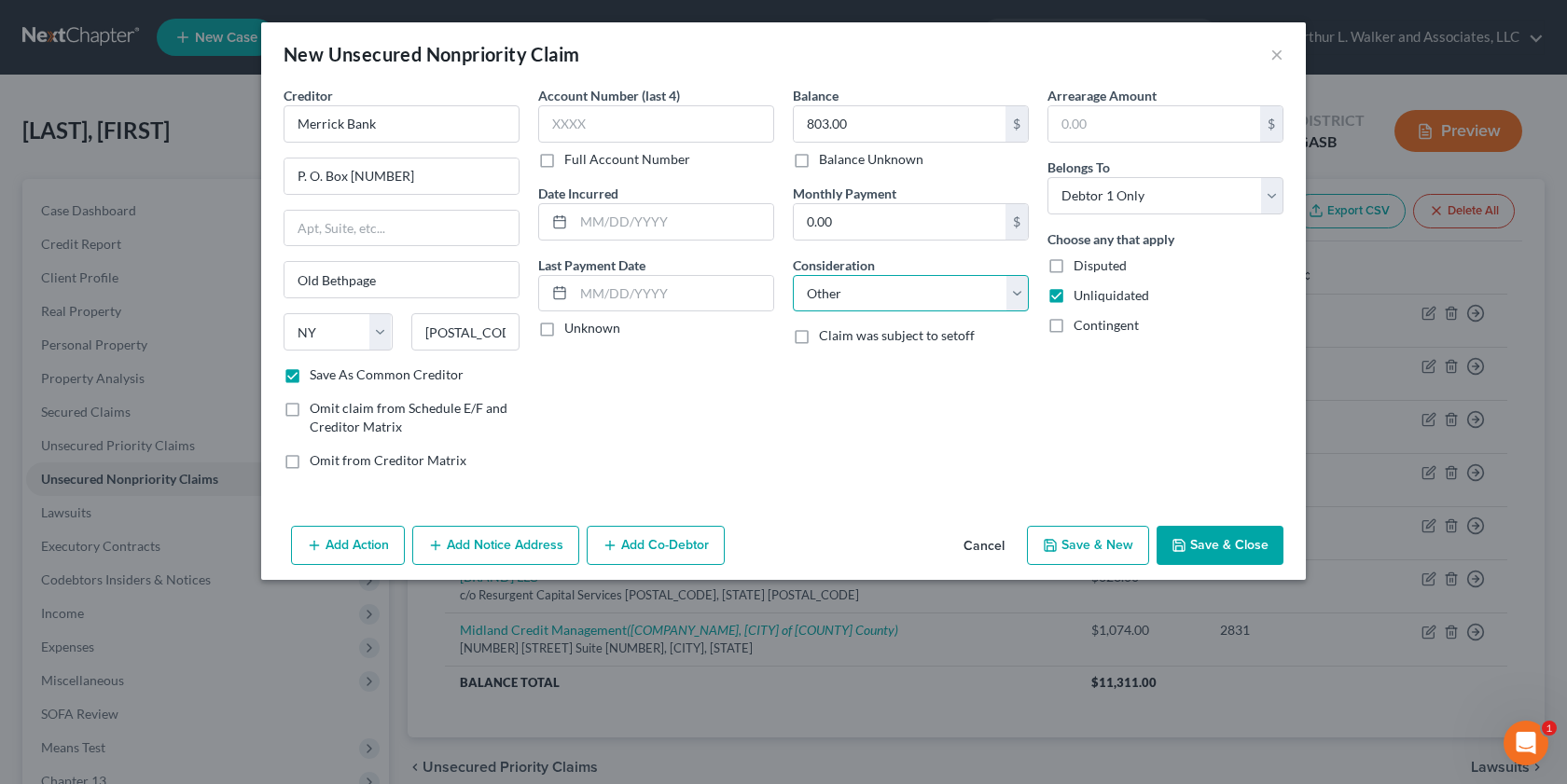 click on "Select Cable / Satellite Services Collection Agency Credit Card Debt Debt Counseling / Attorneys Deficiency Balance Domestic Support Obligations Home / Car Repairs Income Taxes Judgment Liens Medical Services Monies Loaned / Advanced Mortgage Obligation From Divorce Or Separation Obligation To Pensions Other Overdrawn Bank Account Promised To Help Pay Creditors Student Loans Suppliers And Vendors Telephone / Internet Services Utility Services" at bounding box center [910, 294] 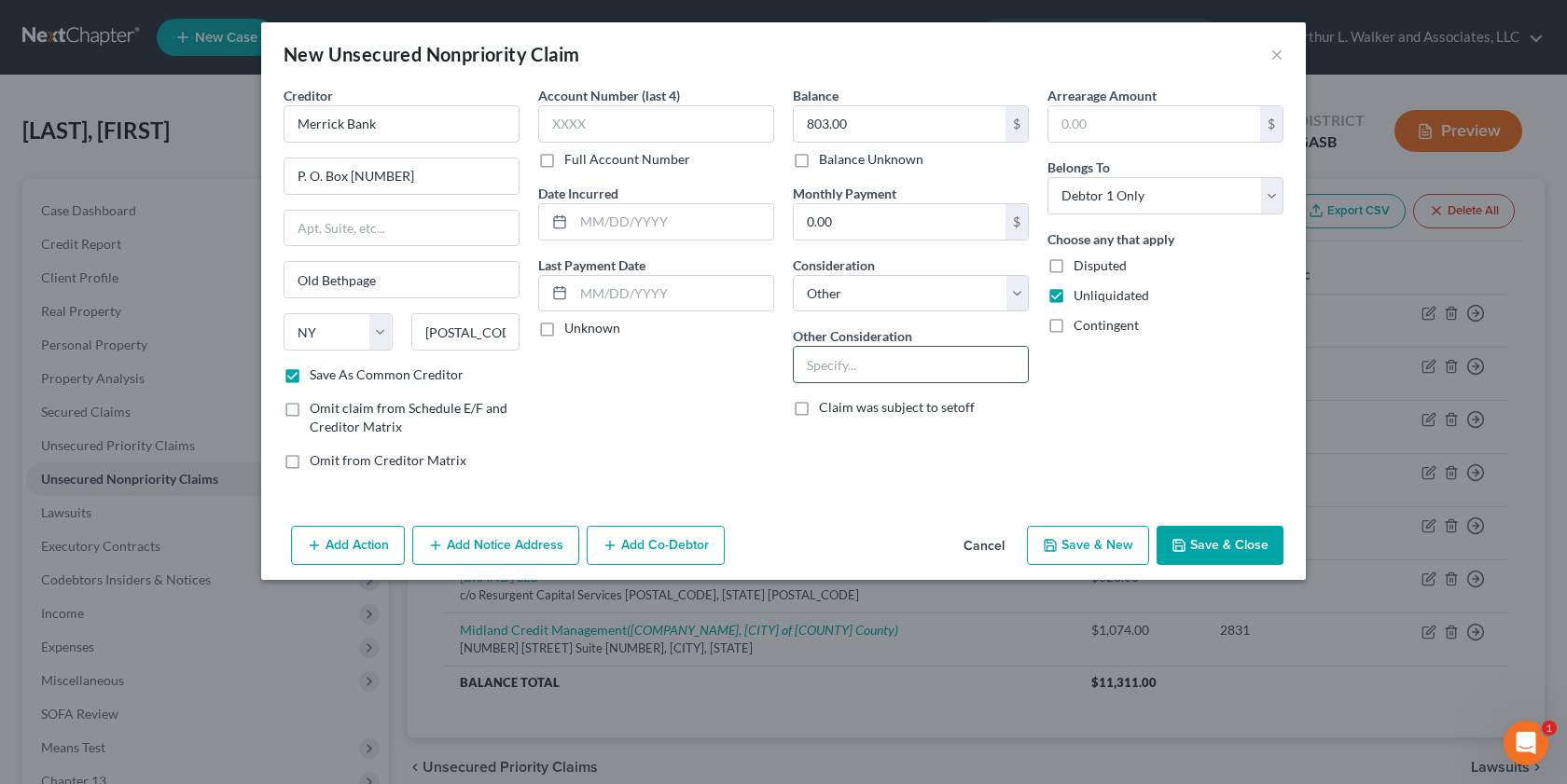 click at bounding box center (910, 364) 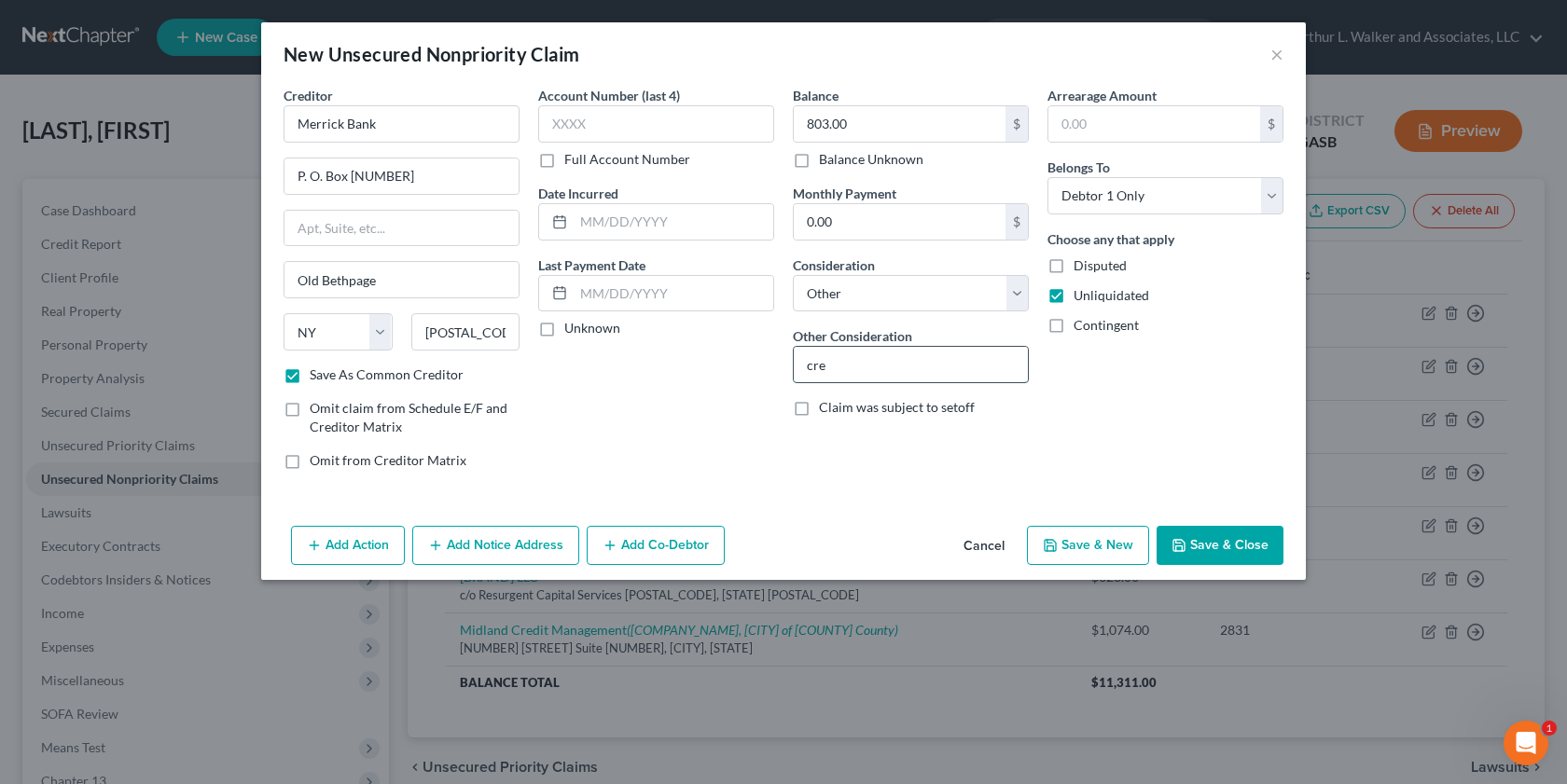 type on "Credit Card Account" 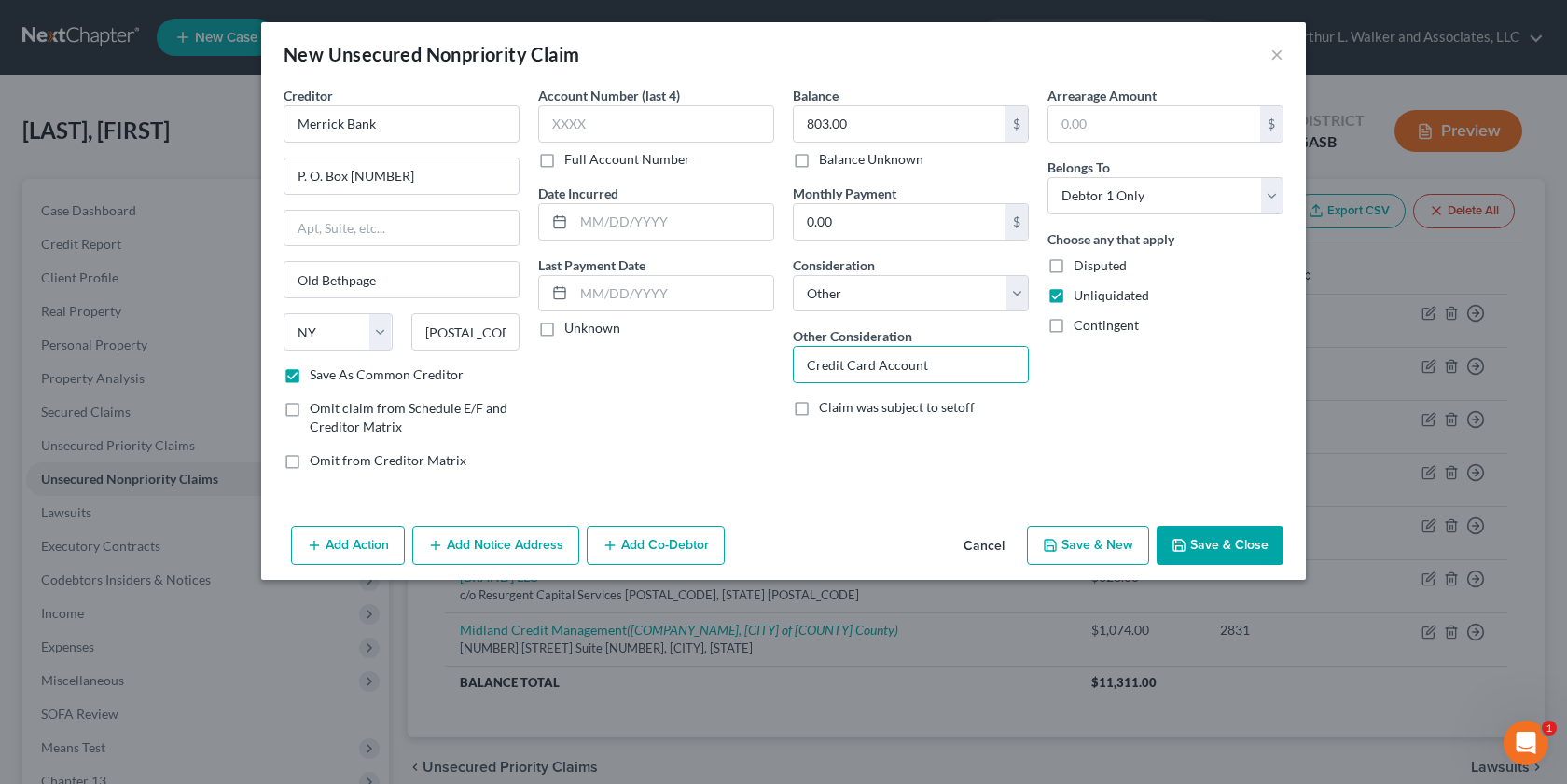 click on "Save & Close" at bounding box center (1220, 545) 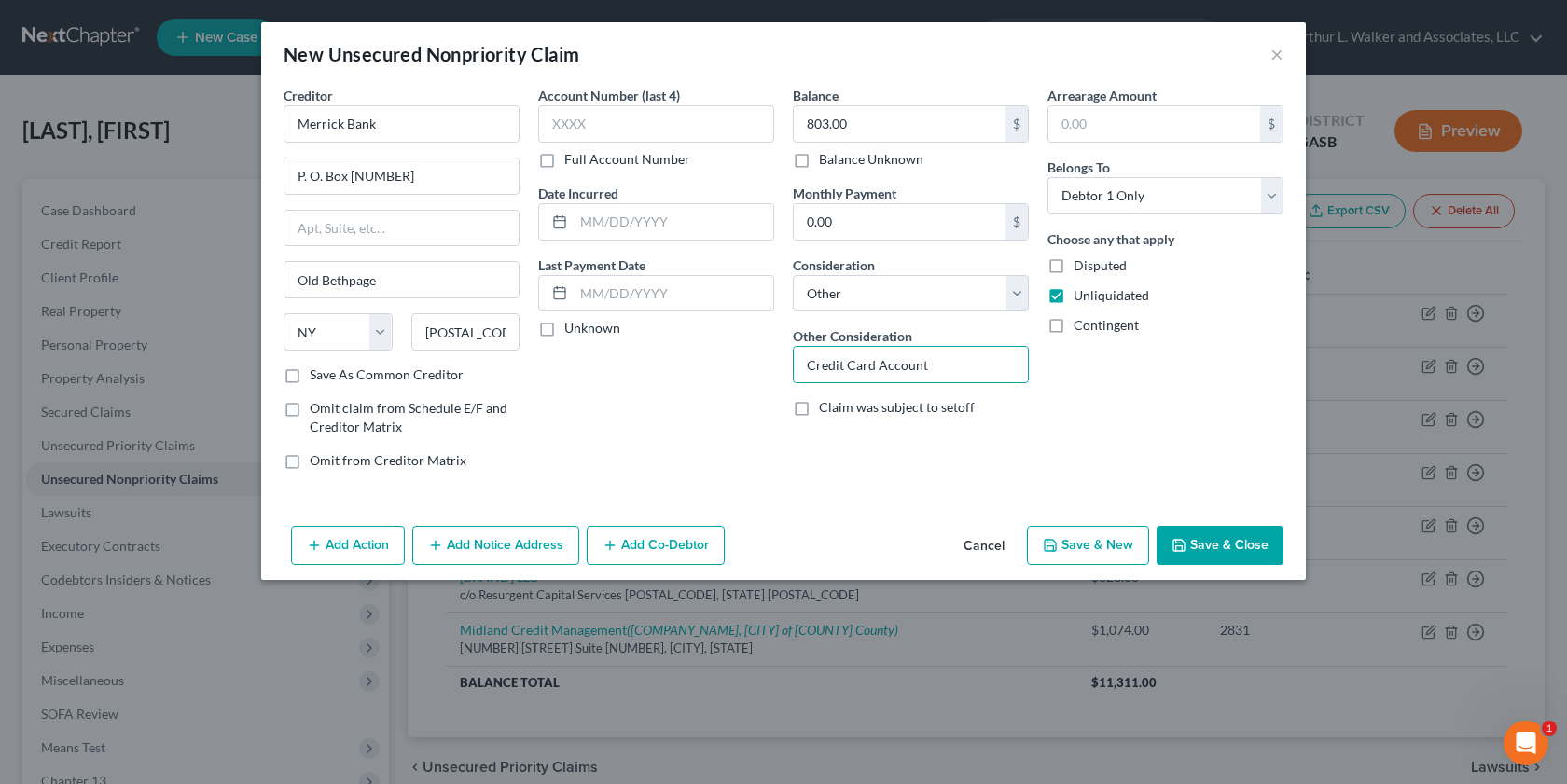 checkbox on "false" 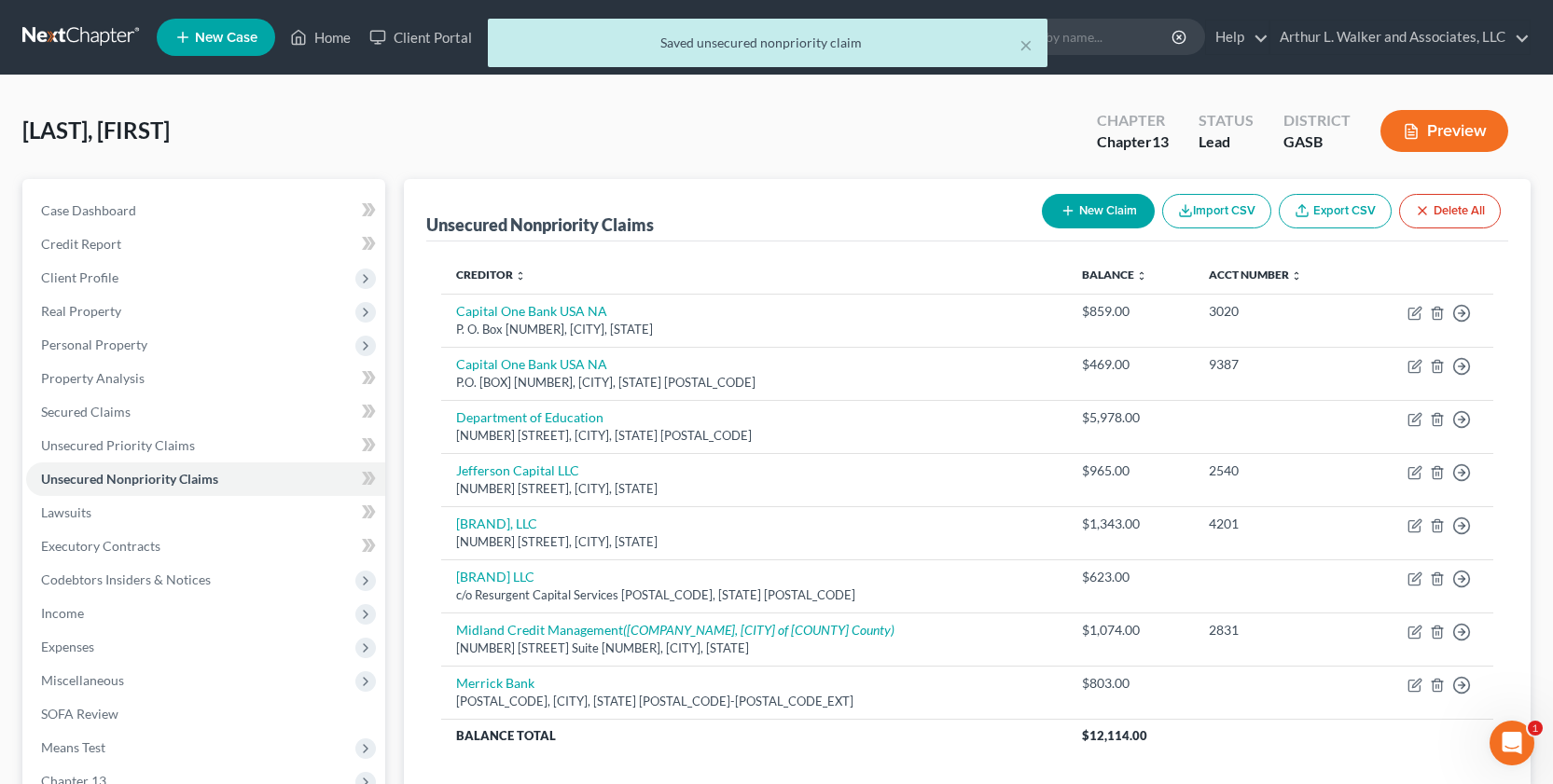 click on "New Claim" at bounding box center (1098, 211) 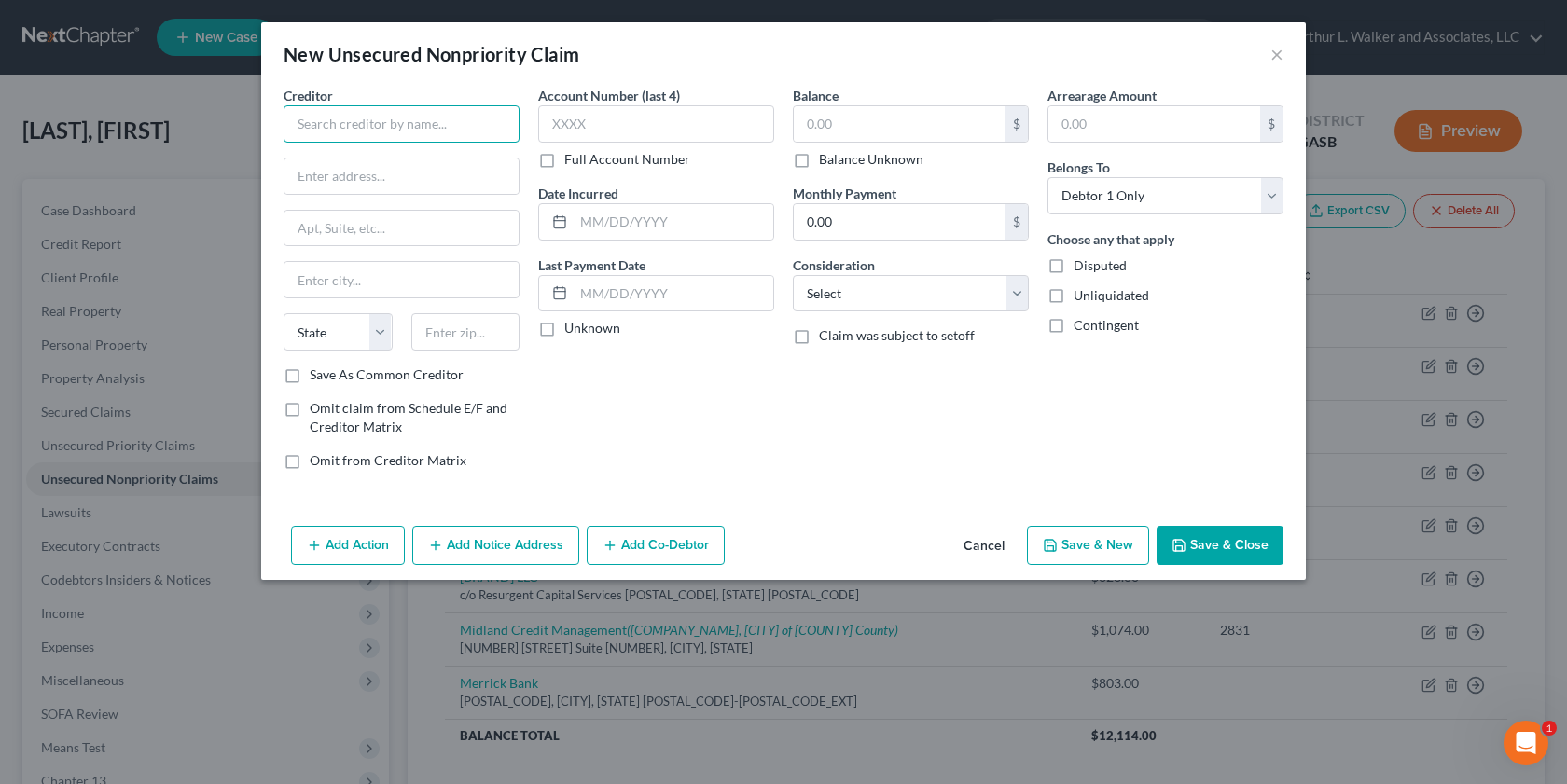 click at bounding box center [401, 124] 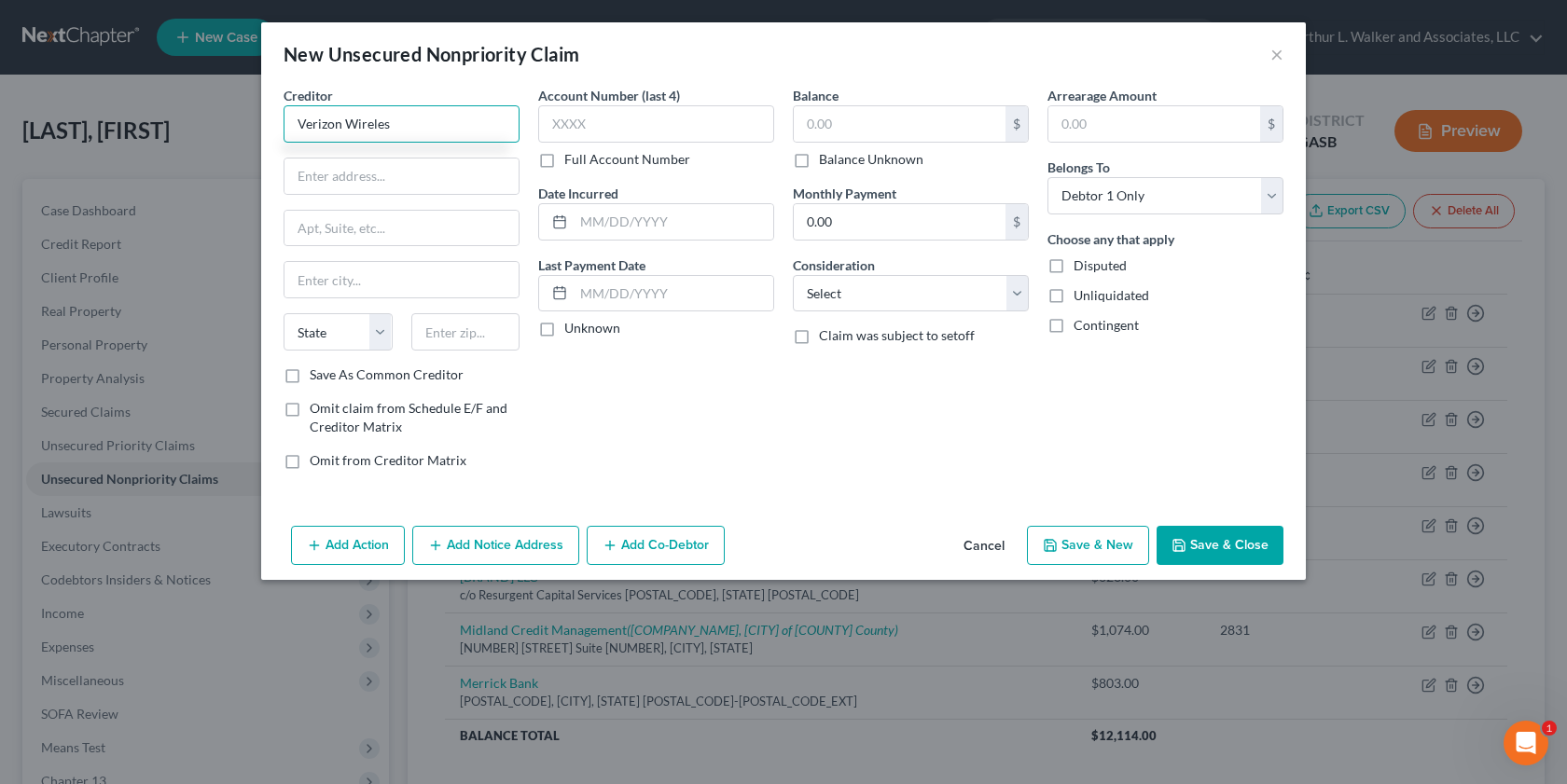 type on "Verizon Wireles" 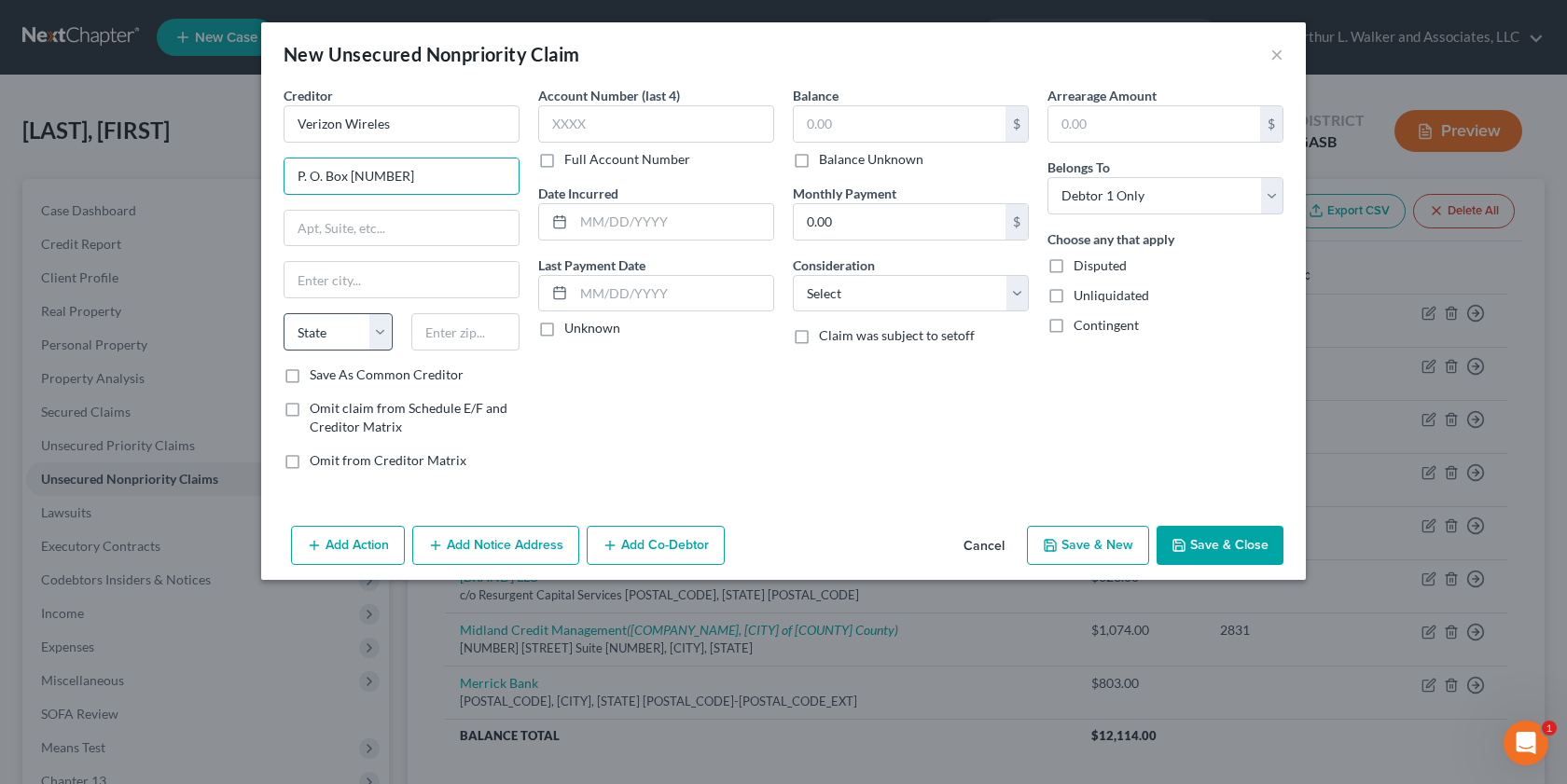 type on "P. O. Box 650051" 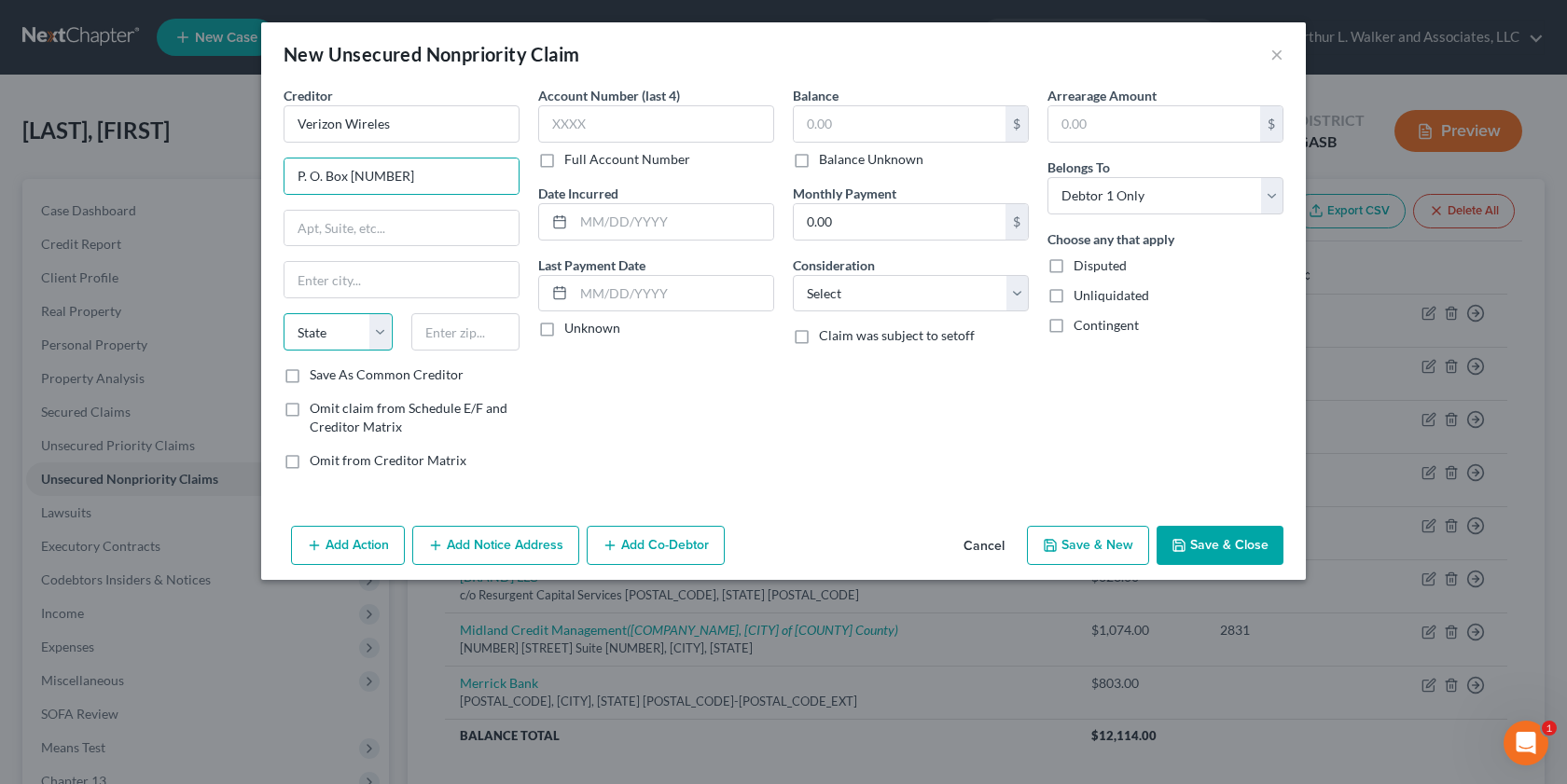 click on "State AL AK AR AZ CA CO CT DE DC FL GA GU HI ID IL IN IA KS KY LA ME MD MA MI MN MS MO MT NC ND NE NV NH NJ NM NY OH OK OR PA PR RI SC SD TN TX UT VI VA VT WA WV WI WY" at bounding box center [338, 332] 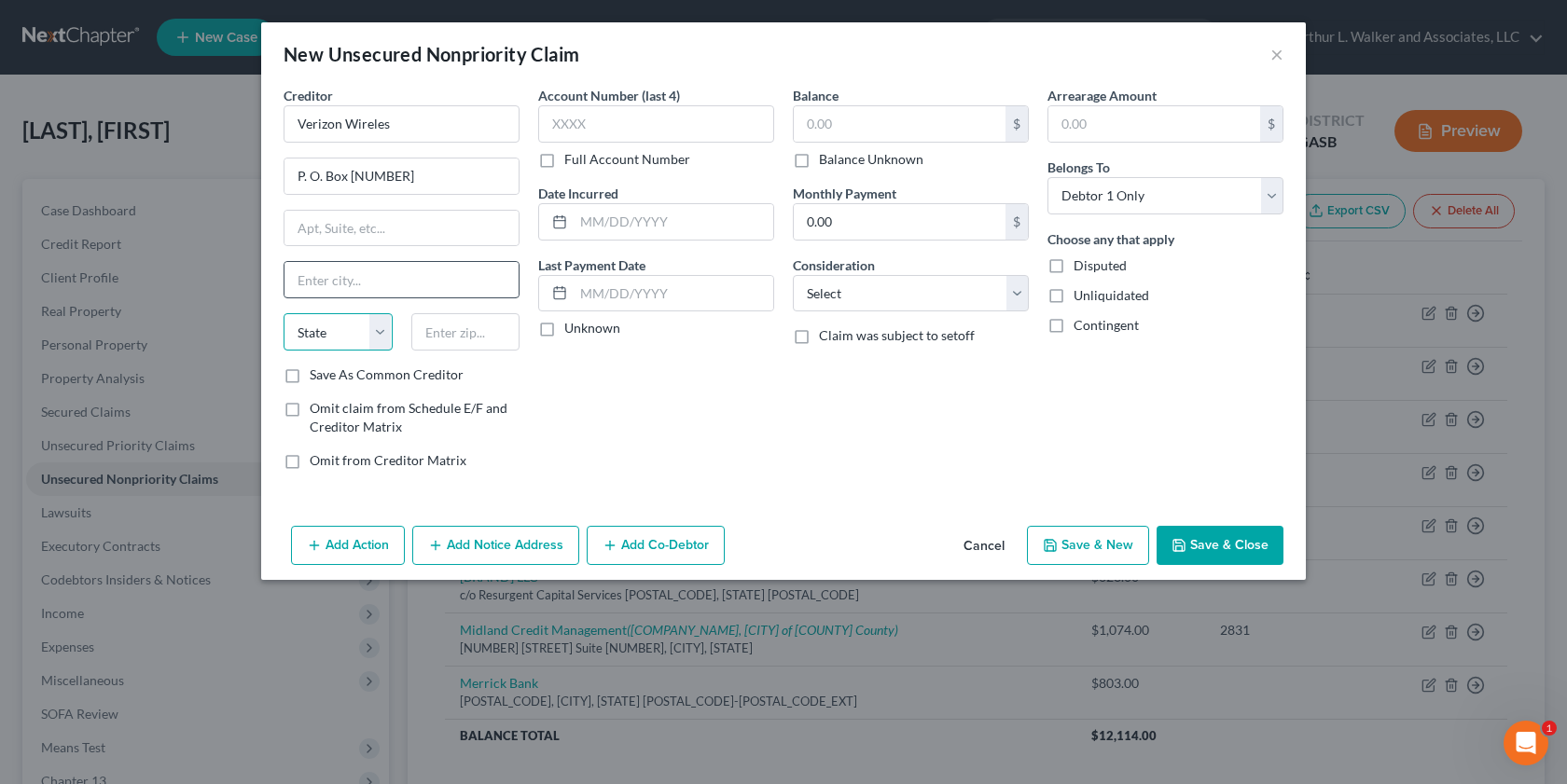 select on "7" 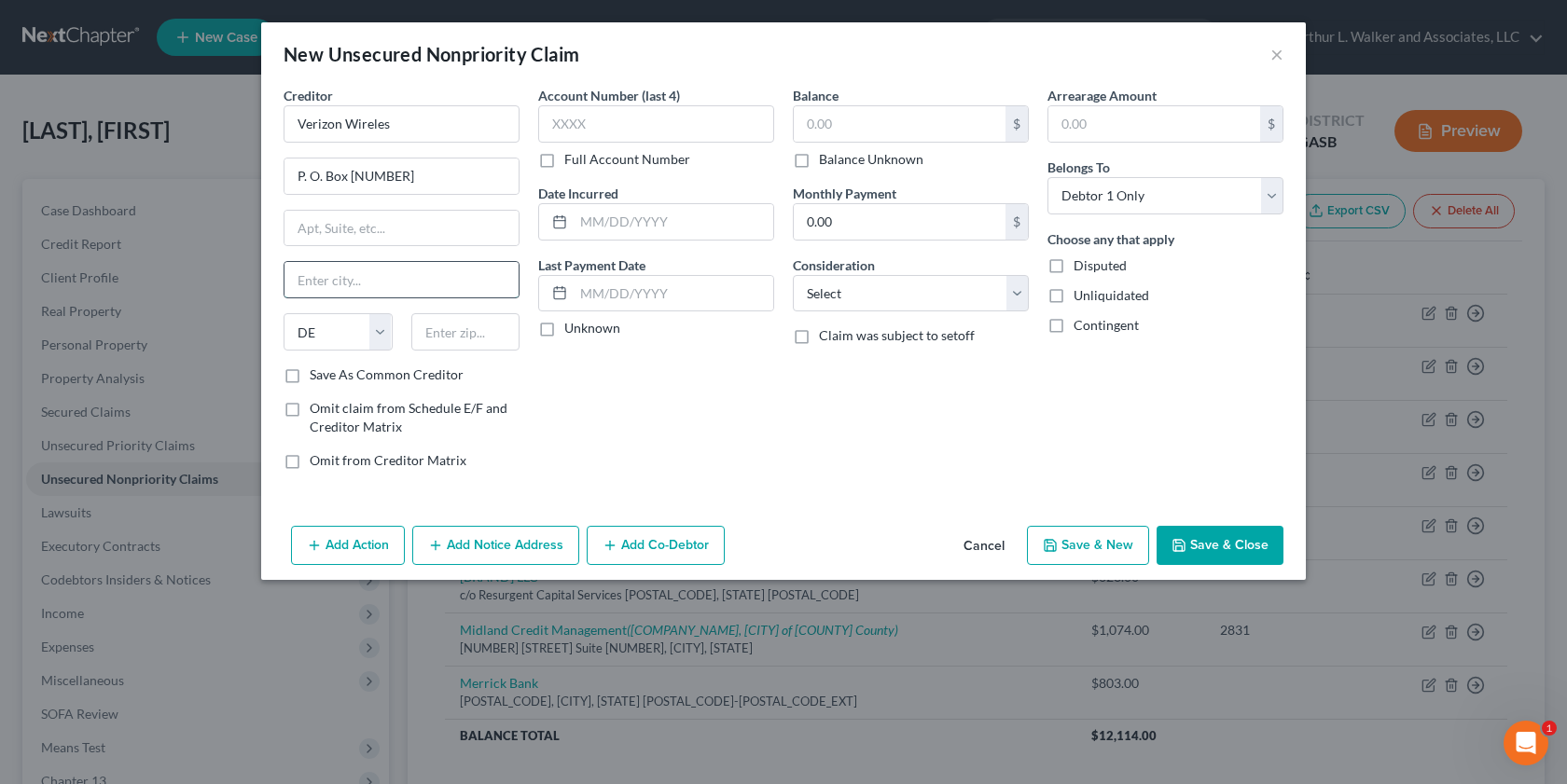 click at bounding box center (401, 280) 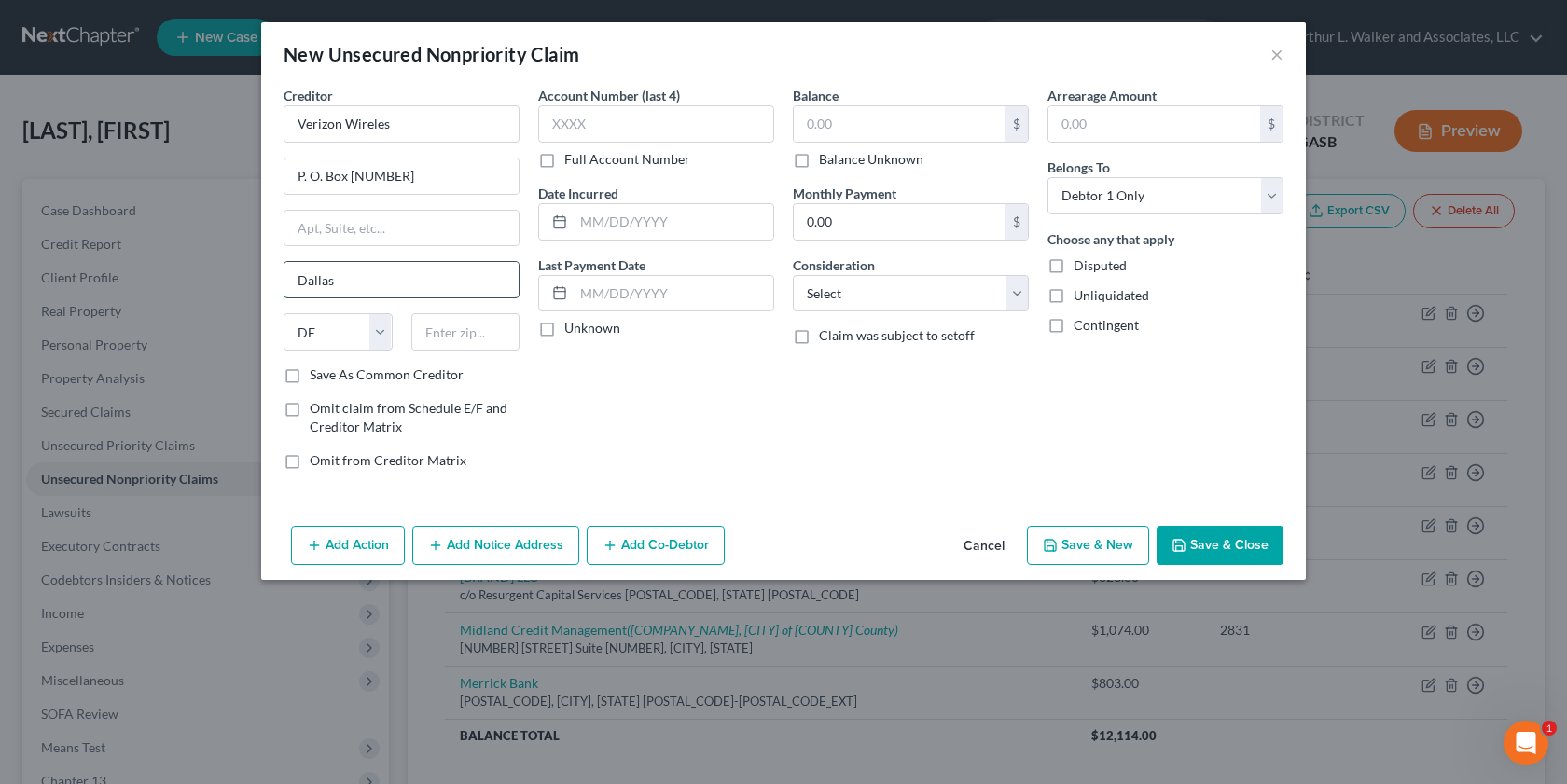 type on "Dallas" 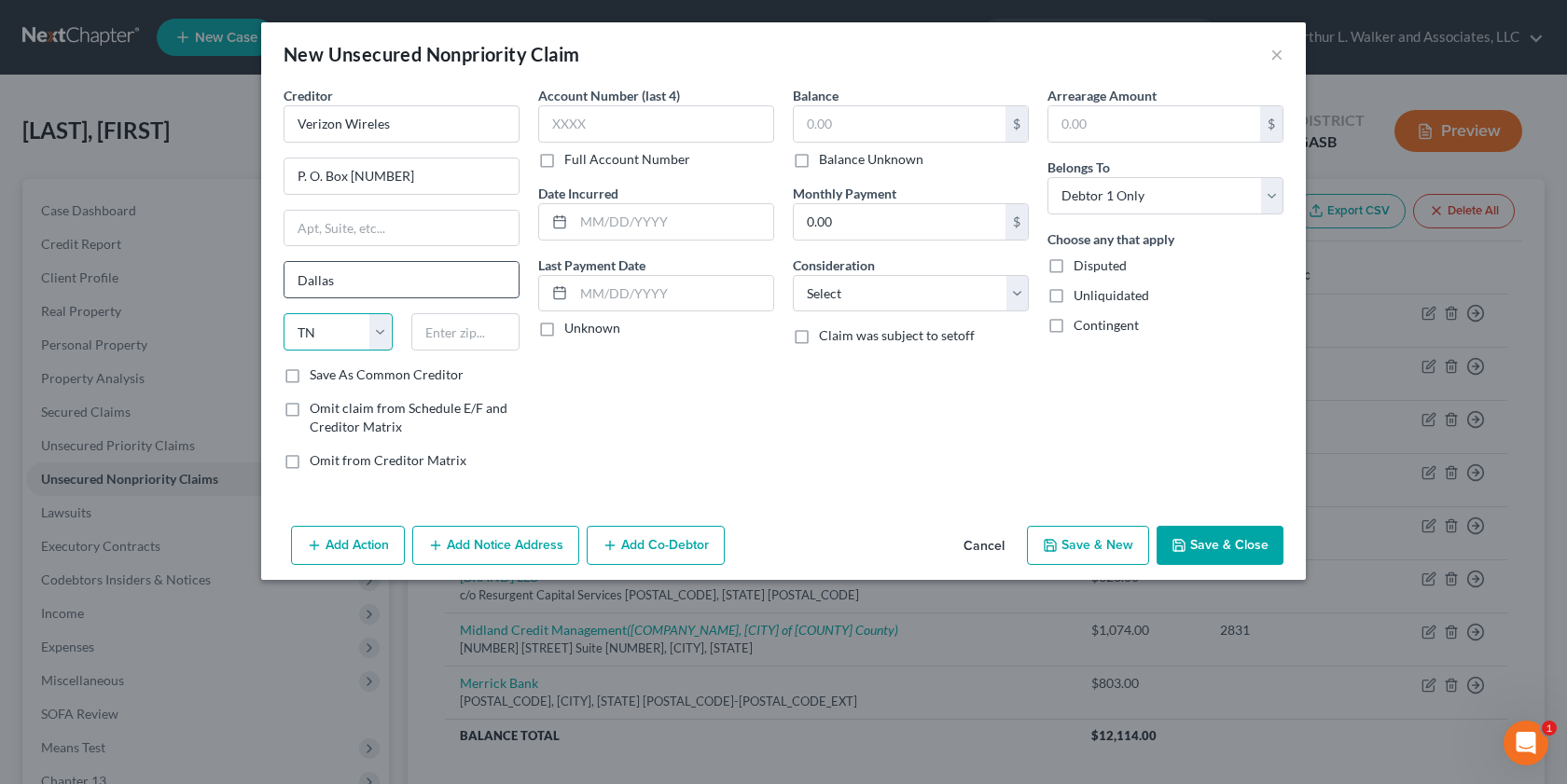 select on "45" 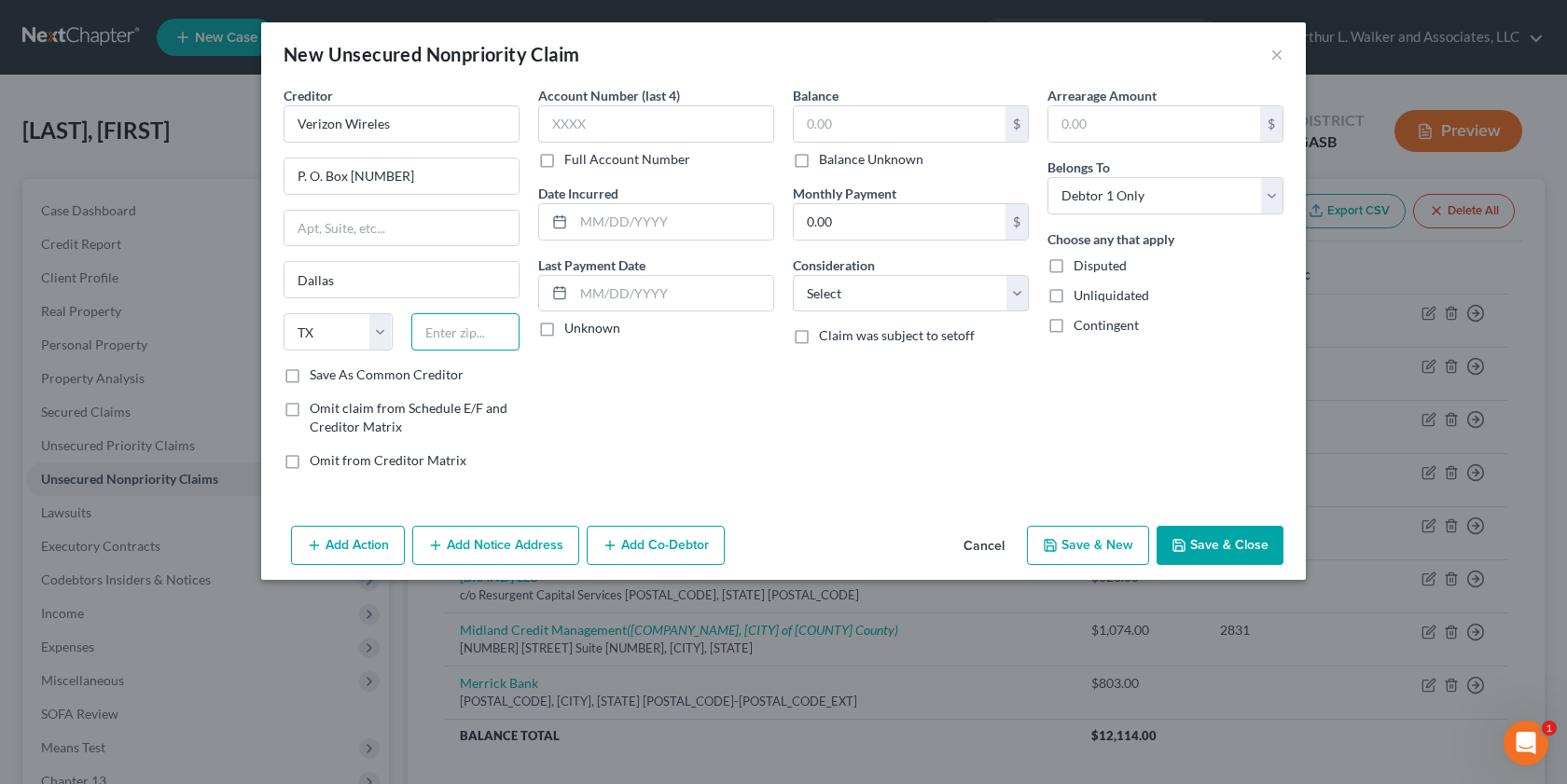 click at bounding box center (465, 332) 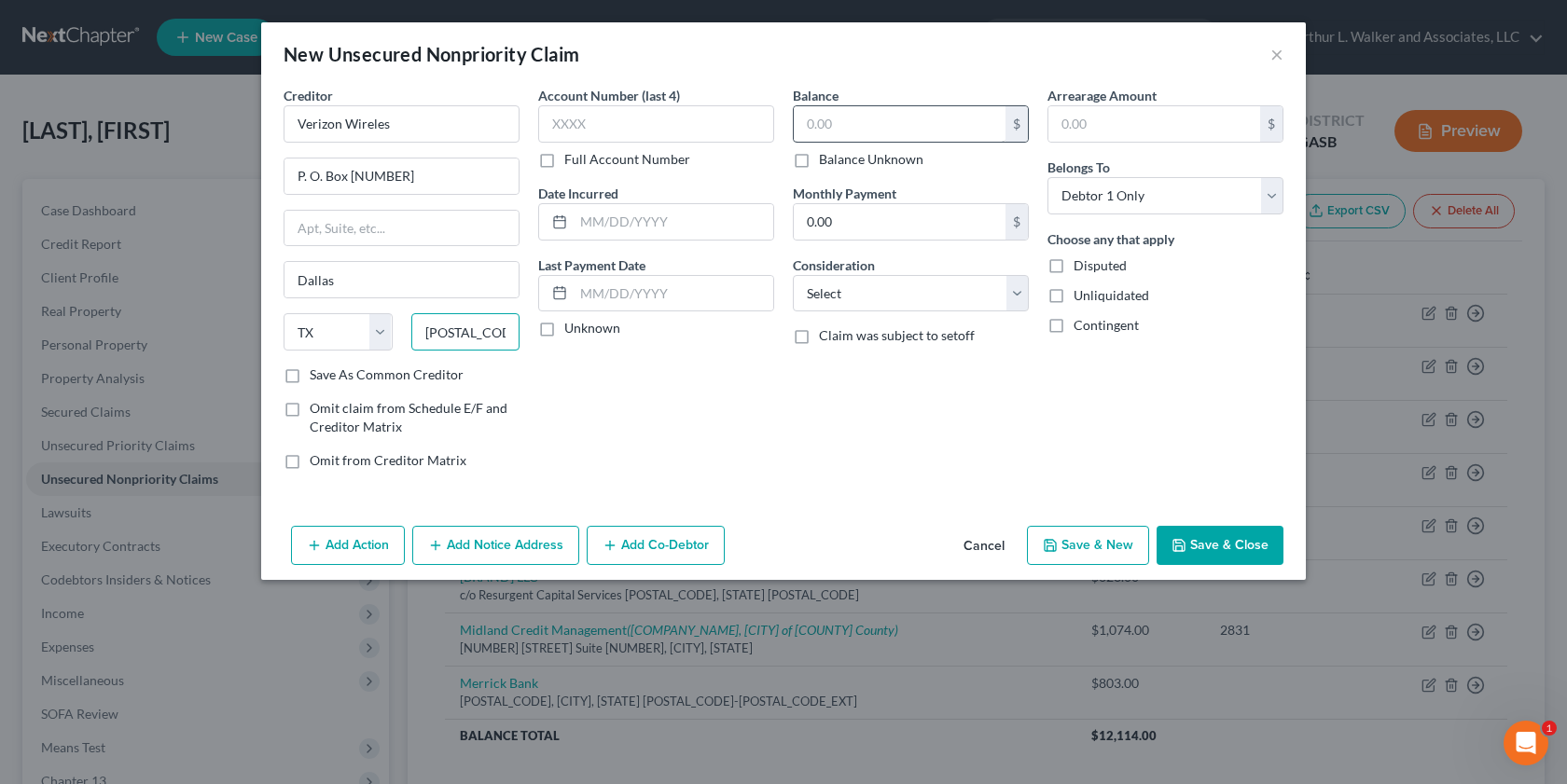 type on "75265-0051" 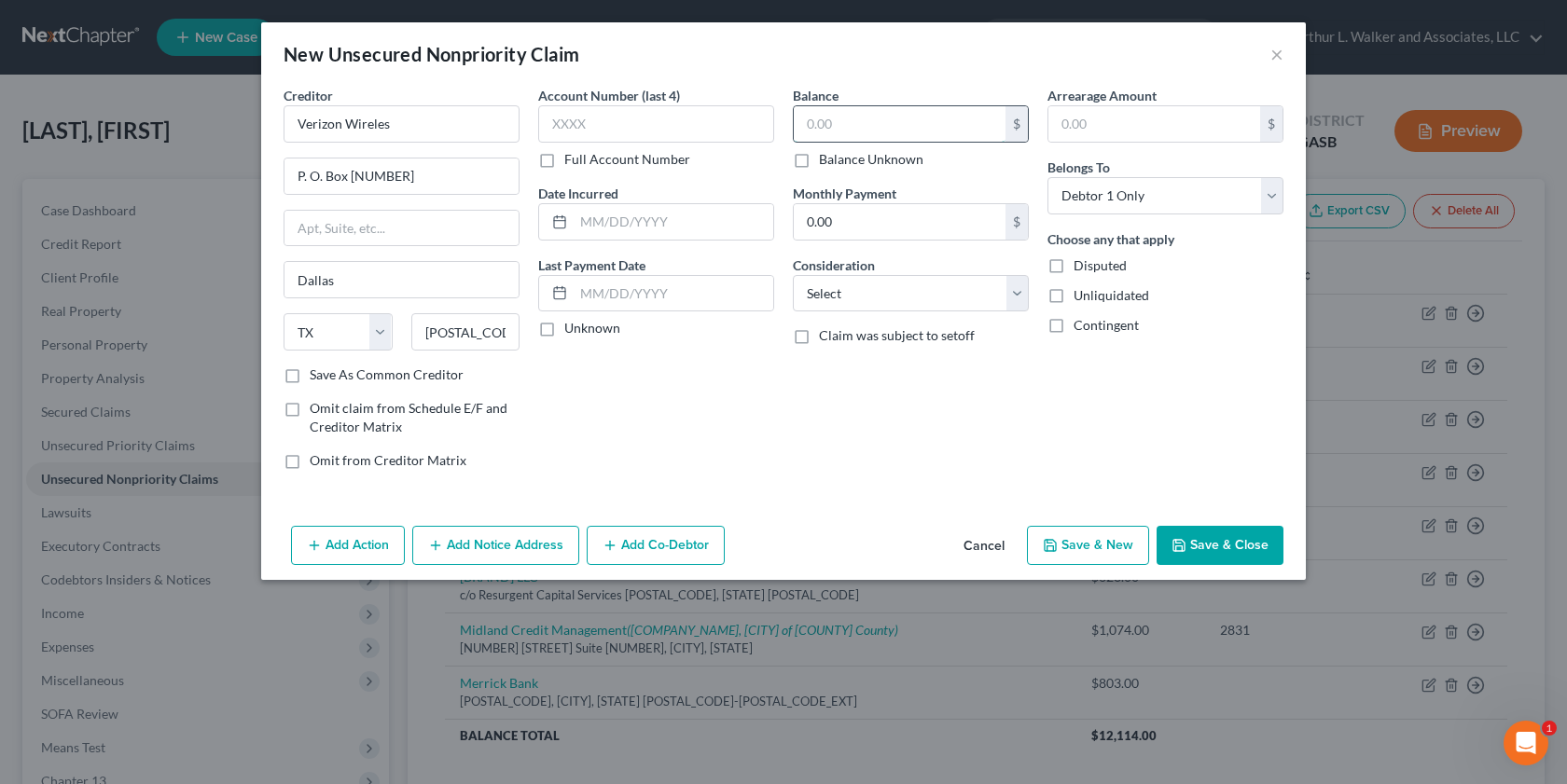 click at bounding box center (899, 124) 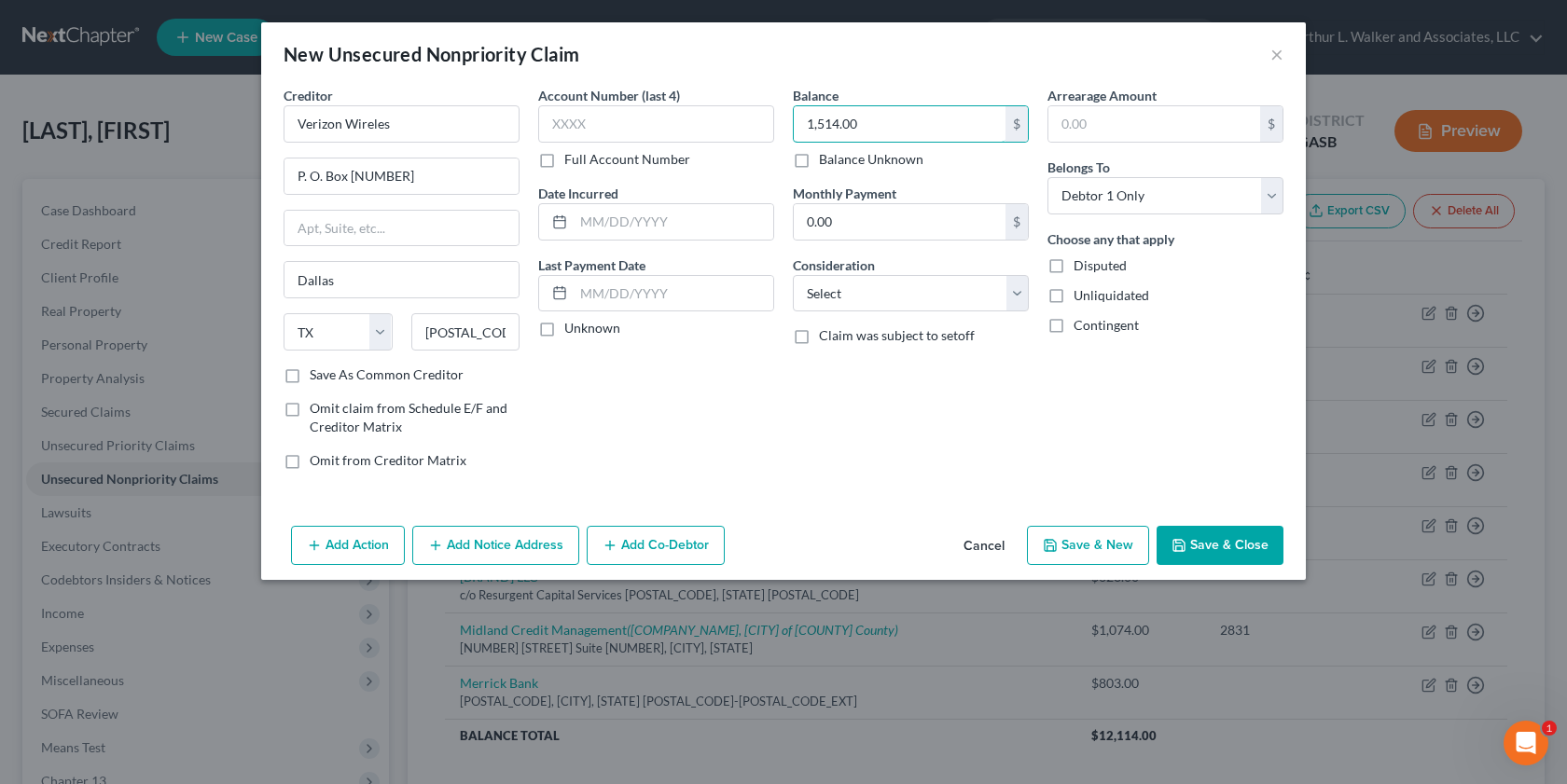 type on "1,514.00" 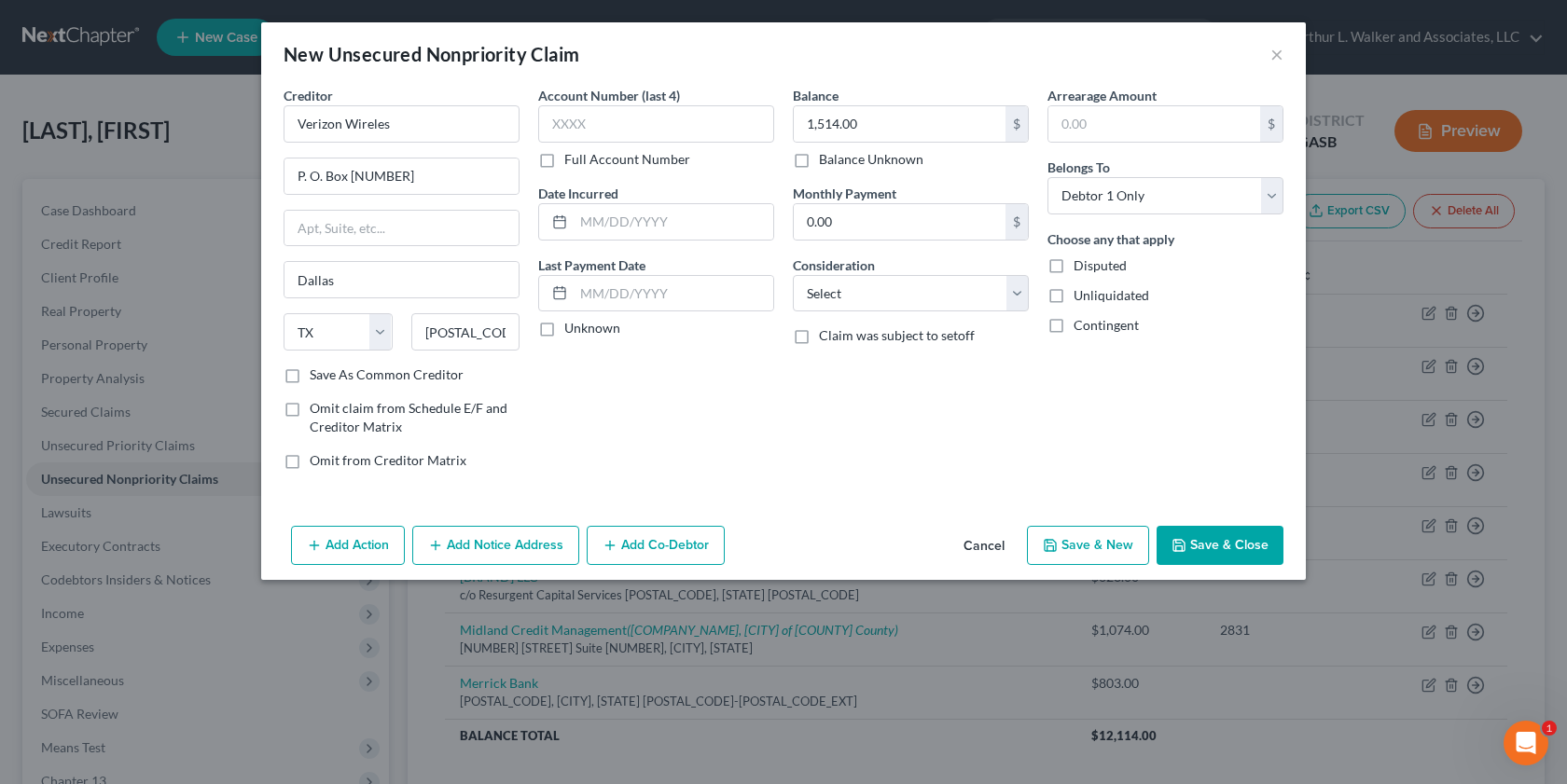 click on "Unliquidated" at bounding box center [1111, 296] 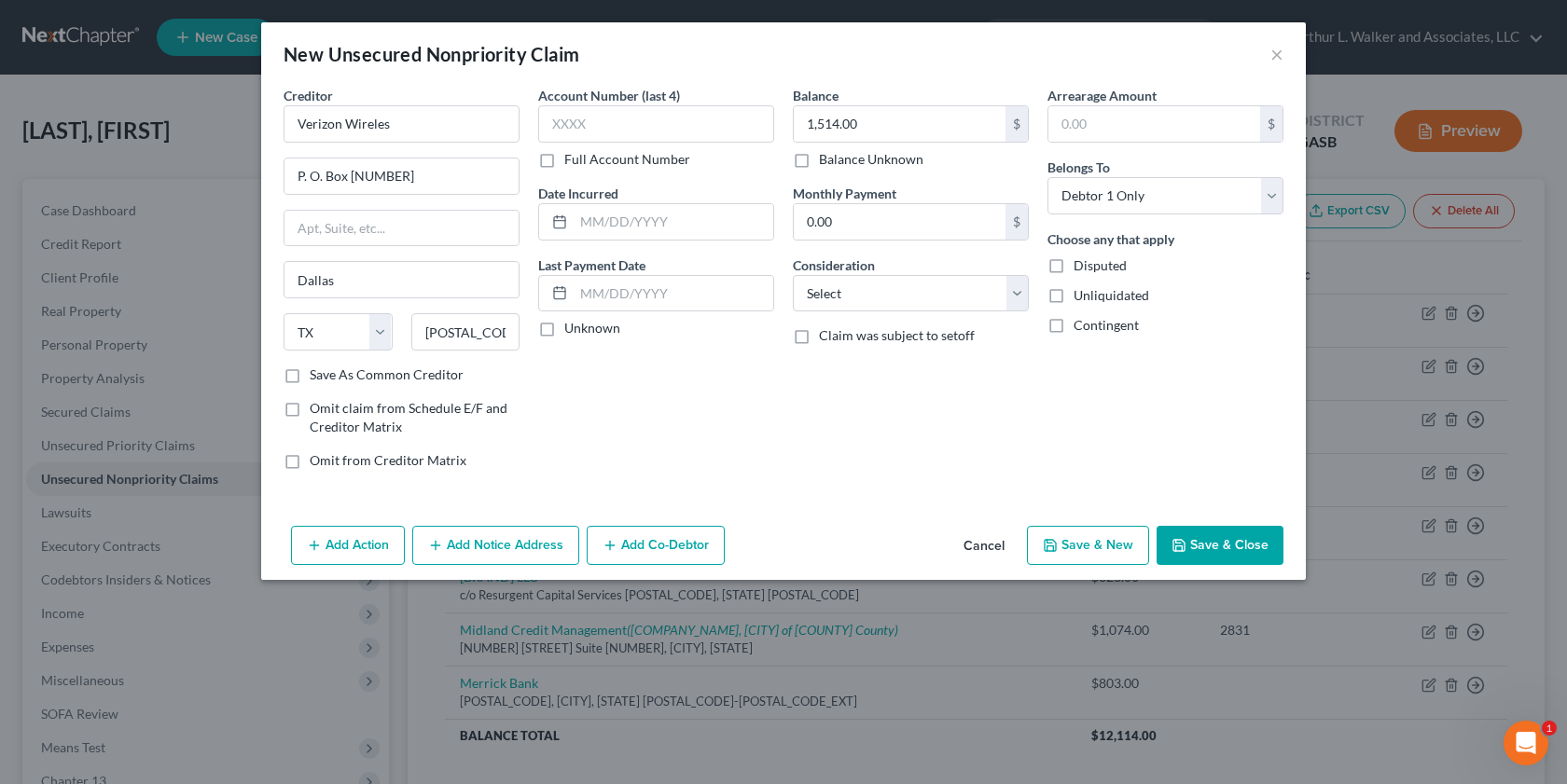 click on "Unliquidated" at bounding box center (1087, 292) 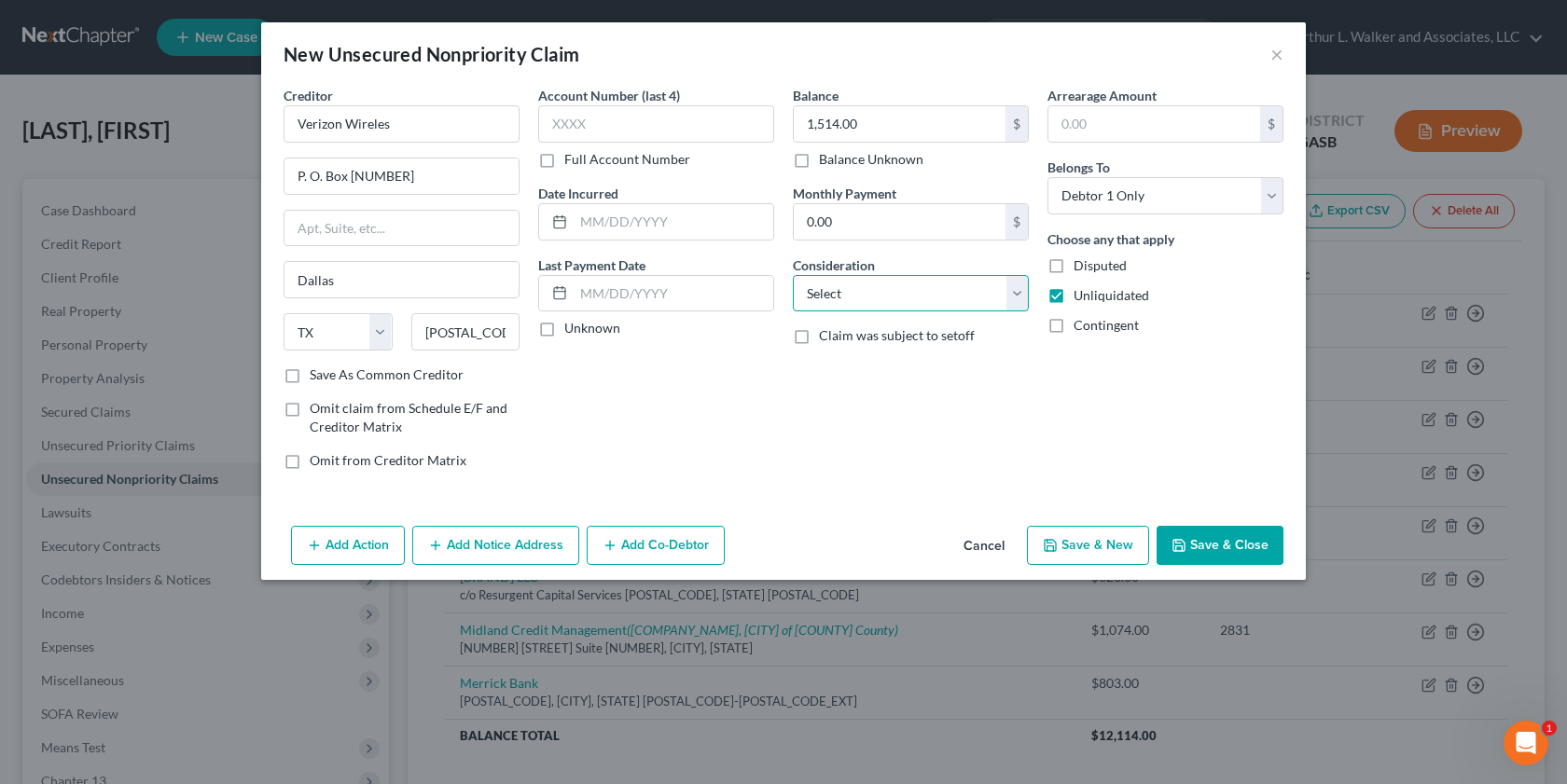 click on "Select Cable / Satellite Services Collection Agency Credit Card Debt Debt Counseling / Attorneys Deficiency Balance Domestic Support Obligations Home / Car Repairs Income Taxes Judgment Liens Medical Services Monies Loaned / Advanced Mortgage Obligation From Divorce Or Separation Obligation To Pensions Other Overdrawn Bank Account Promised To Help Pay Creditors Student Loans Suppliers And Vendors Telephone / Internet Services Utility Services" at bounding box center (910, 294) 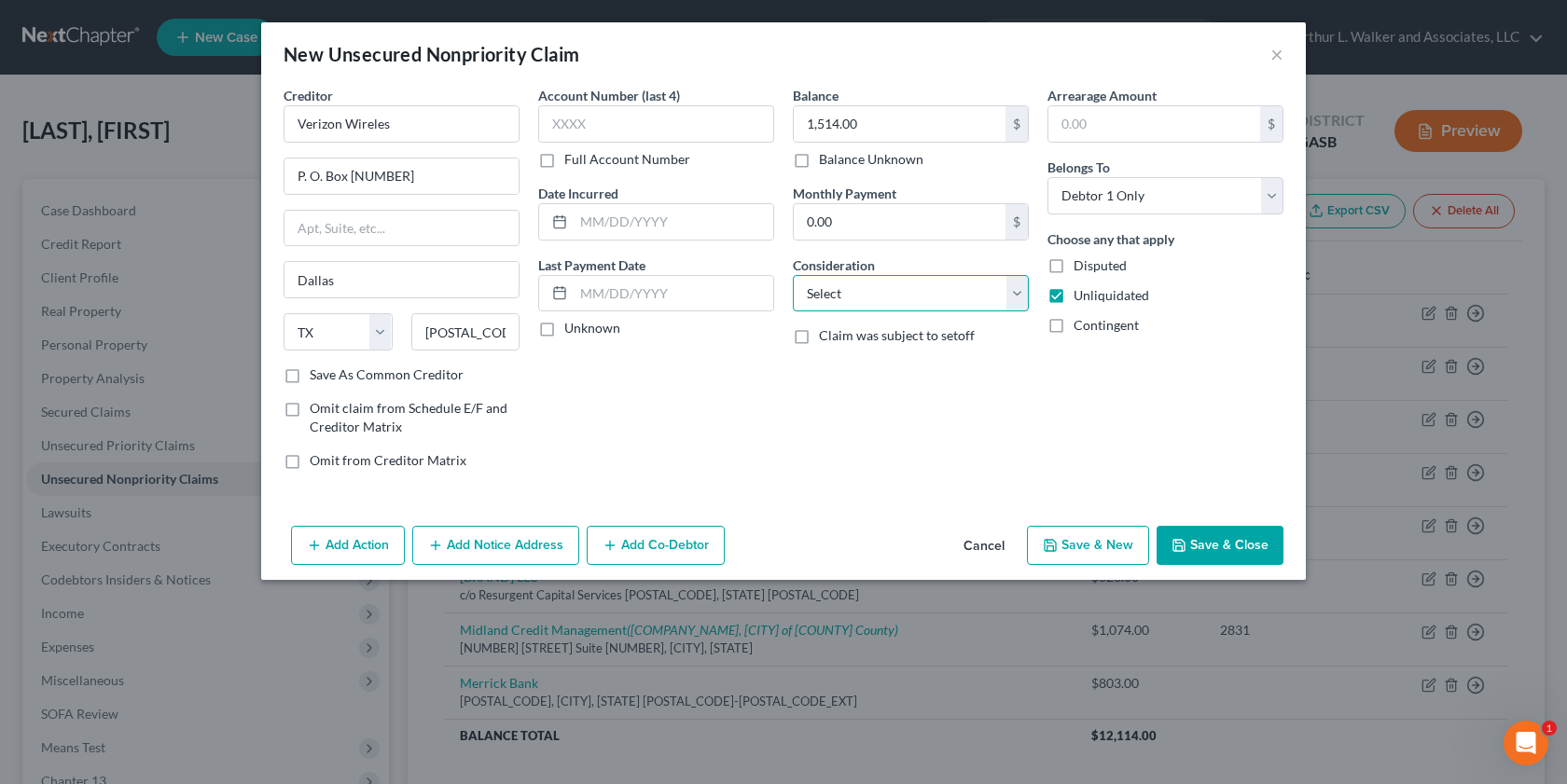 select on "14" 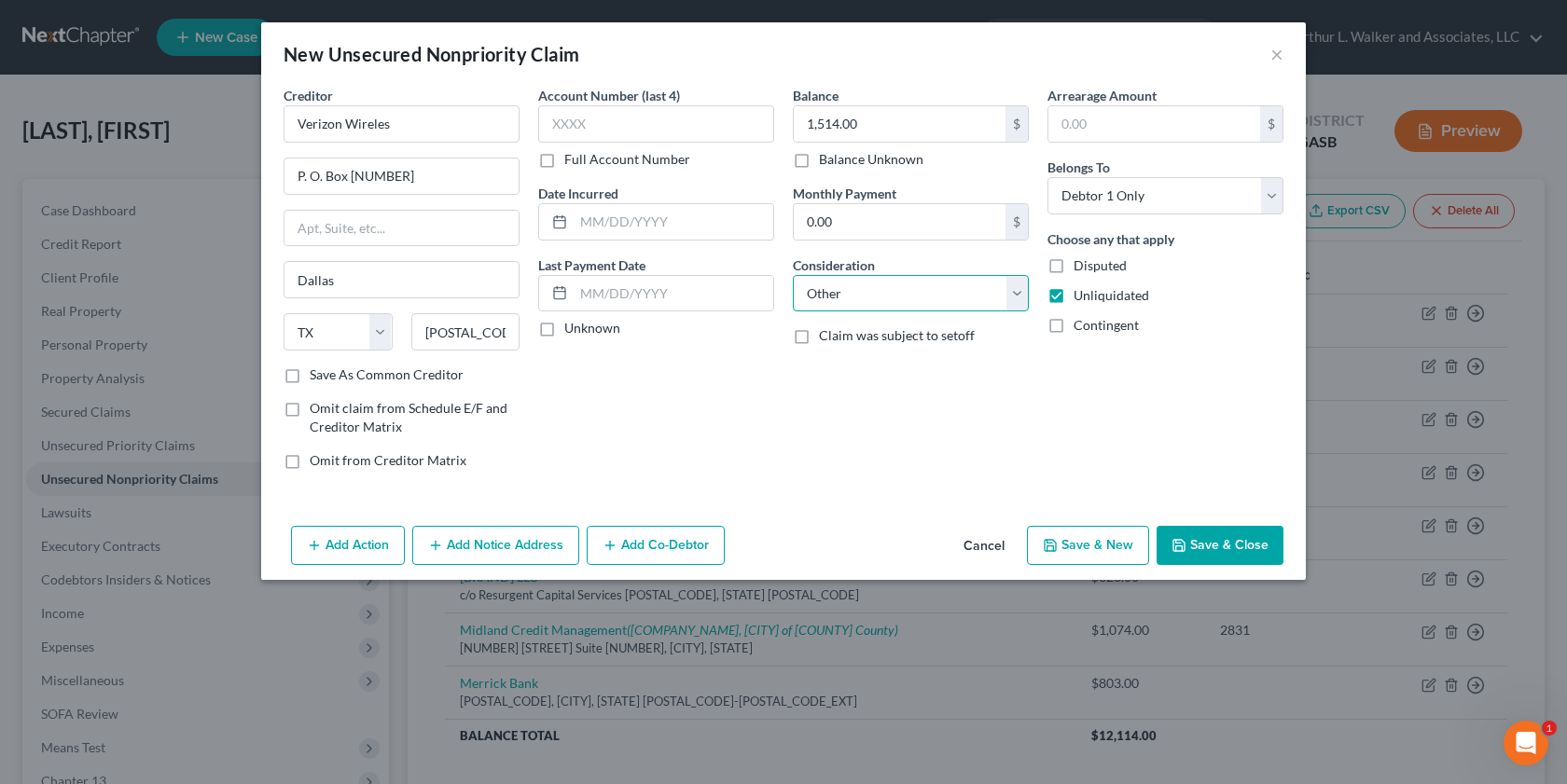 click on "Select Cable / Satellite Services Collection Agency Credit Card Debt Debt Counseling / Attorneys Deficiency Balance Domestic Support Obligations Home / Car Repairs Income Taxes Judgment Liens Medical Services Monies Loaned / Advanced Mortgage Obligation From Divorce Or Separation Obligation To Pensions Other Overdrawn Bank Account Promised To Help Pay Creditors Student Loans Suppliers And Vendors Telephone / Internet Services Utility Services" at bounding box center [910, 294] 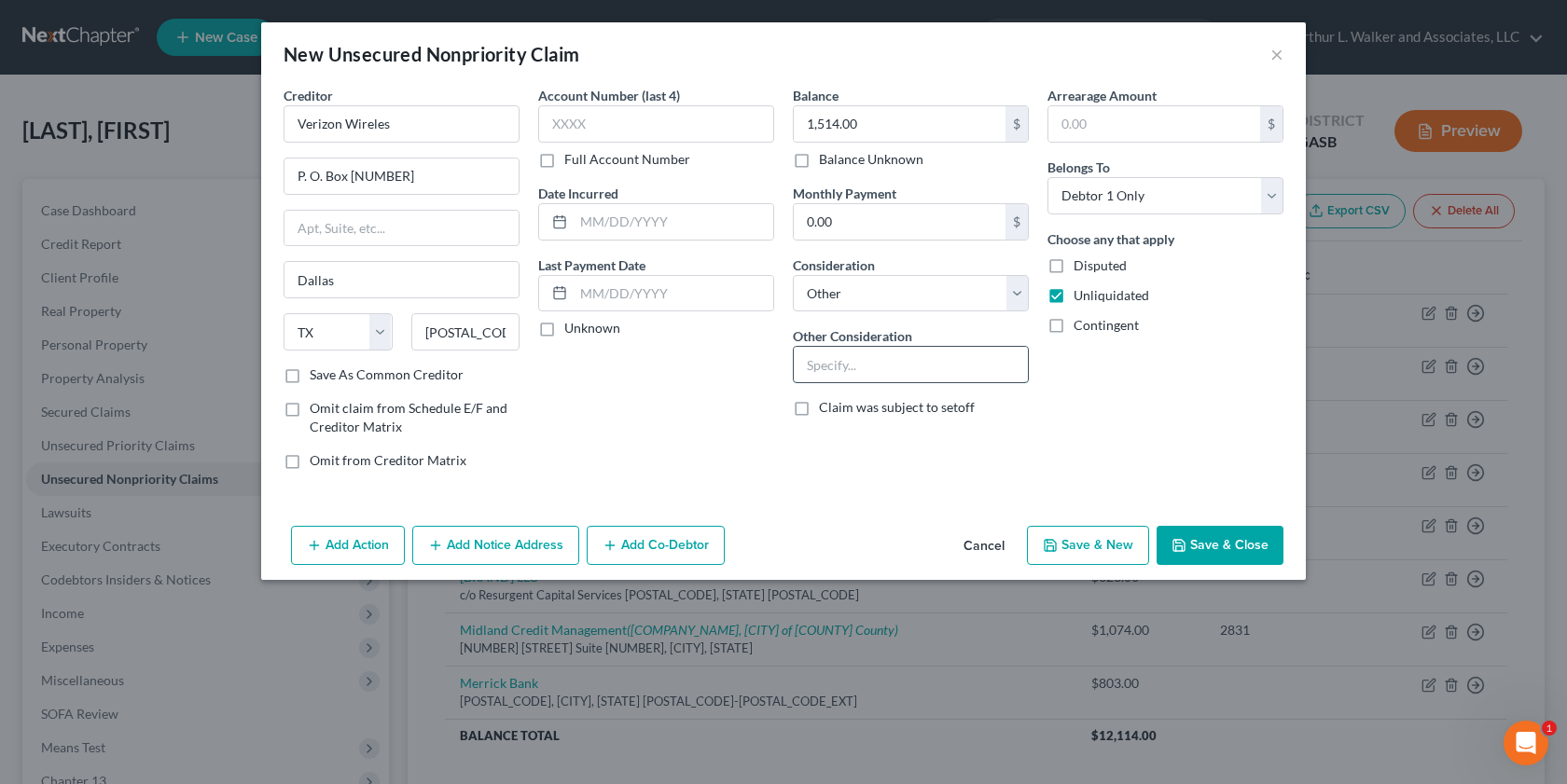 click at bounding box center (910, 364) 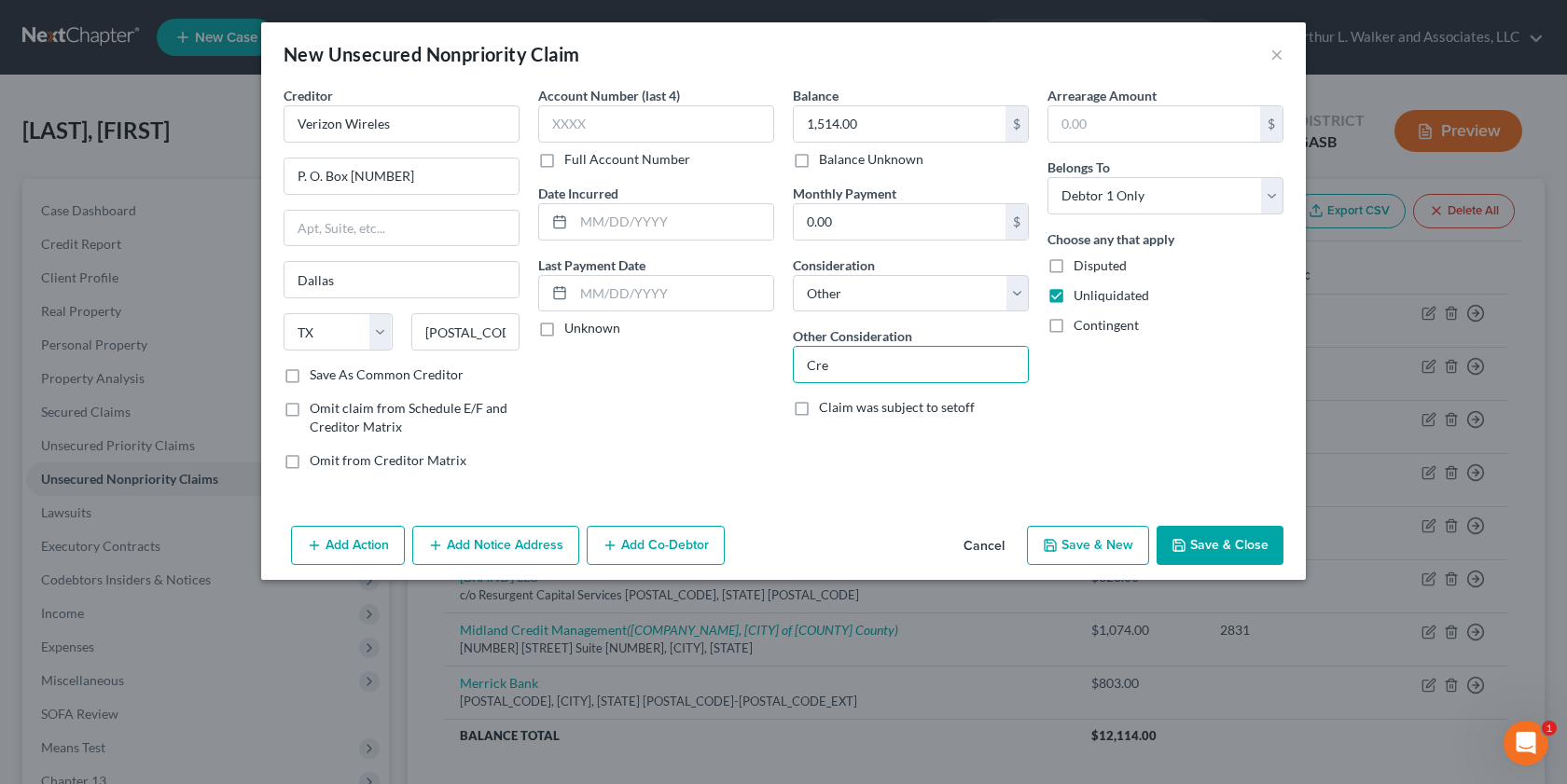 type on "Credit Card Account" 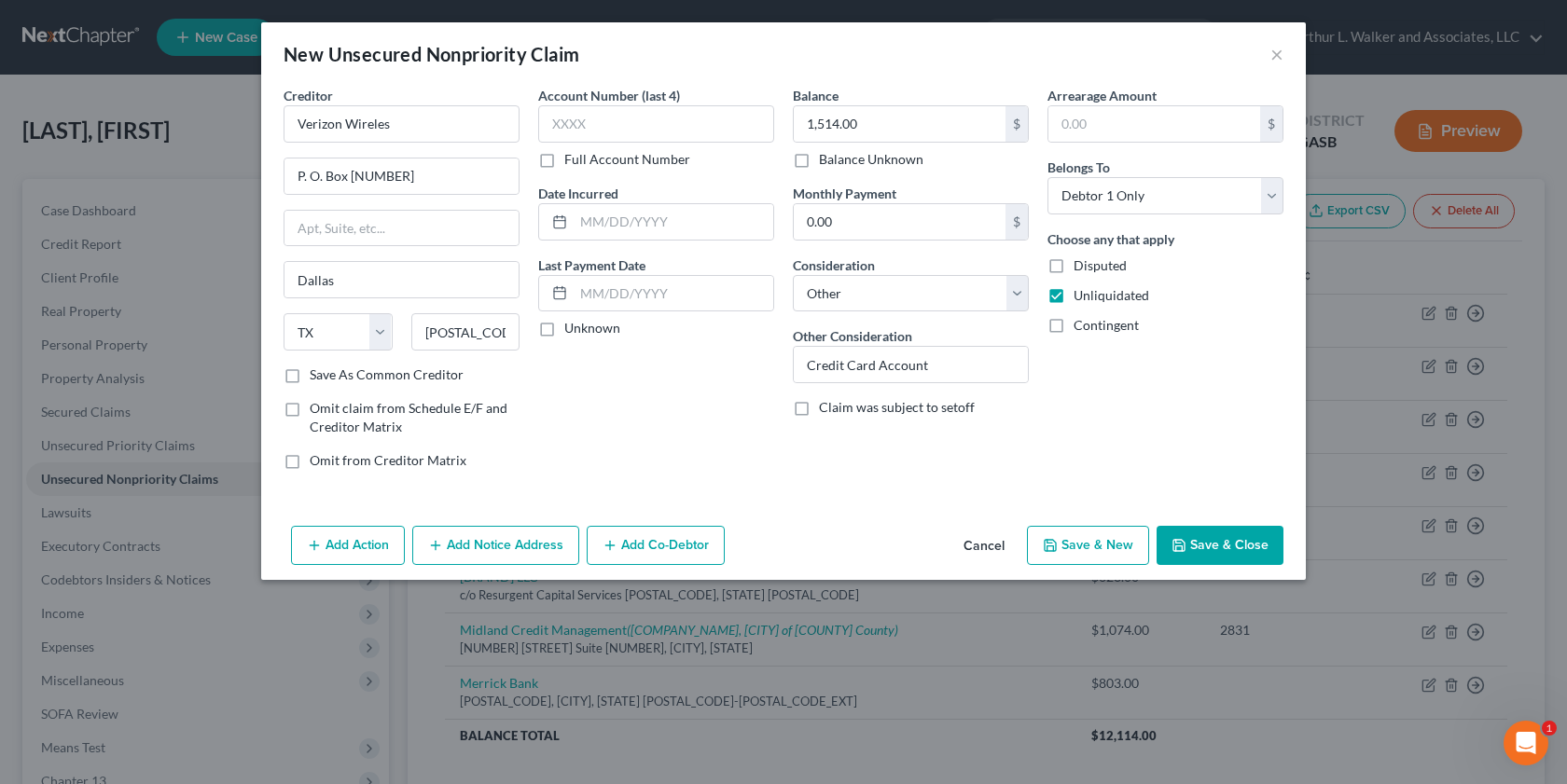 click on "Save & Close" at bounding box center (1220, 545) 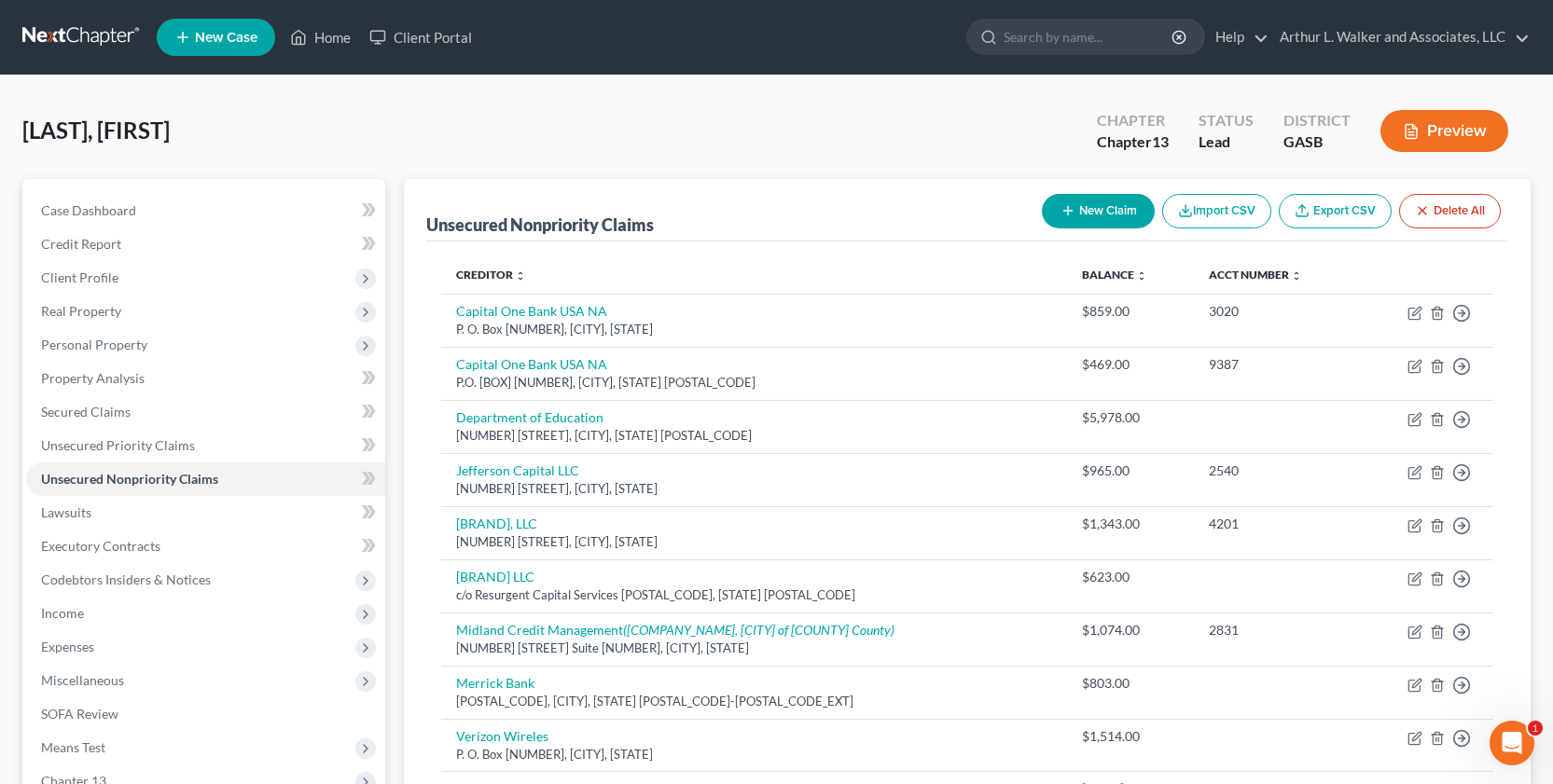 click on "New Claim" at bounding box center (1098, 211) 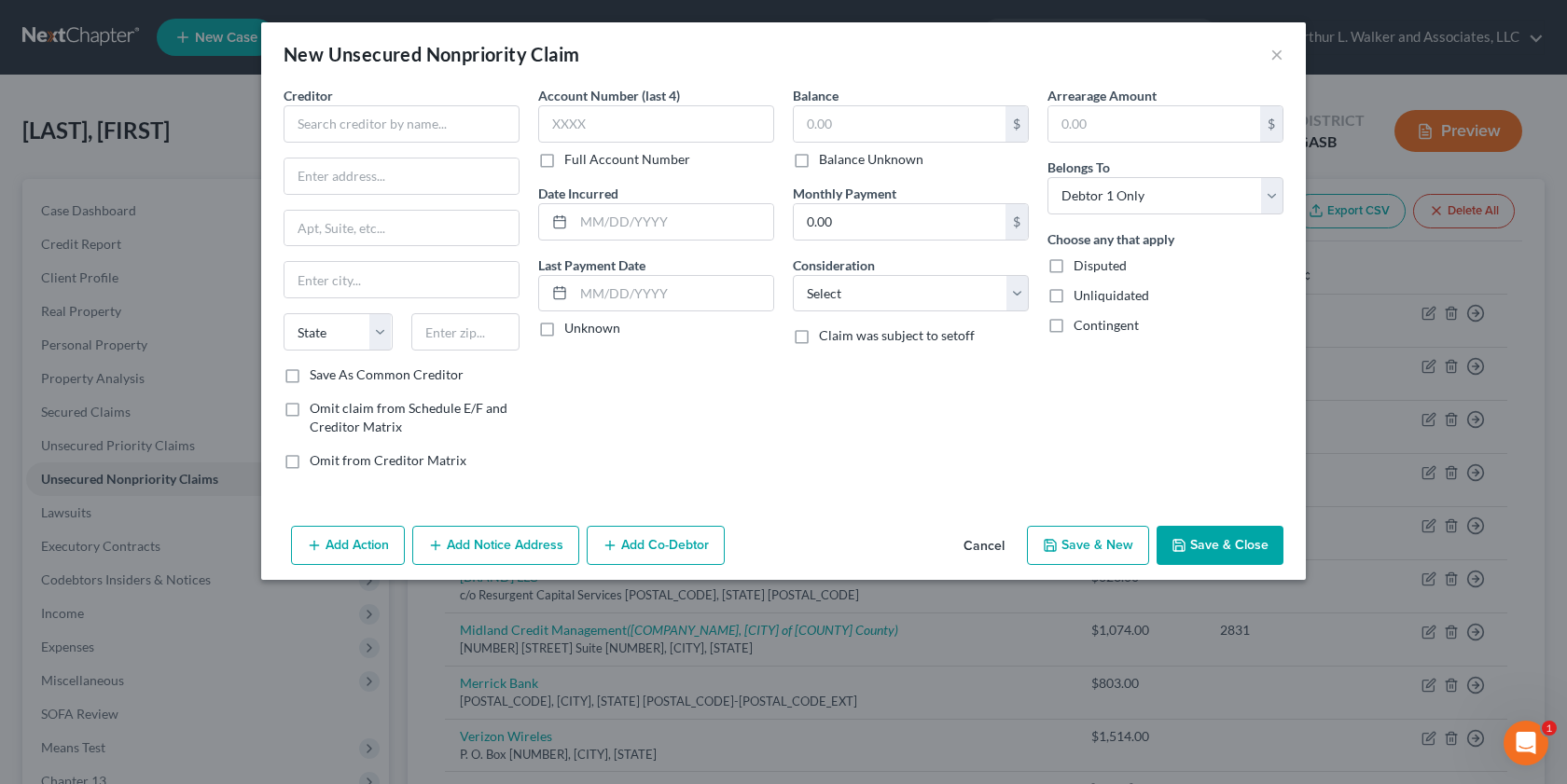 click on "Unliquidated" at bounding box center (1111, 296) 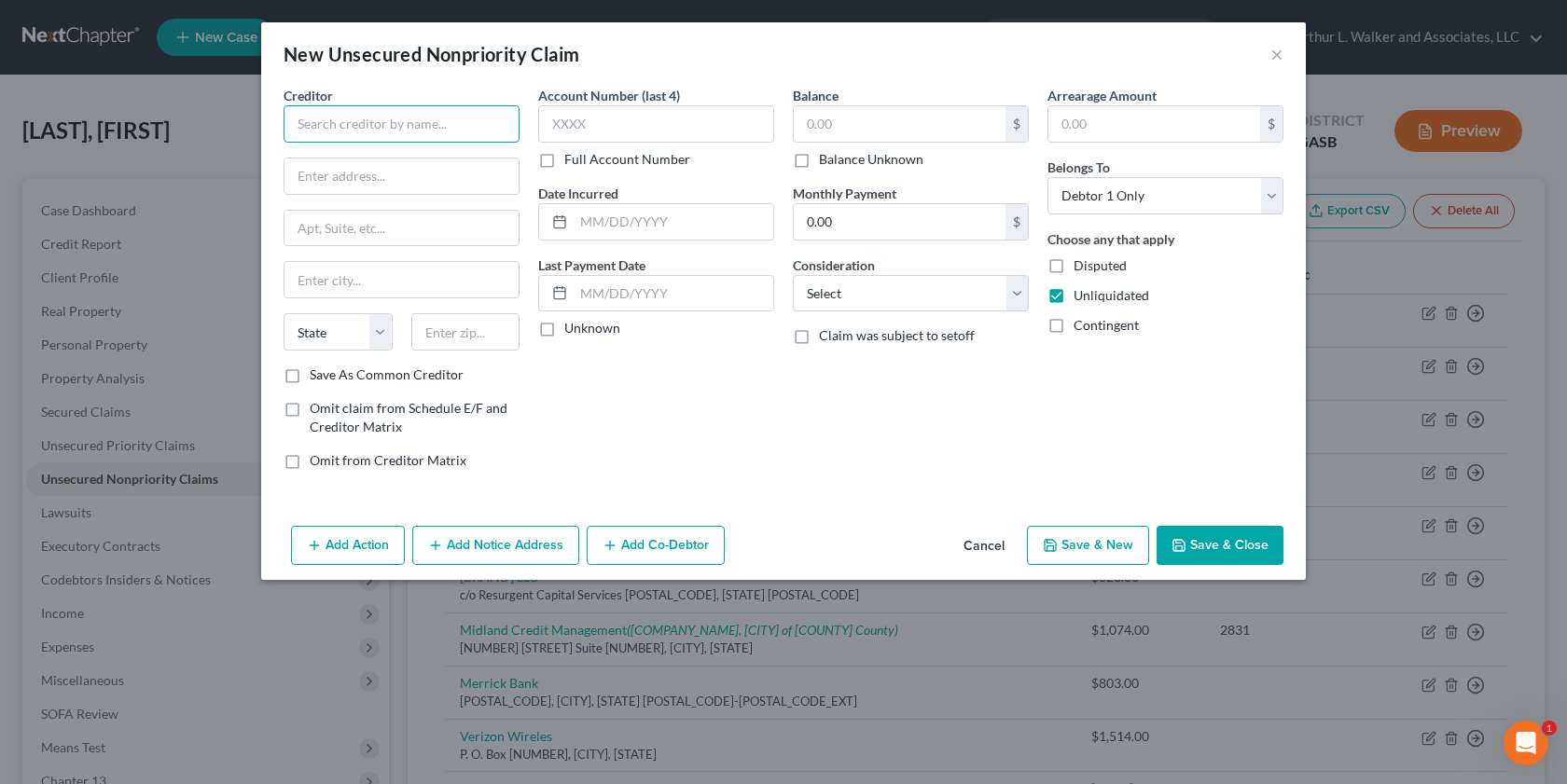 click at bounding box center (401, 124) 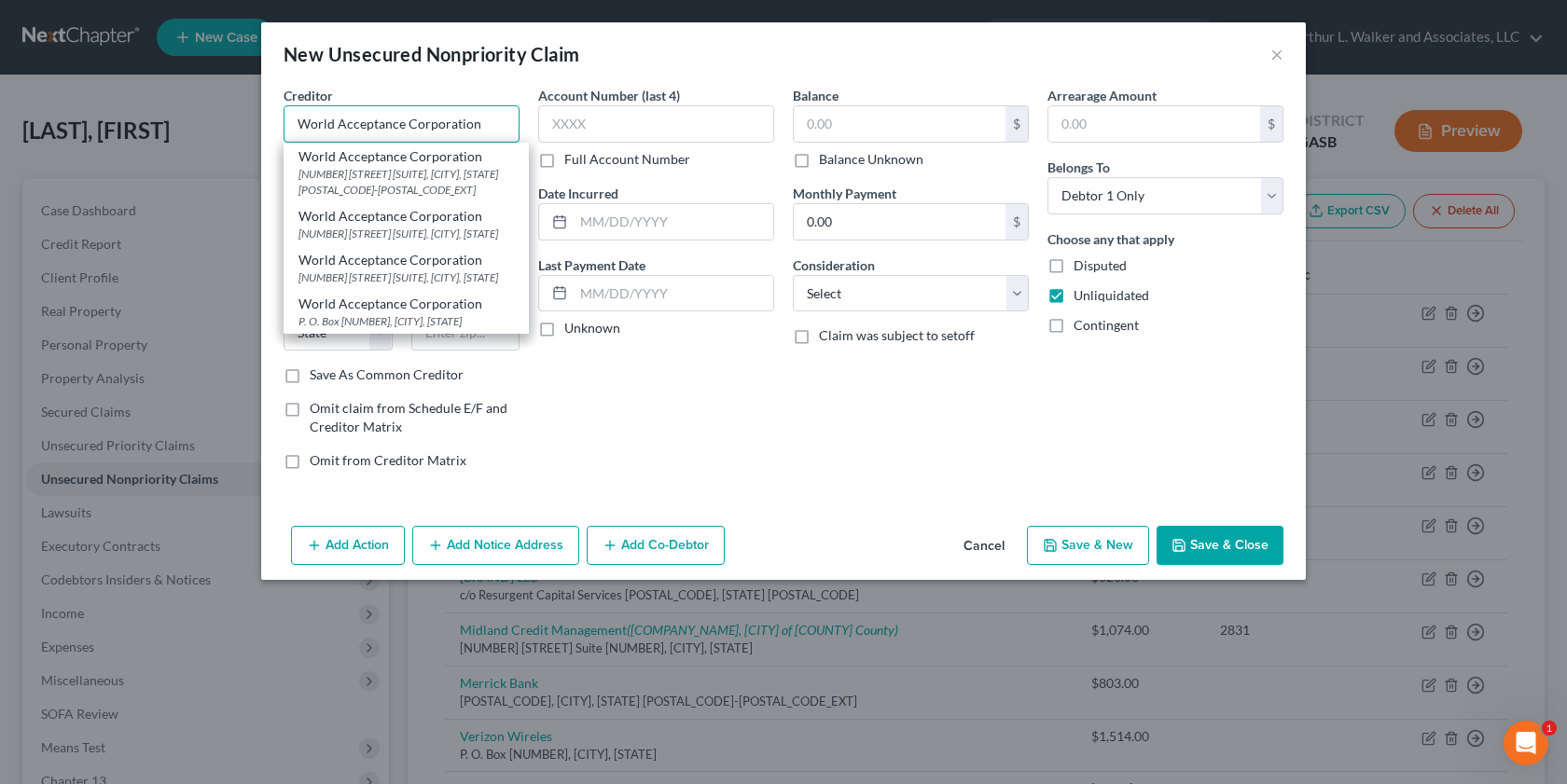 click on "World Acceptance Corporation" at bounding box center (401, 124) 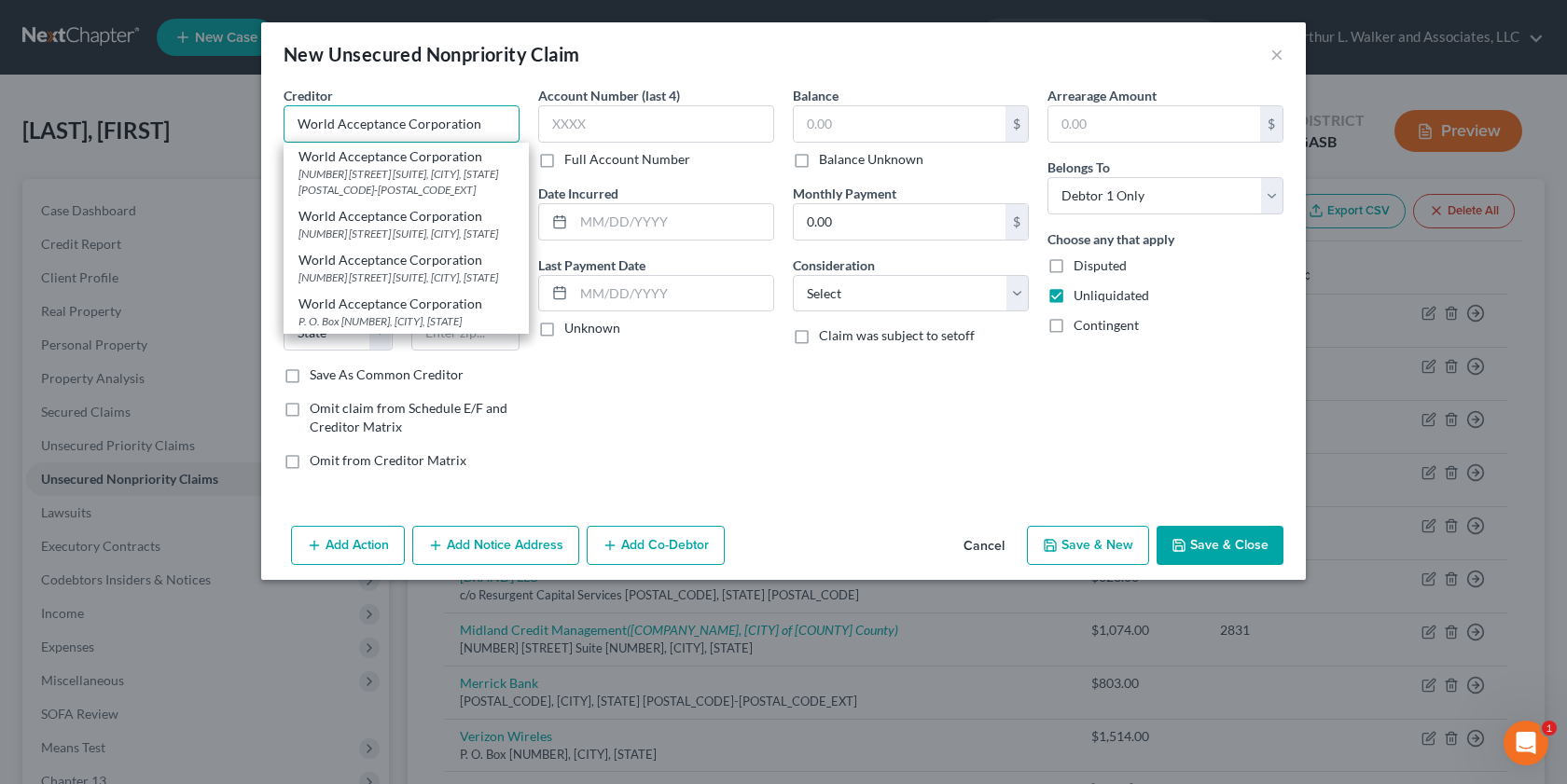 type on "World Acceptance Corporation" 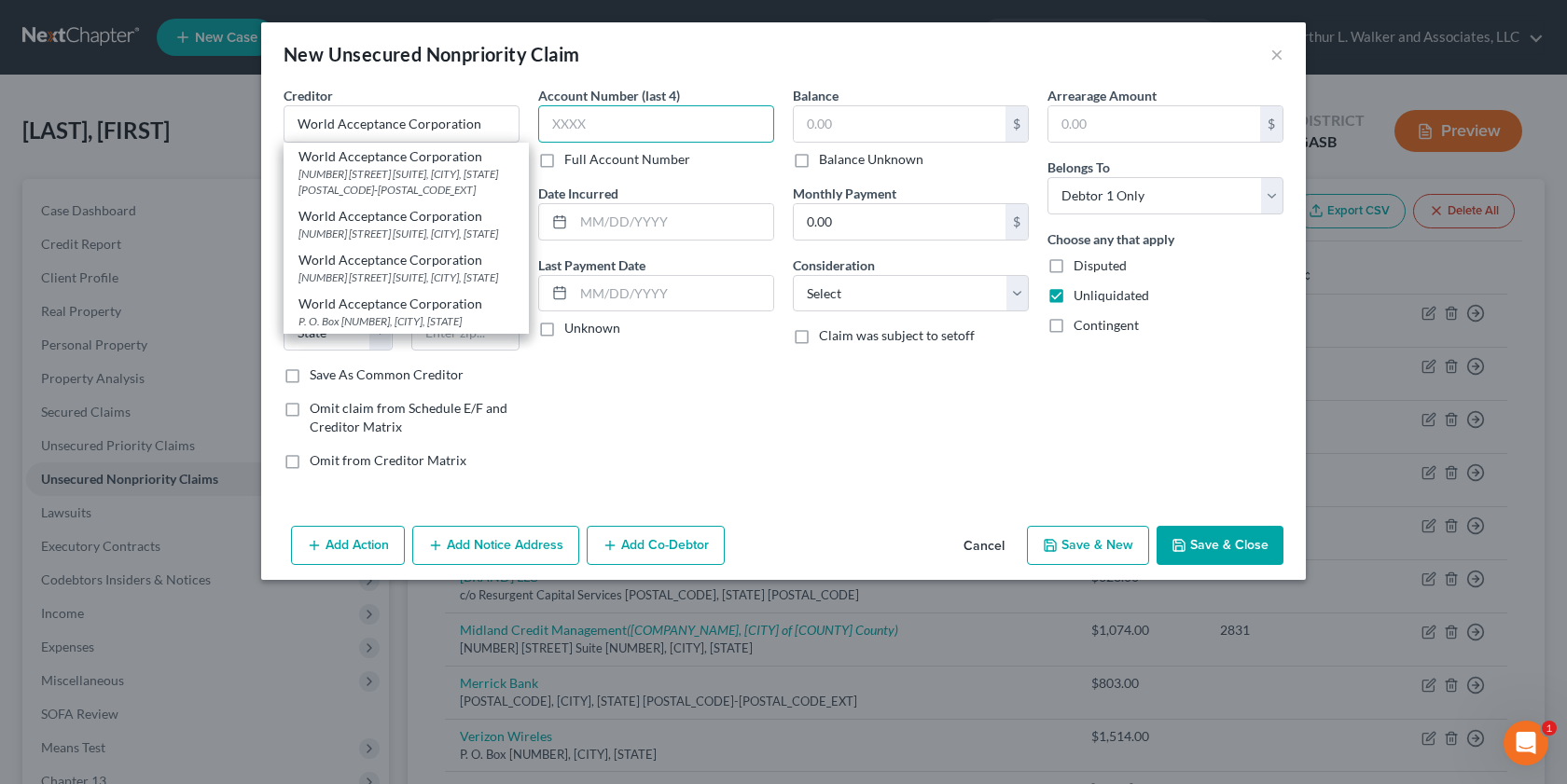 click at bounding box center [656, 124] 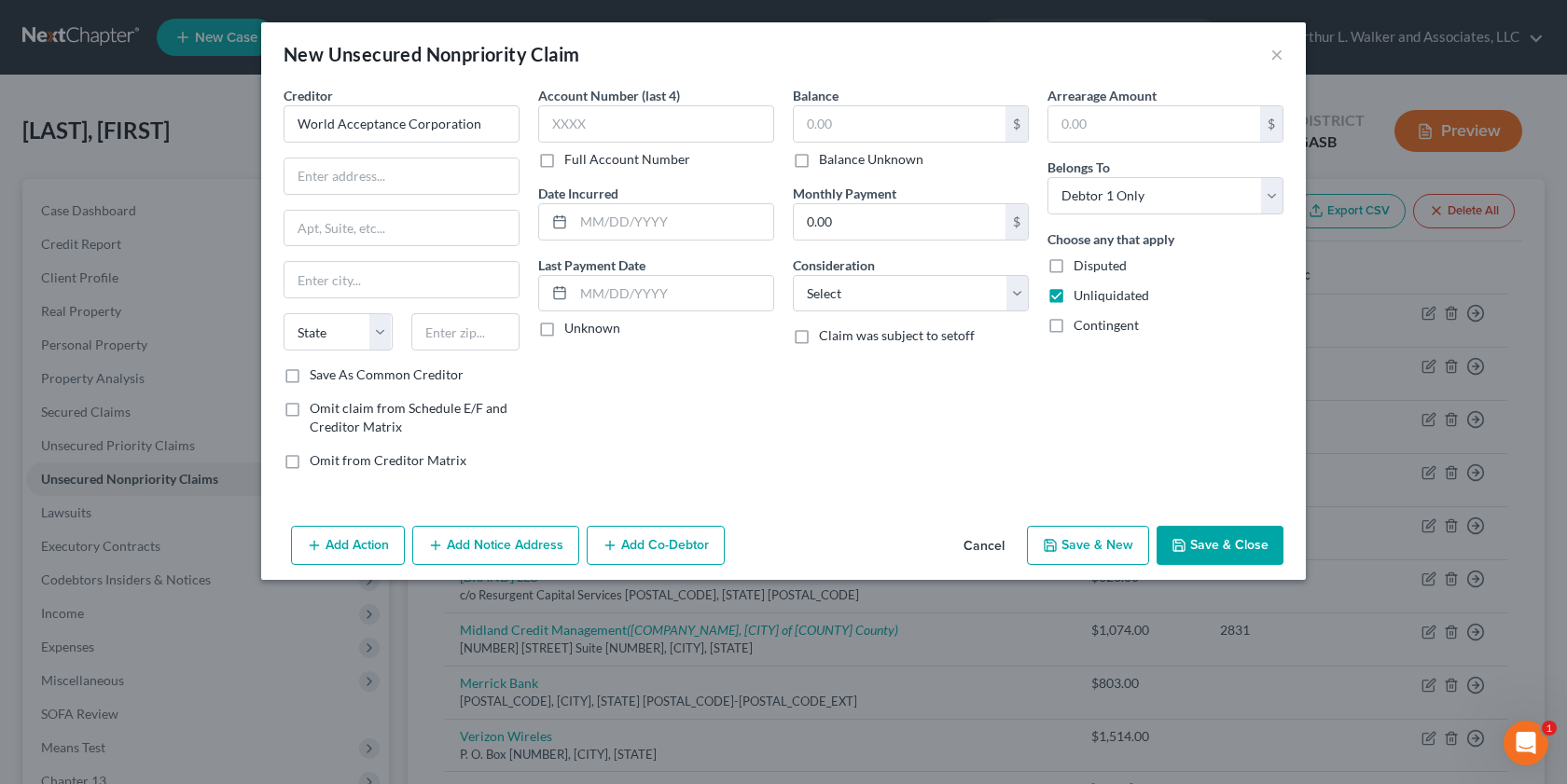 click on "Creditor *    World Acceptance Corporation                      State AL AK AR AZ CA CO CT DE DC FL GA GU HI ID IL IN IA KS KY LA ME MD MA MI MN MS MO MT NC ND NE NV NH NJ NM NY OH OK OR PA PR RI SC SD TN TX UT VI VA VT WA WV WI WY Save As Common Creditor Omit claim from Schedule E/F and Creditor Matrix Omit from Creditor Matrix
Account Number (last 4)
Full Account Number
Date Incurred         Last Payment Date         Unknown Balance
$
Balance Unknown
Balance Undetermined
$
Balance Unknown
Monthly Payment 0.00 $ Consideration Select Cable / Satellite Services Collection Agency Credit Card Debt Debt Counseling / Attorneys Deficiency Balance Domestic Support Obligations Home / Car Repairs Income Taxes Judgment Liens Medical Services Monies Loaned / Advanced Mortgage Obligation From Divorce Or Separation Obligation To Pensions Other Overdrawn Bank Account $
*" at bounding box center (784, 302) 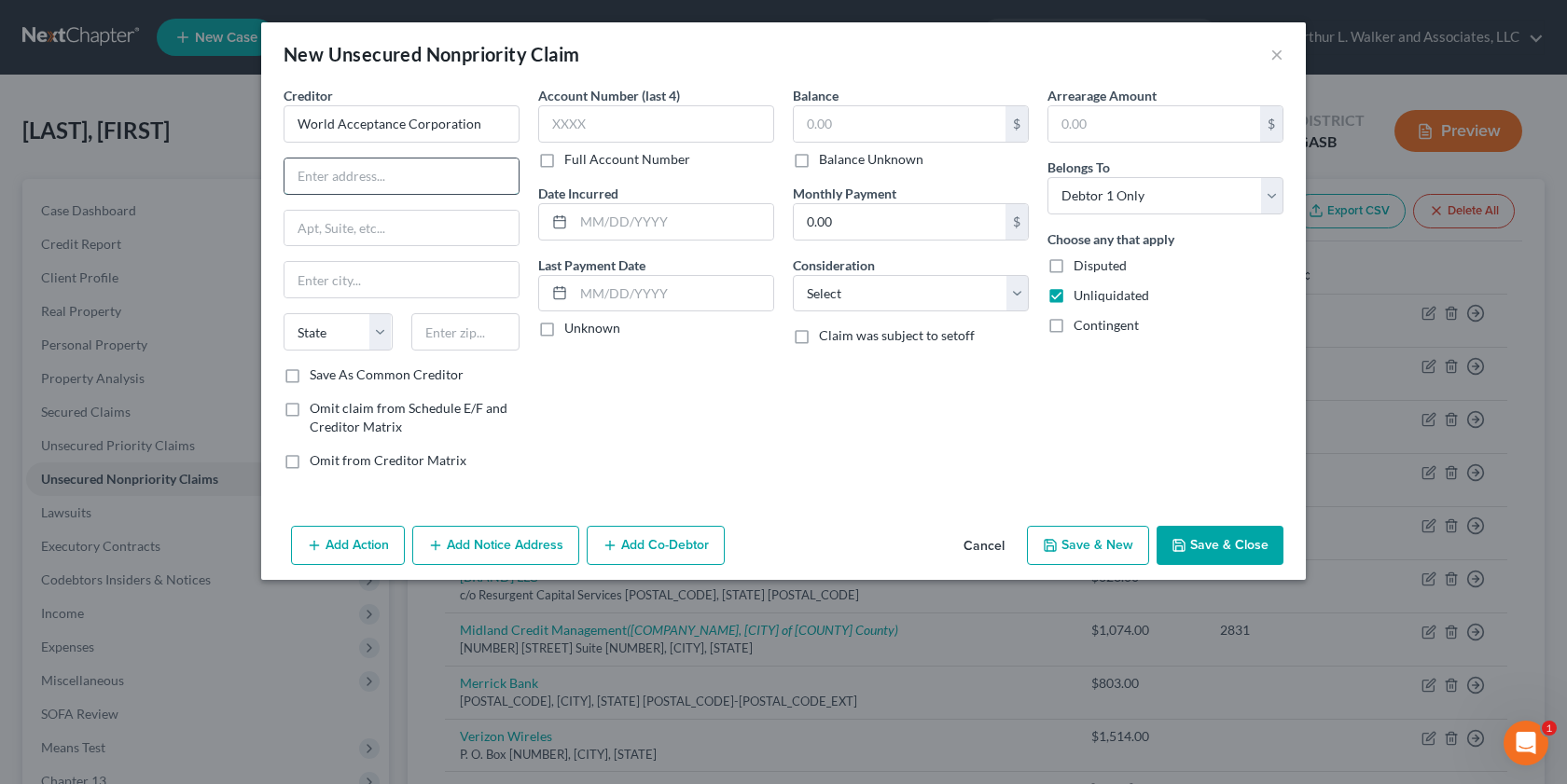 click at bounding box center [401, 176] 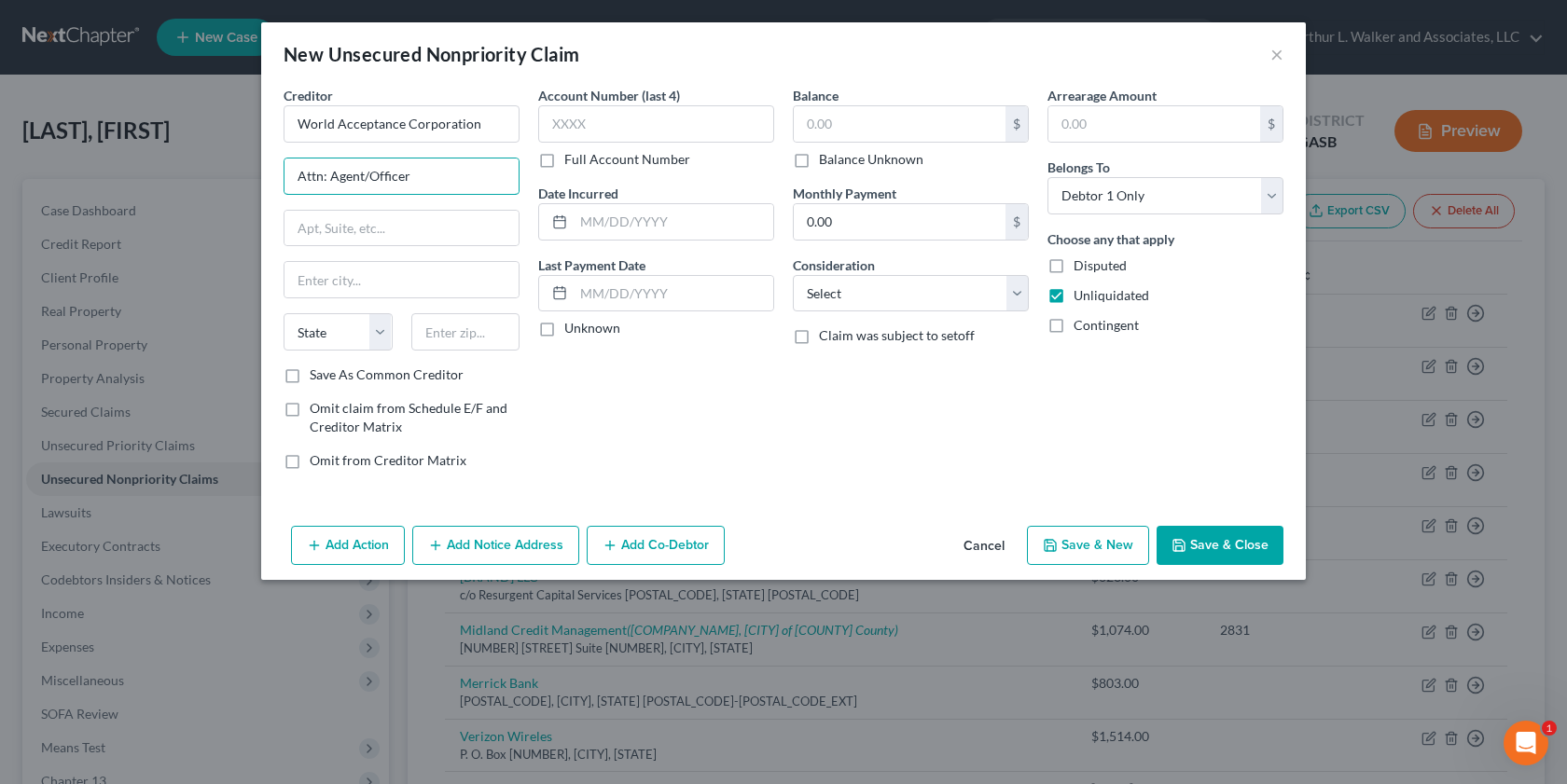 type on "Attn: Agent/Officer" 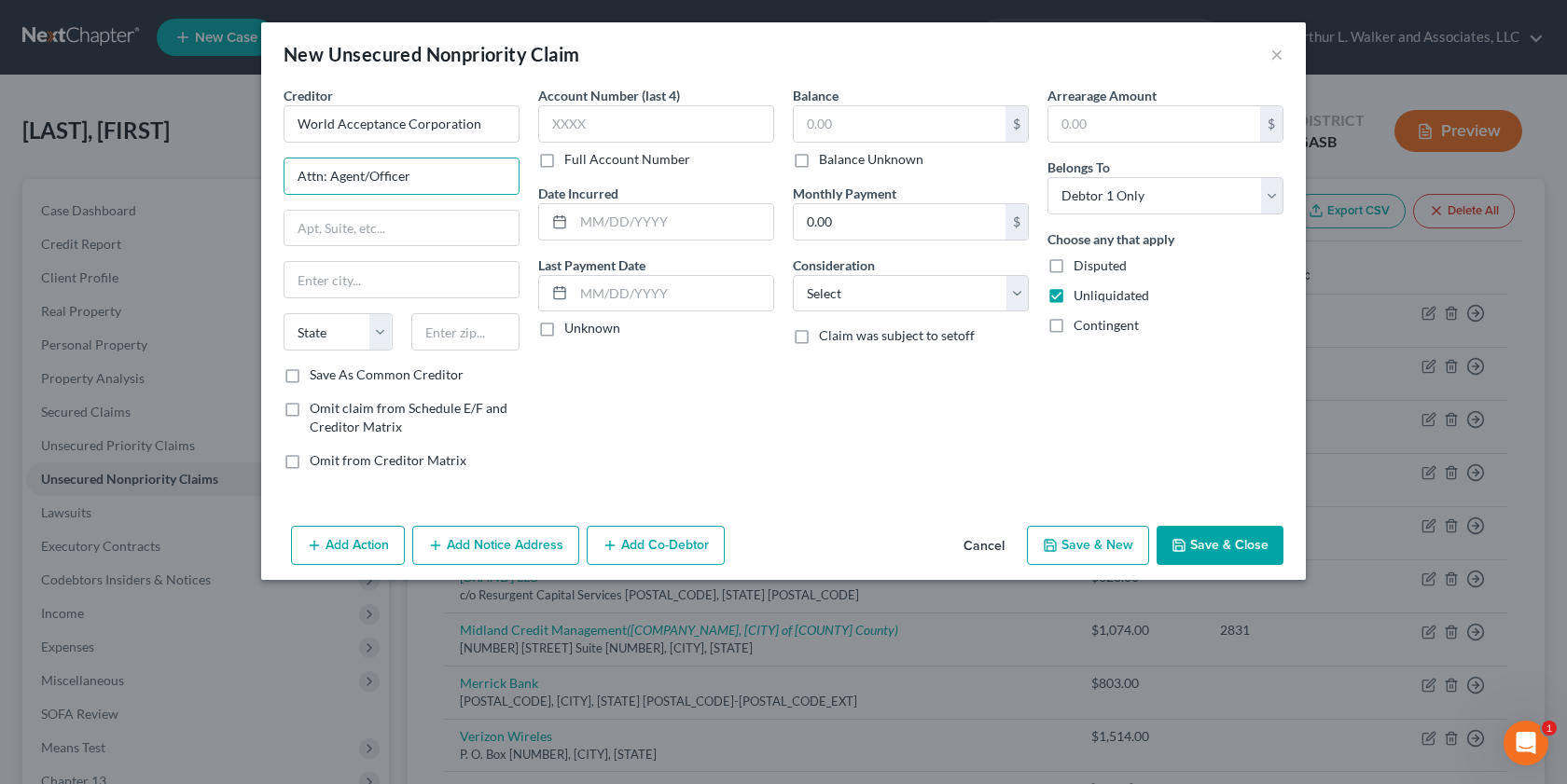 click on "Creditor *    World Acceptance Corporation                      Attn: Agent/Officer State AL AK AR AZ CA CO CT DE DC FL GA GU HI ID IL IN IA KS KY LA ME MD MA MI MN MS MO MT NC ND NE NV NH NJ NM NY OH OK OR PA PR RI SC SD TN TX UT VI VA VT WA WV WI WY Save As Common Creditor Omit claim from Schedule E/F and Creditor Matrix Omit from Creditor Matrix" at bounding box center (401, 285) 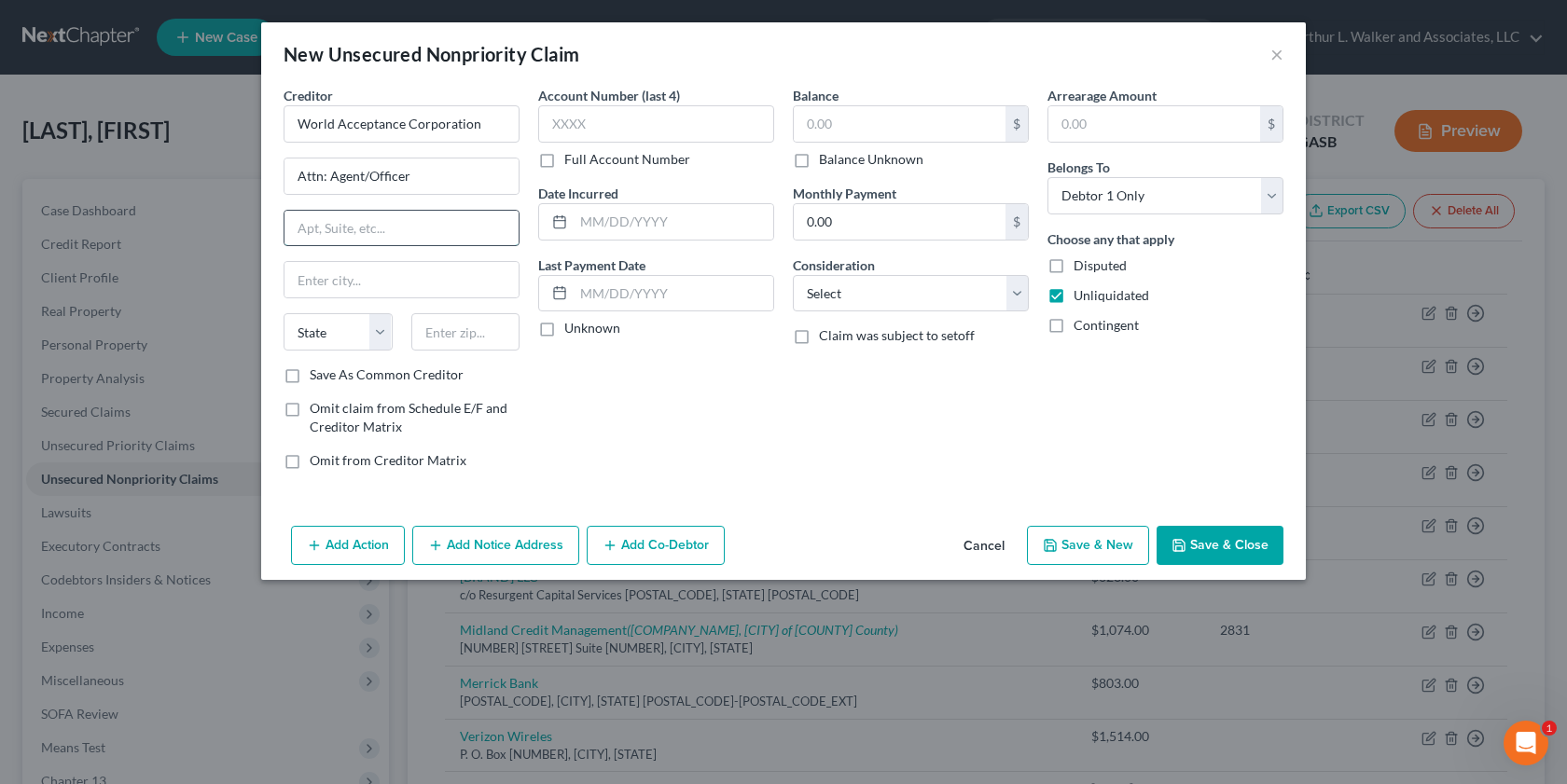 click at bounding box center (401, 228) 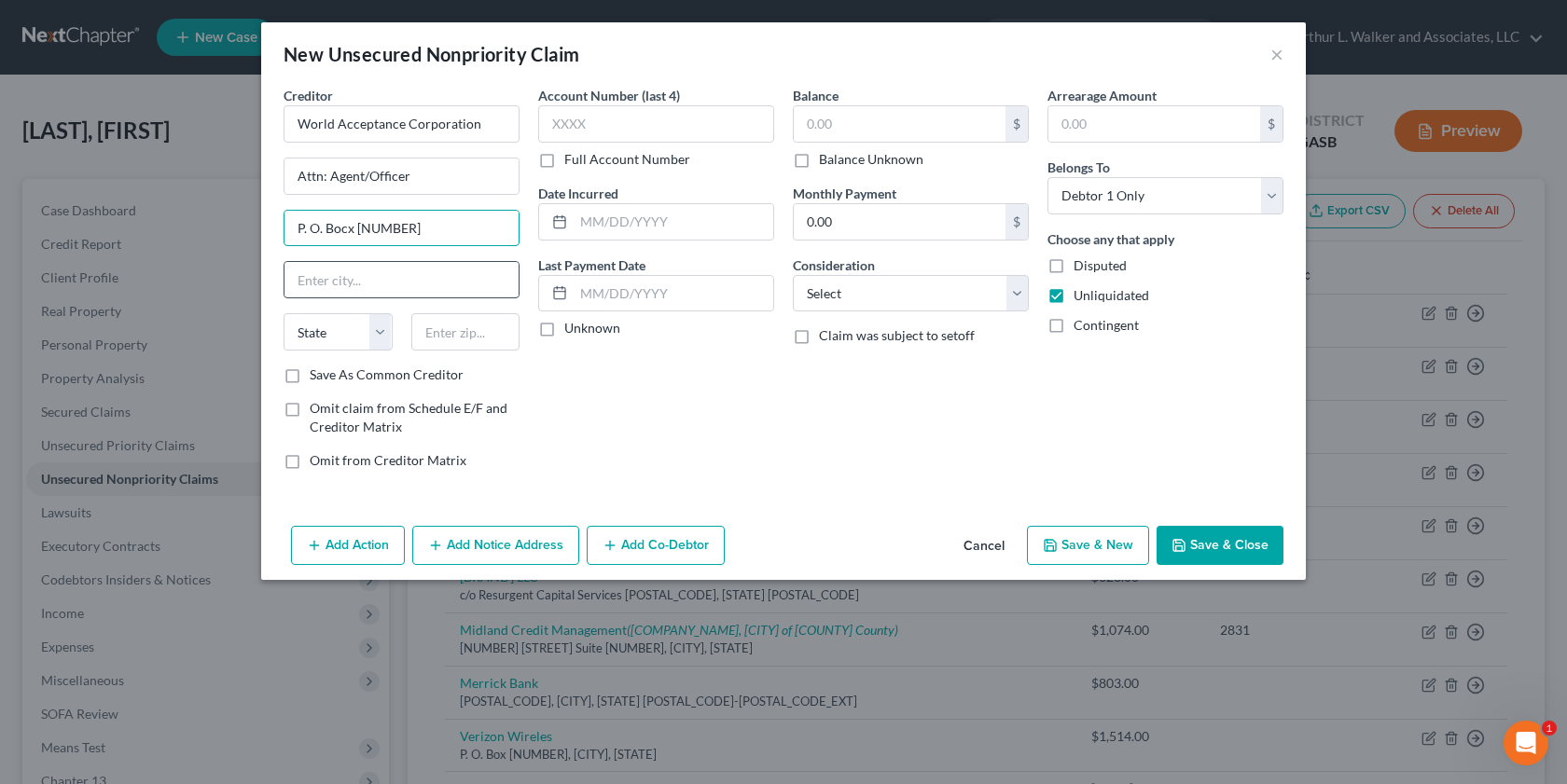 type on "P. O. Bocx 6429" 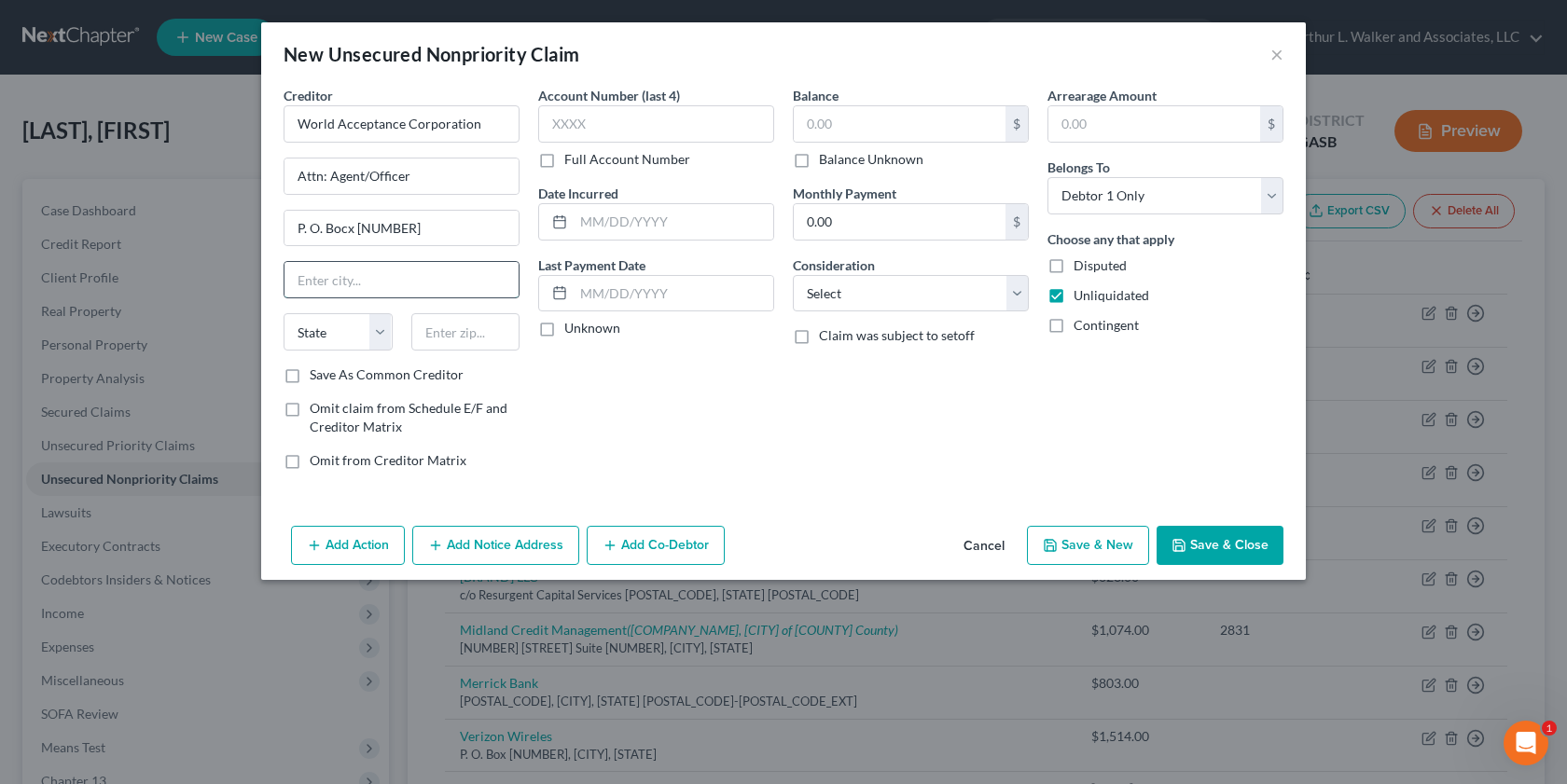 click at bounding box center [401, 280] 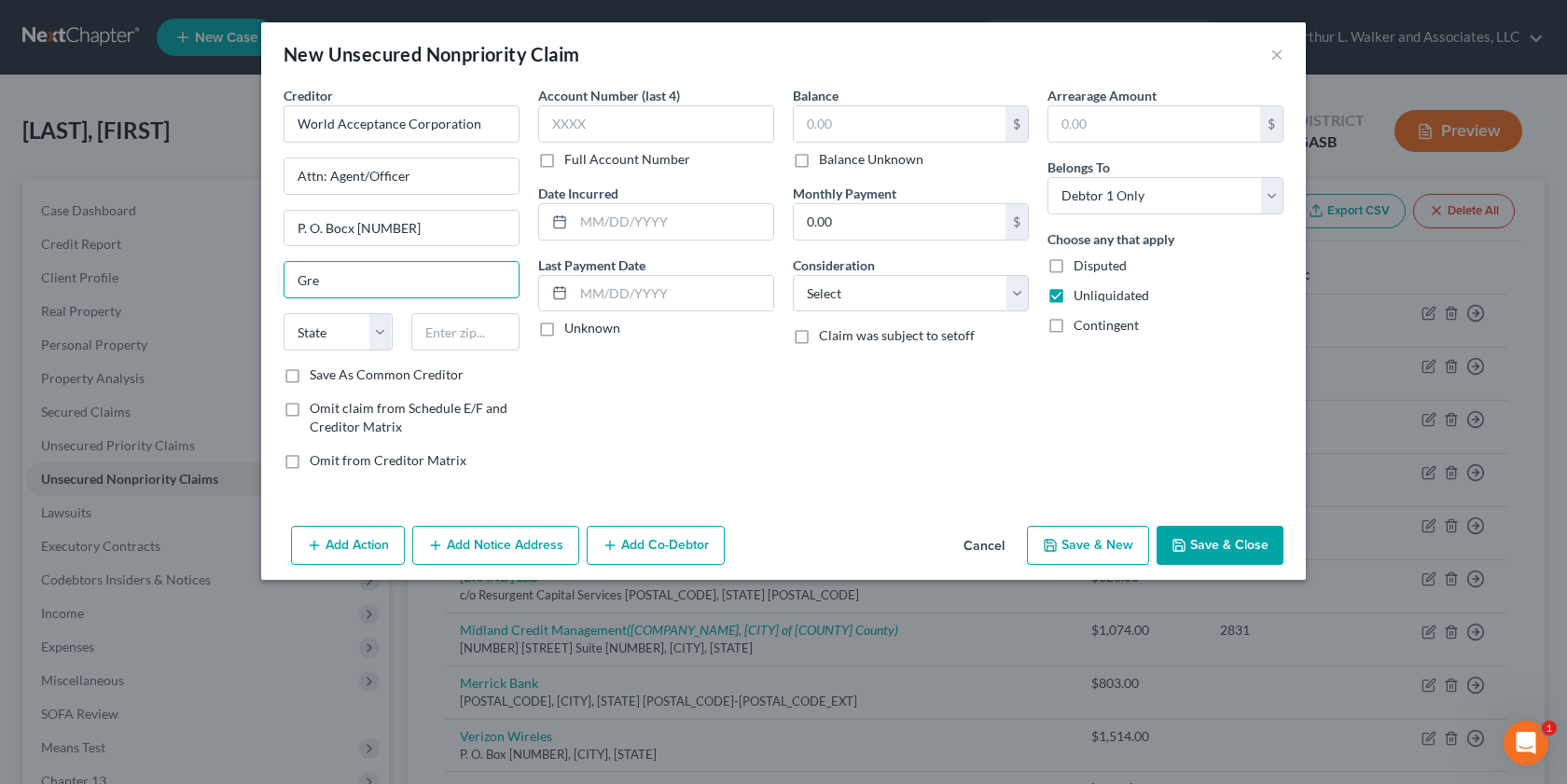 type on "Greenville" 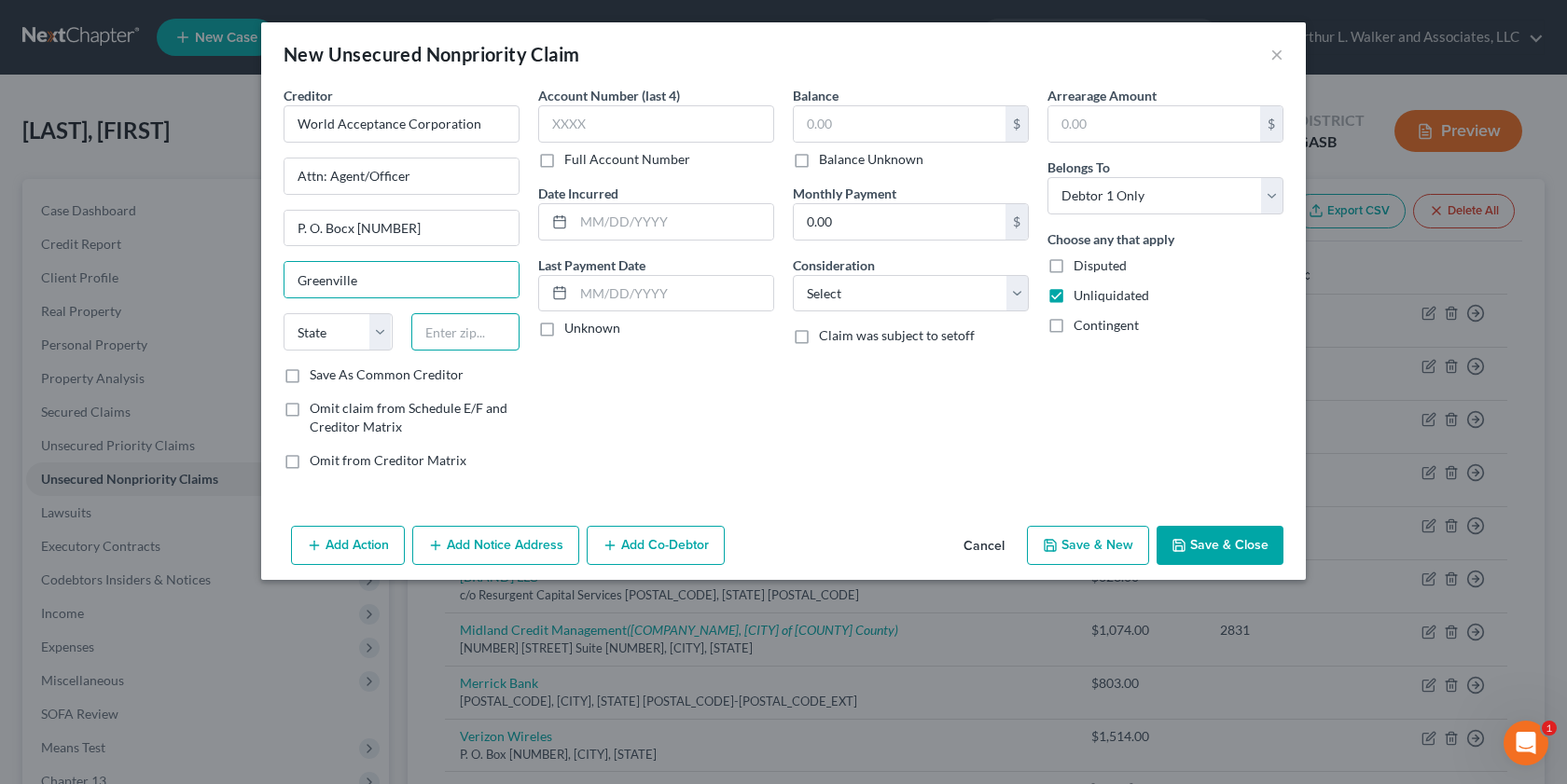 type on "29602" 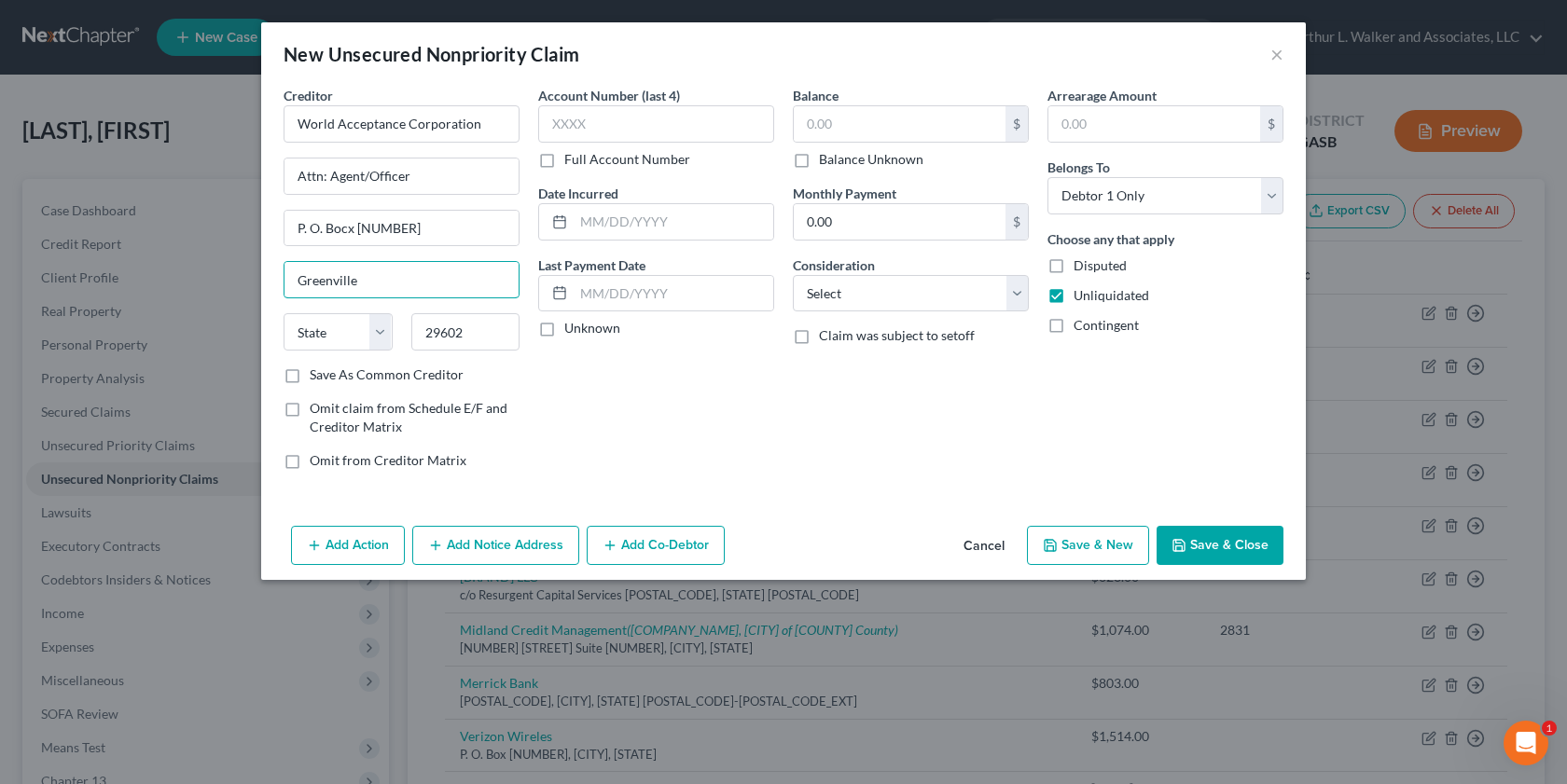 select on "42" 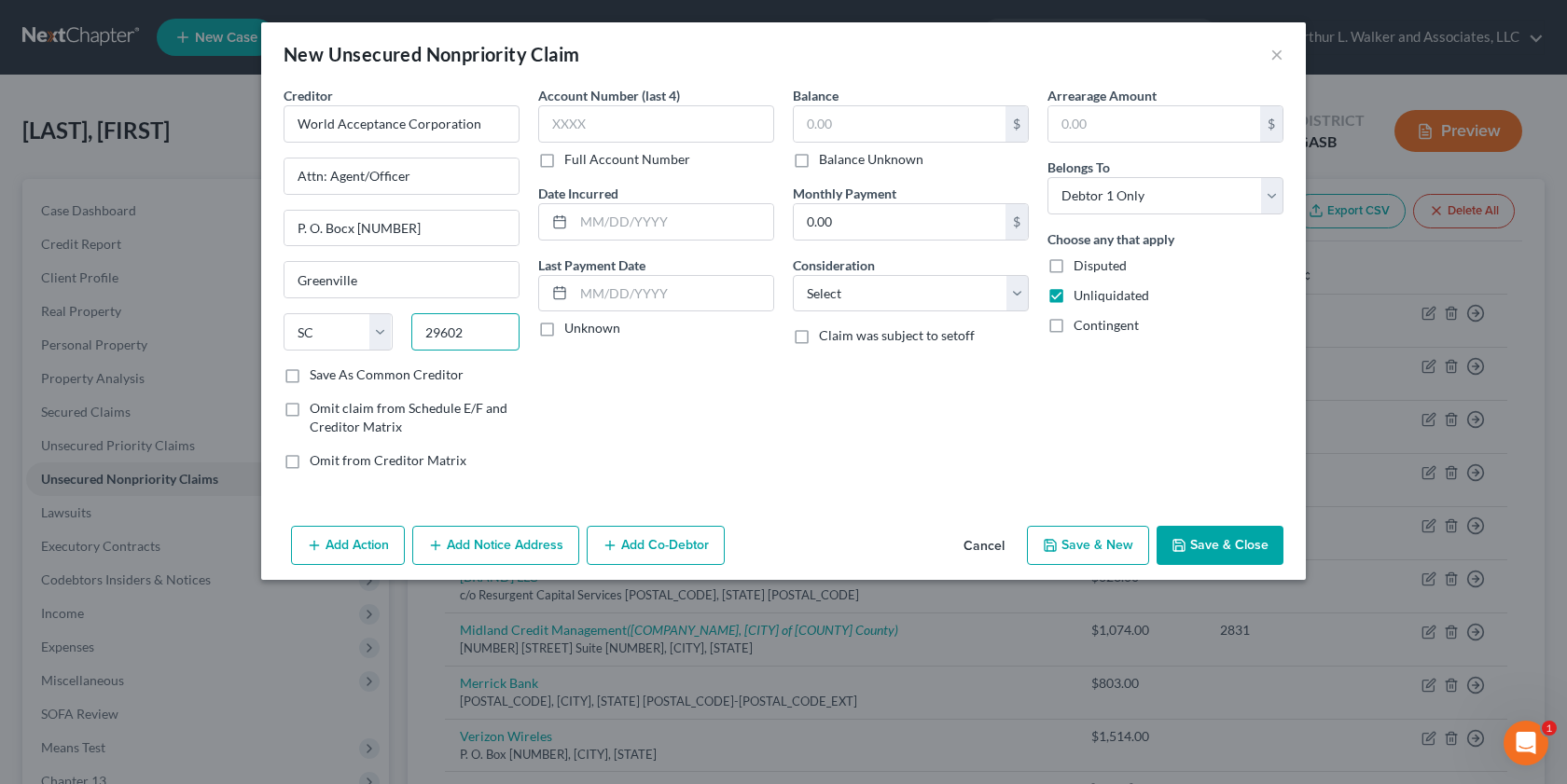 click on "29602" at bounding box center [465, 332] 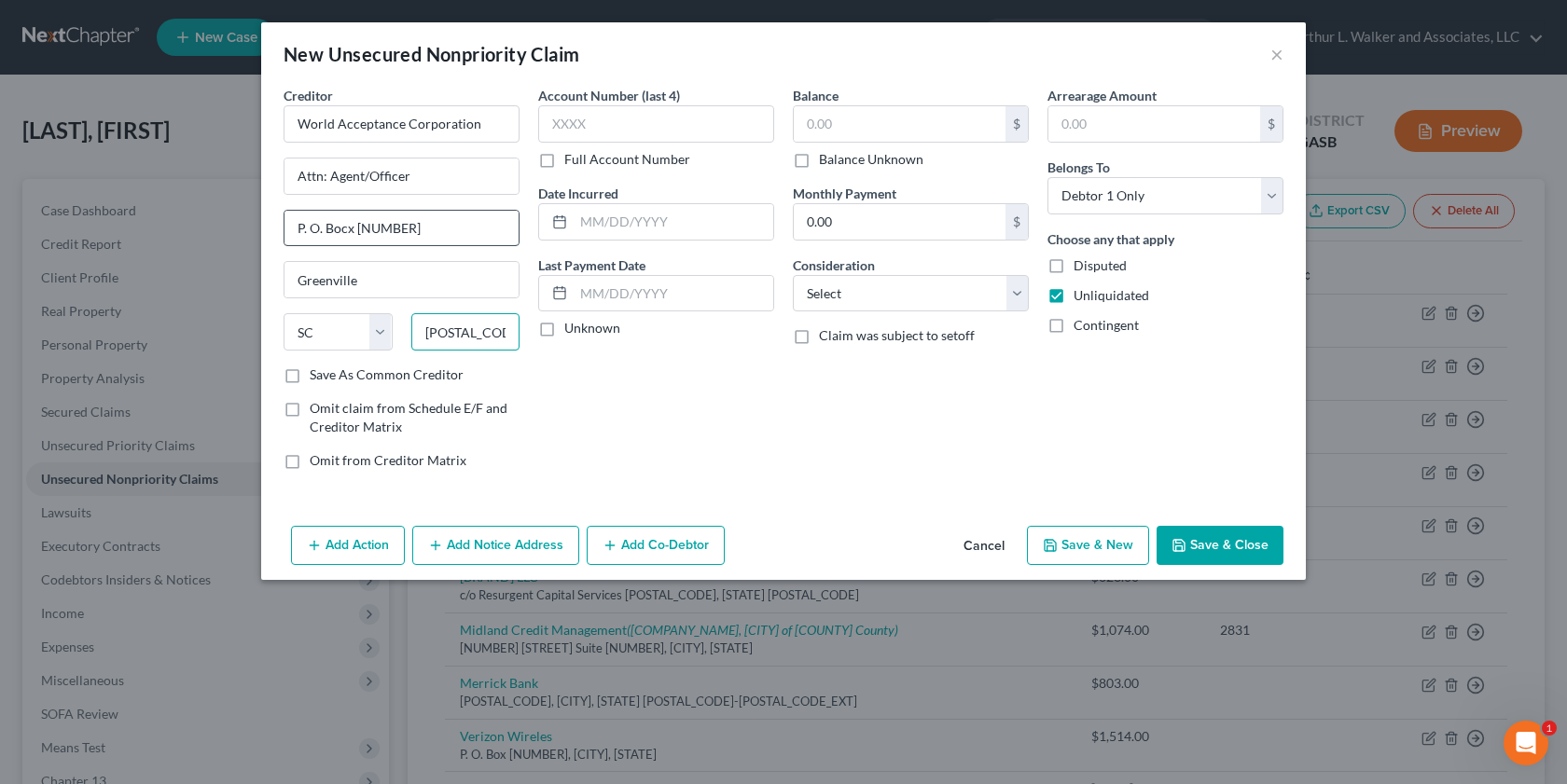 type on "29601" 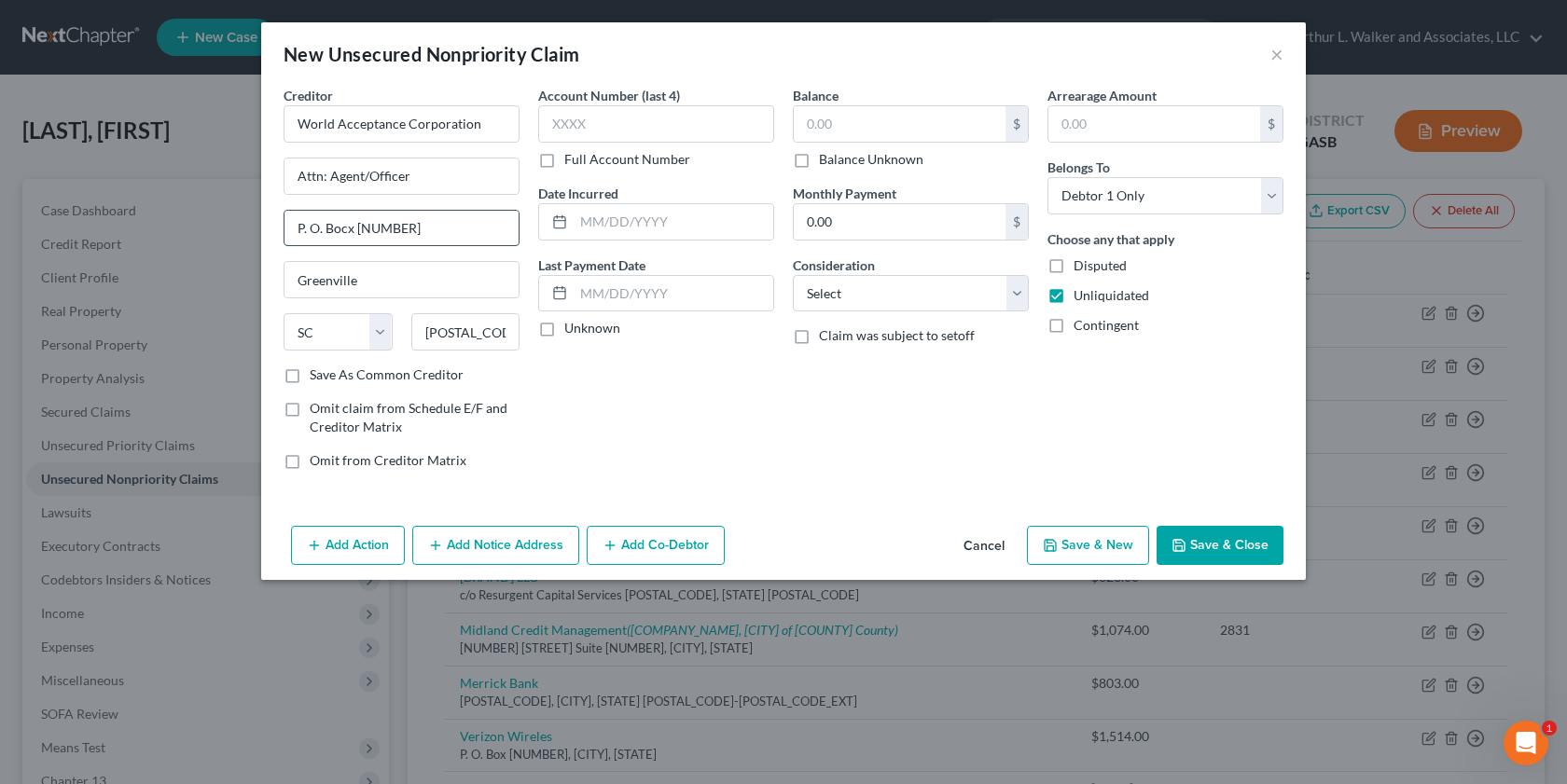 click on "P. O. Bocx 6429" at bounding box center [401, 228] 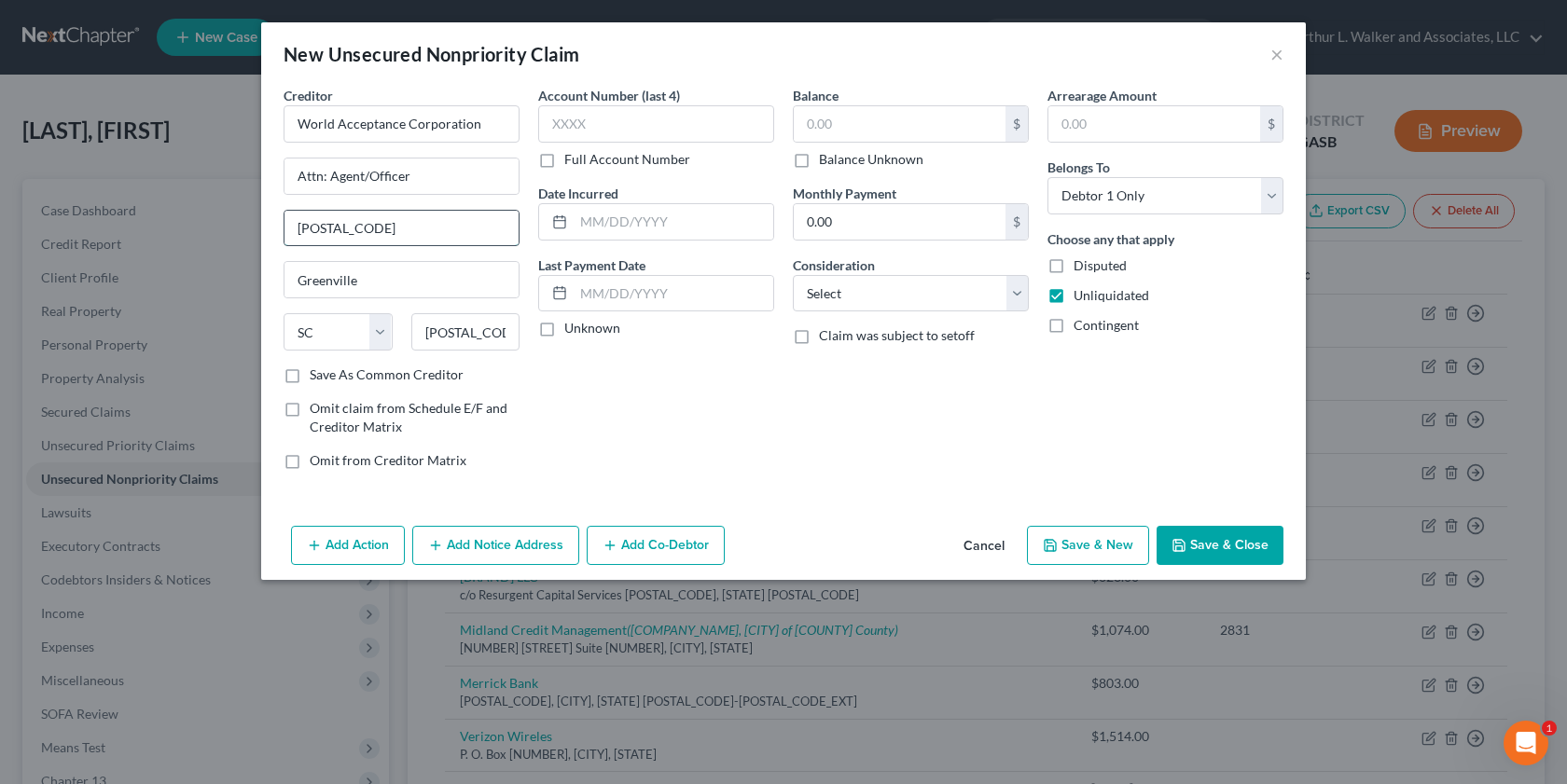 click on "P. O. Box 6429" at bounding box center (401, 228) 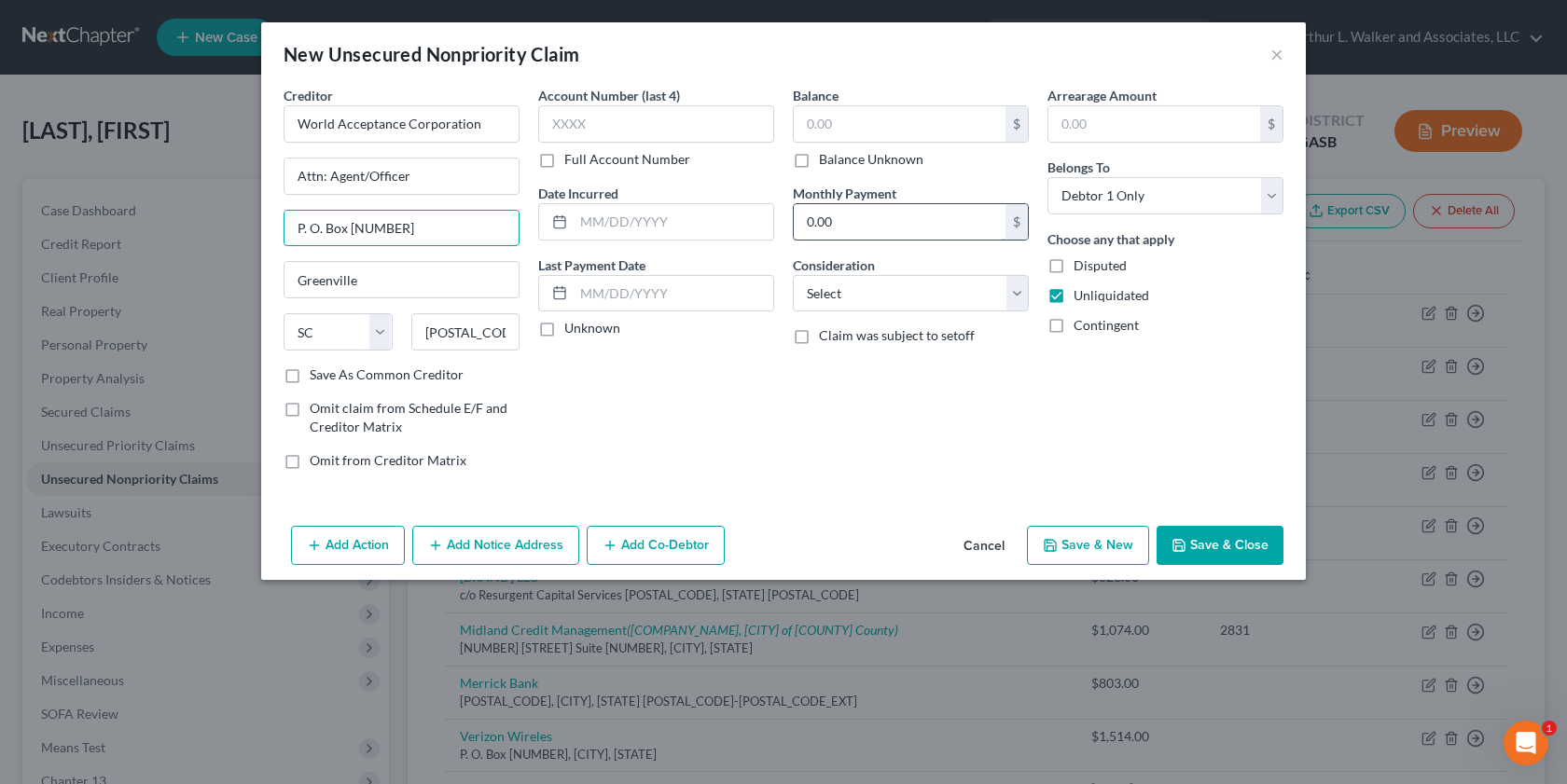 type on "P. O. Box  6429" 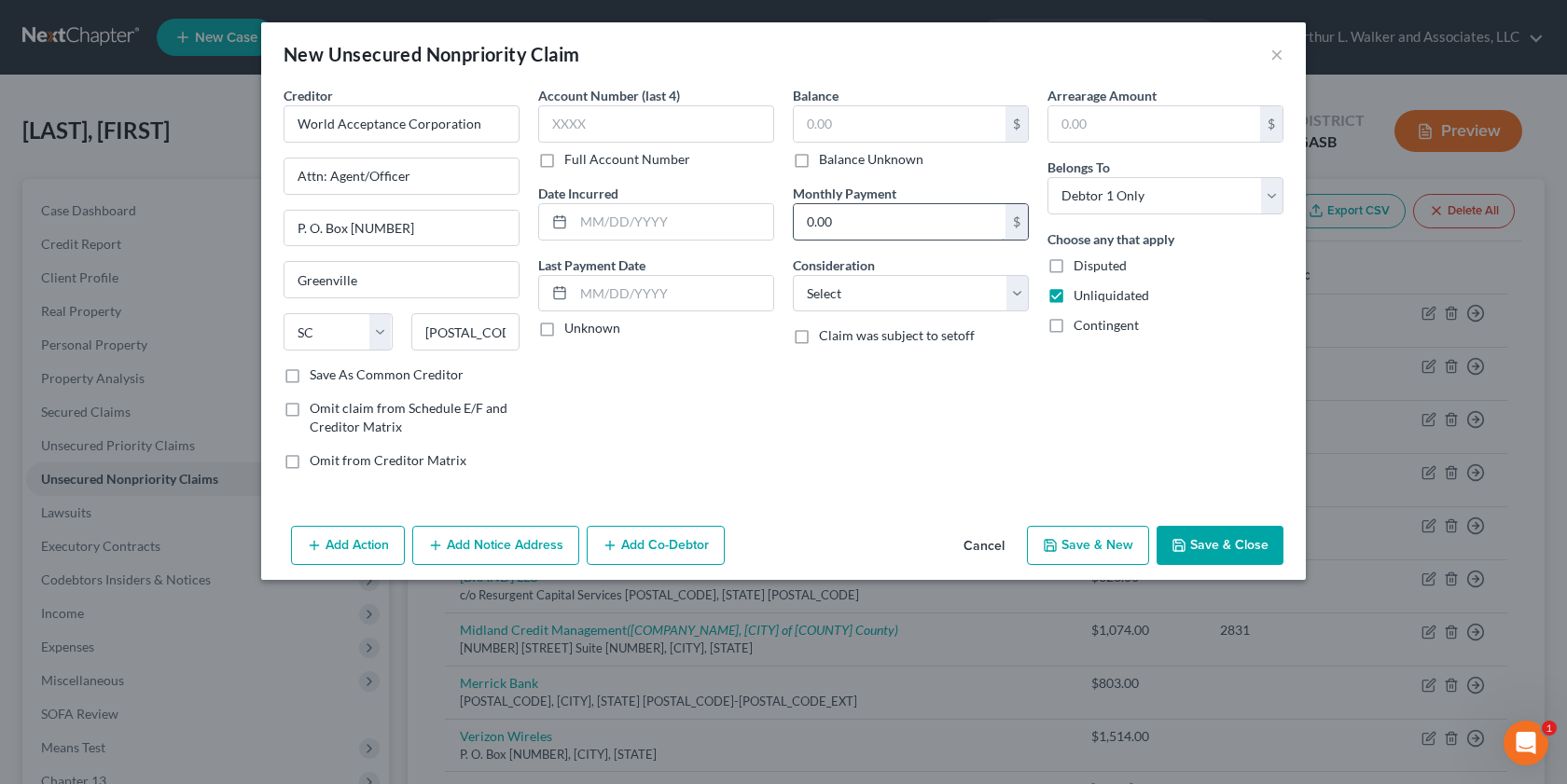 click on "0.00" at bounding box center [899, 222] 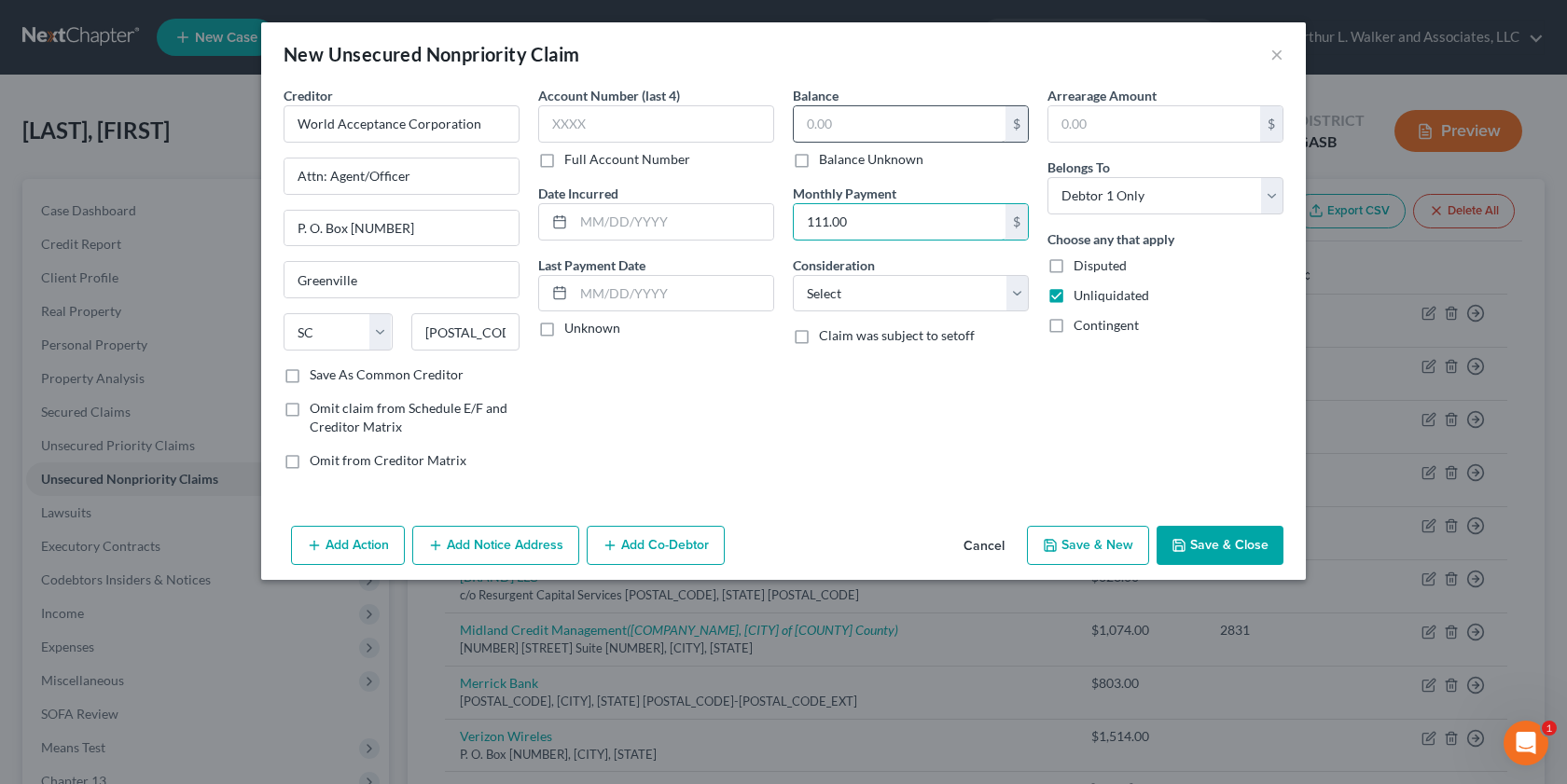 type on "111.00" 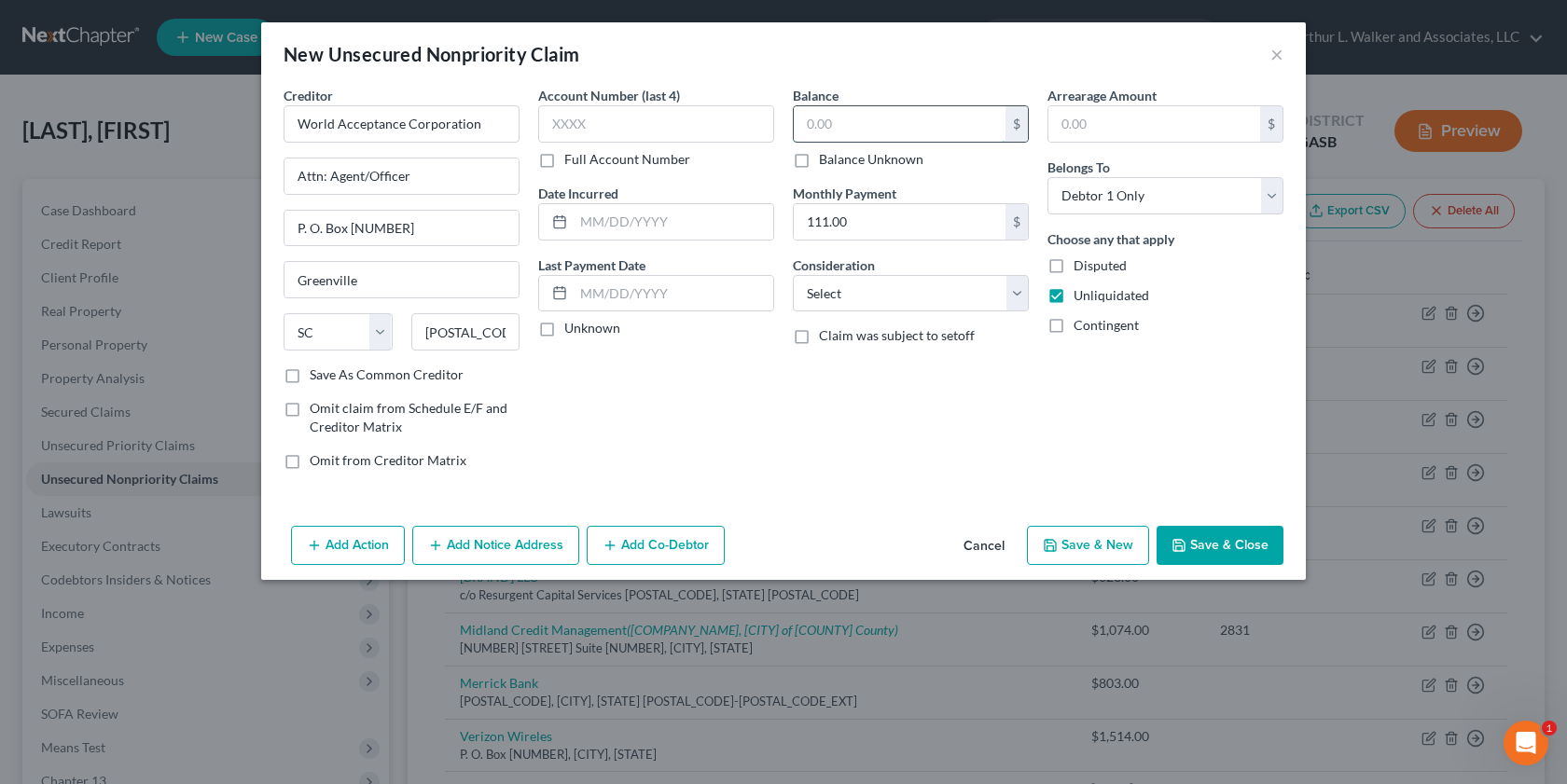 click at bounding box center [899, 124] 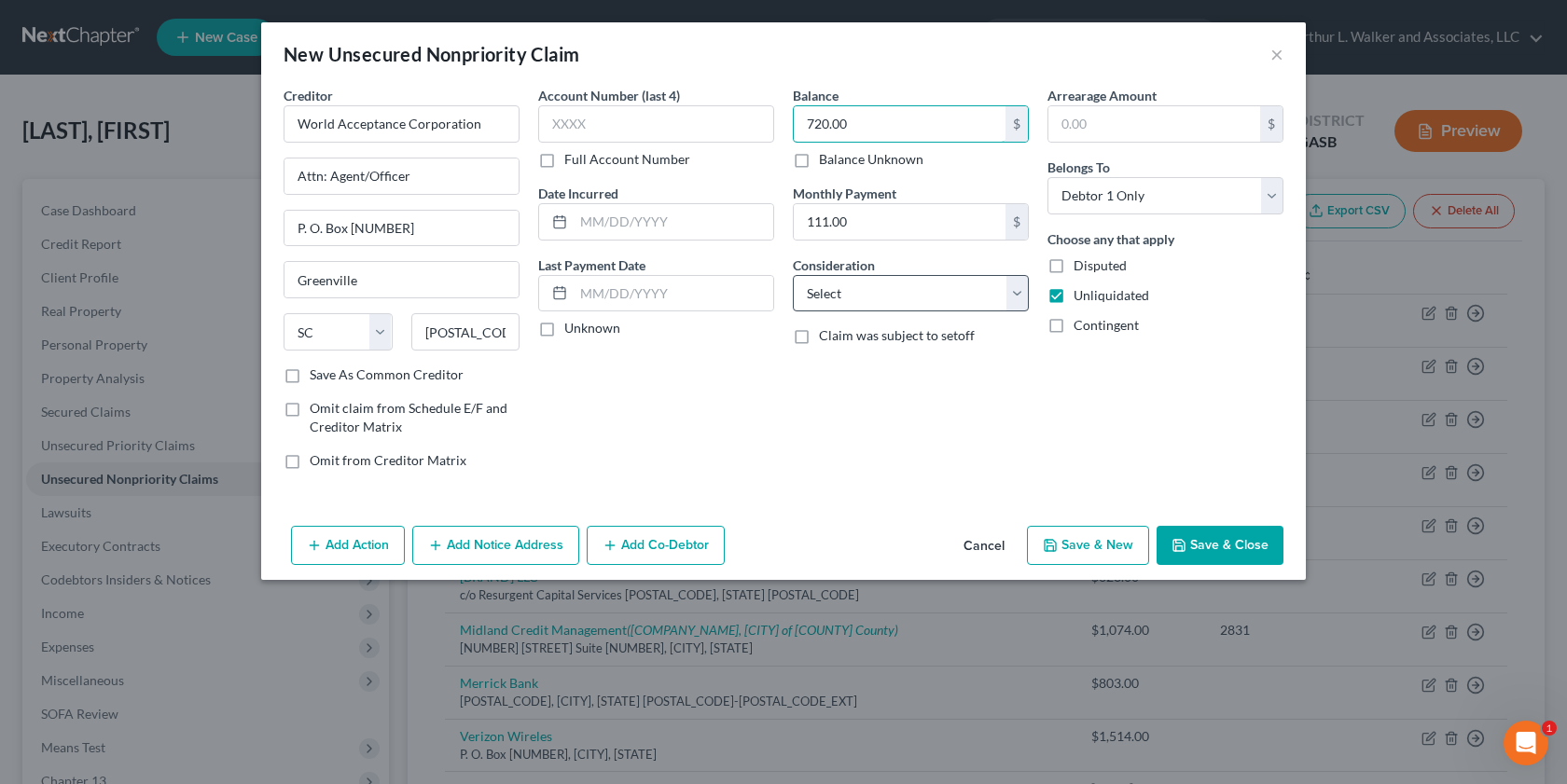 type on "720.00" 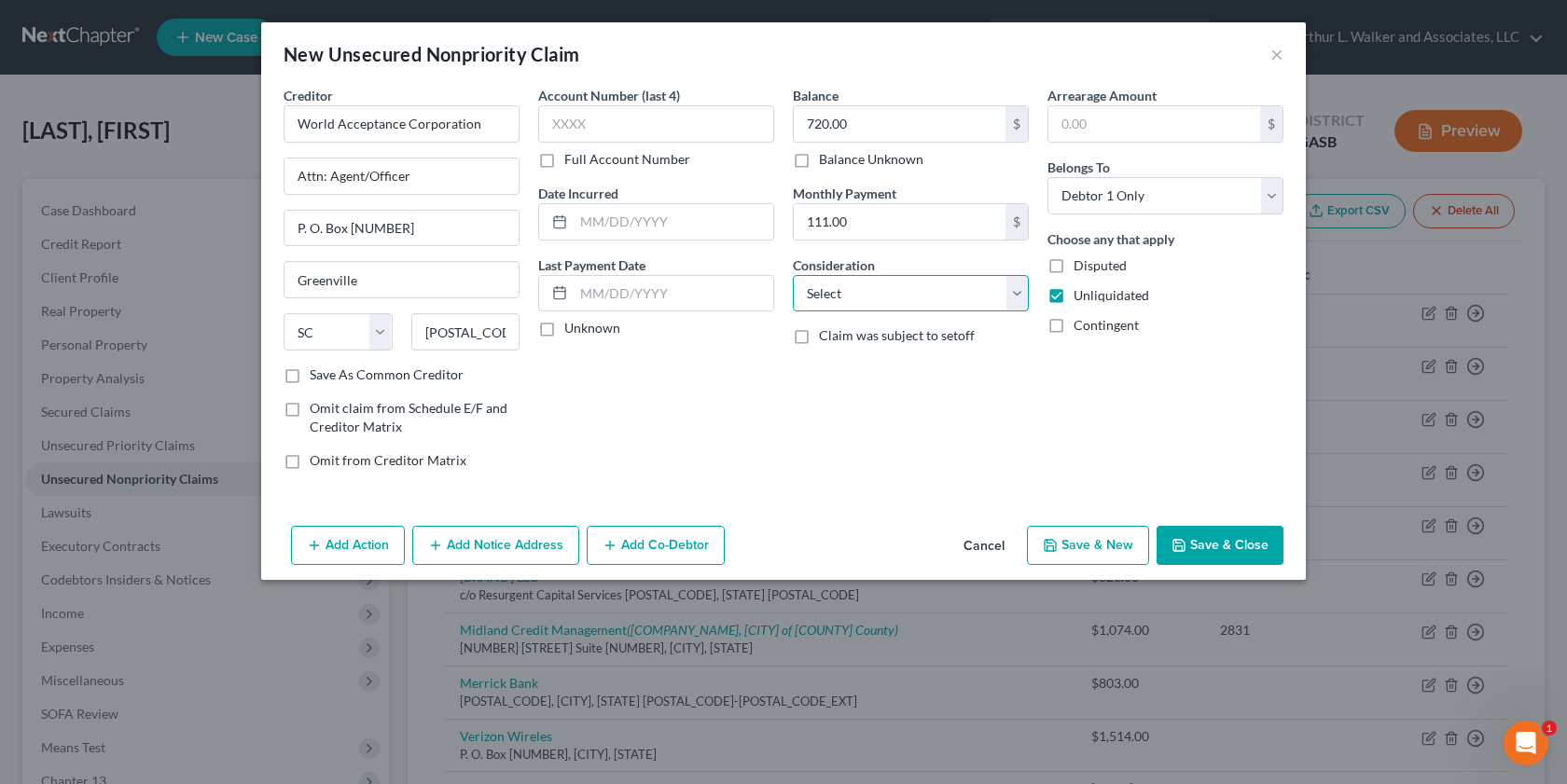 click on "Select Cable / Satellite Services Collection Agency Credit Card Debt Debt Counseling / Attorneys Deficiency Balance Domestic Support Obligations Home / Car Repairs Income Taxes Judgment Liens Medical Services Monies Loaned / Advanced Mortgage Obligation From Divorce Or Separation Obligation To Pensions Other Overdrawn Bank Account Promised To Help Pay Creditors Student Loans Suppliers And Vendors Telephone / Internet Services Utility Services" at bounding box center (910, 294) 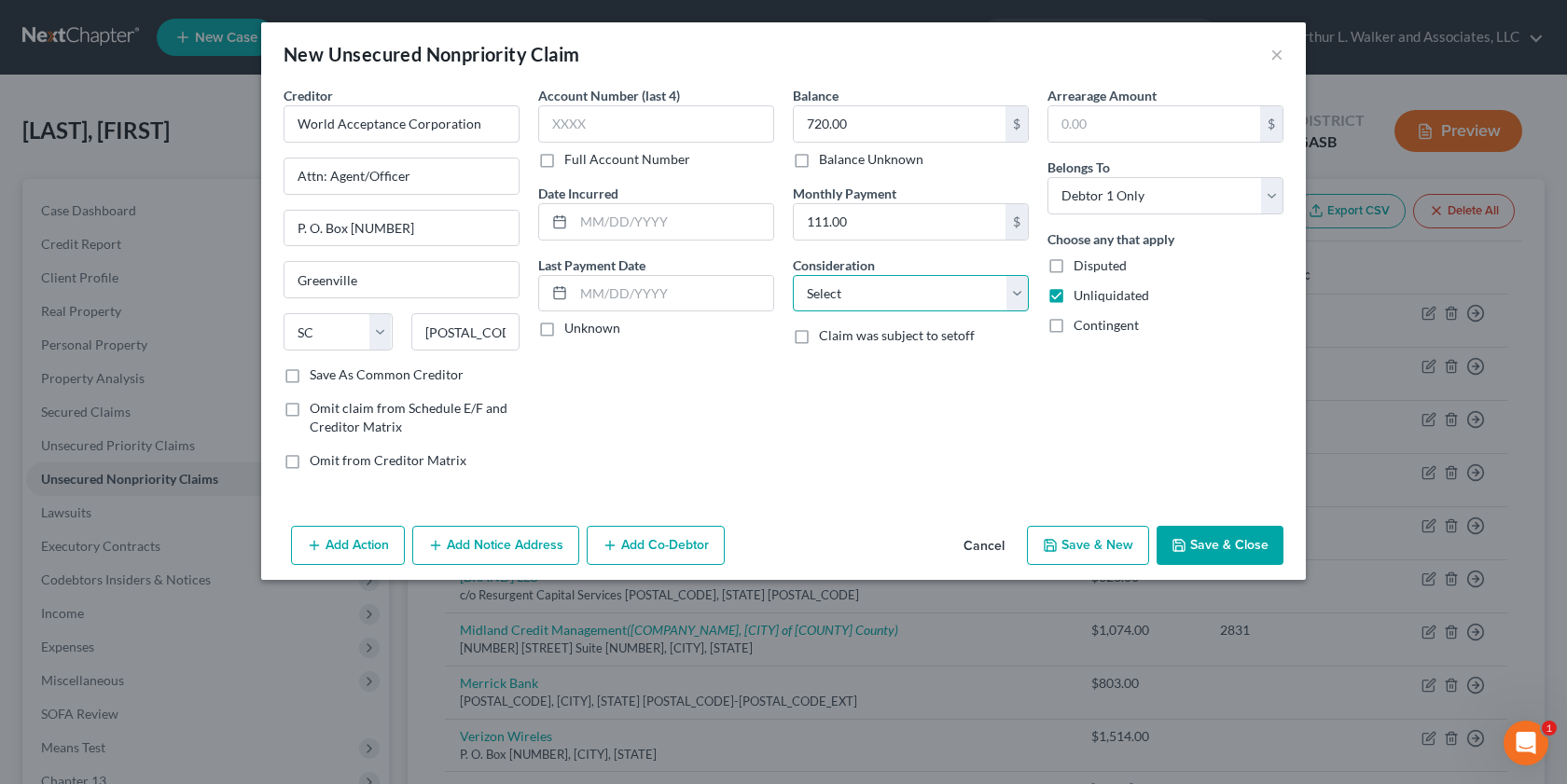 select on "14" 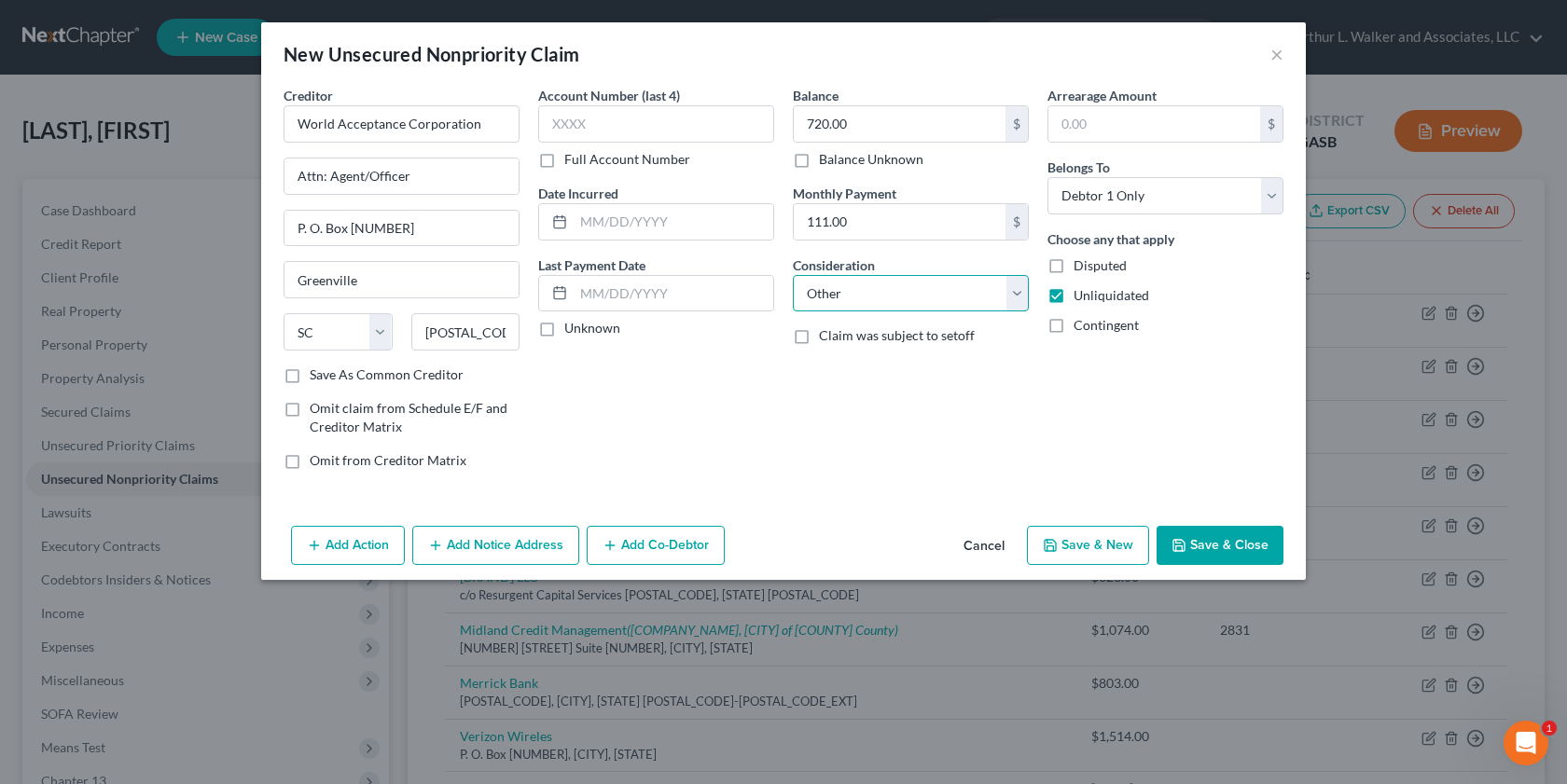 click on "Select Cable / Satellite Services Collection Agency Credit Card Debt Debt Counseling / Attorneys Deficiency Balance Domestic Support Obligations Home / Car Repairs Income Taxes Judgment Liens Medical Services Monies Loaned / Advanced Mortgage Obligation From Divorce Or Separation Obligation To Pensions Other Overdrawn Bank Account Promised To Help Pay Creditors Student Loans Suppliers And Vendors Telephone / Internet Services Utility Services" at bounding box center [910, 294] 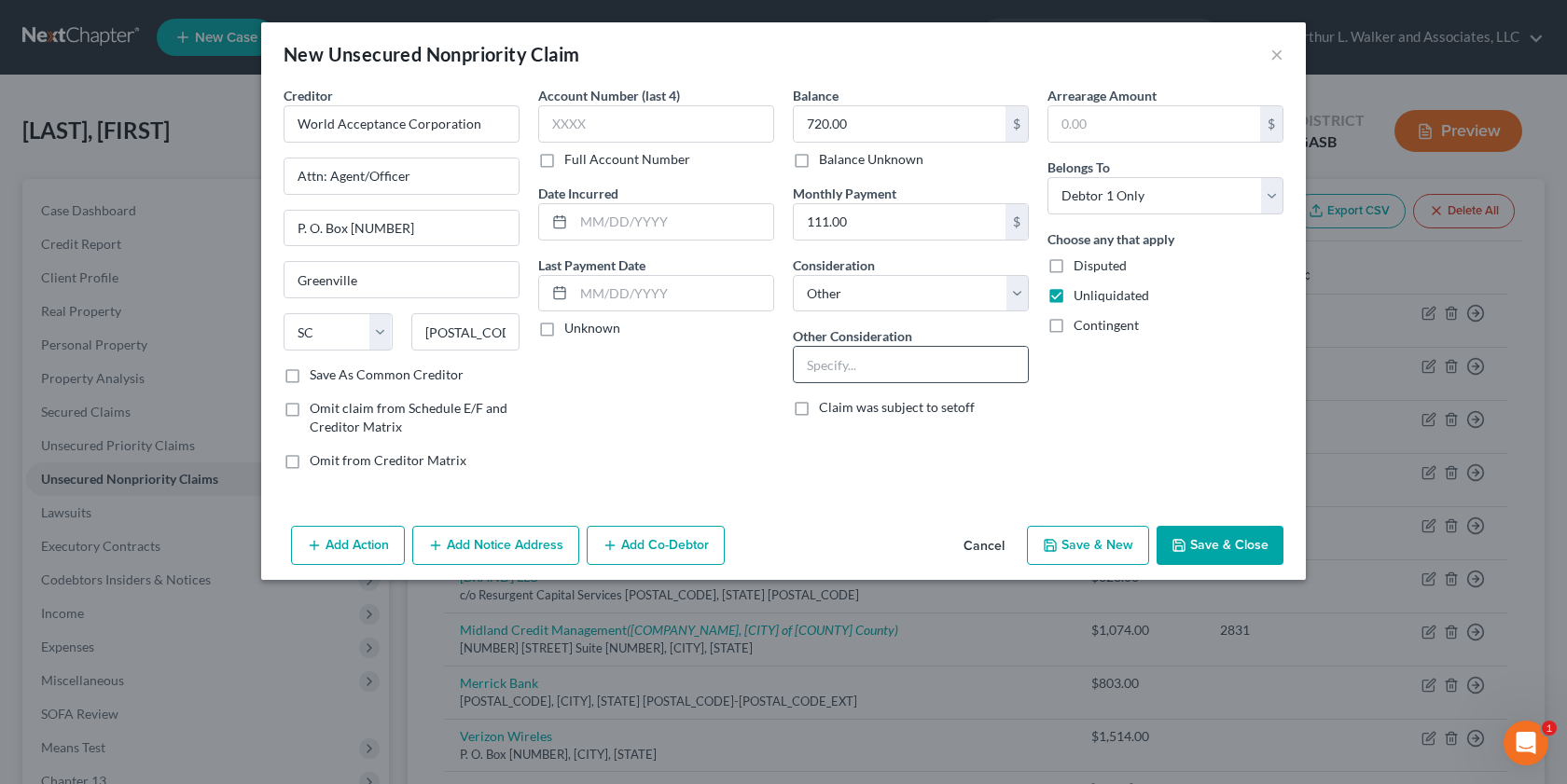 click at bounding box center [910, 364] 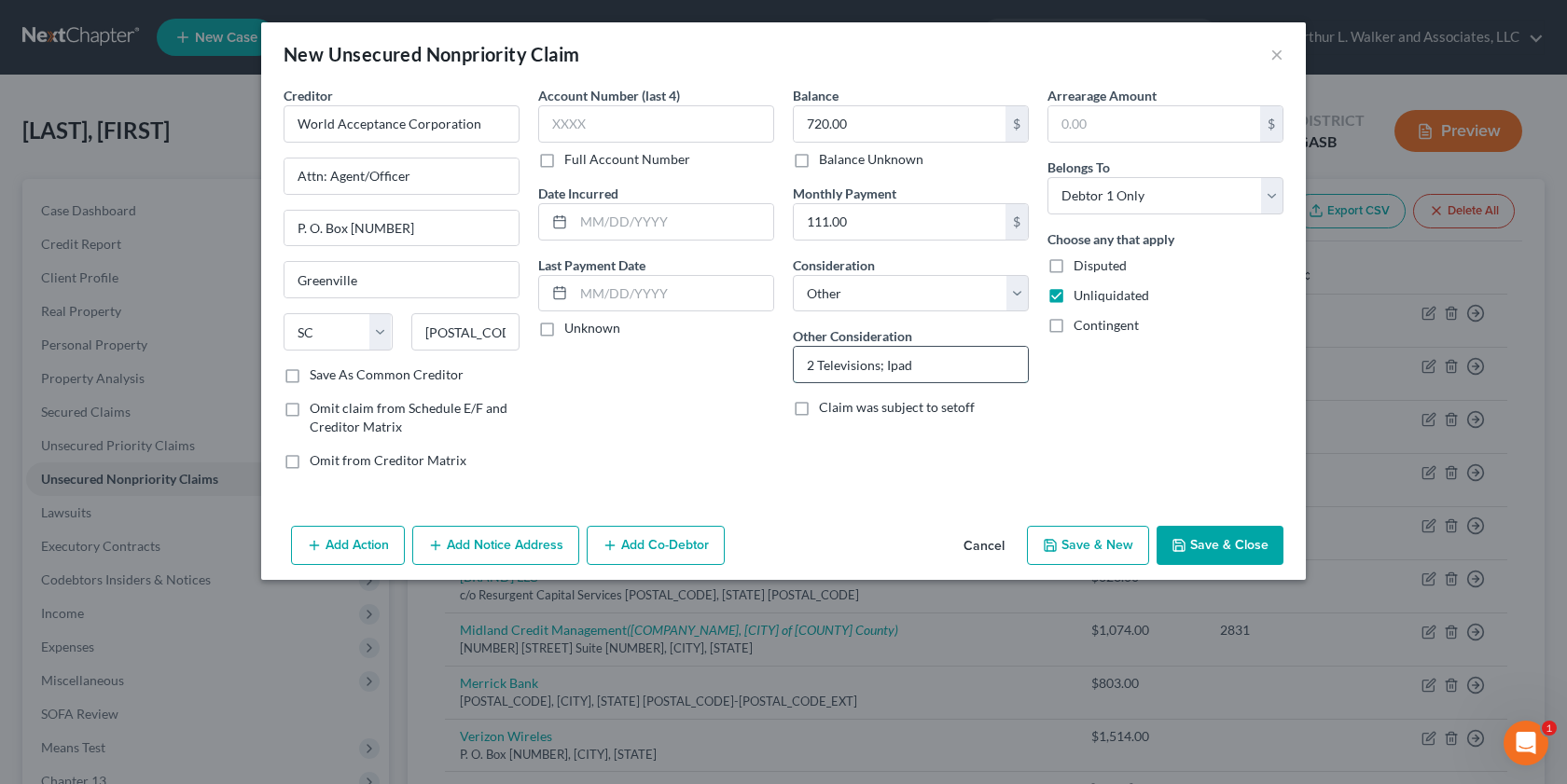 click on "2 Televisions; Ipad" at bounding box center (910, 364) 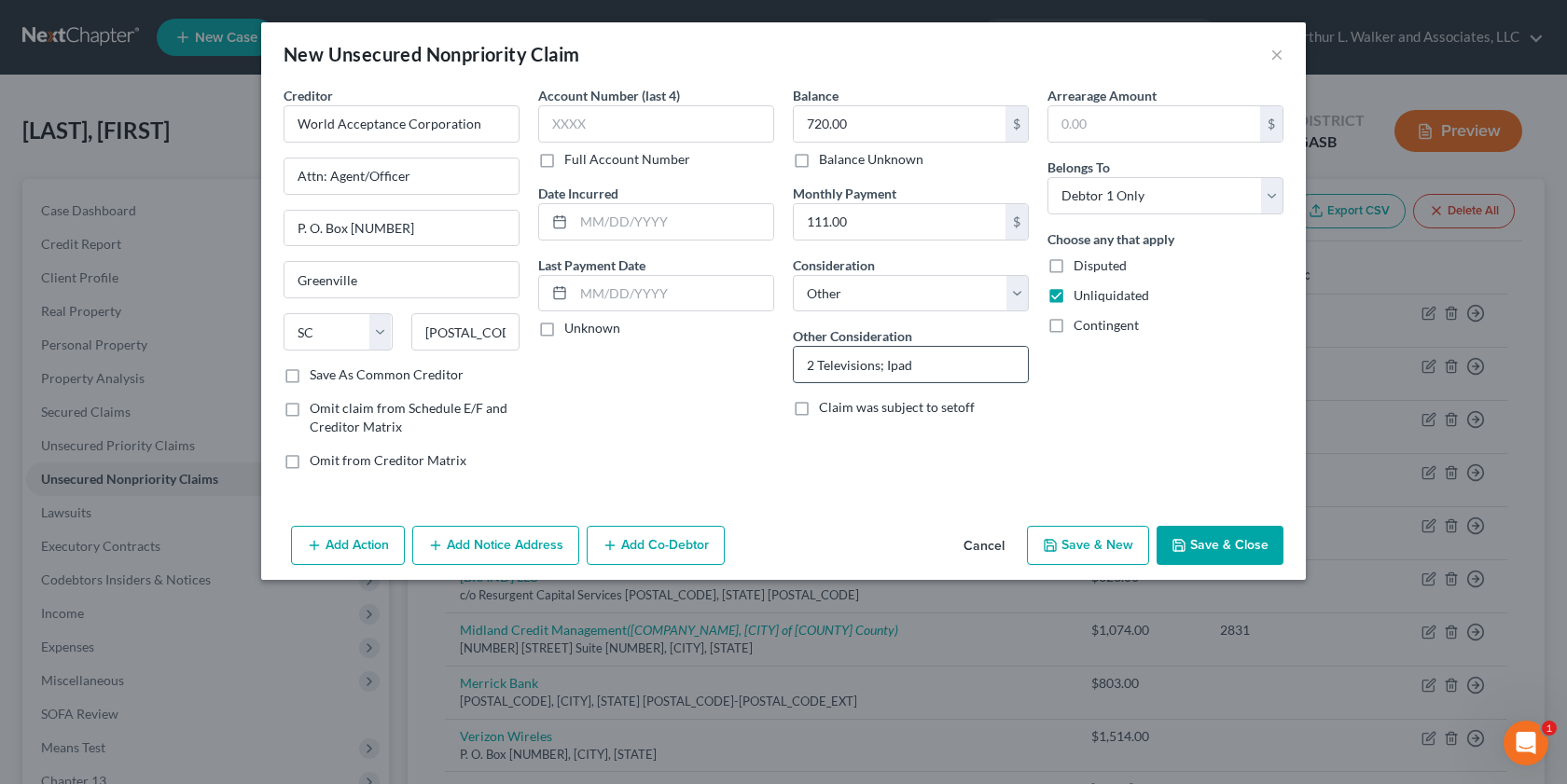 click on "2 Televisions; Ipad" at bounding box center [910, 364] 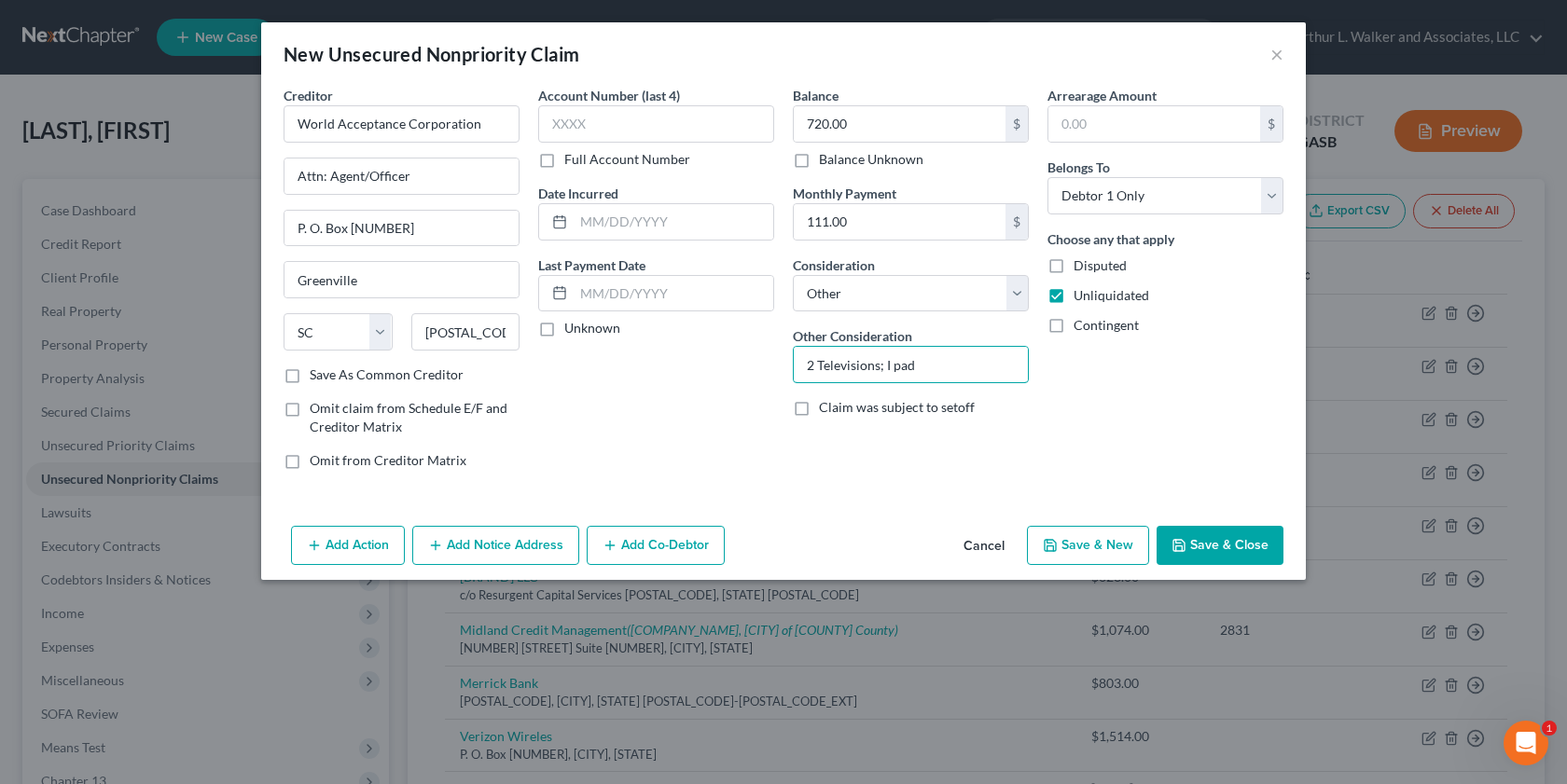 type on "2 Televisions; I pad" 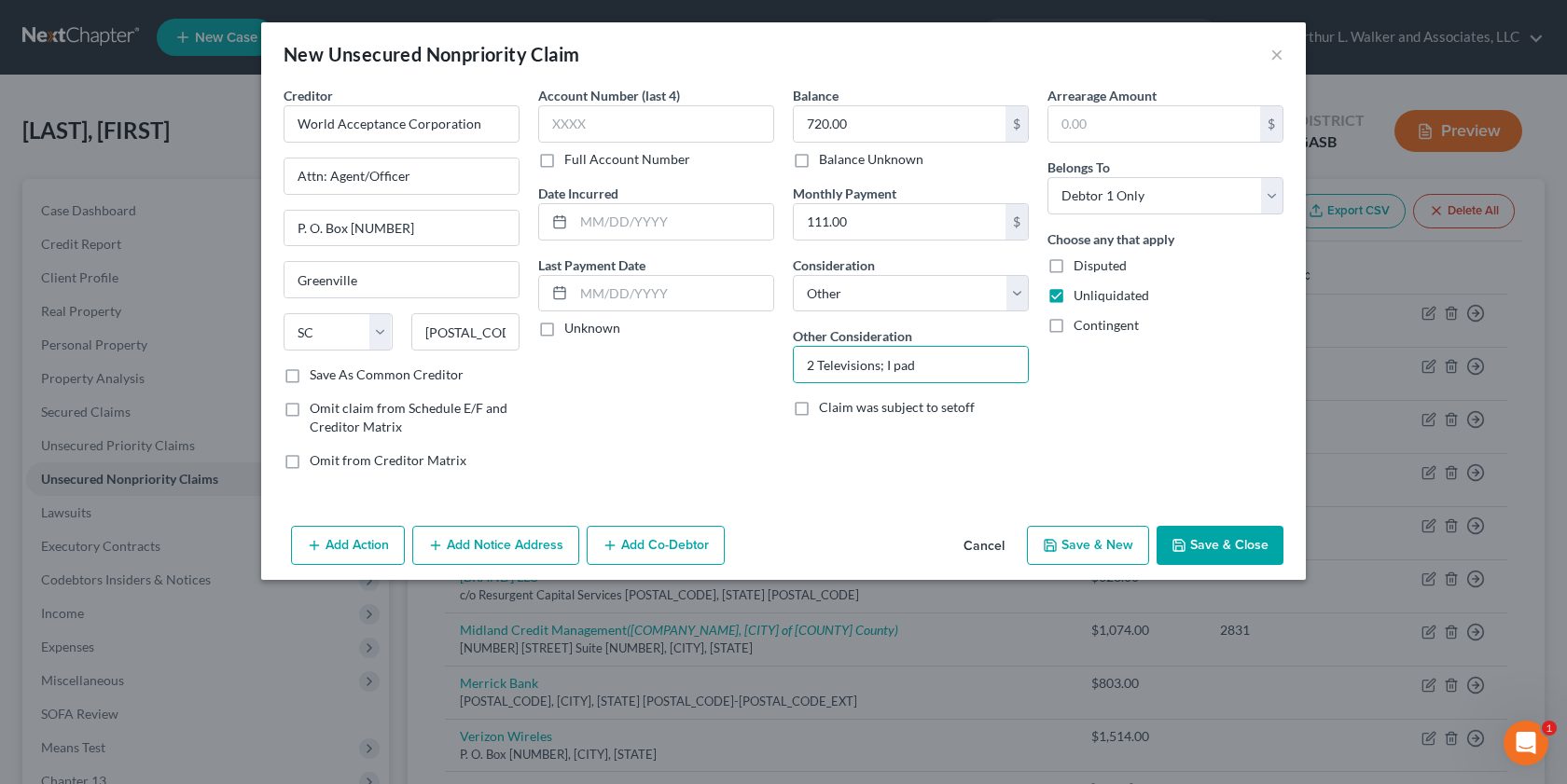 click on "Save As Common Creditor" at bounding box center [386, 375] 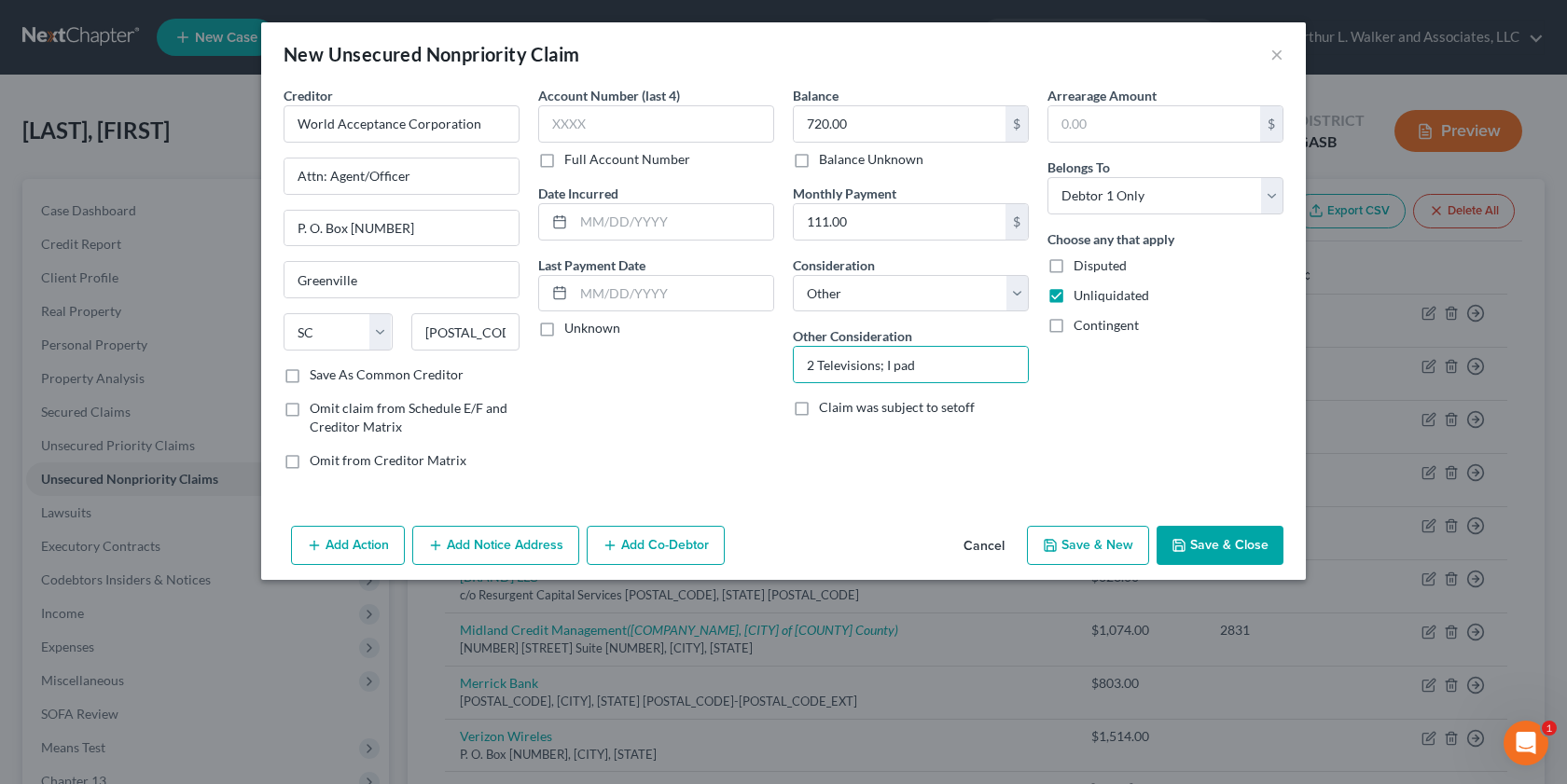 click on "Save As Common Creditor" at bounding box center [323, 371] 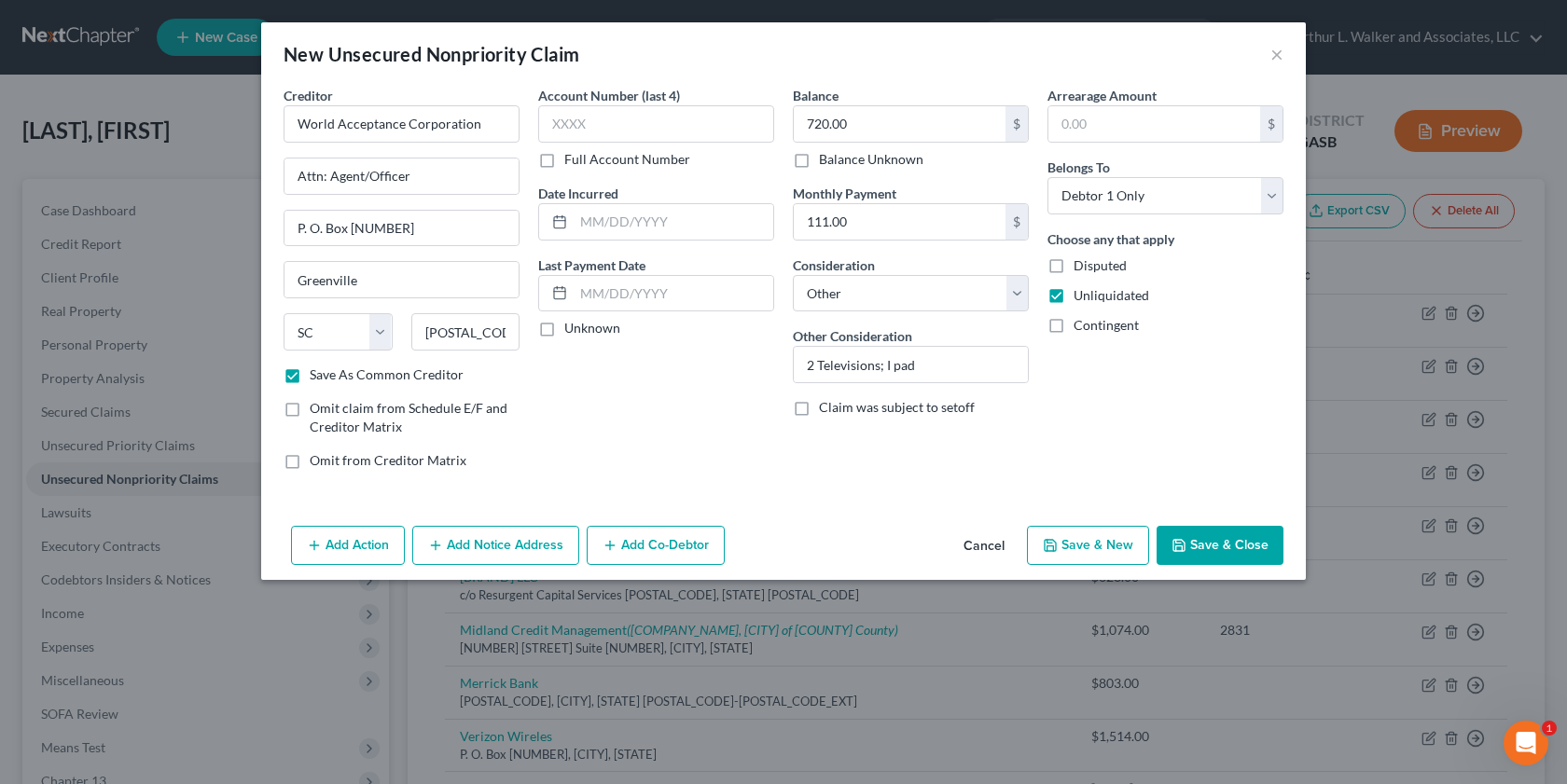click on "Save & Close" at bounding box center [1220, 545] 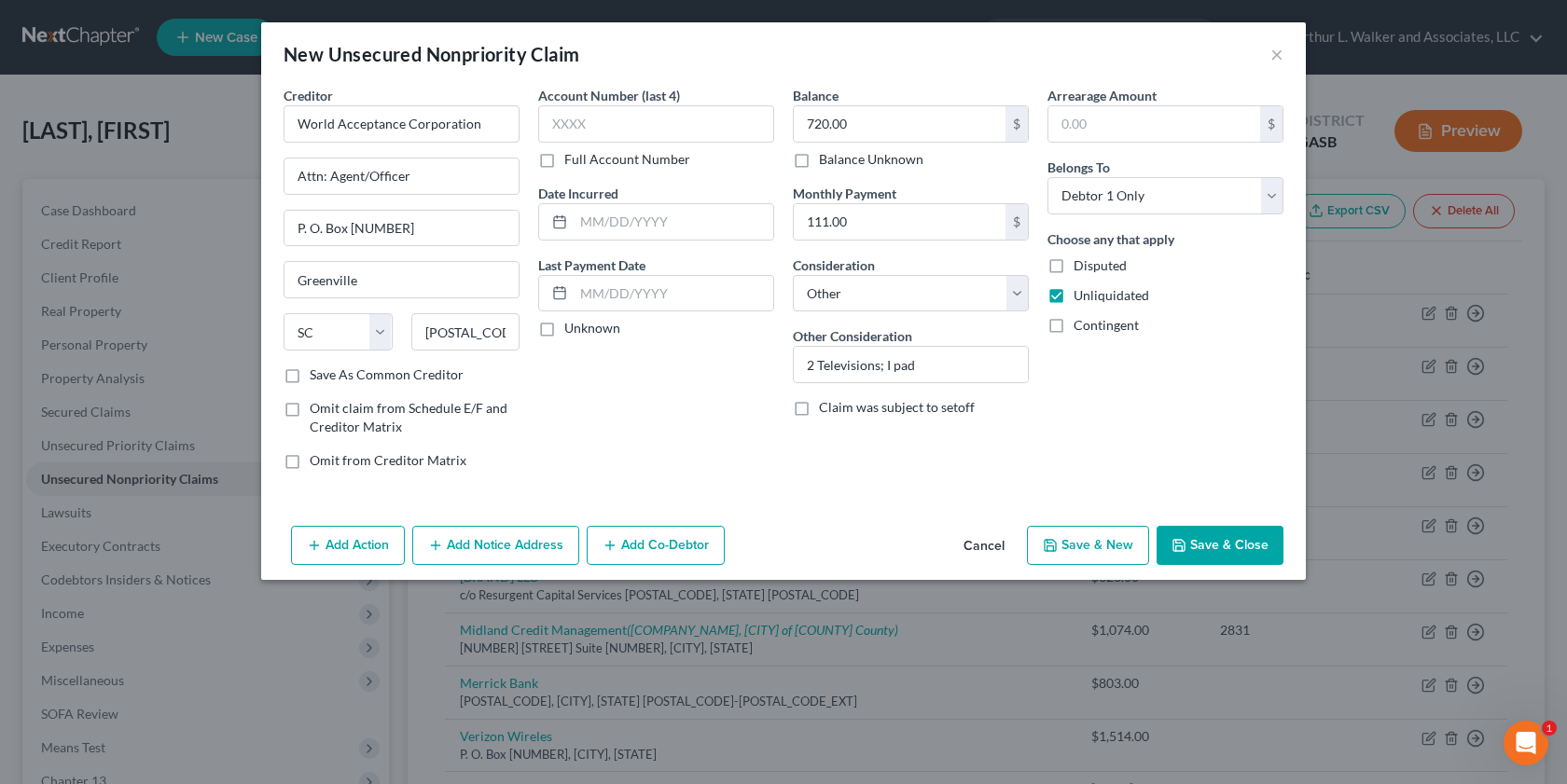 checkbox on "false" 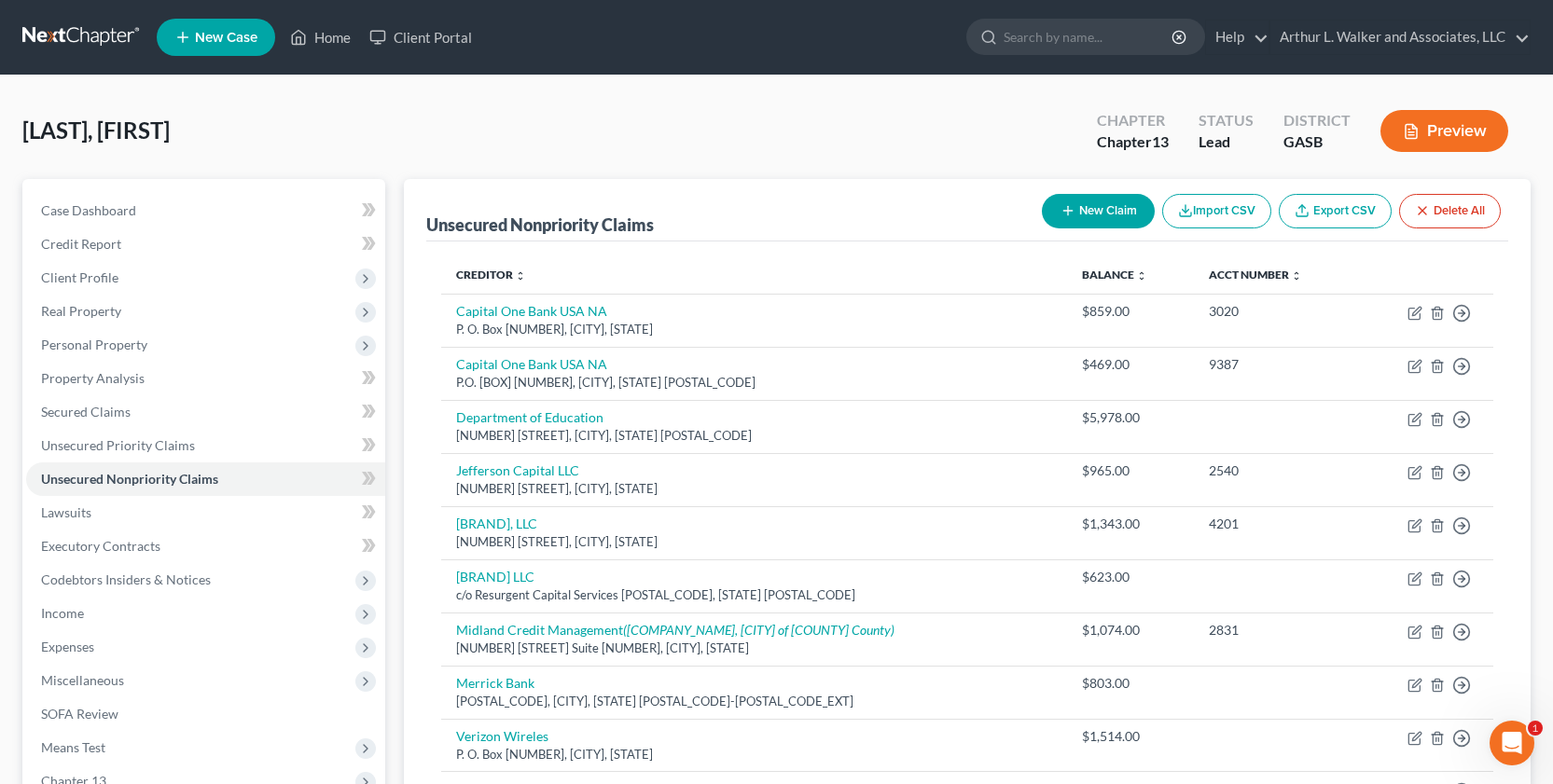 click on "New Claim" at bounding box center [1098, 211] 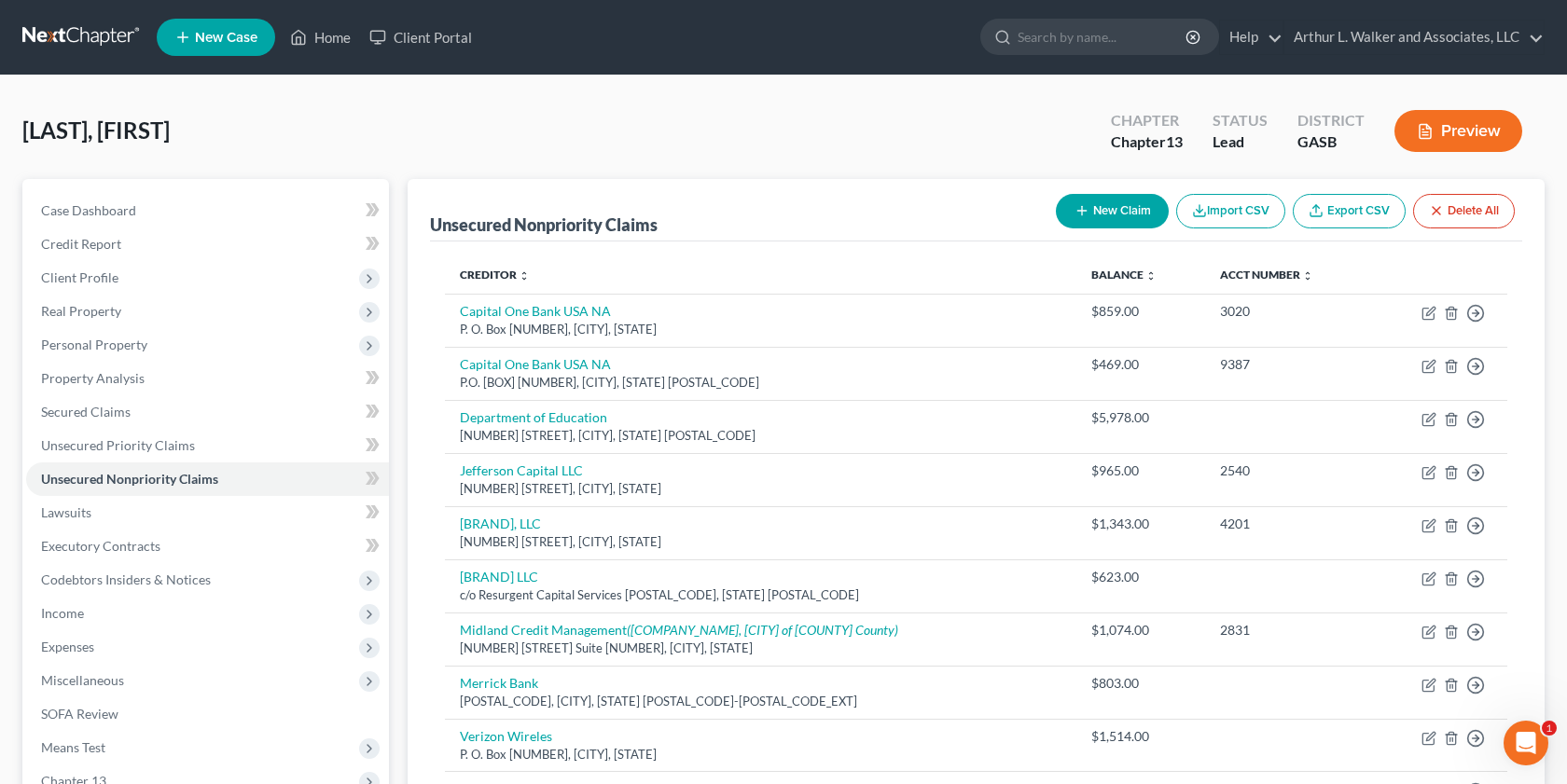 select on "0" 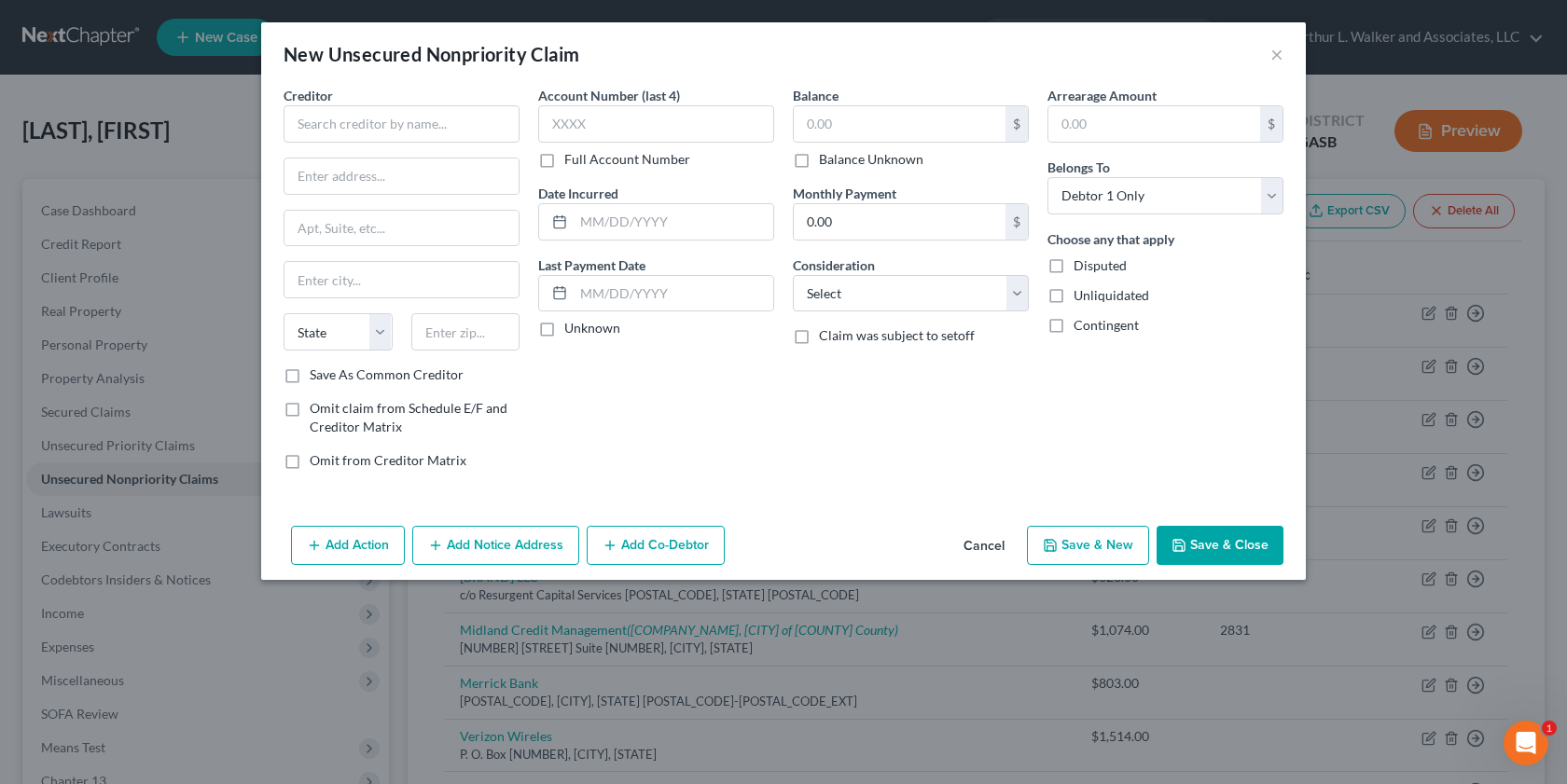 click on "Unliquidated" at bounding box center (1111, 296) 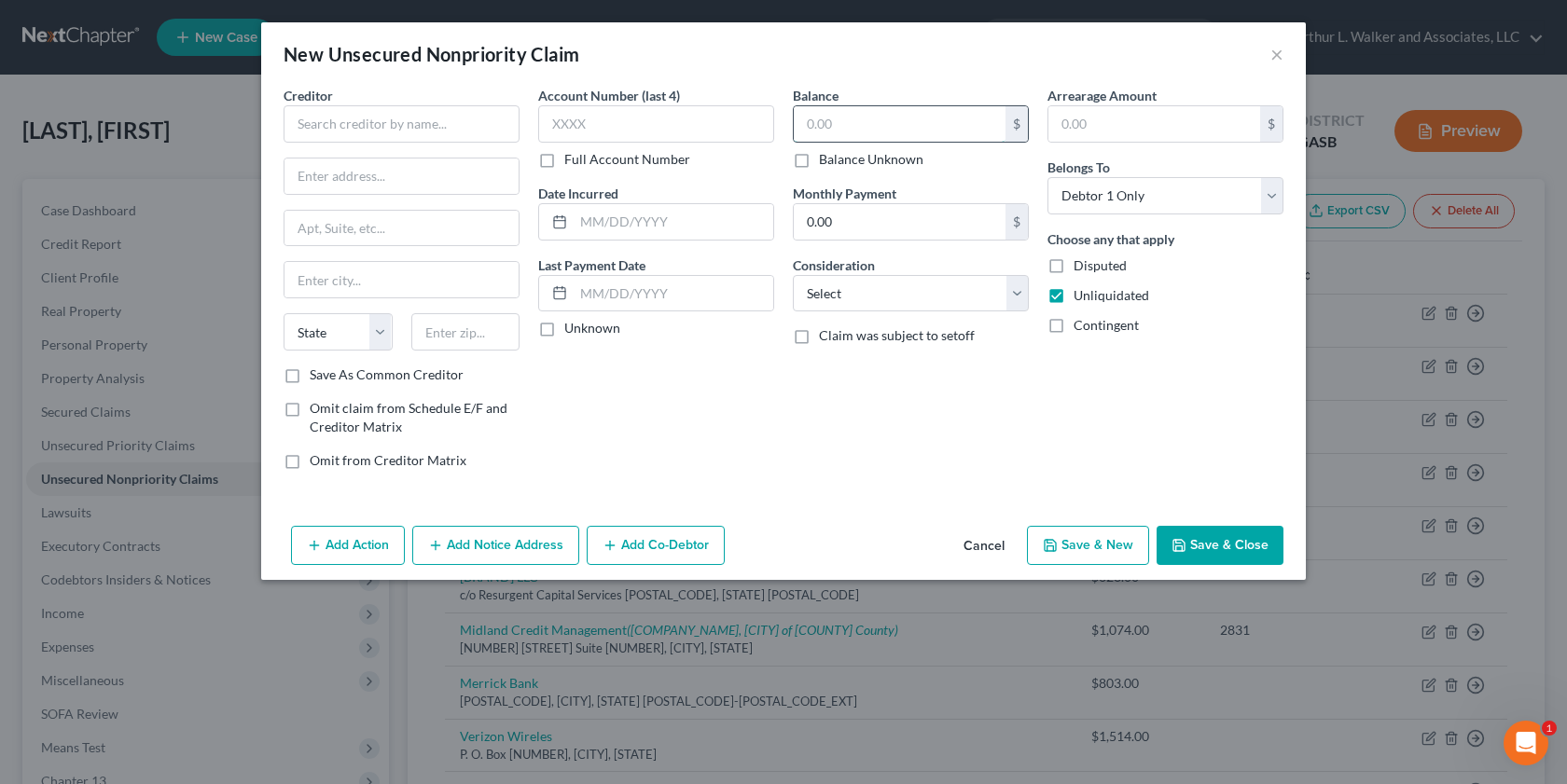 click at bounding box center [899, 124] 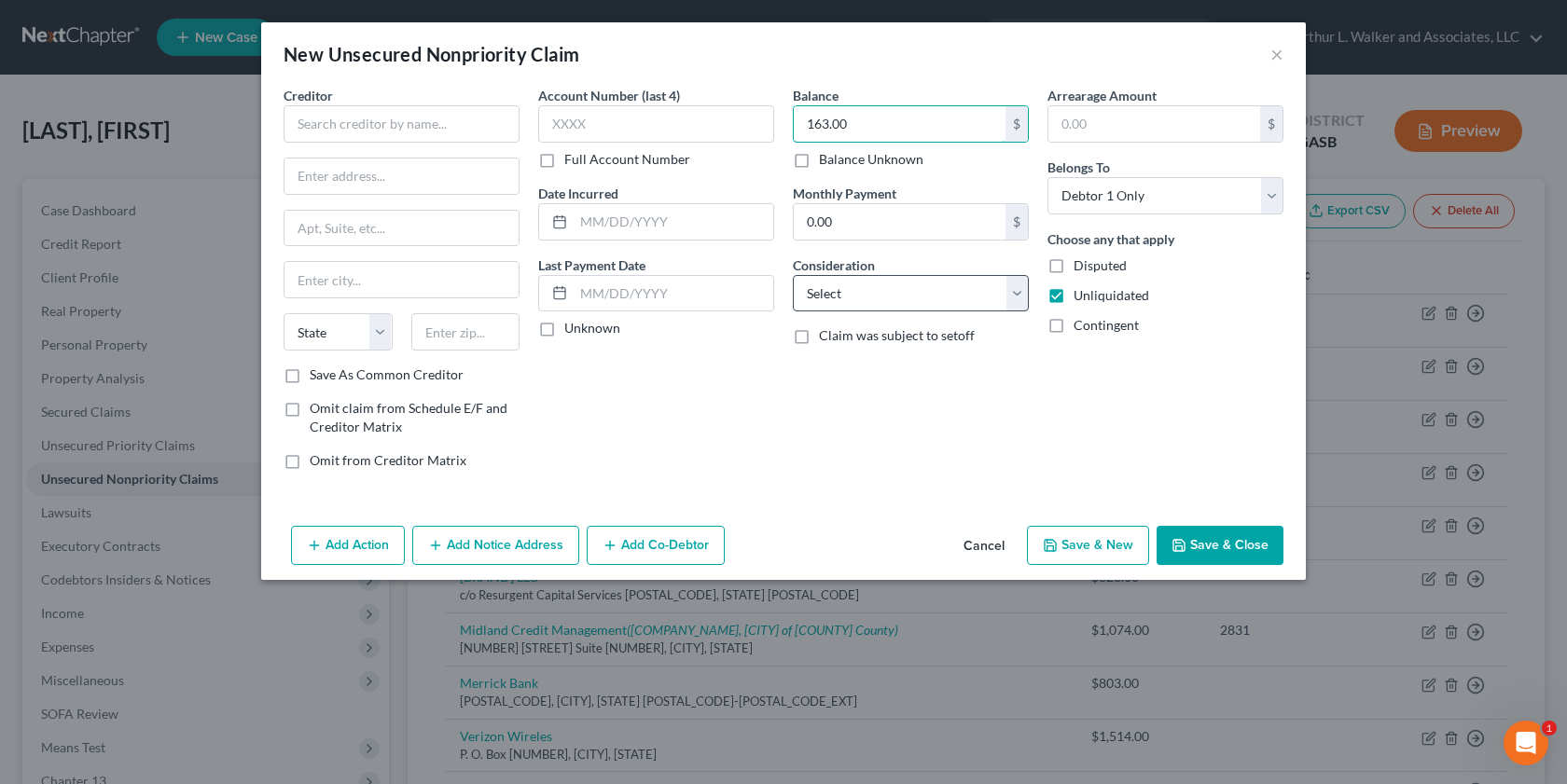 type on "163.00" 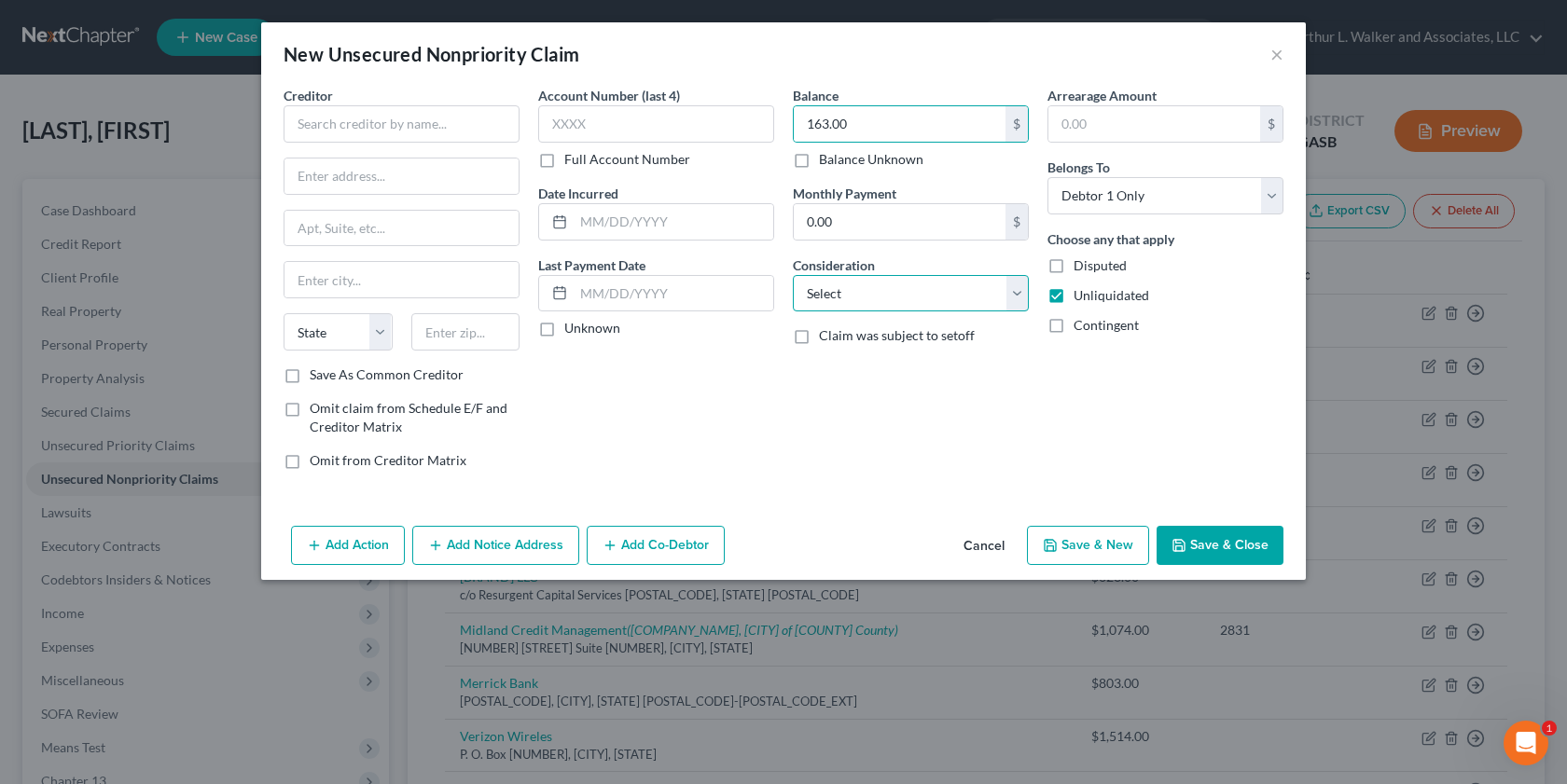 click on "Select Cable / Satellite Services Collection Agency Credit Card Debt Debt Counseling / Attorneys Deficiency Balance Domestic Support Obligations Home / Car Repairs Income Taxes Judgment Liens Medical Services Monies Loaned / Advanced Mortgage Obligation From Divorce Or Separation Obligation To Pensions Other Overdrawn Bank Account Promised To Help Pay Creditors Student Loans Suppliers And Vendors Telephone / Internet Services Utility Services" at bounding box center (910, 294) 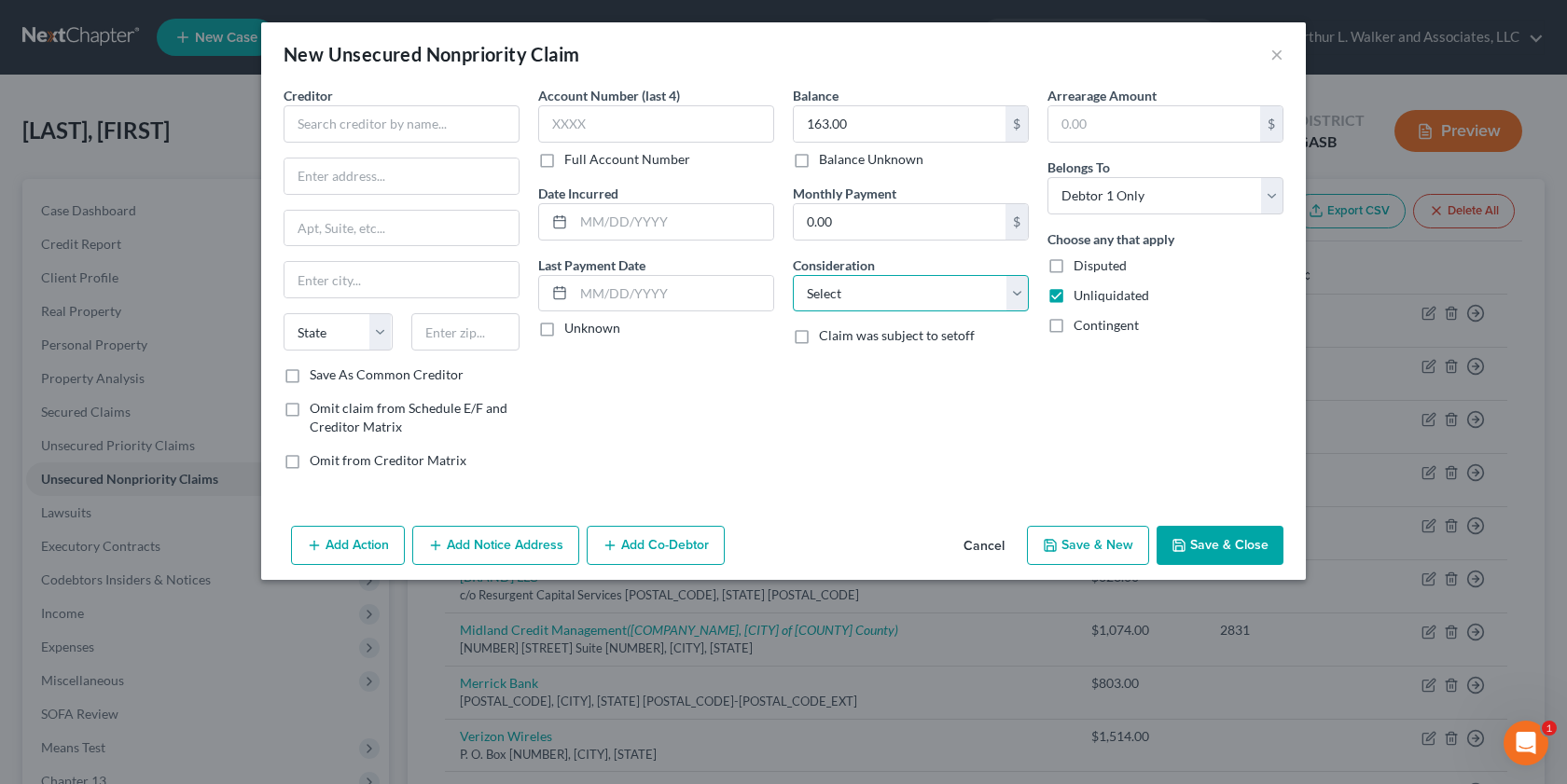 select on "14" 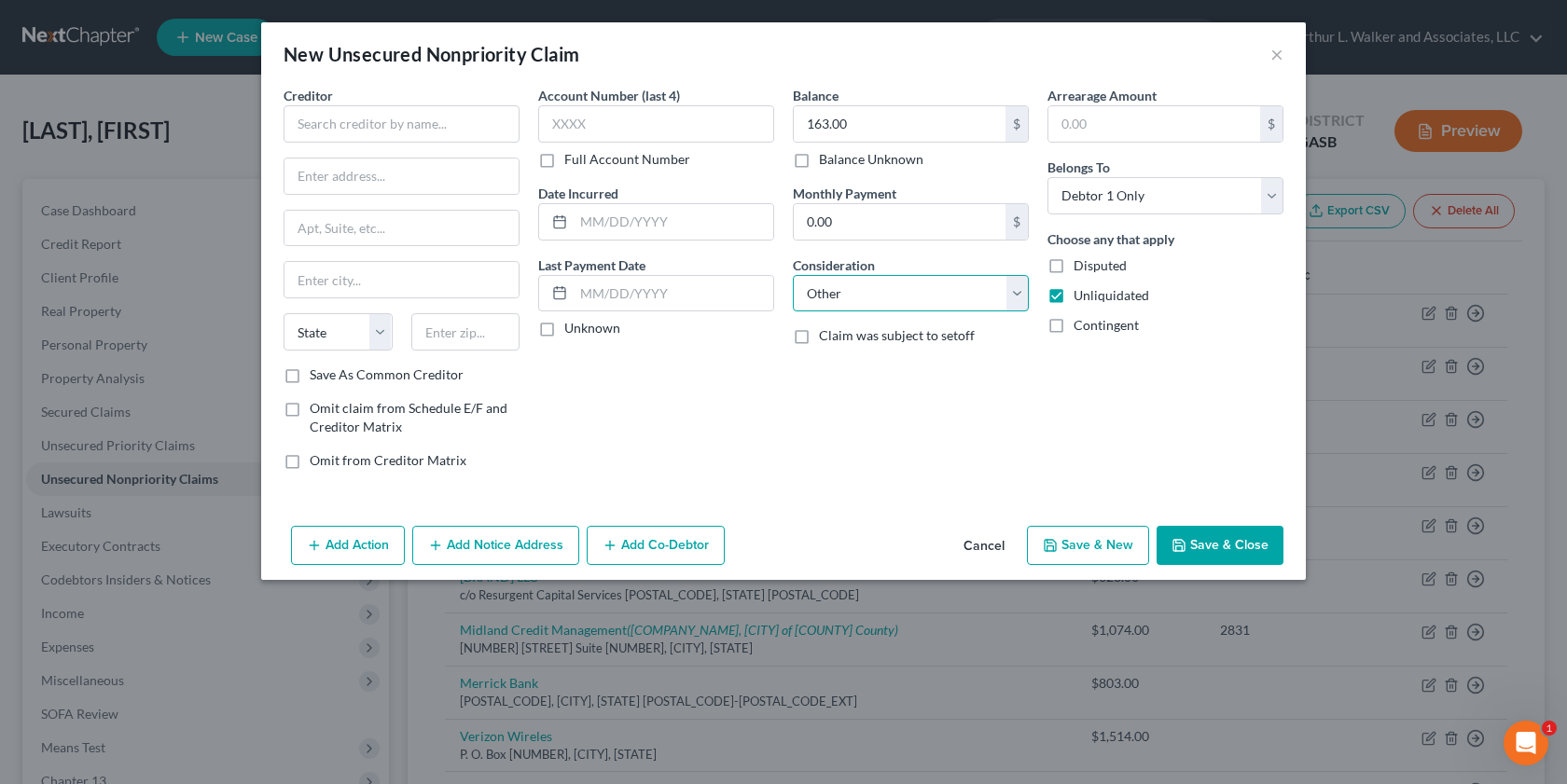 click on "Select Cable / Satellite Services Collection Agency Credit Card Debt Debt Counseling / Attorneys Deficiency Balance Domestic Support Obligations Home / Car Repairs Income Taxes Judgment Liens Medical Services Monies Loaned / Advanced Mortgage Obligation From Divorce Or Separation Obligation To Pensions Other Overdrawn Bank Account Promised To Help Pay Creditors Student Loans Suppliers And Vendors Telephone / Internet Services Utility Services" at bounding box center (910, 294) 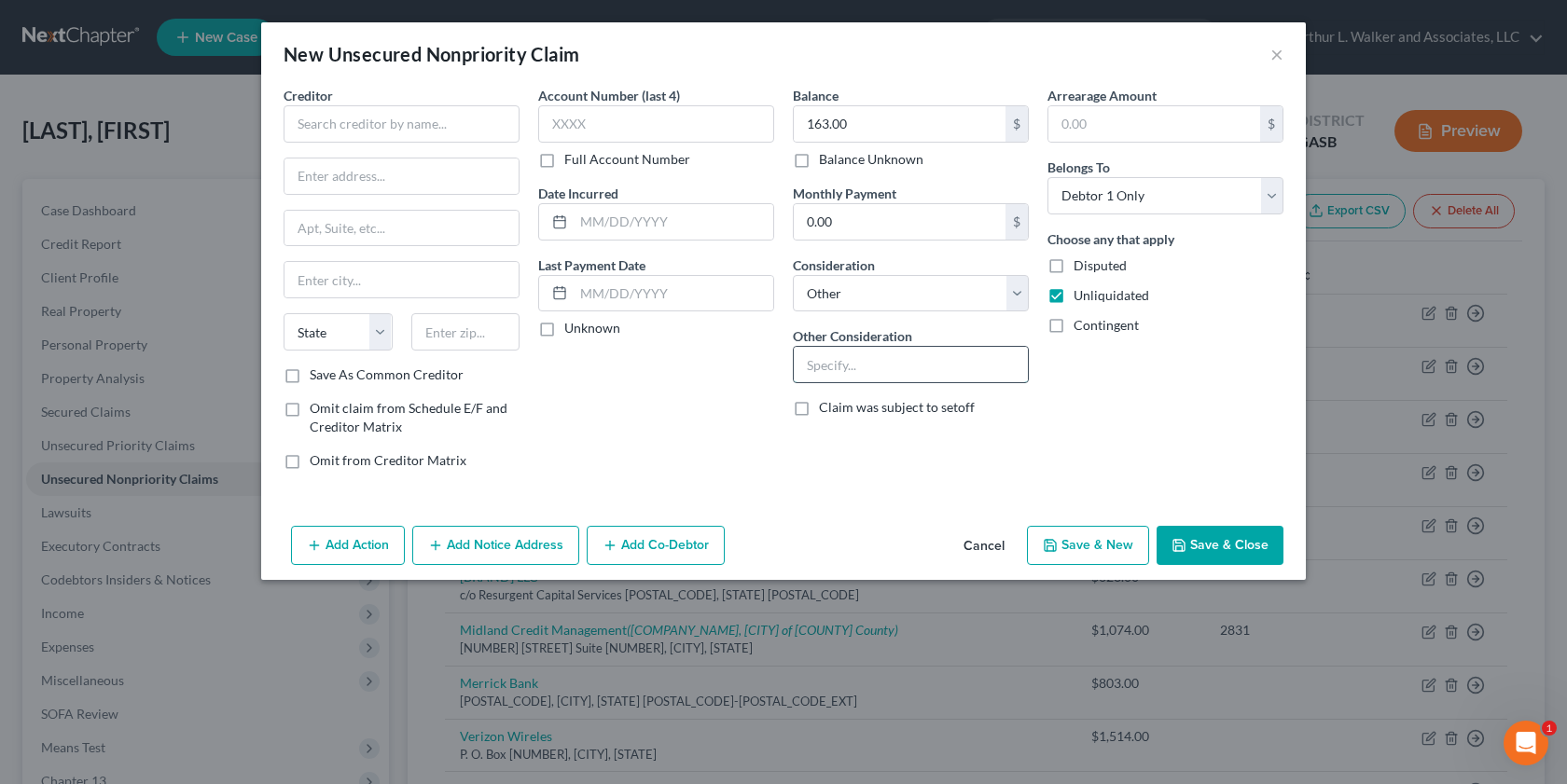 click at bounding box center (910, 364) 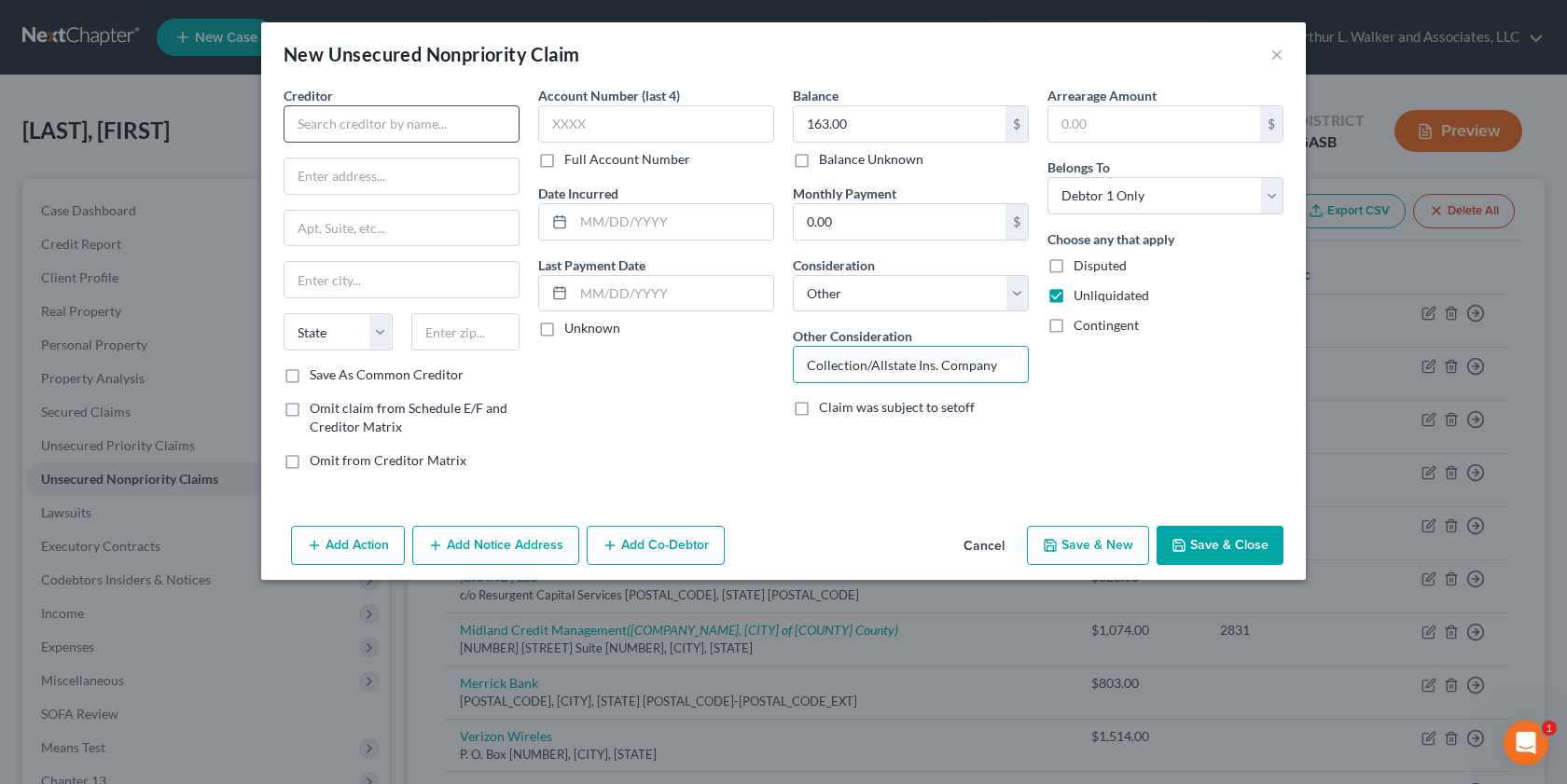 type on "Collection/Allstate Ins. Company" 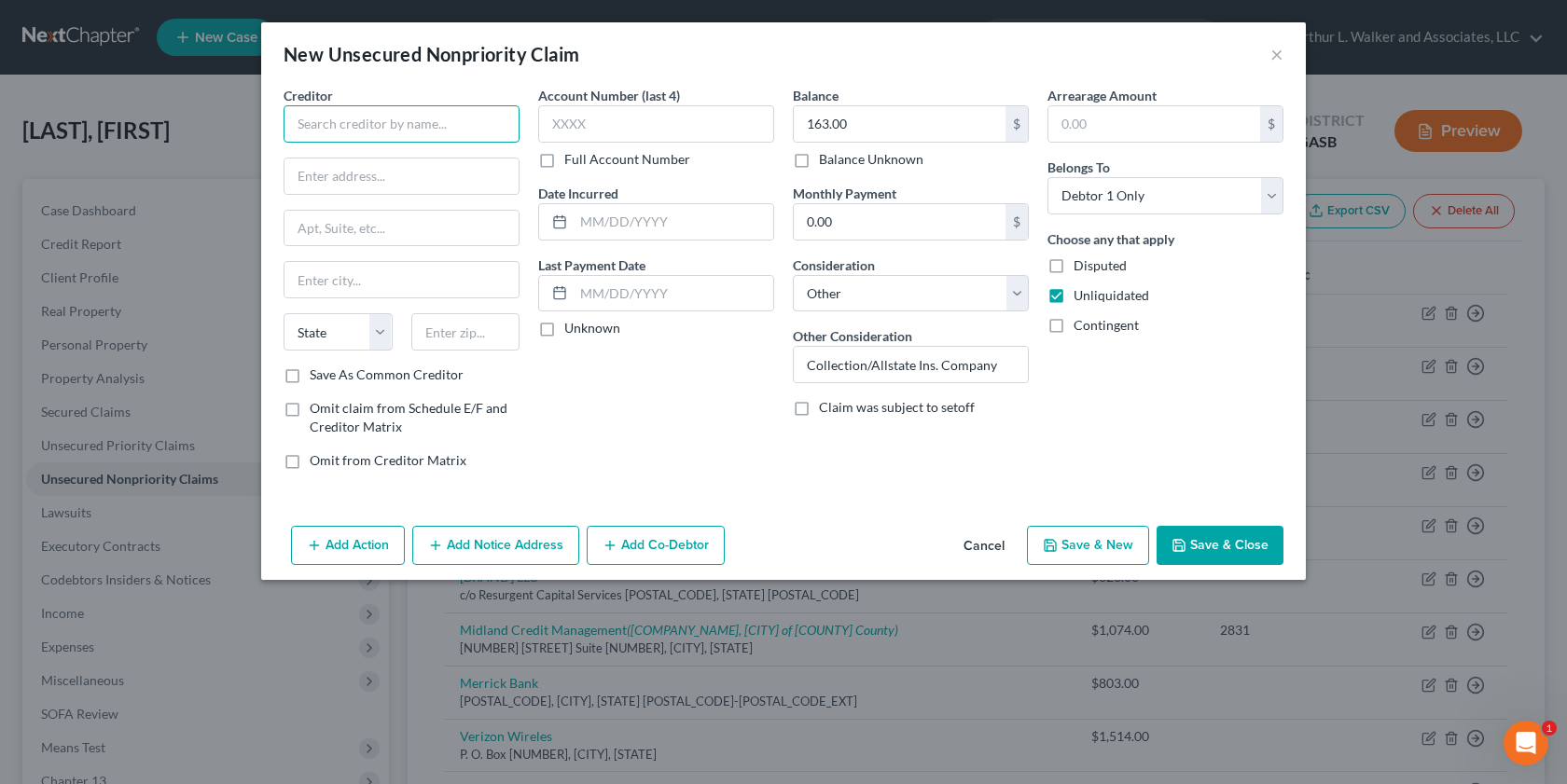 click at bounding box center (401, 124) 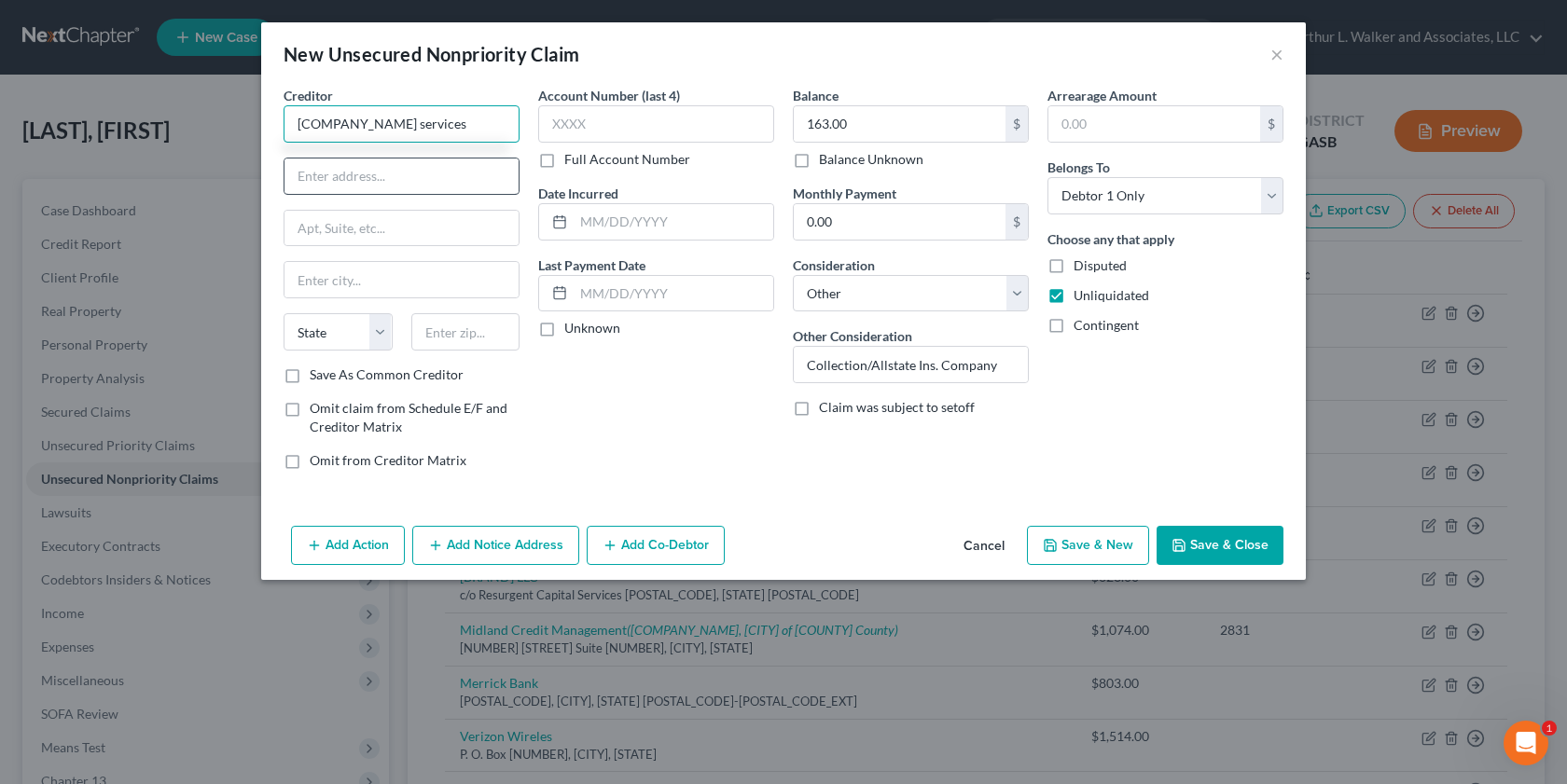 type on "Credit Collection services" 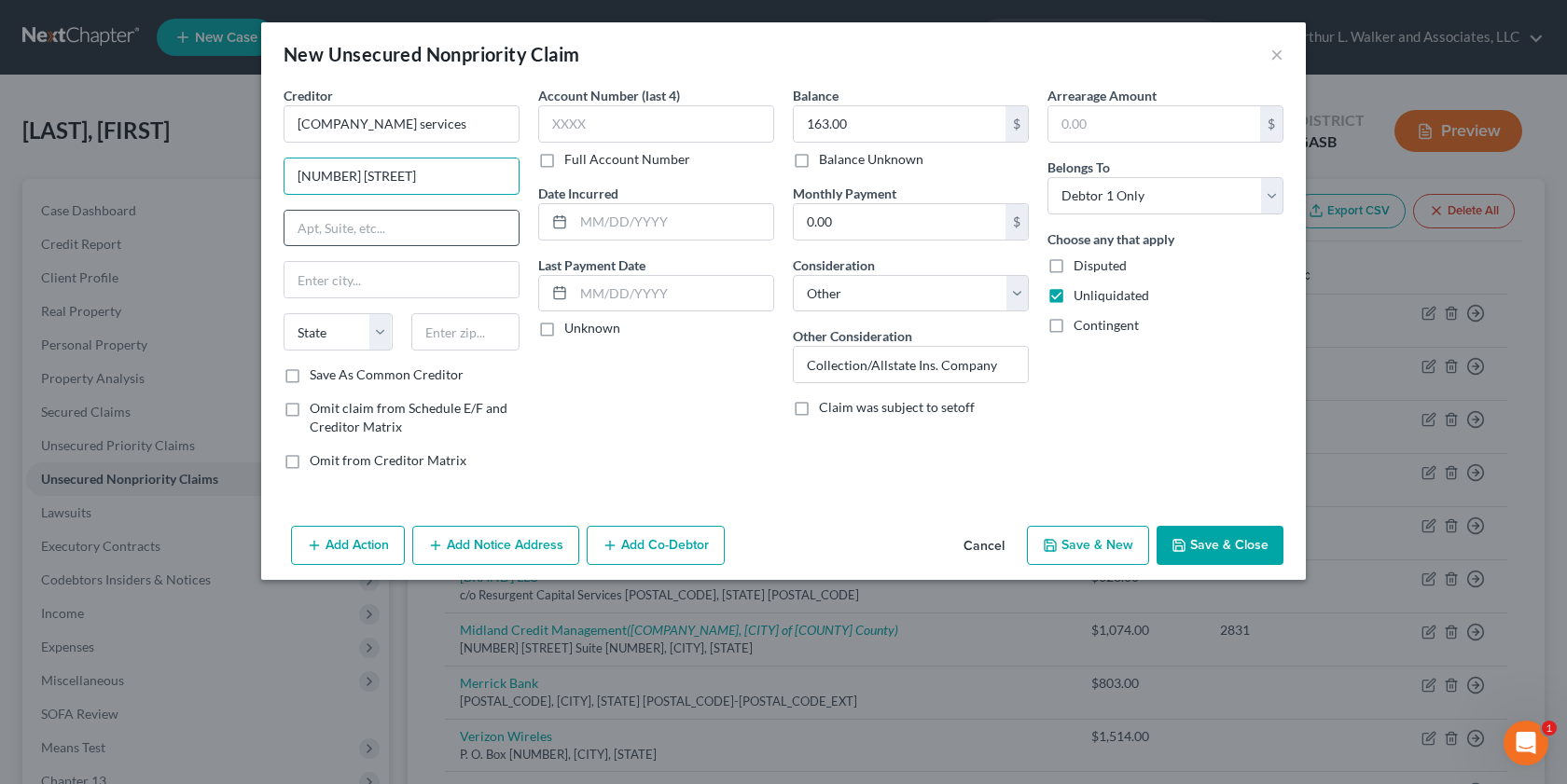 type on "725 Canton Street" 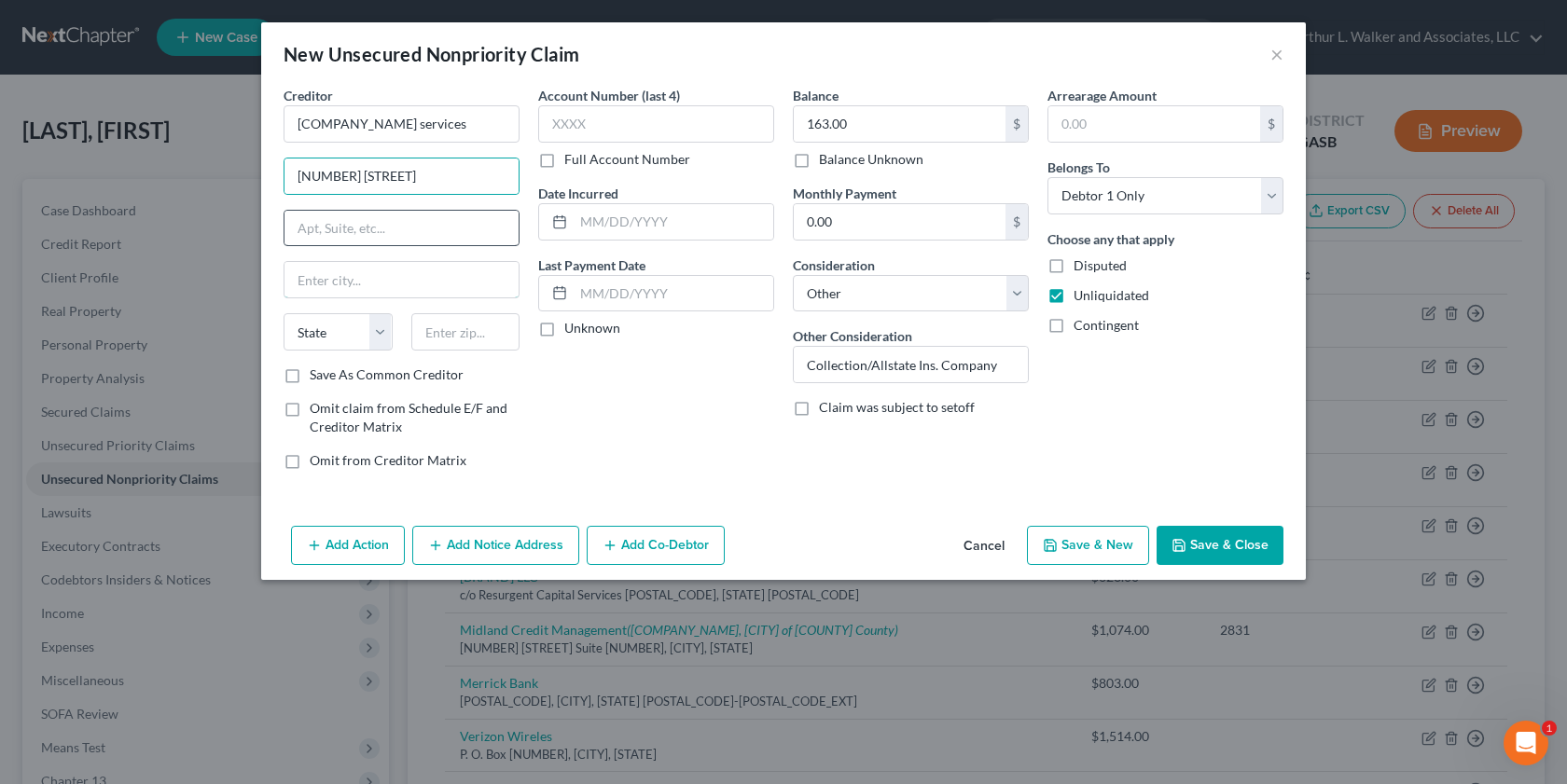 type on "Norwood" 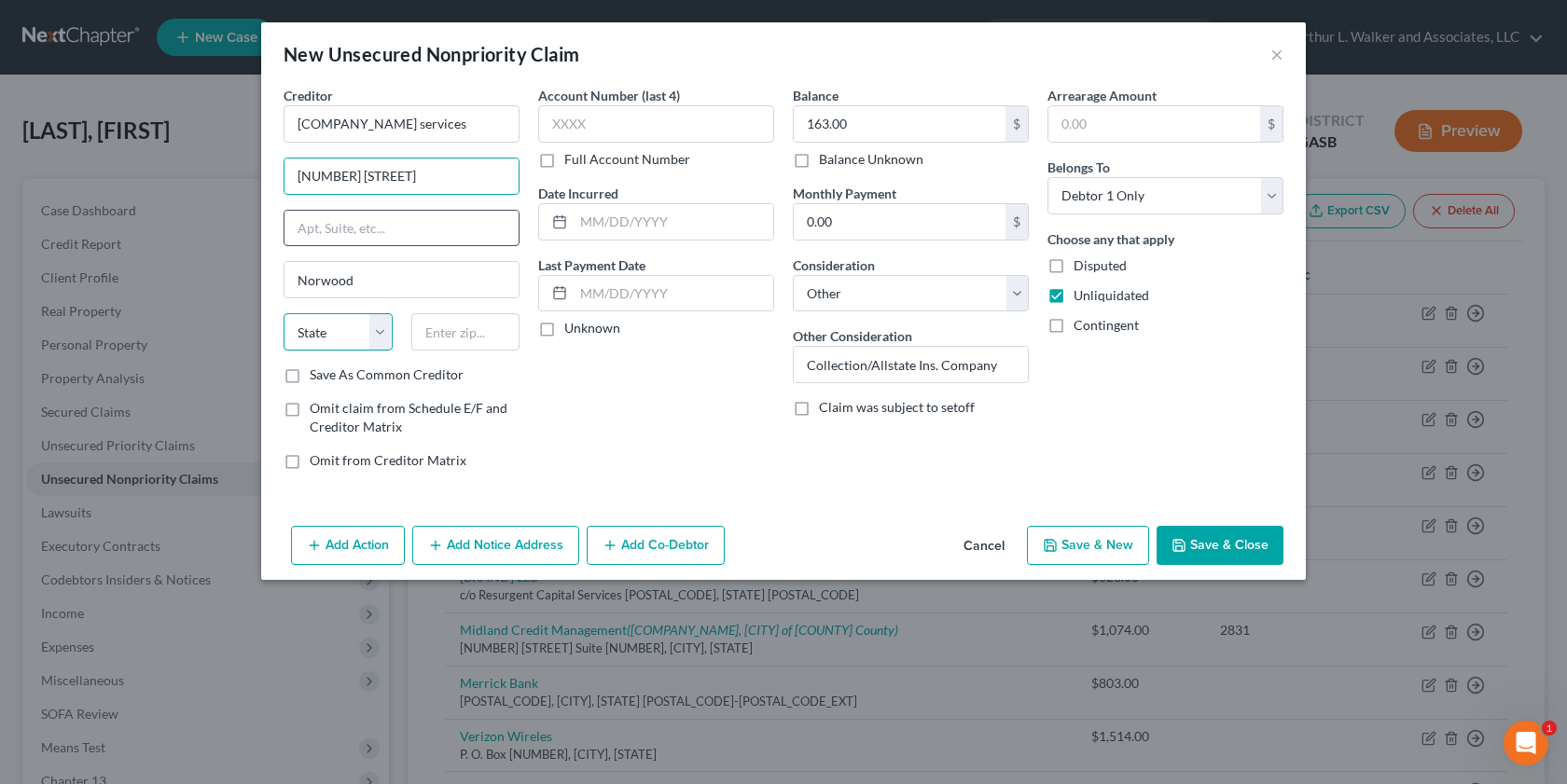 select on "22" 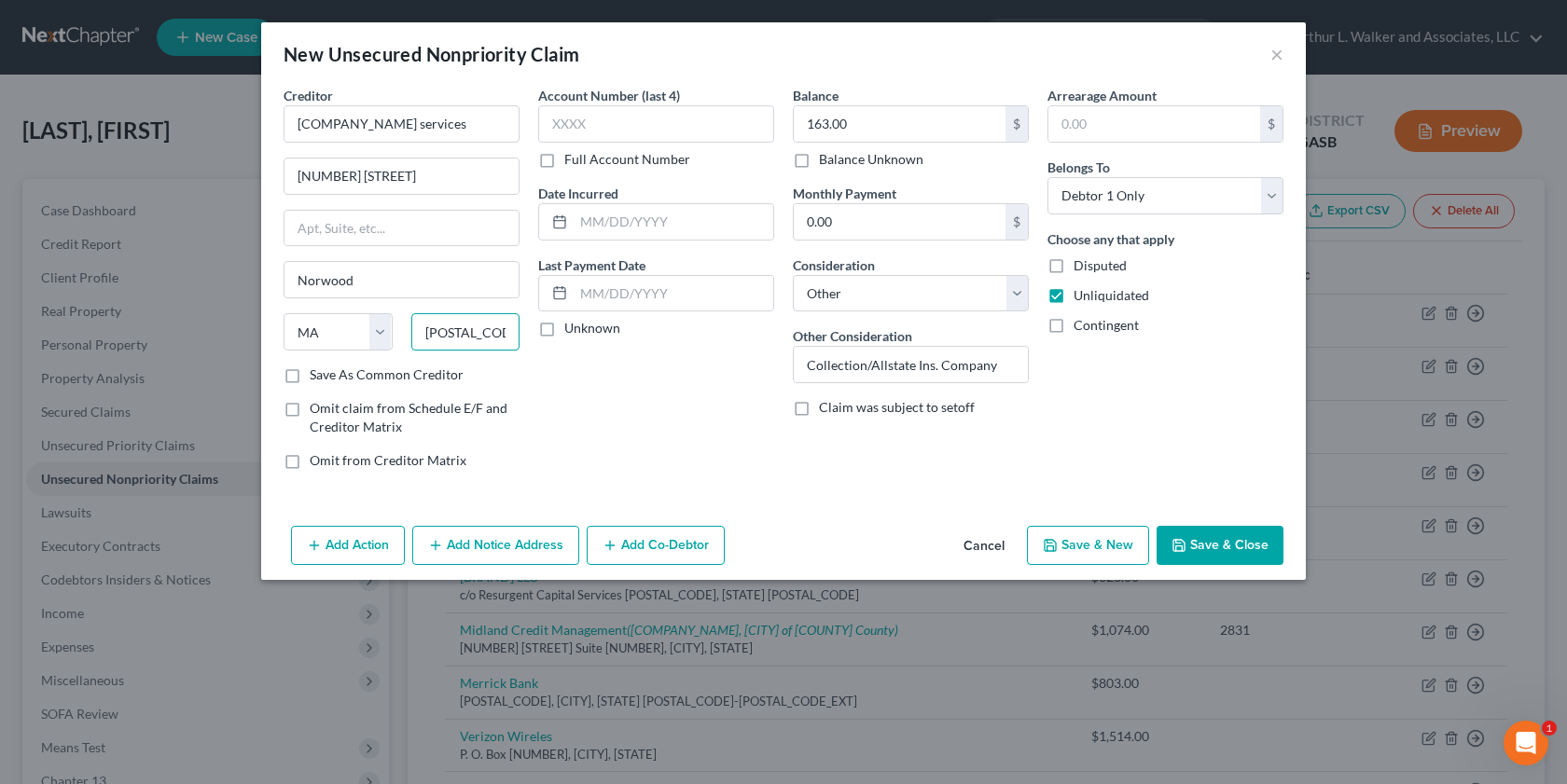click on "02062" at bounding box center [465, 332] 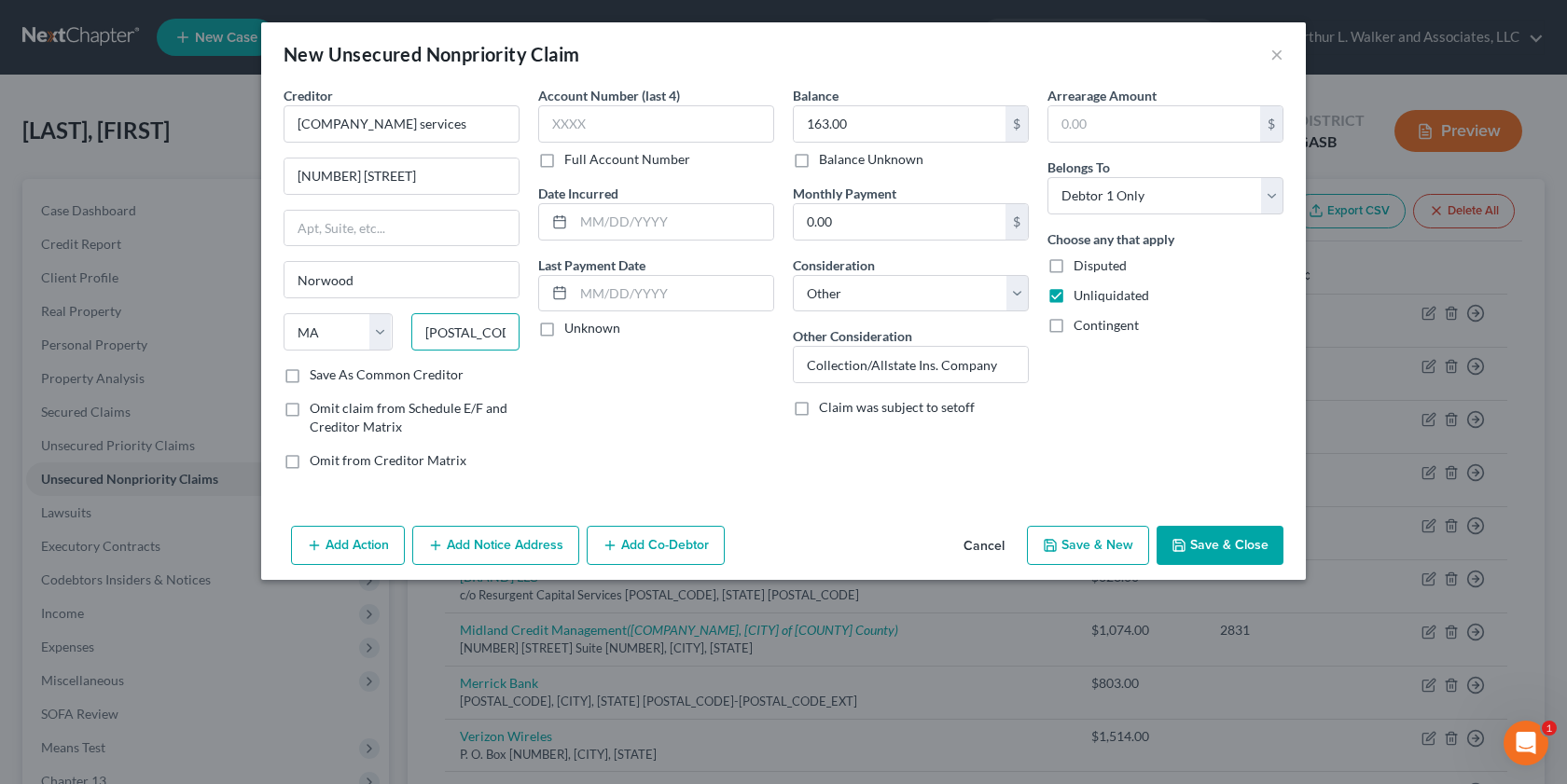 type on "02062-2679" 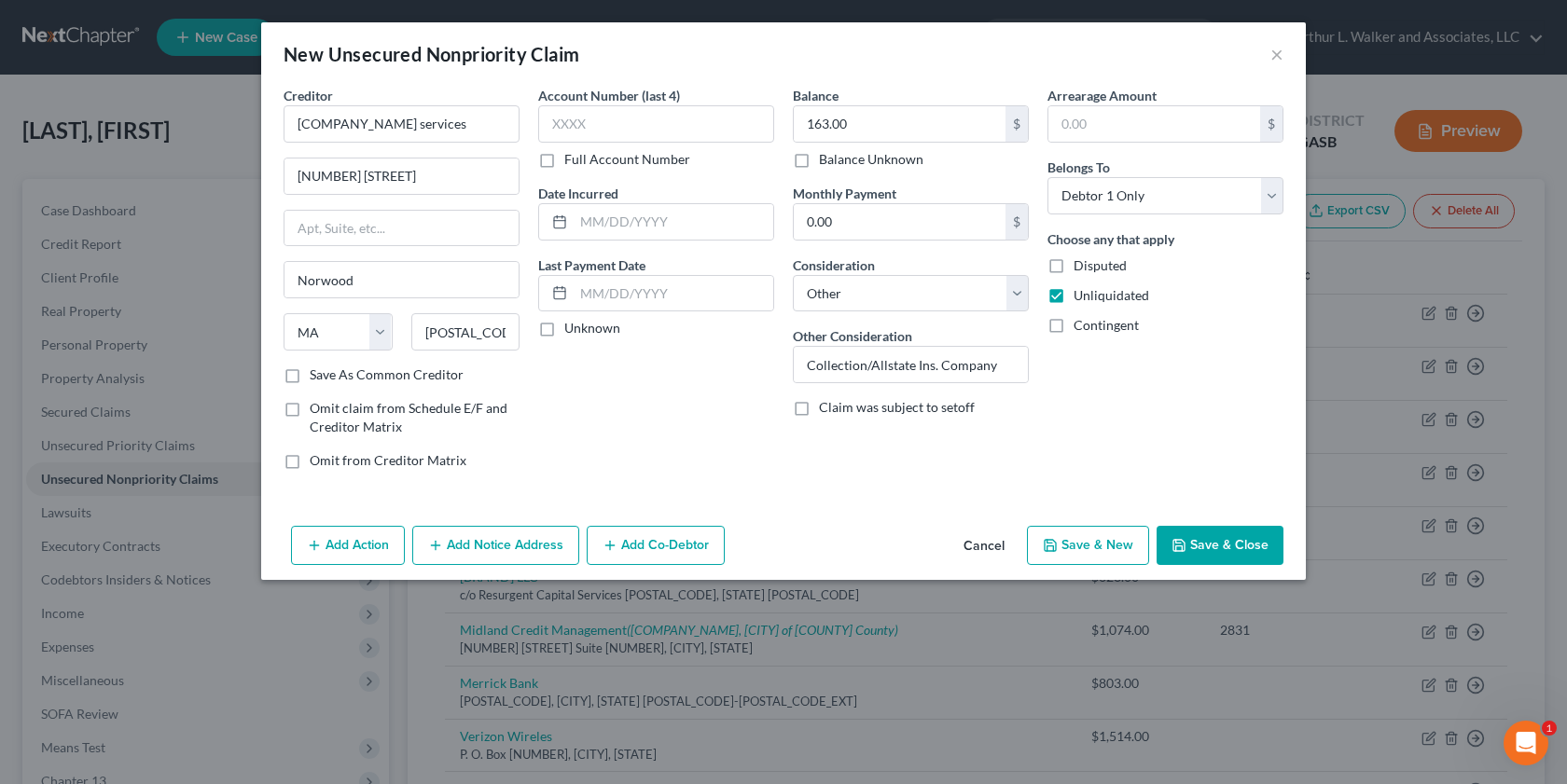 click on "Save & New" at bounding box center [1088, 545] 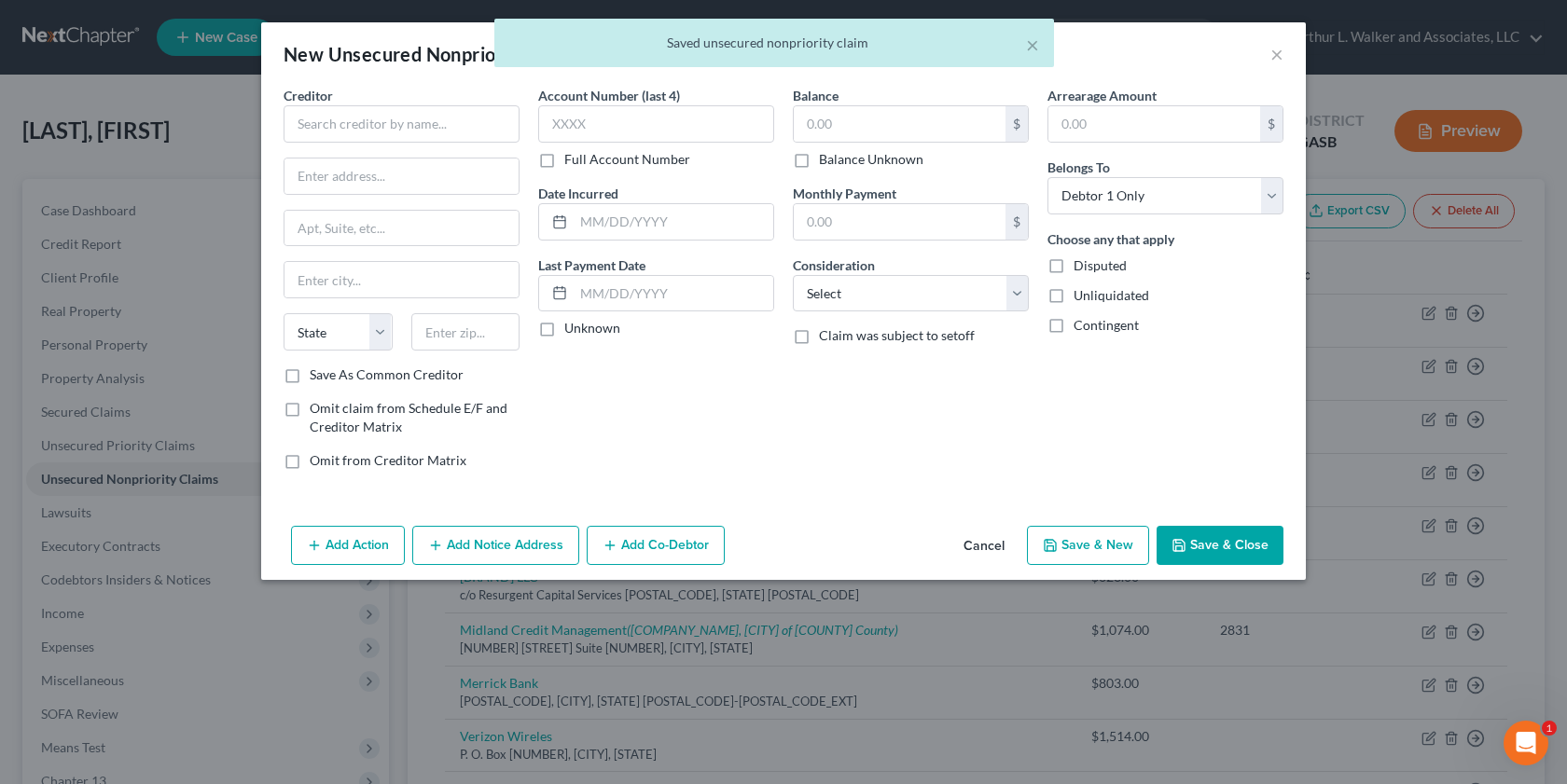 click on "Unliquidated" at bounding box center (1111, 296) 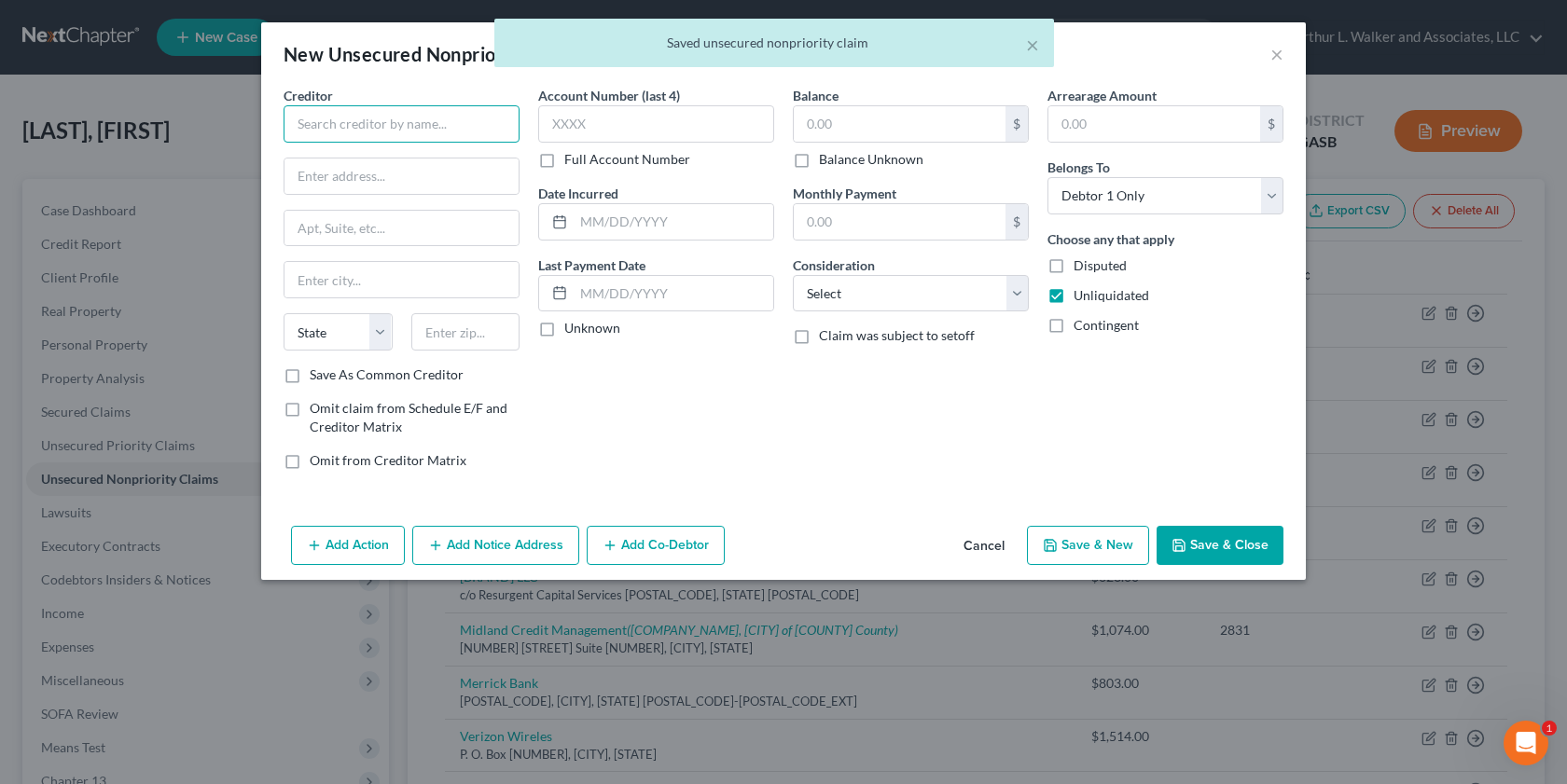 click at bounding box center (401, 124) 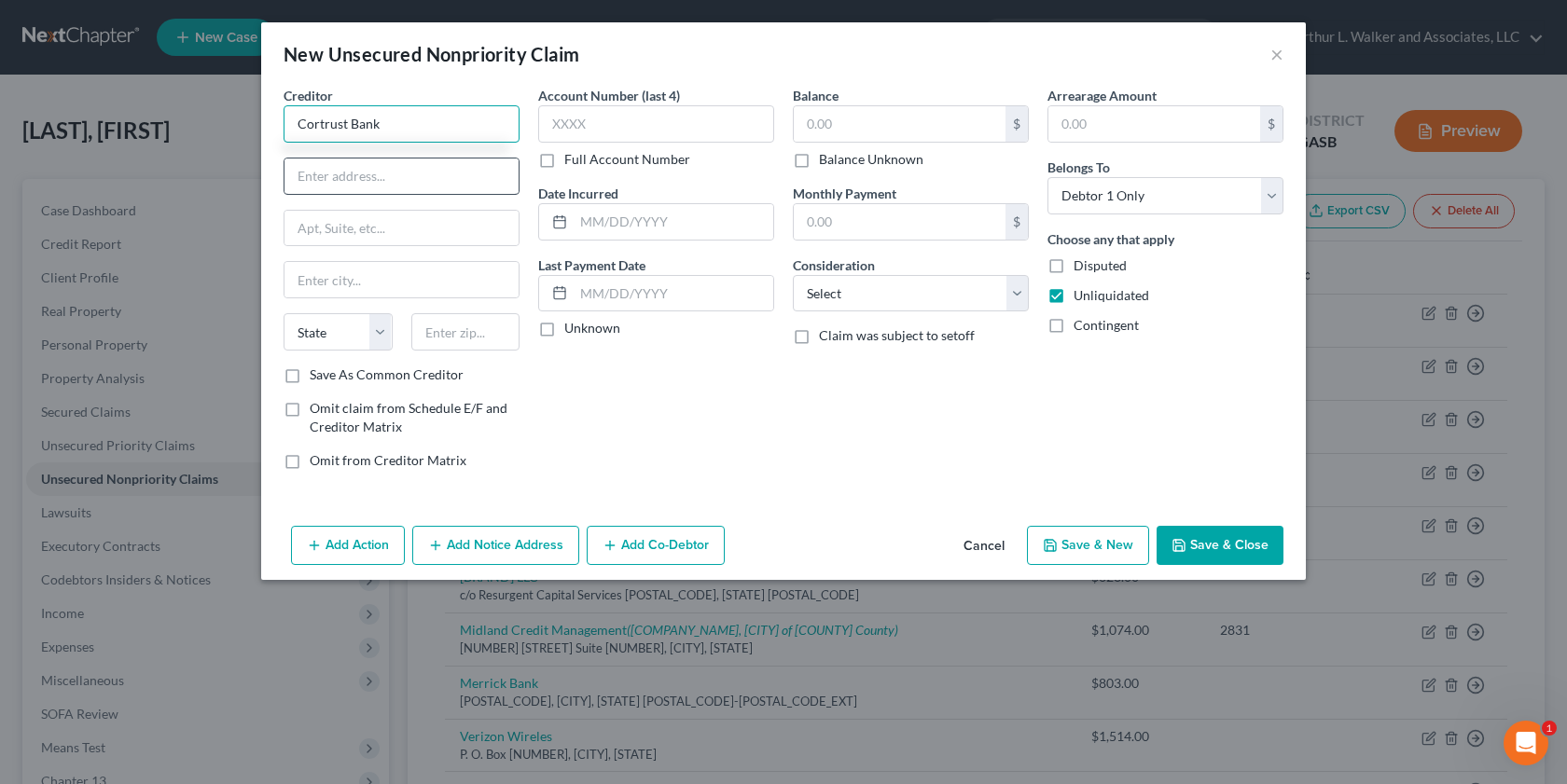 type on "Cortrust Bank" 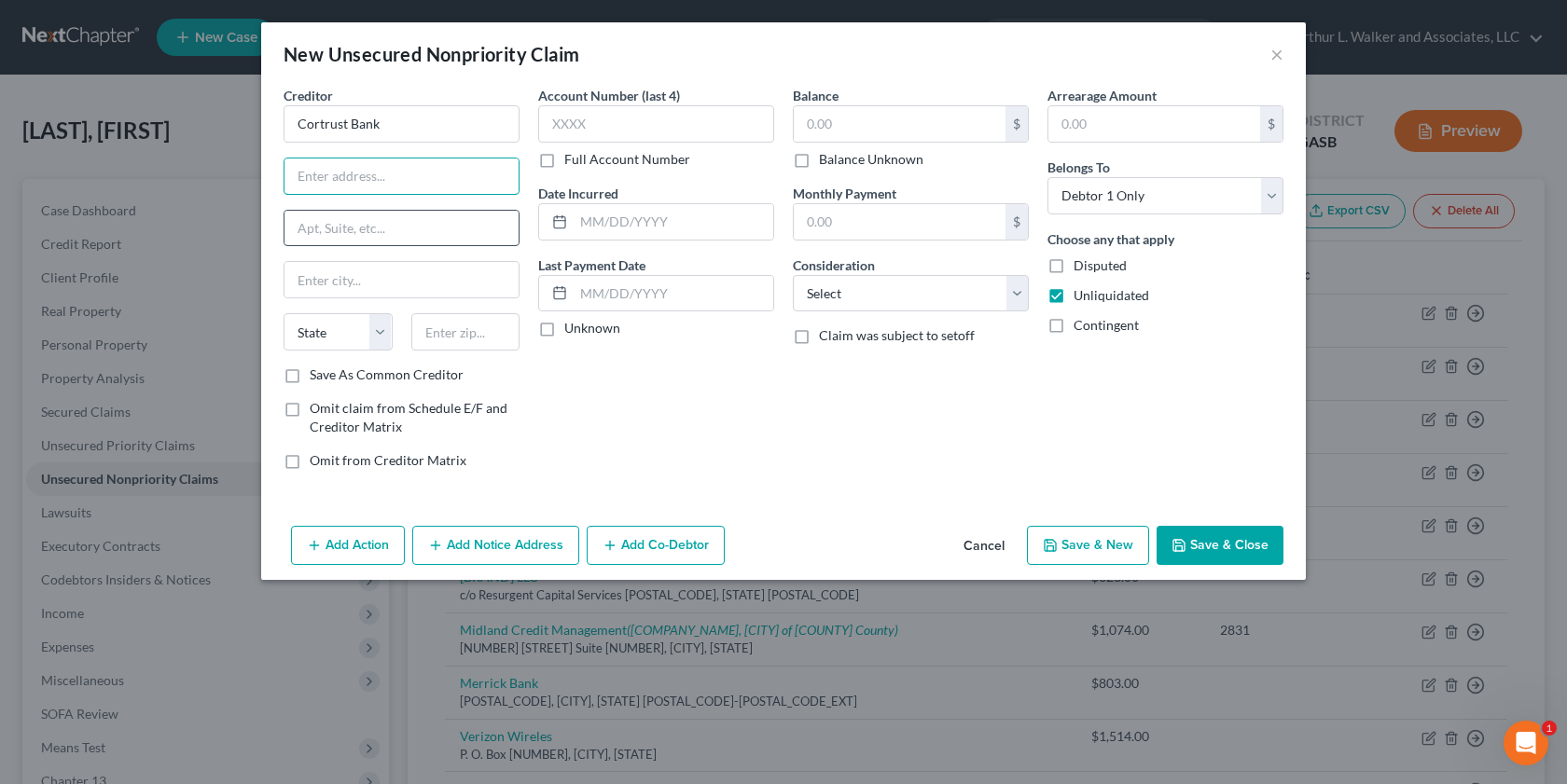 drag, startPoint x: 308, startPoint y: 187, endPoint x: 318, endPoint y: 242, distance: 55.901699 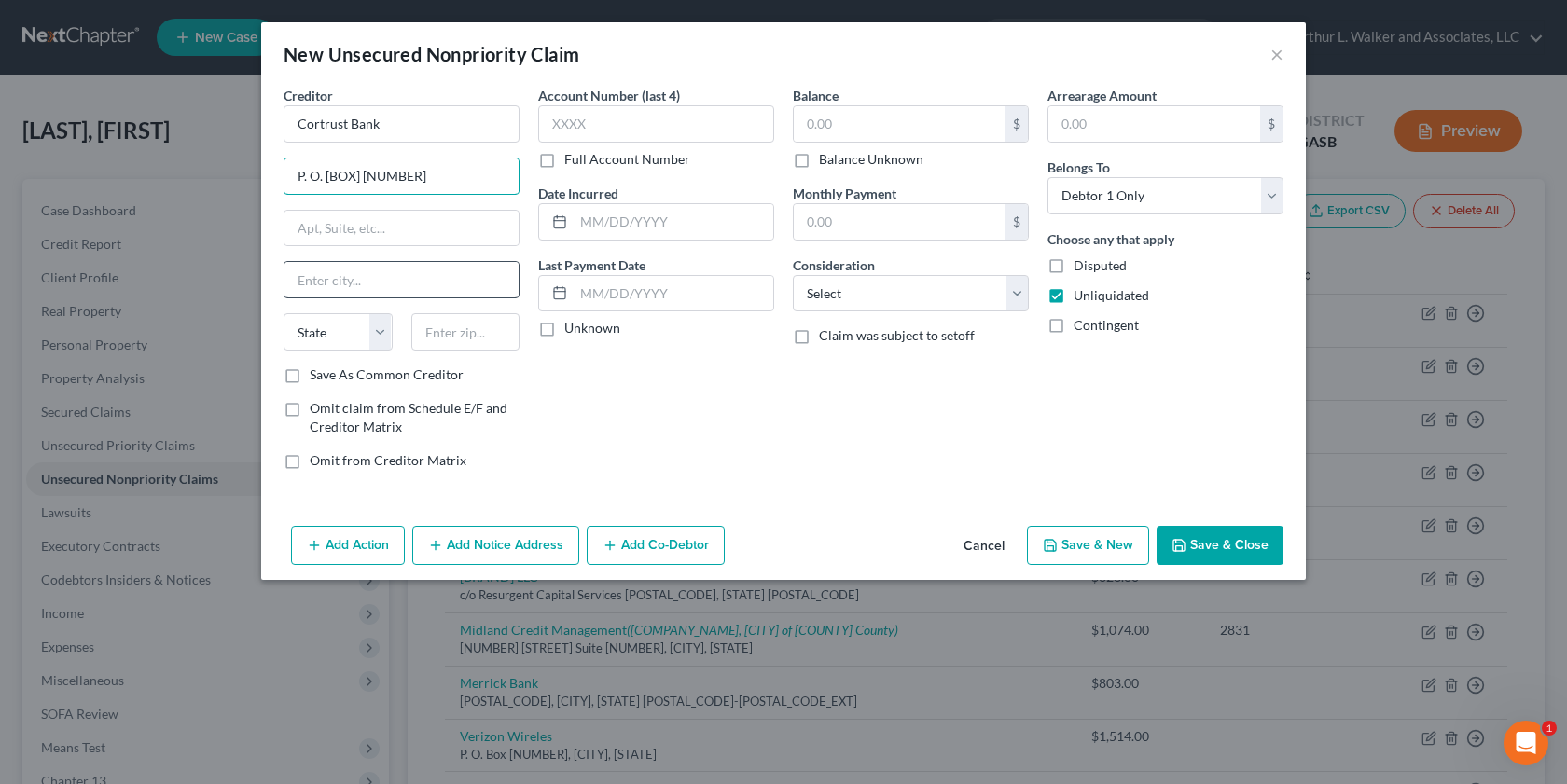type on "P. O. box 7030" 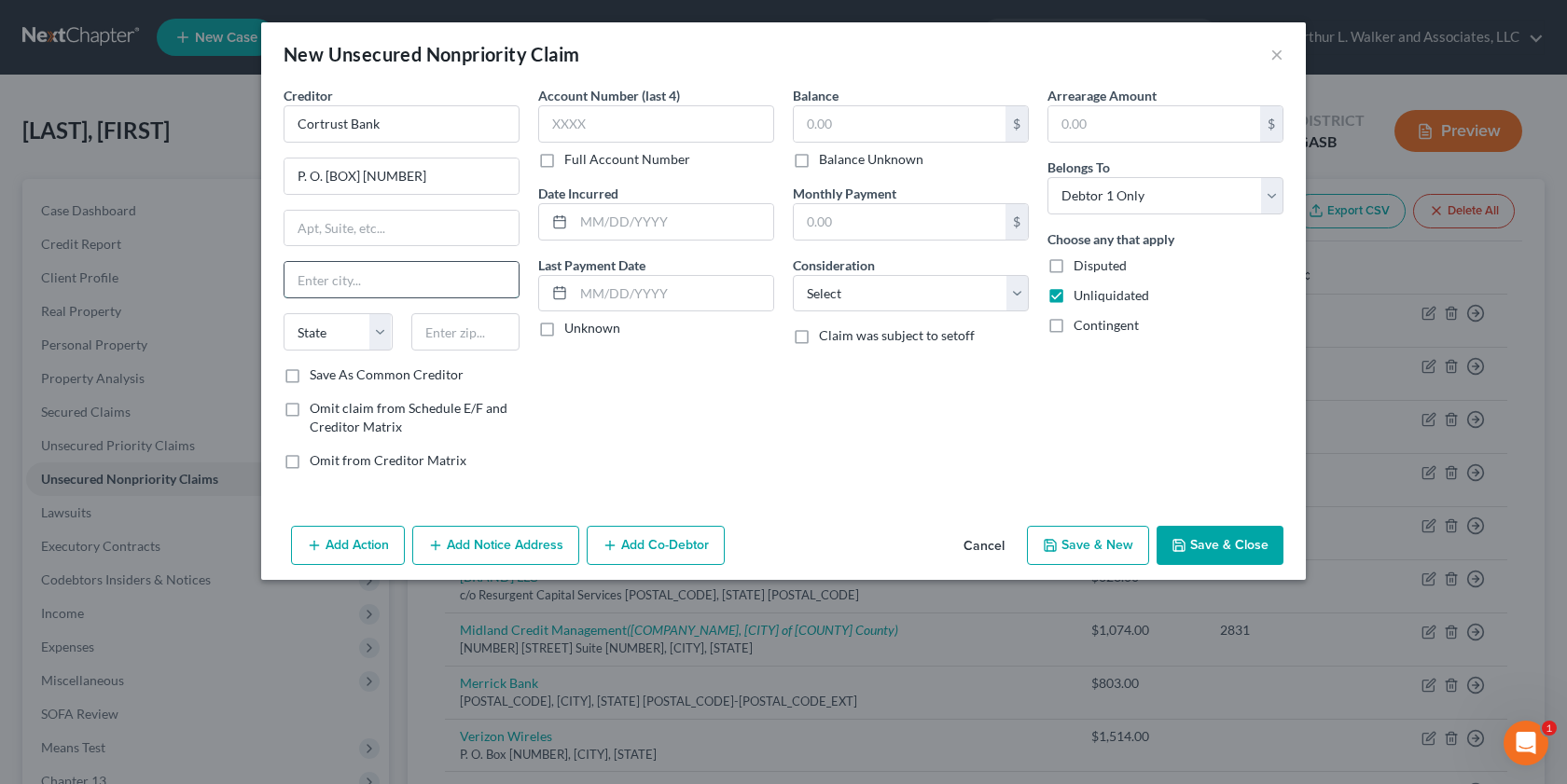 click at bounding box center [401, 280] 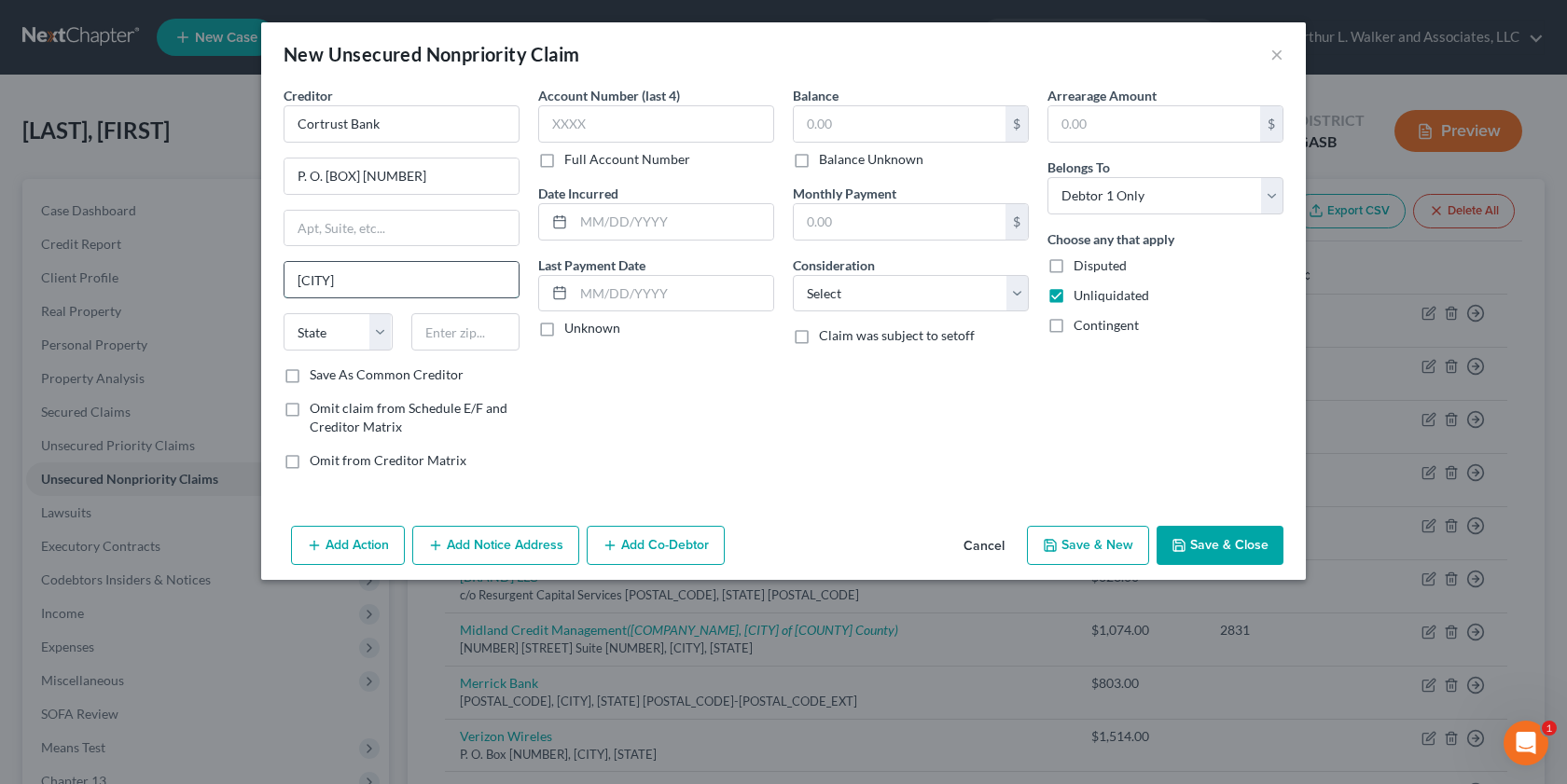 type on "Mitchell" 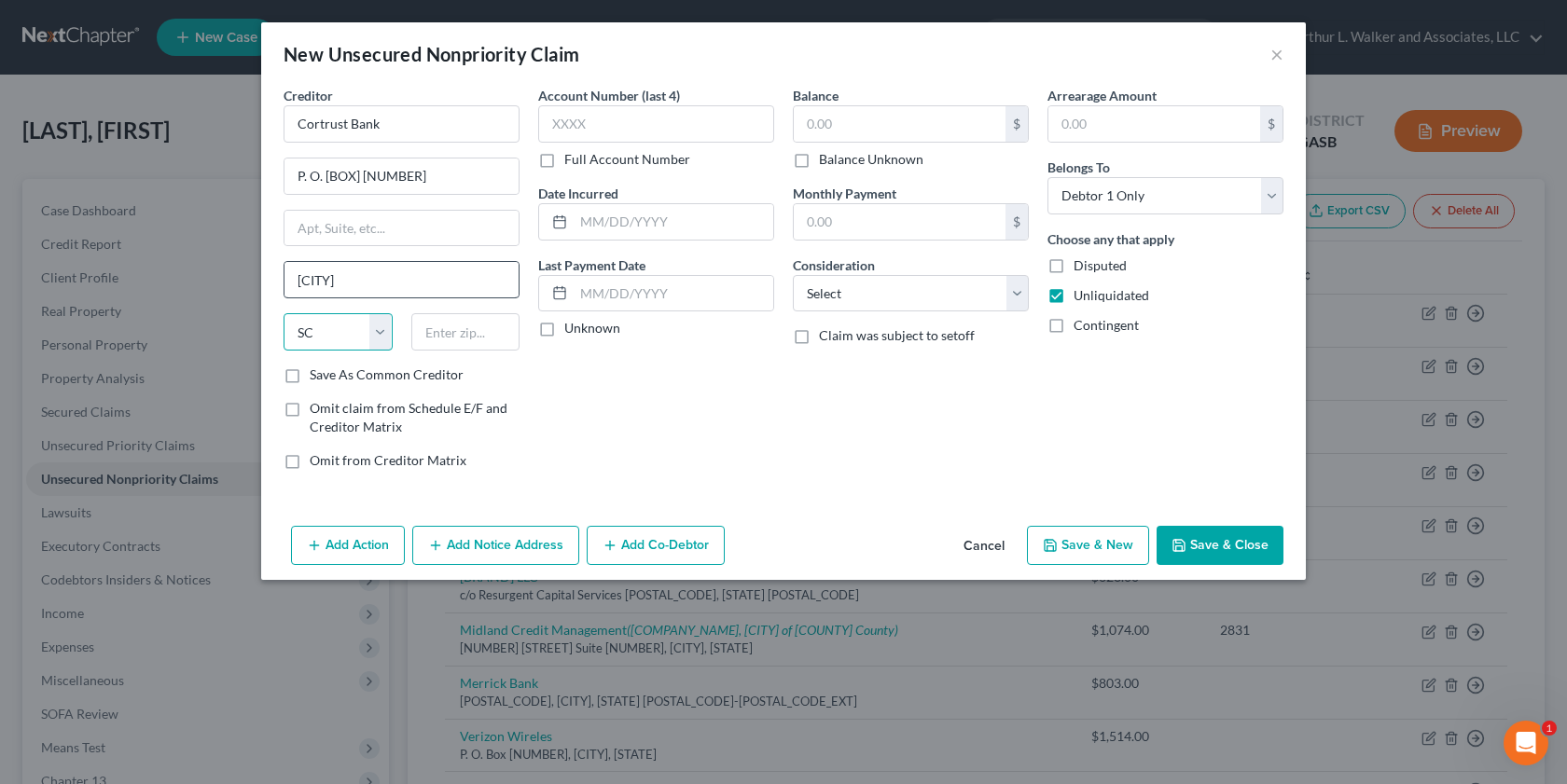select on "43" 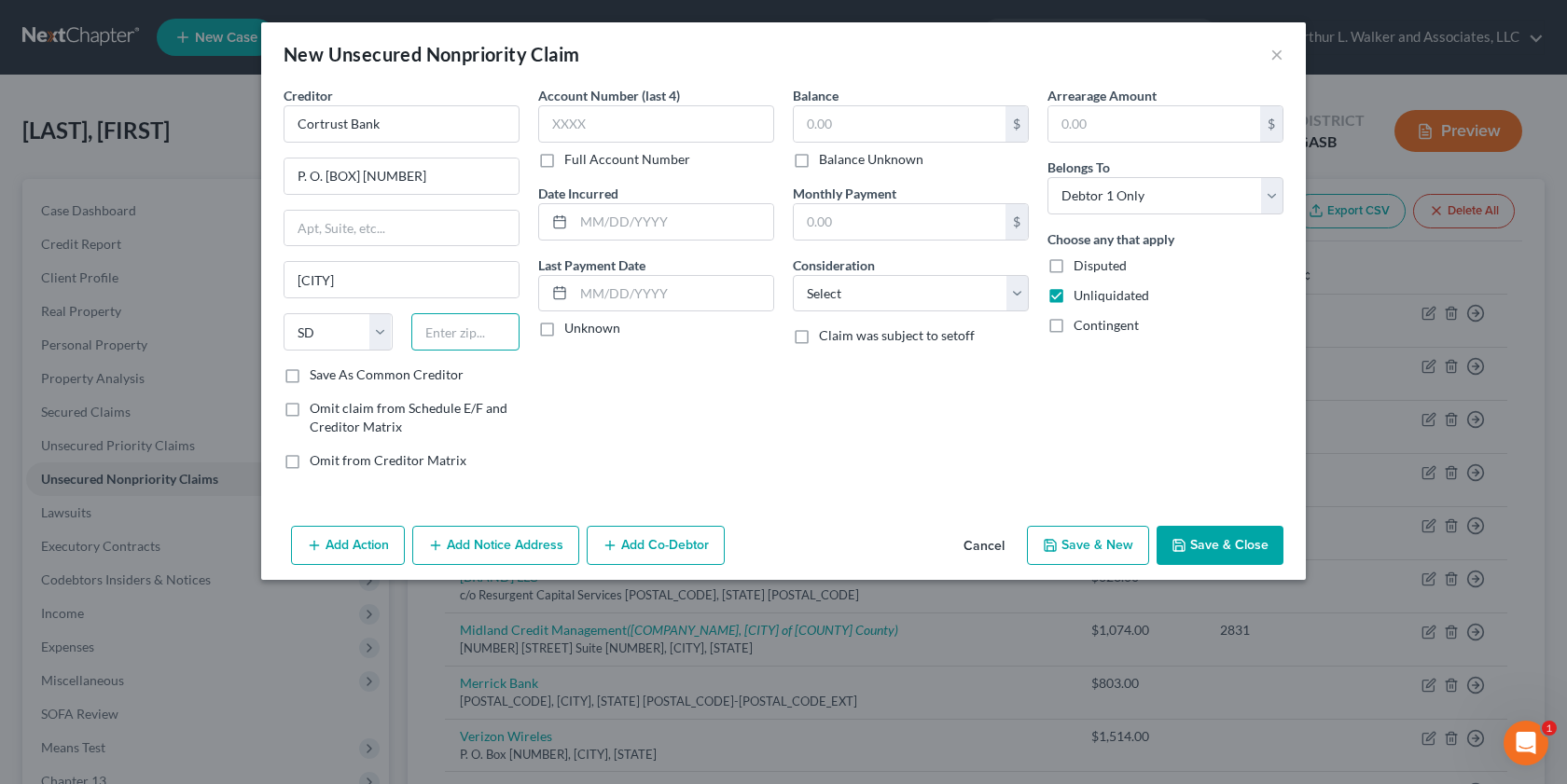 click at bounding box center [465, 332] 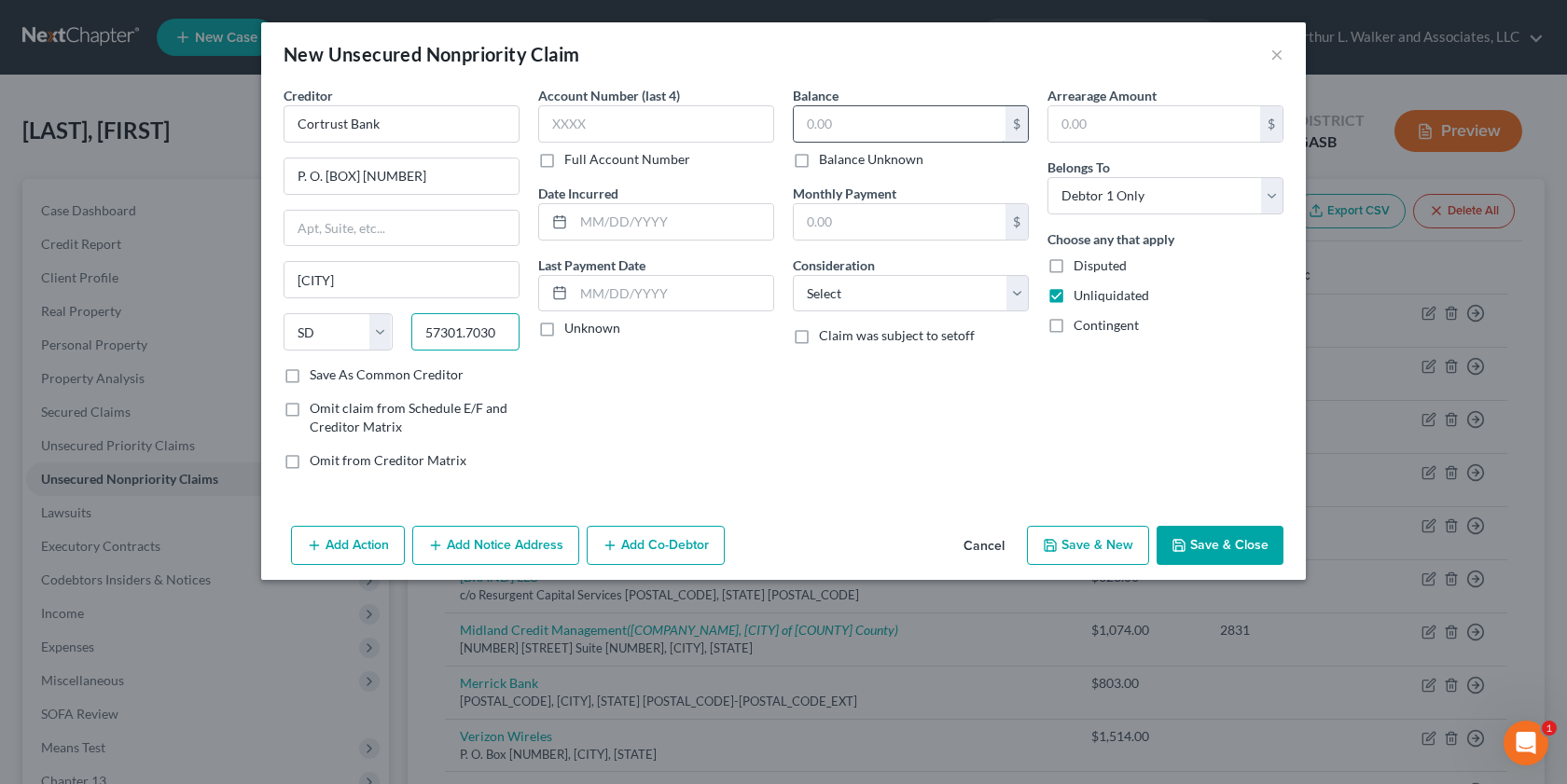 type on "57301.7030" 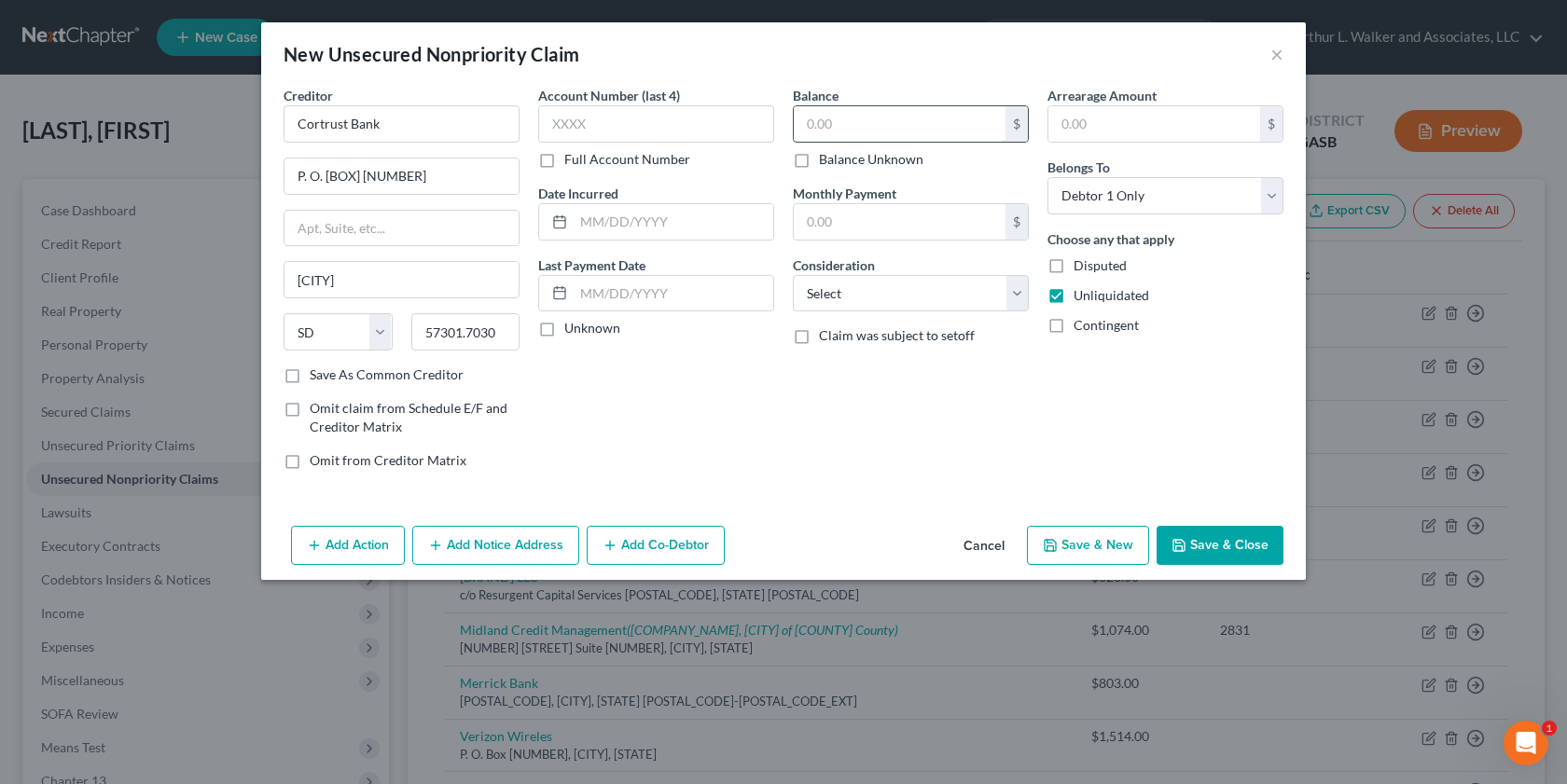 click at bounding box center (899, 124) 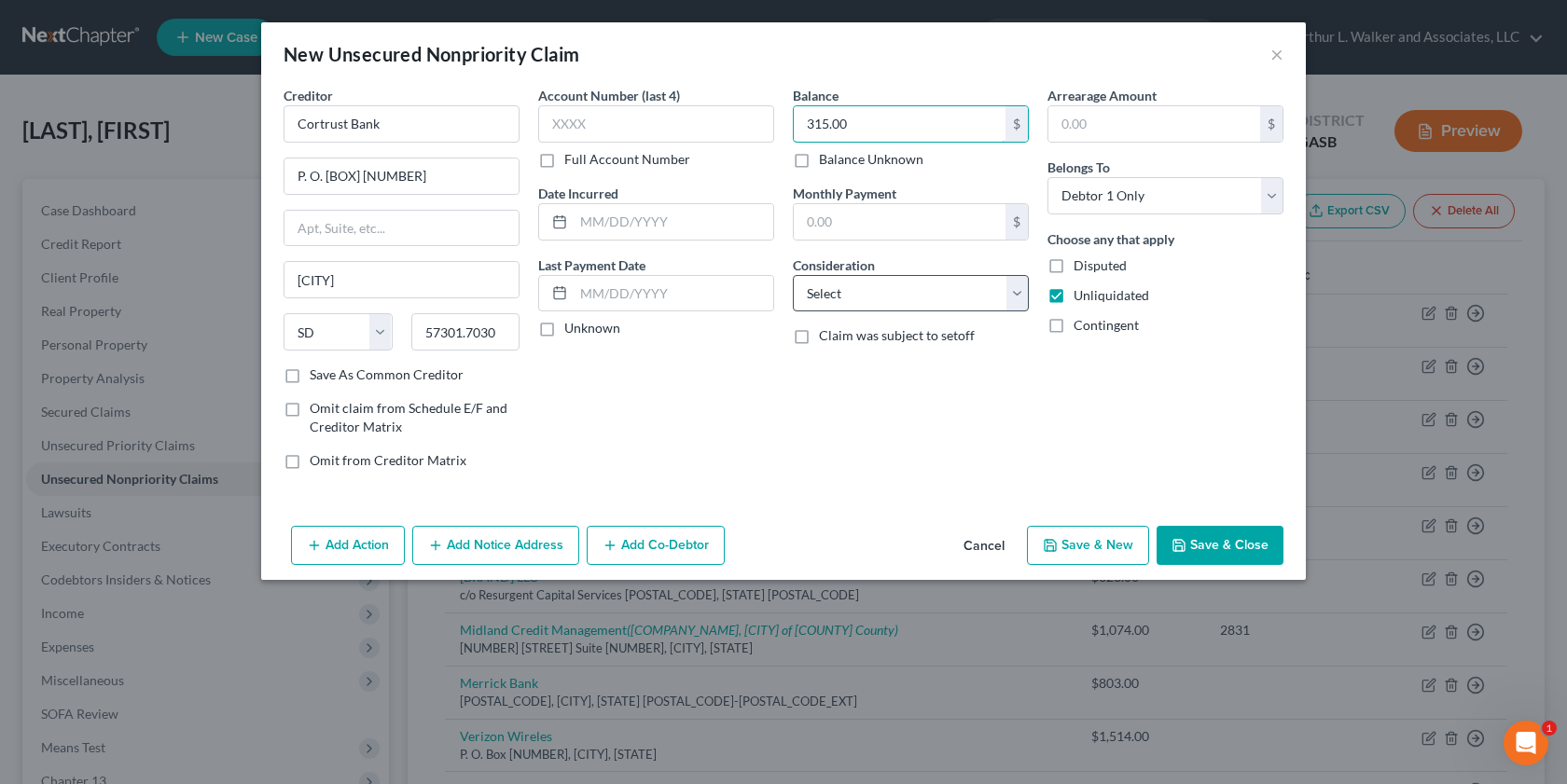 type on "315.00" 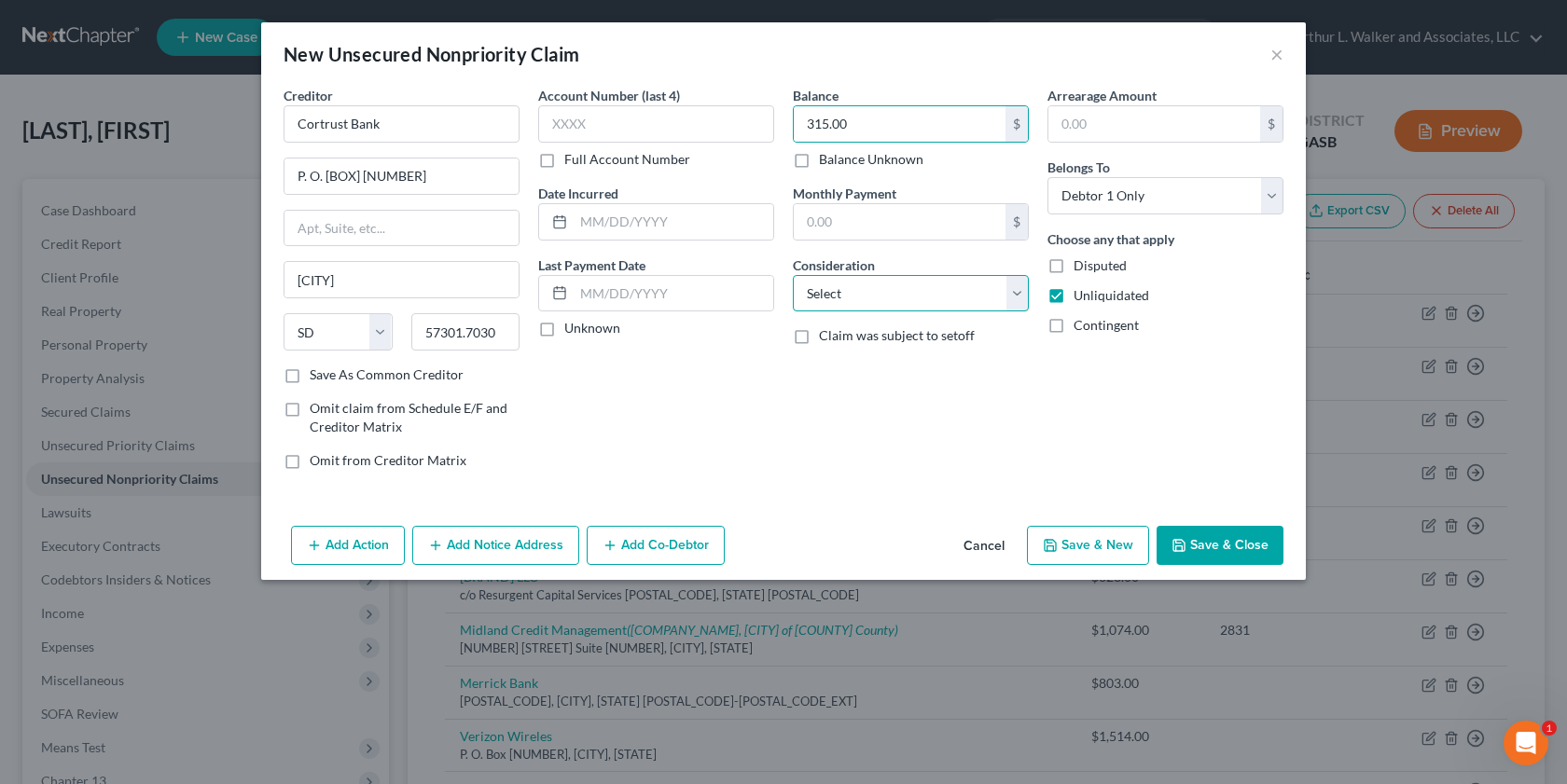 click on "Select Cable / Satellite Services Collection Agency Credit Card Debt Debt Counseling / Attorneys Deficiency Balance Domestic Support Obligations Home / Car Repairs Income Taxes Judgment Liens Medical Services Monies Loaned / Advanced Mortgage Obligation From Divorce Or Separation Obligation To Pensions Other Overdrawn Bank Account Promised To Help Pay Creditors Student Loans Suppliers And Vendors Telephone / Internet Services Utility Services" at bounding box center (910, 294) 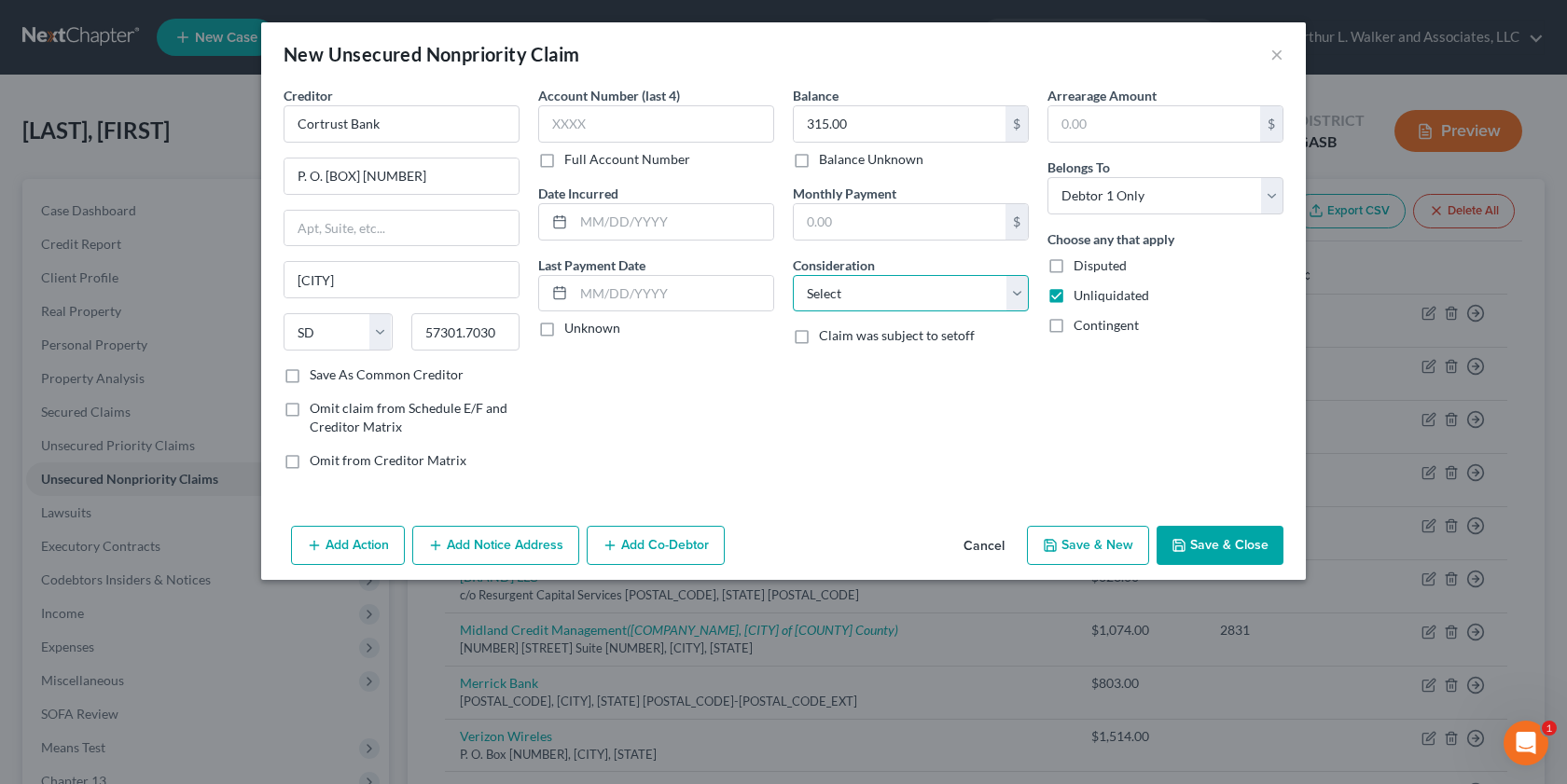 select on "14" 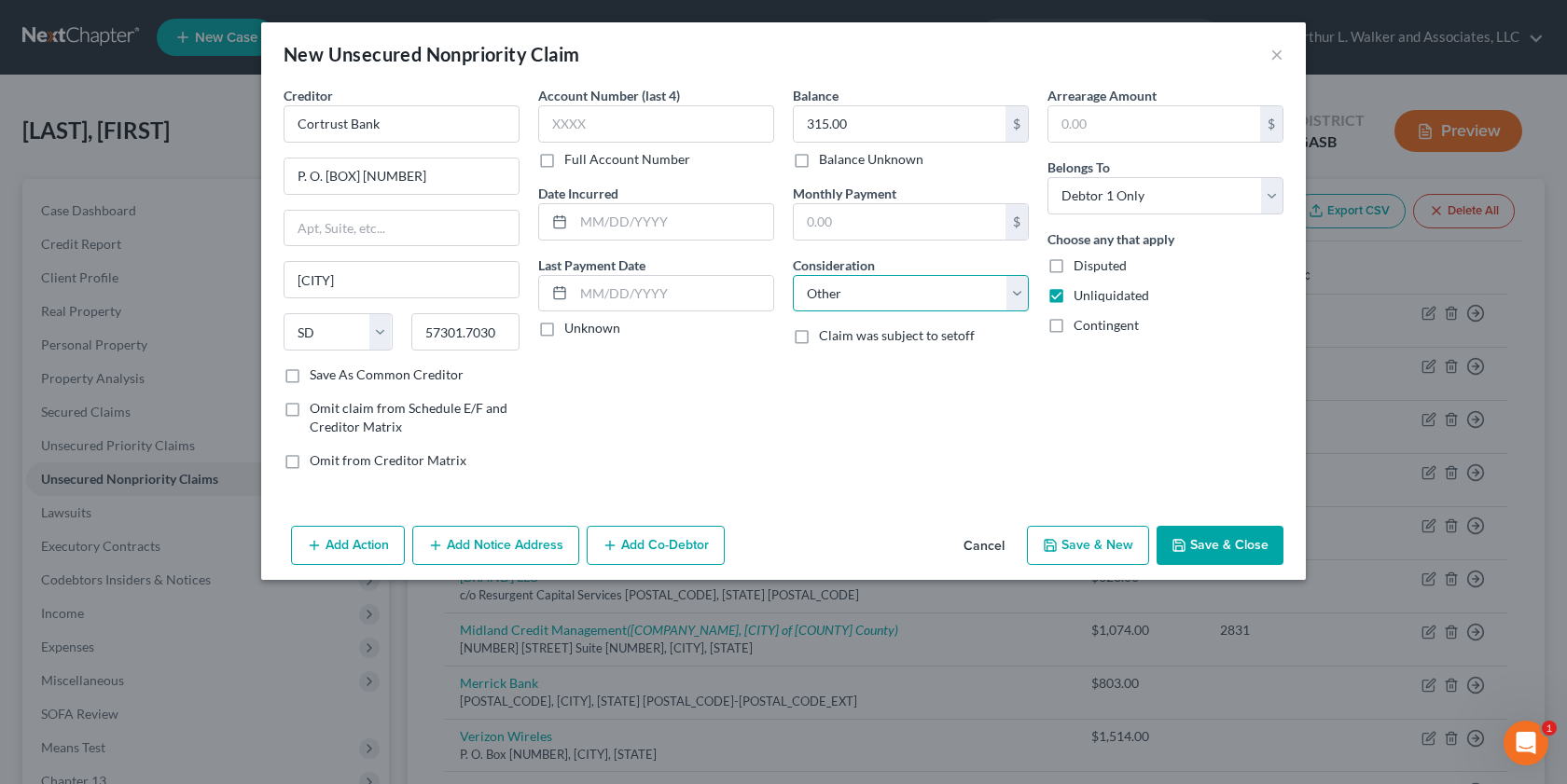 click on "Select Cable / Satellite Services Collection Agency Credit Card Debt Debt Counseling / Attorneys Deficiency Balance Domestic Support Obligations Home / Car Repairs Income Taxes Judgment Liens Medical Services Monies Loaned / Advanced Mortgage Obligation From Divorce Or Separation Obligation To Pensions Other Overdrawn Bank Account Promised To Help Pay Creditors Student Loans Suppliers And Vendors Telephone / Internet Services Utility Services" at bounding box center (910, 294) 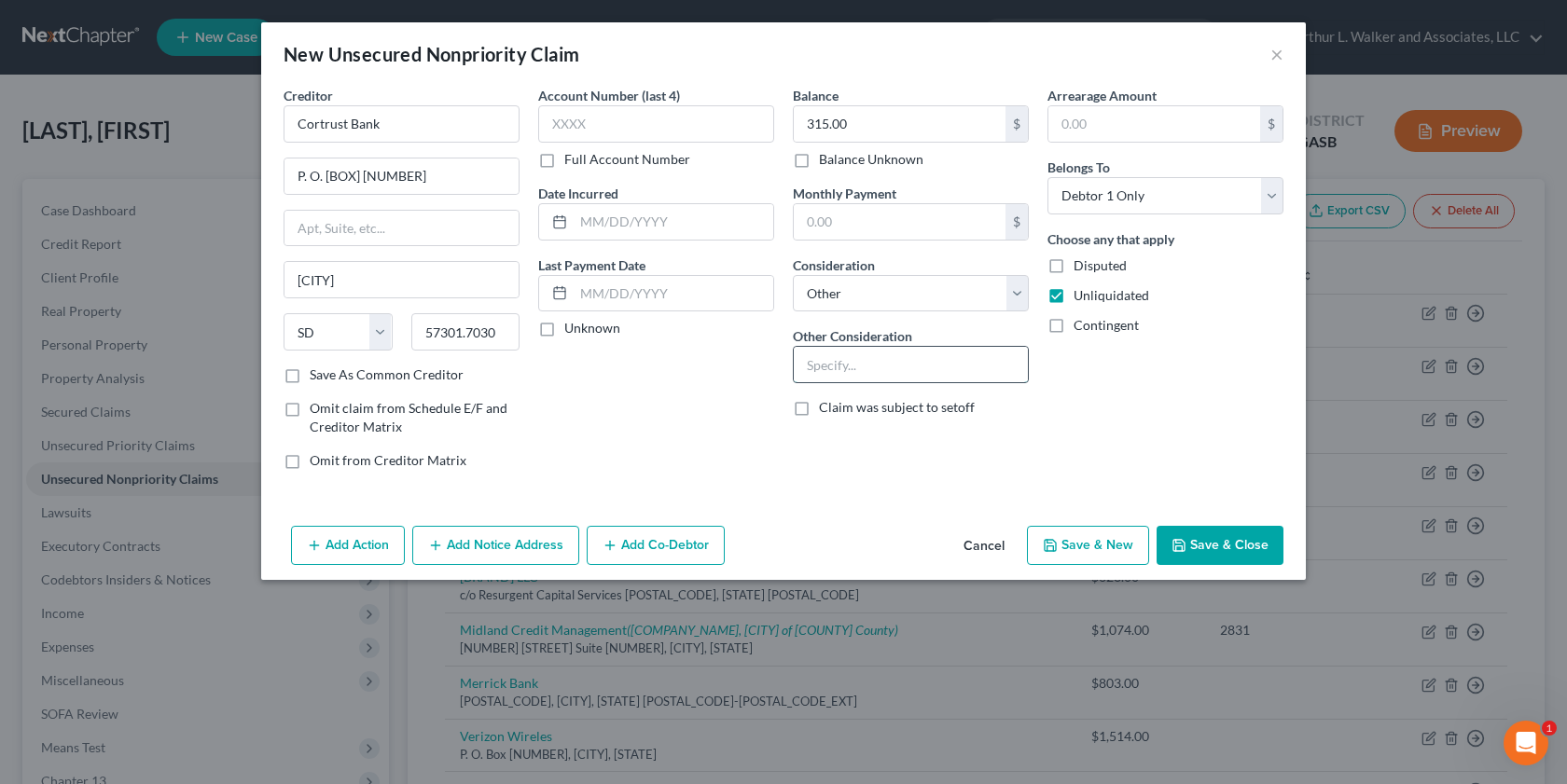 click at bounding box center (910, 364) 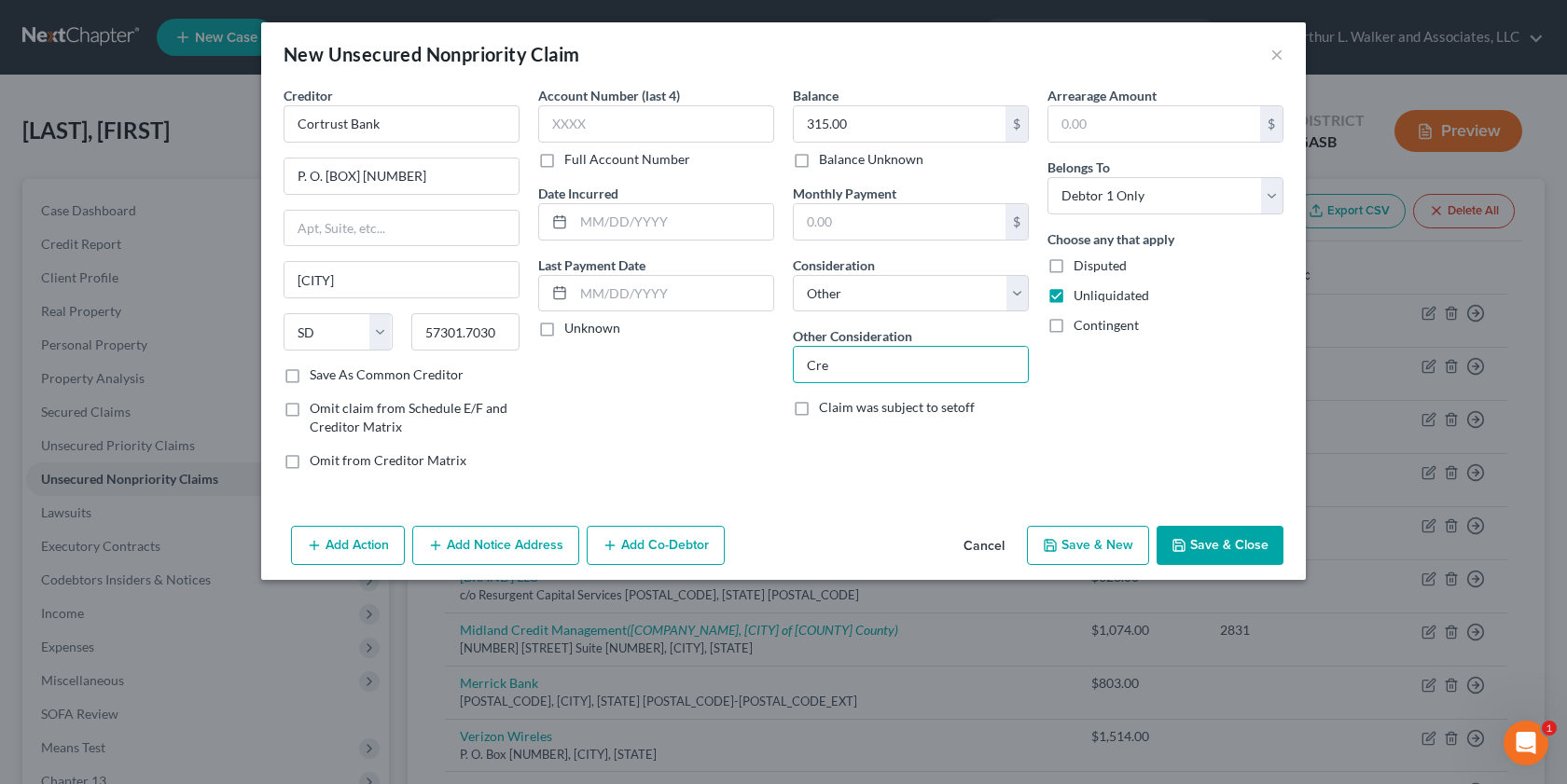 type on "Credit Card Account" 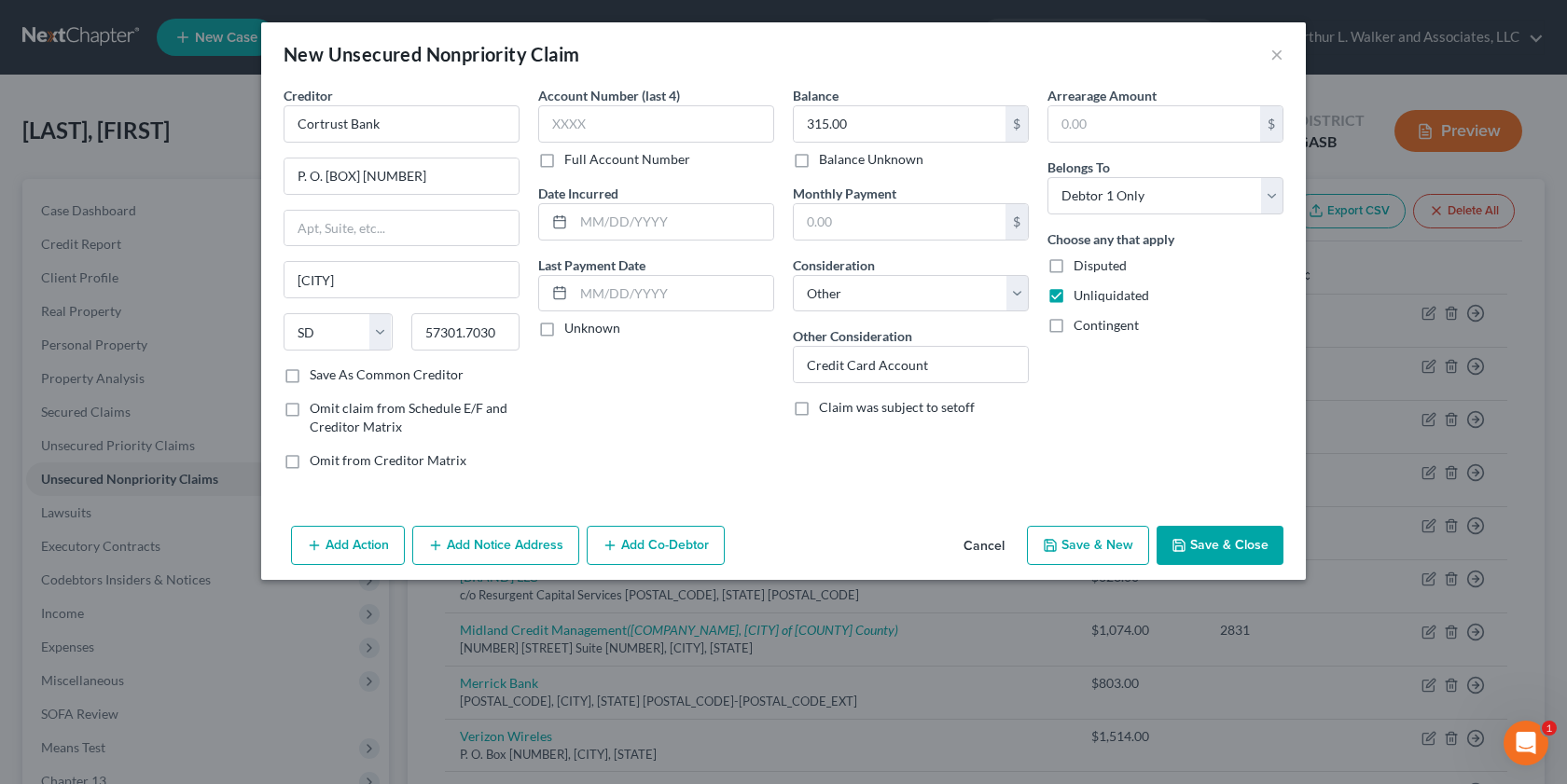 click on "Save & Close" at bounding box center (1220, 545) 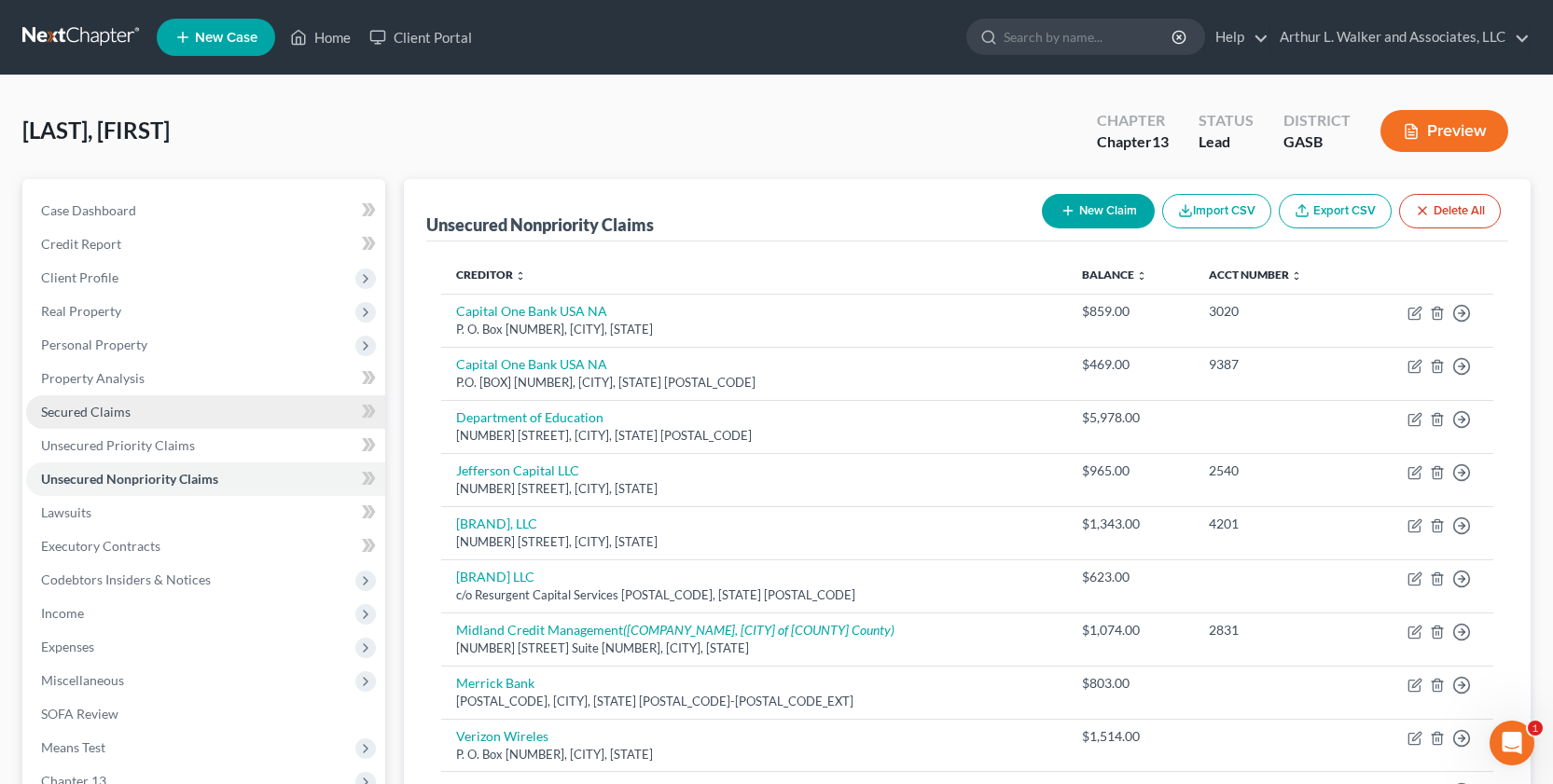 click on "Secured Claims" at bounding box center (86, 411) 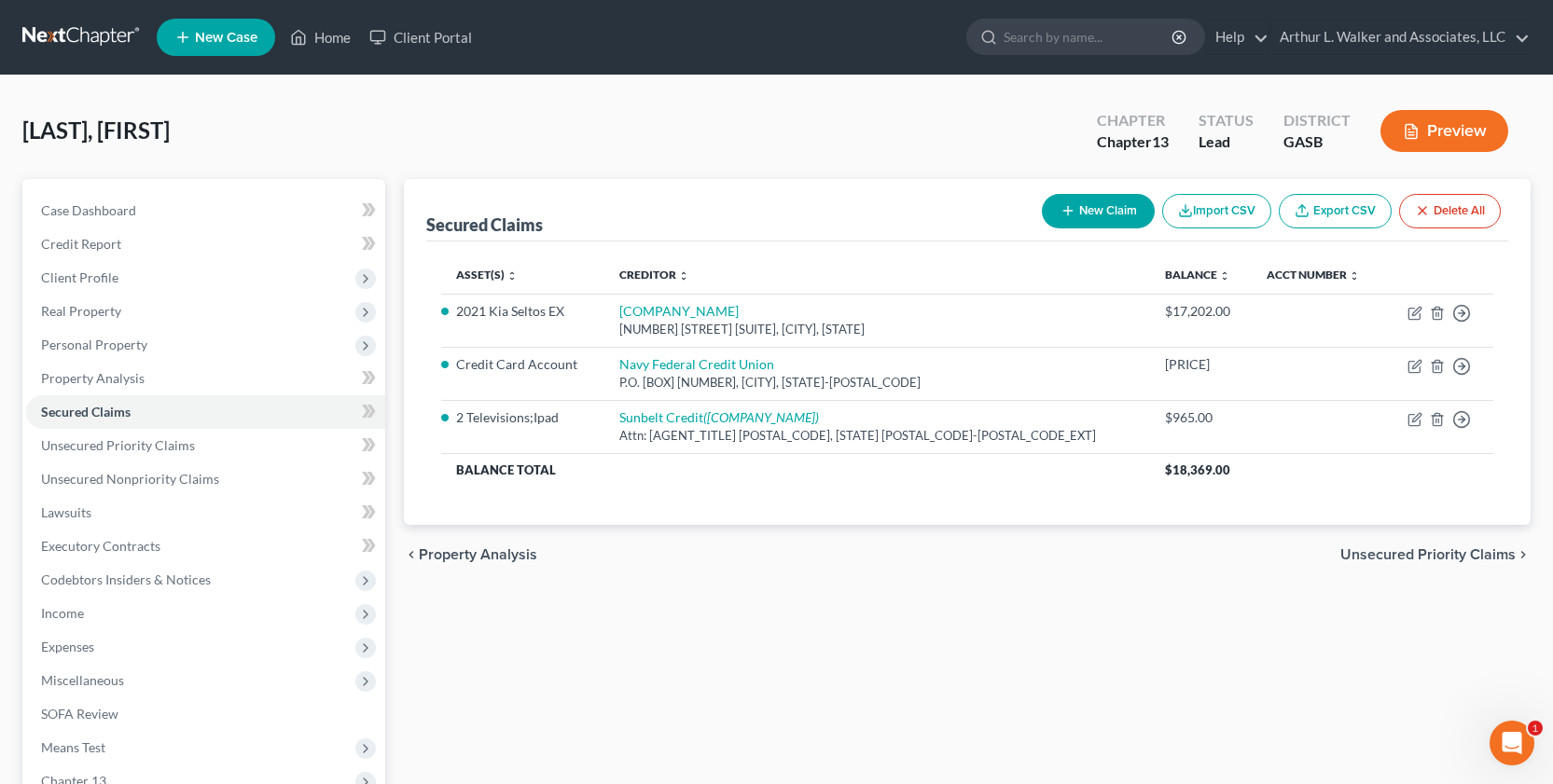 click on "New Claim" at bounding box center [1098, 211] 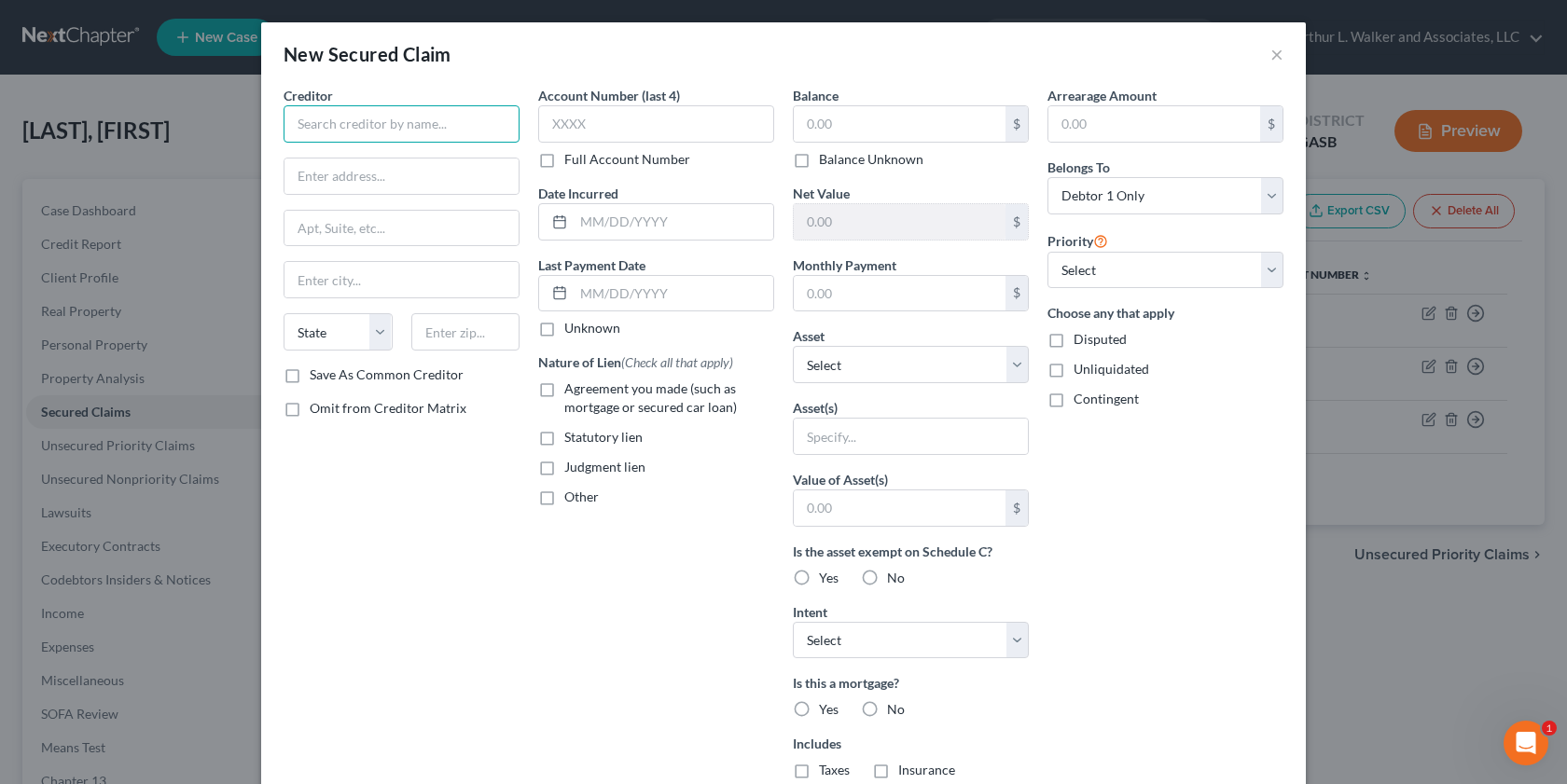 click at bounding box center [401, 124] 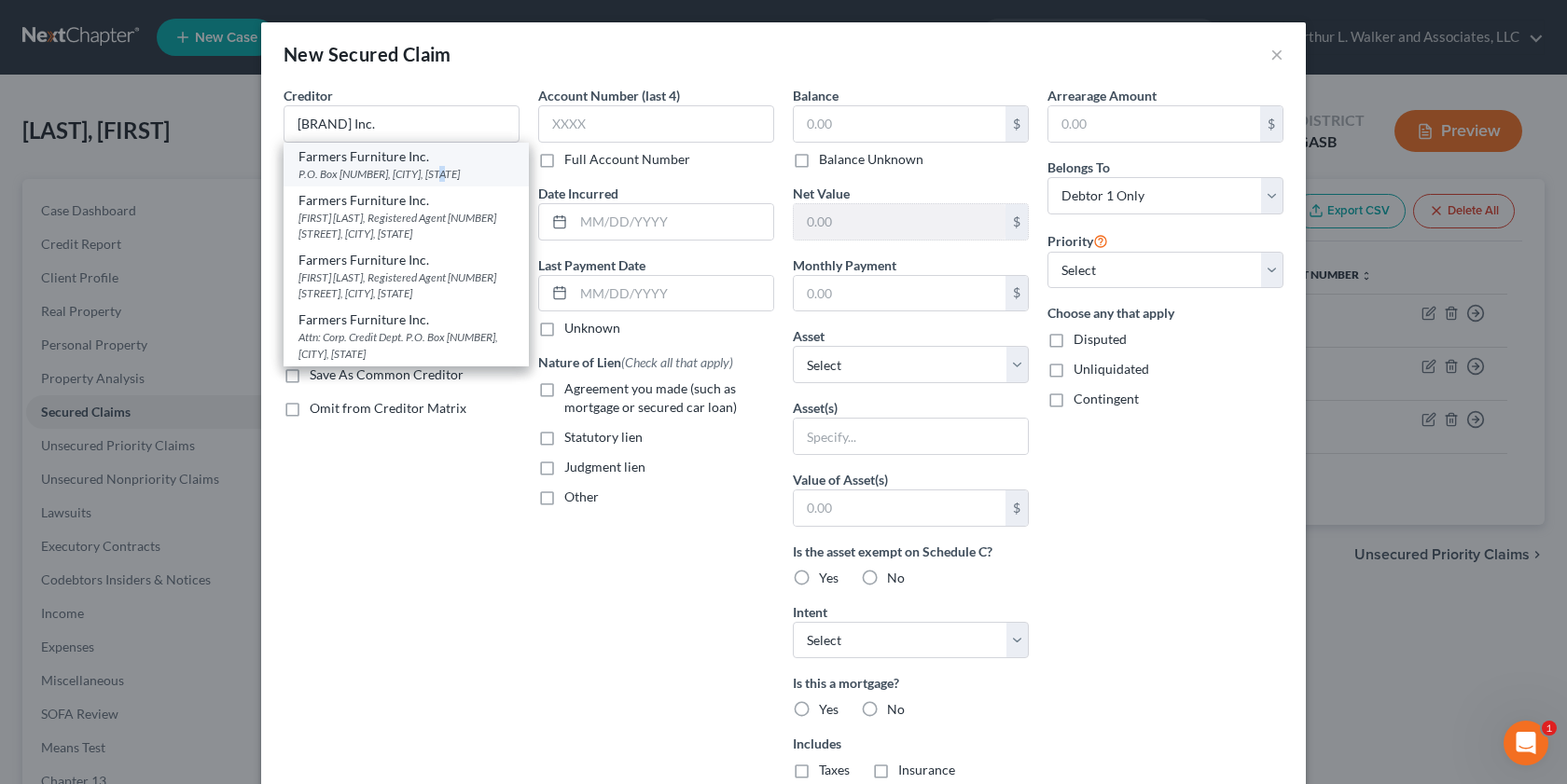 click on "P.O. Box 1140, Dublin, GA 31040" at bounding box center [406, 173] 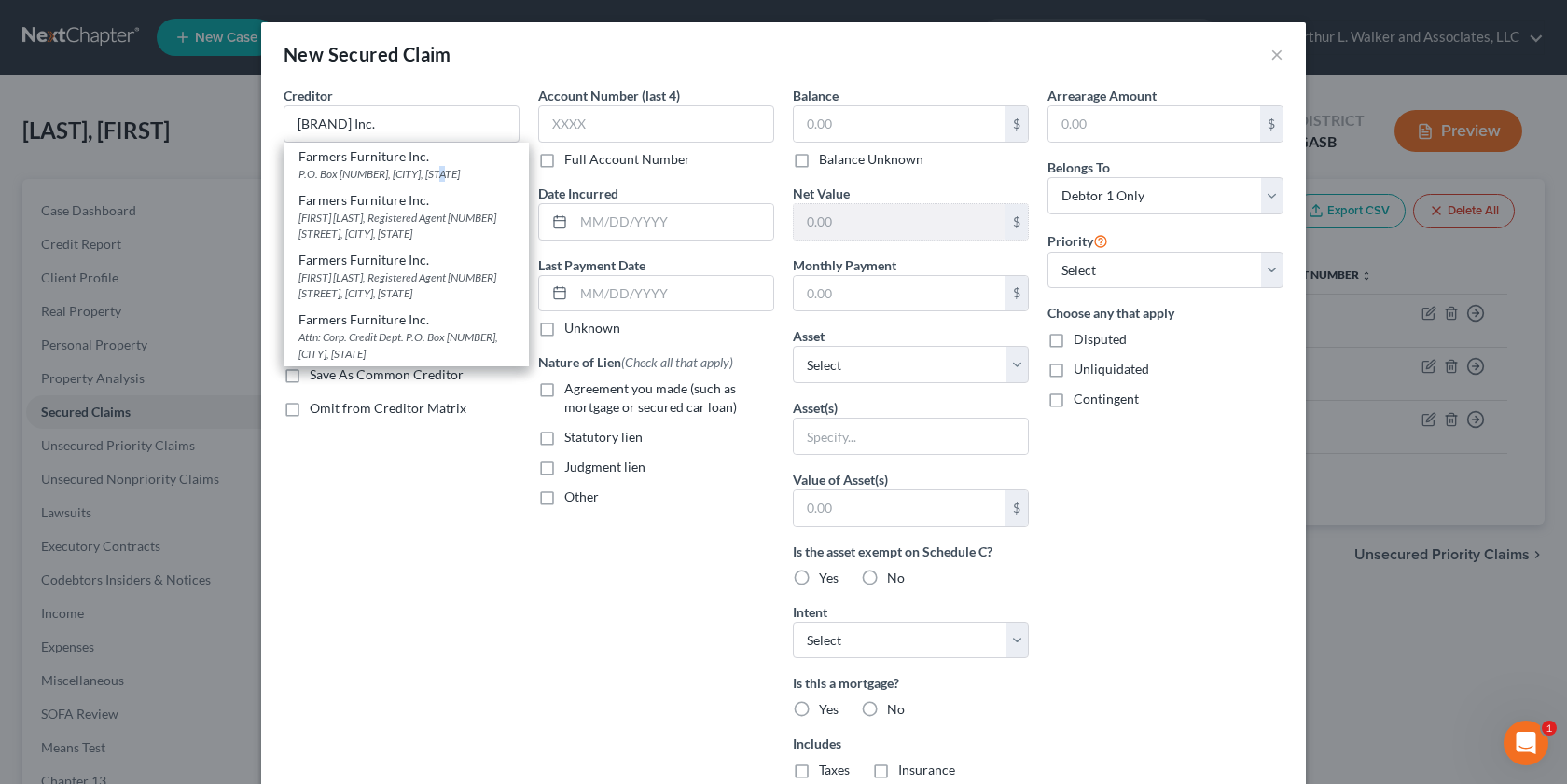 type on "Farmers Furniture Inc." 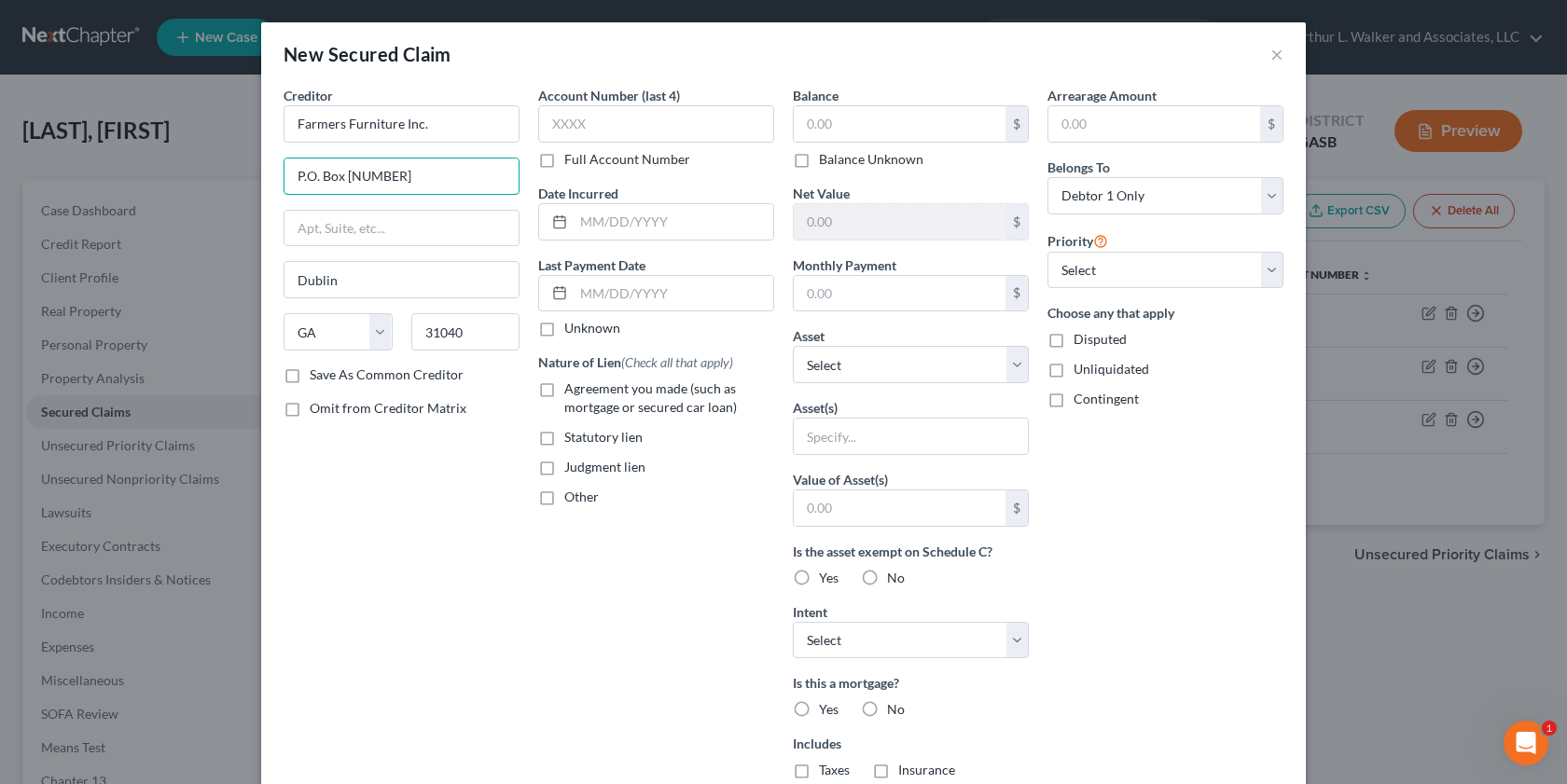drag, startPoint x: 383, startPoint y: 174, endPoint x: 250, endPoint y: 170, distance: 133.06014 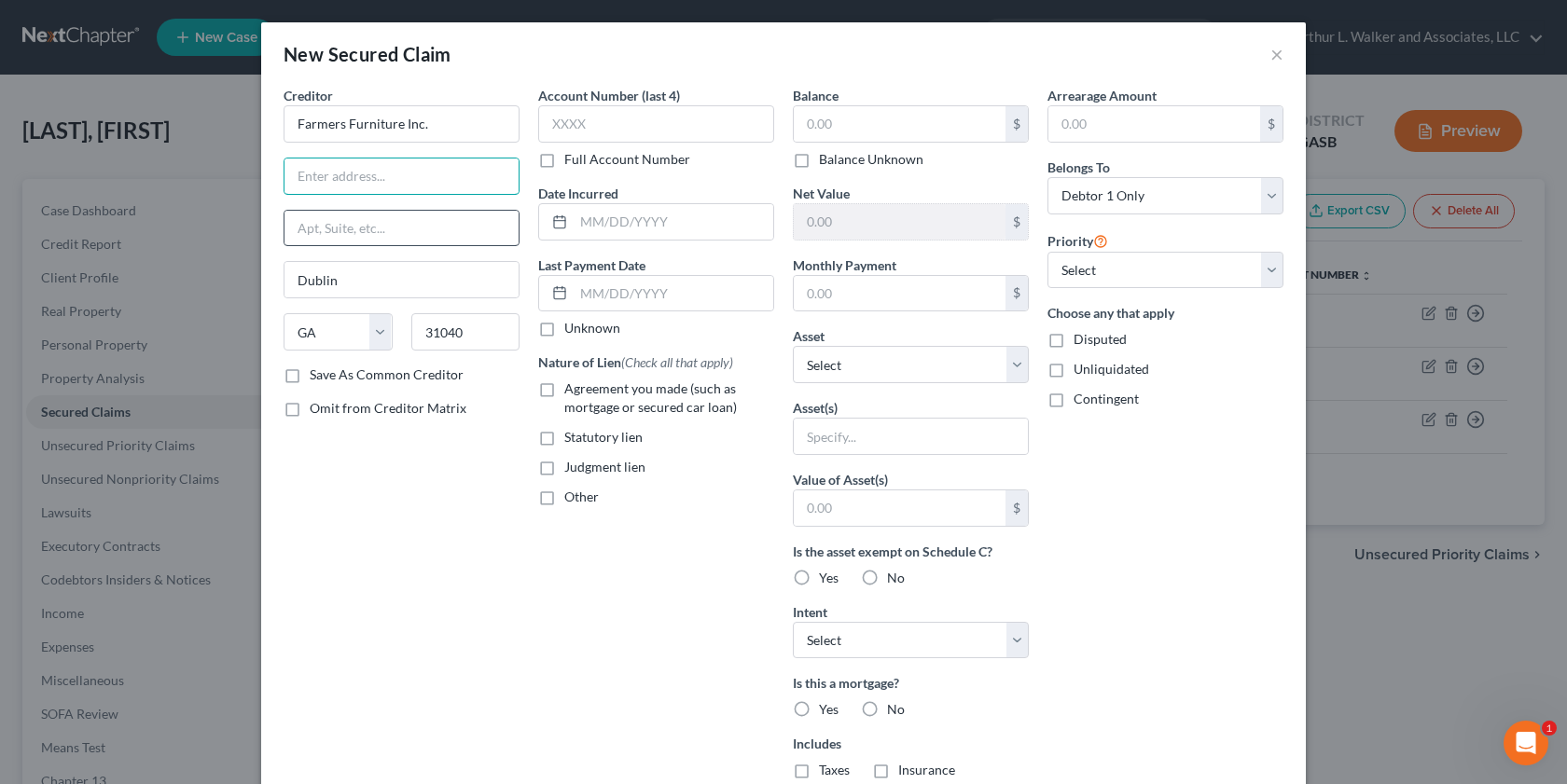 type 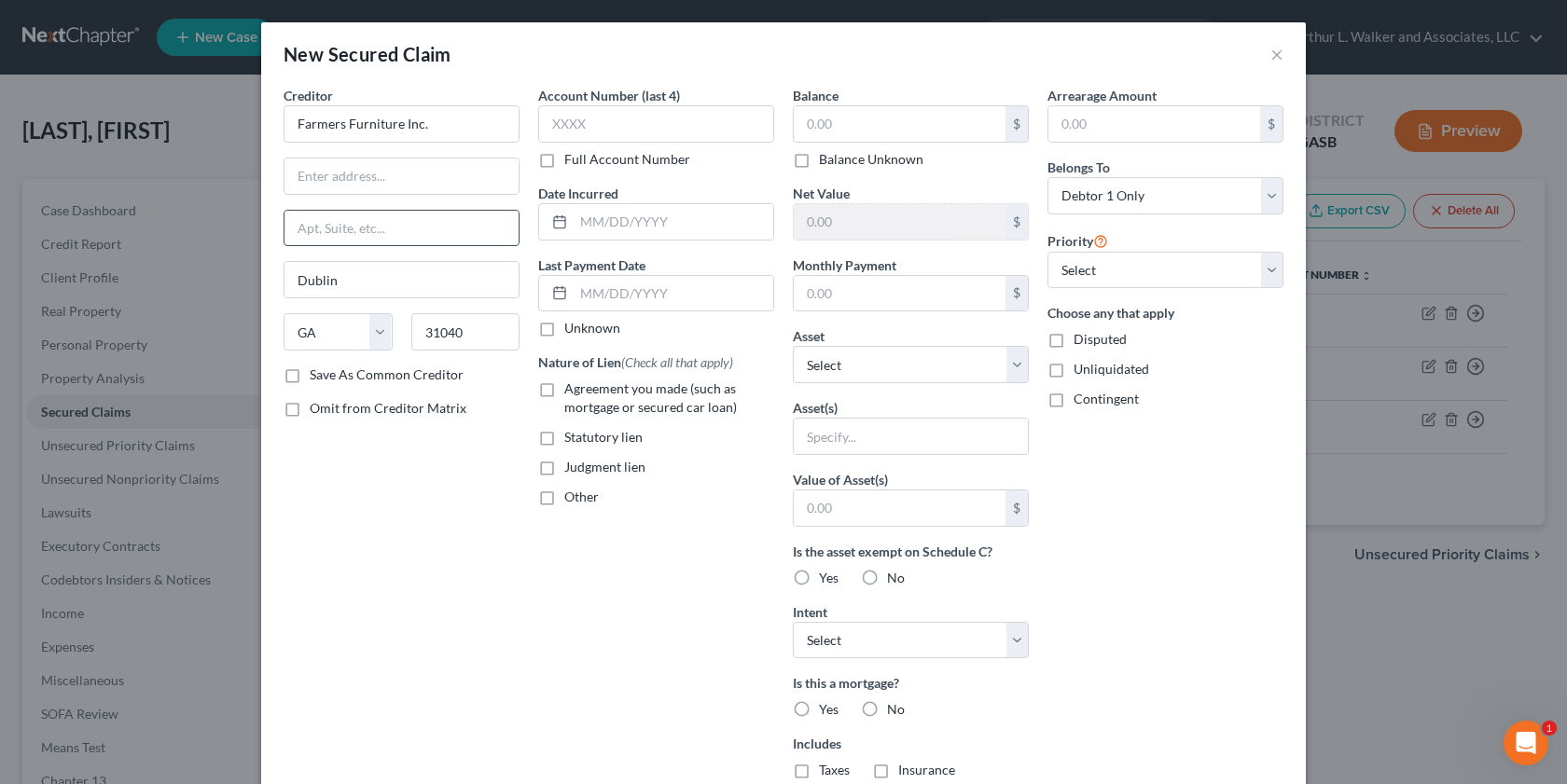 drag, startPoint x: 304, startPoint y: 223, endPoint x: 300, endPoint y: 283, distance: 60.13319 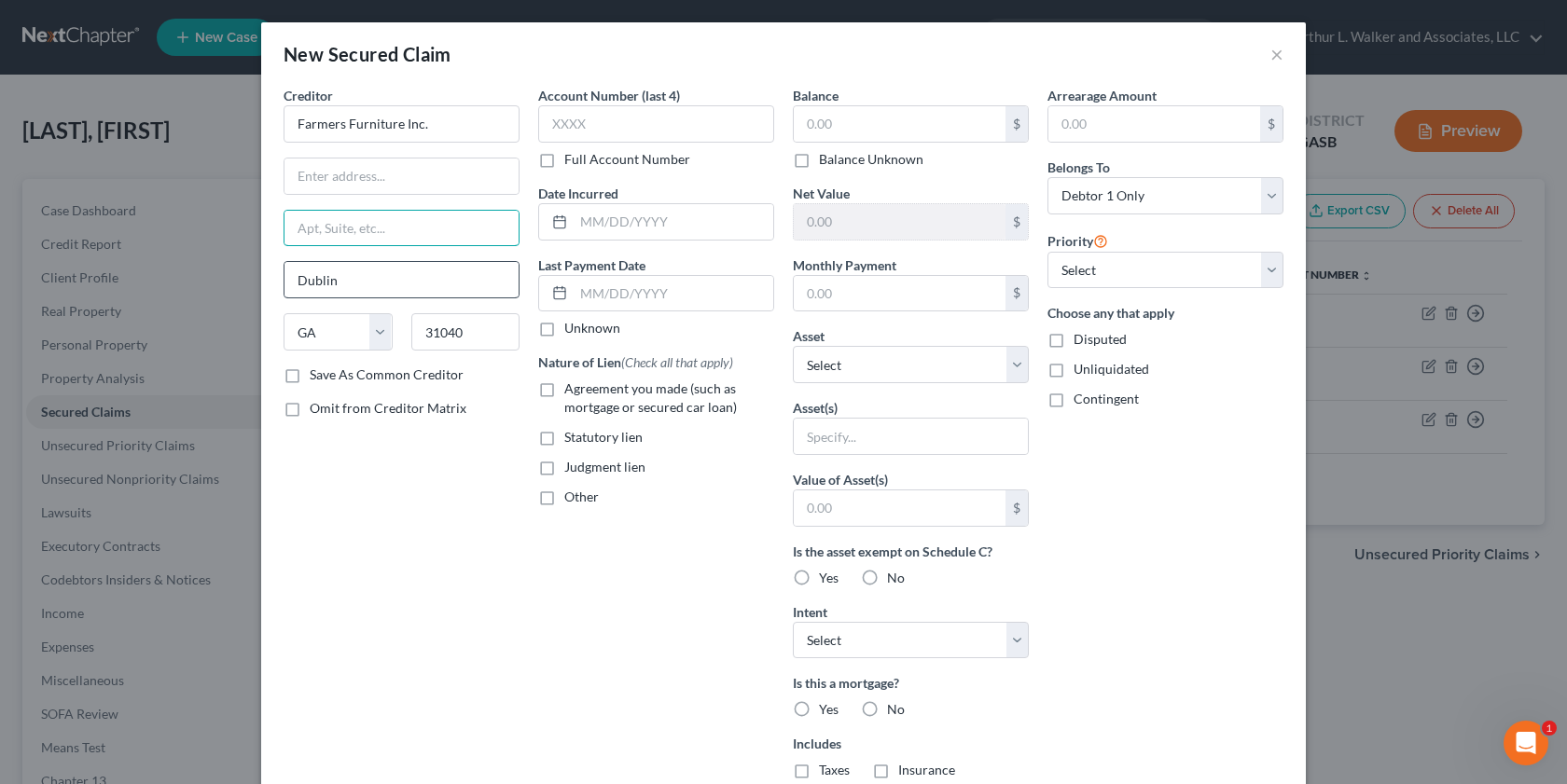 click at bounding box center [401, 228] 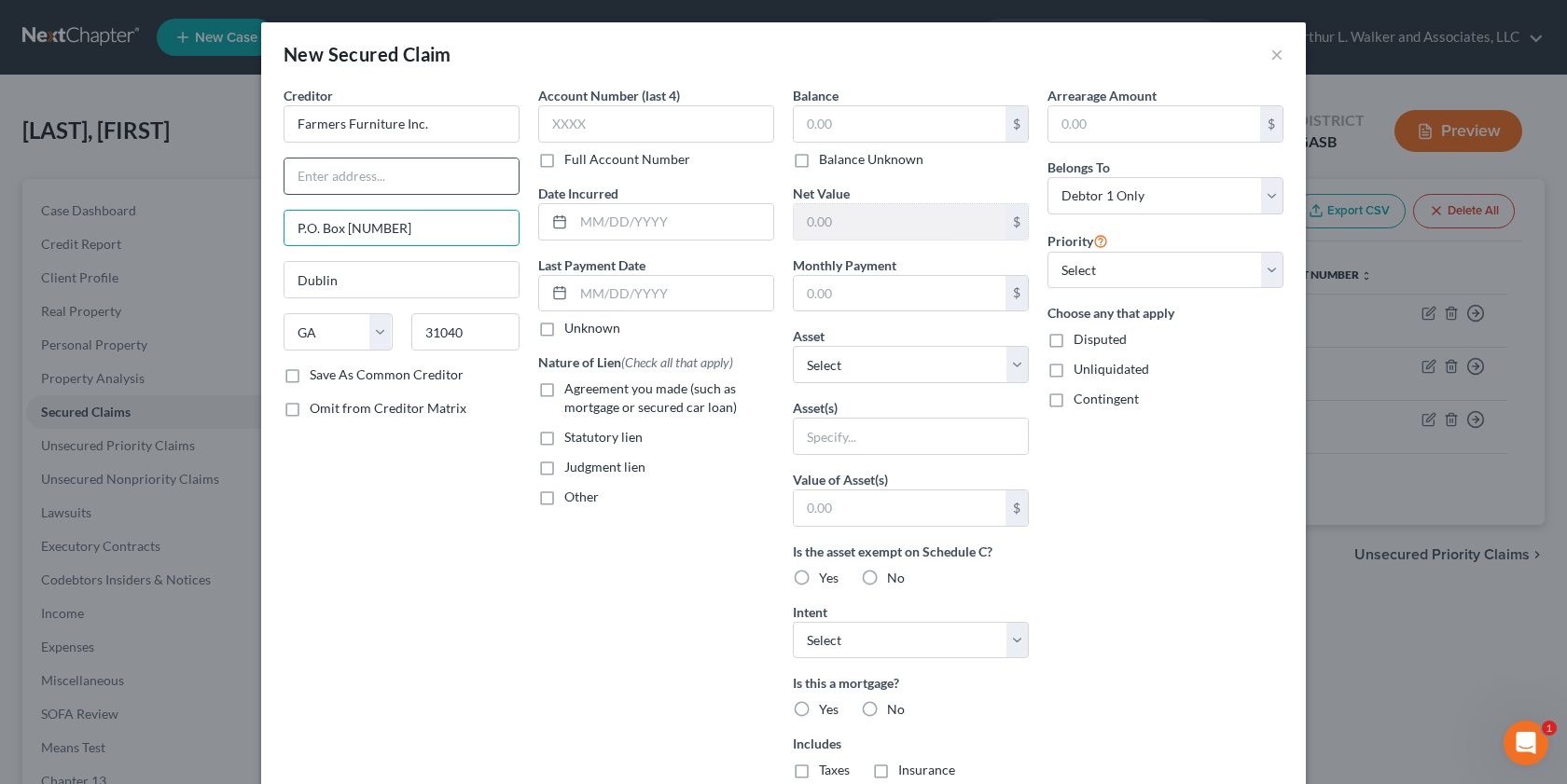 type on "P.O. Box 1140" 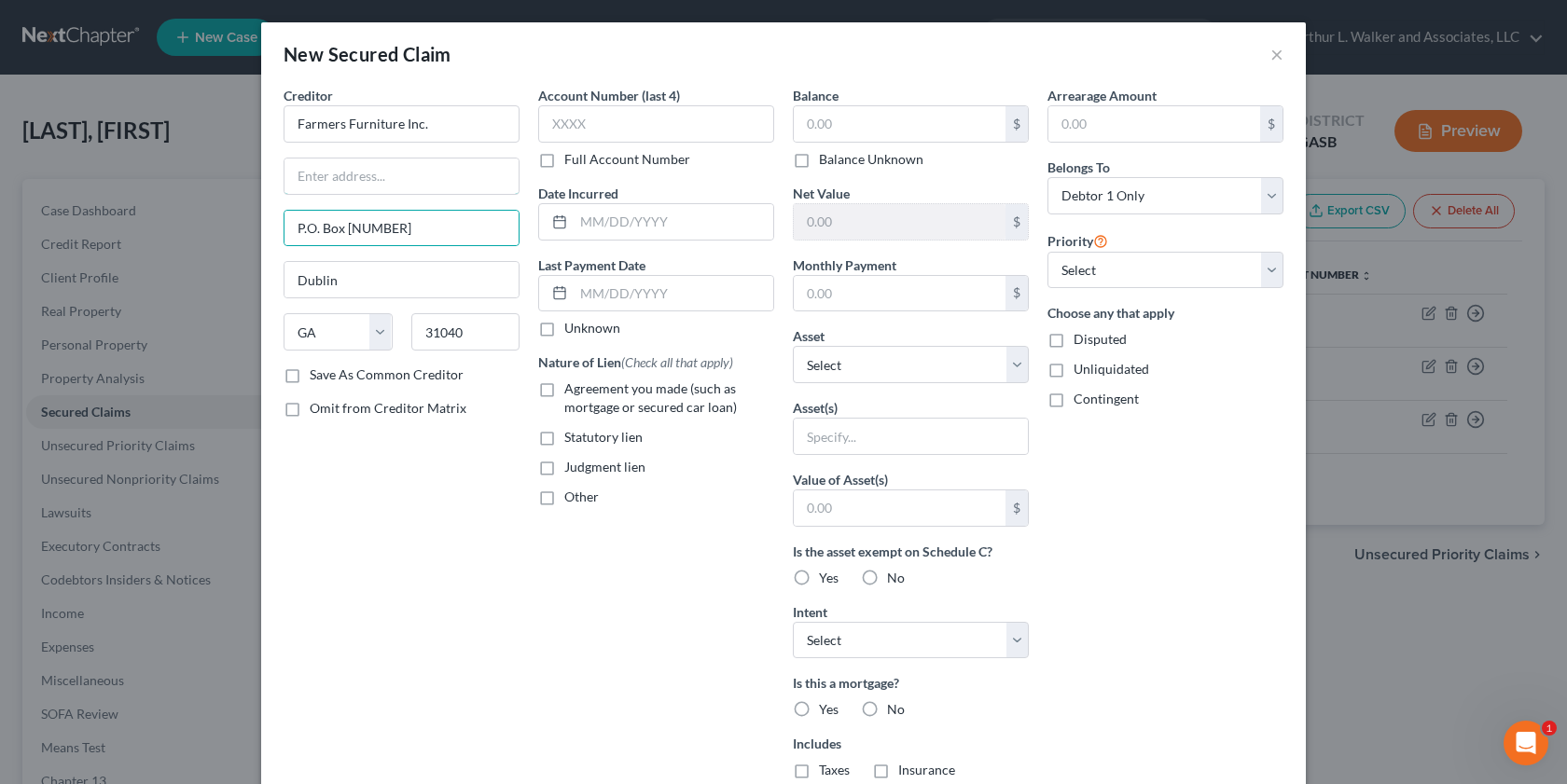 drag, startPoint x: 298, startPoint y: 172, endPoint x: 312, endPoint y: 155, distance: 22.022716 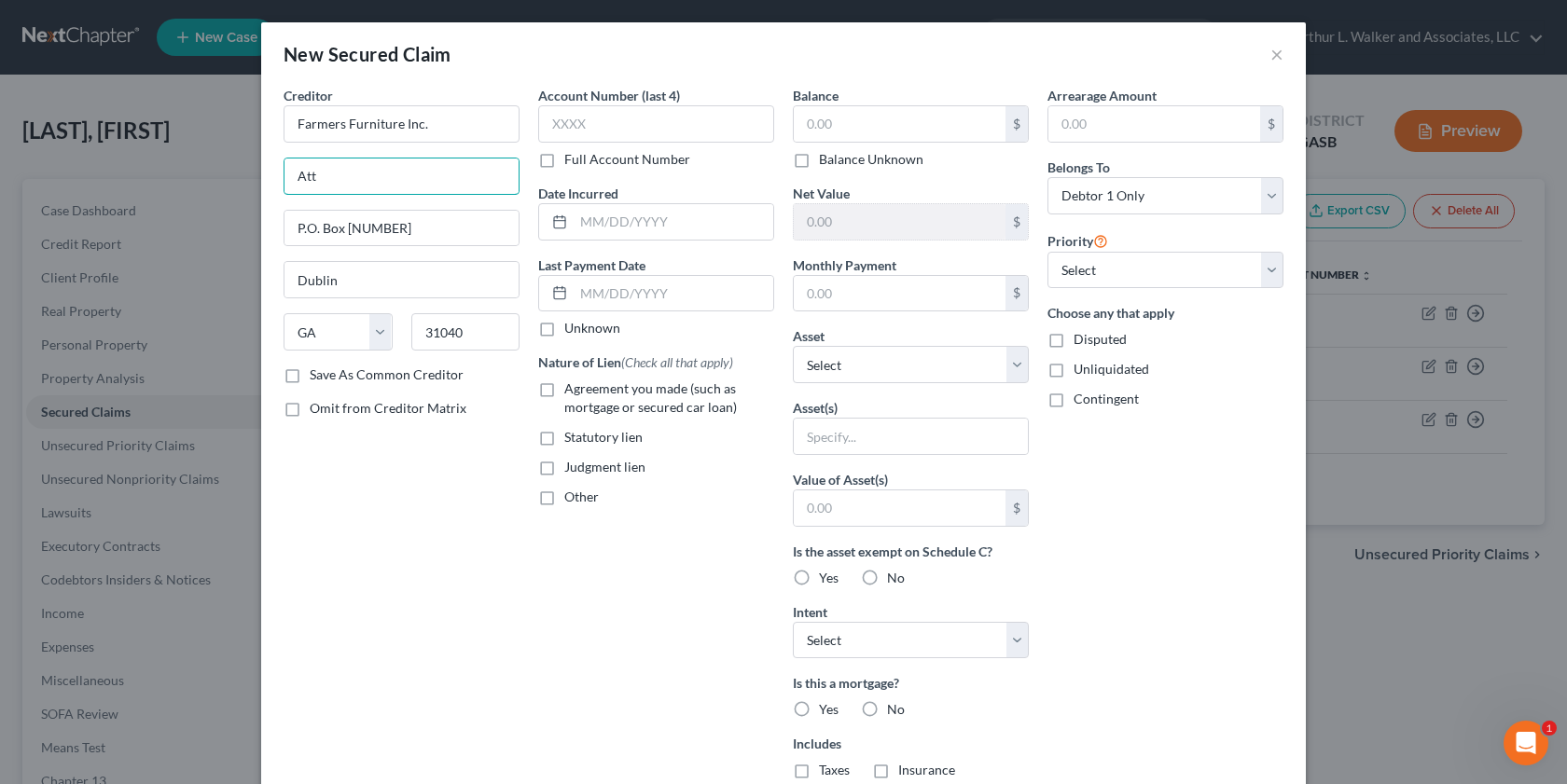 type on "Attn: Agent/Officer" 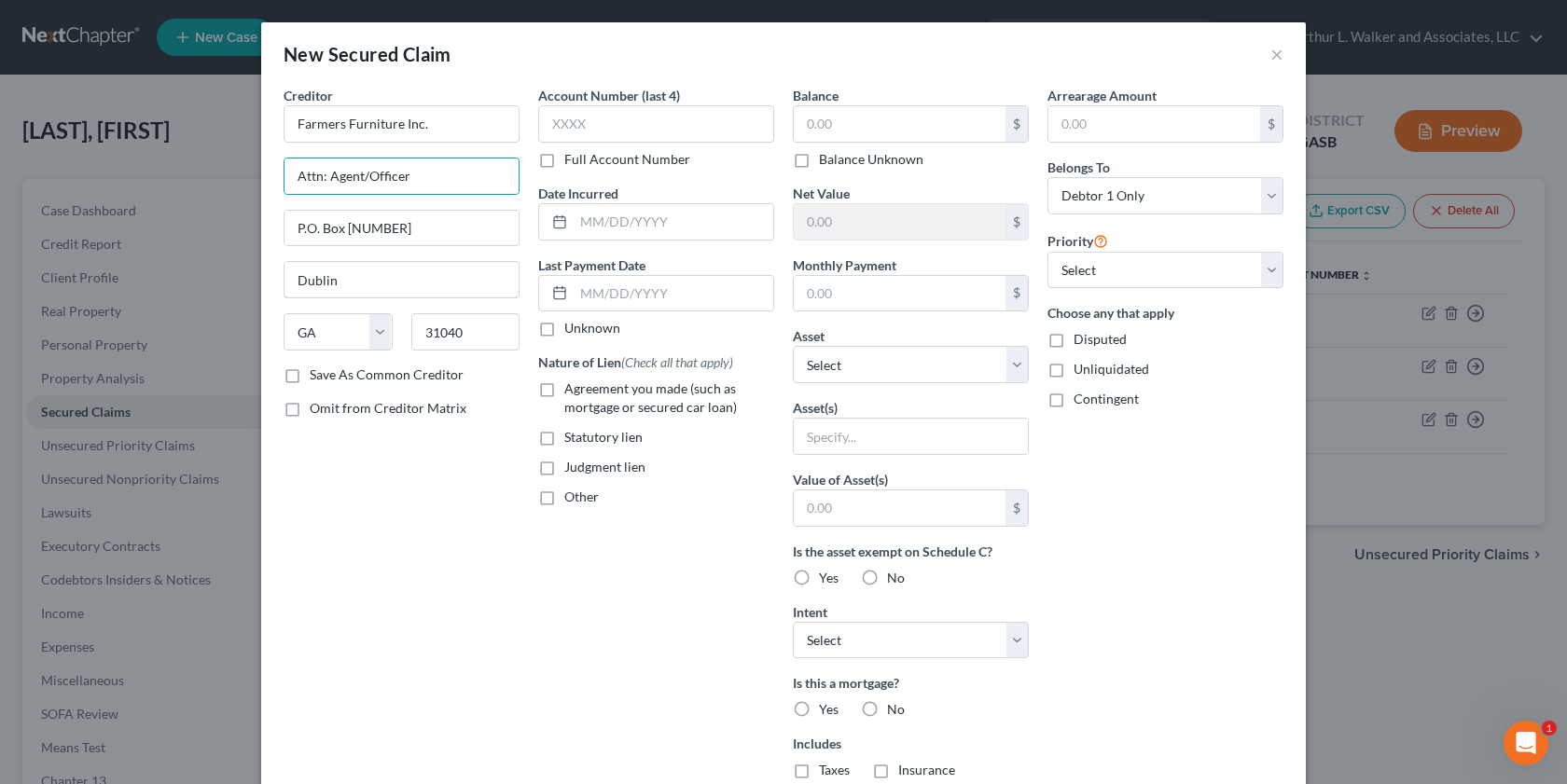 type on "Greenville" 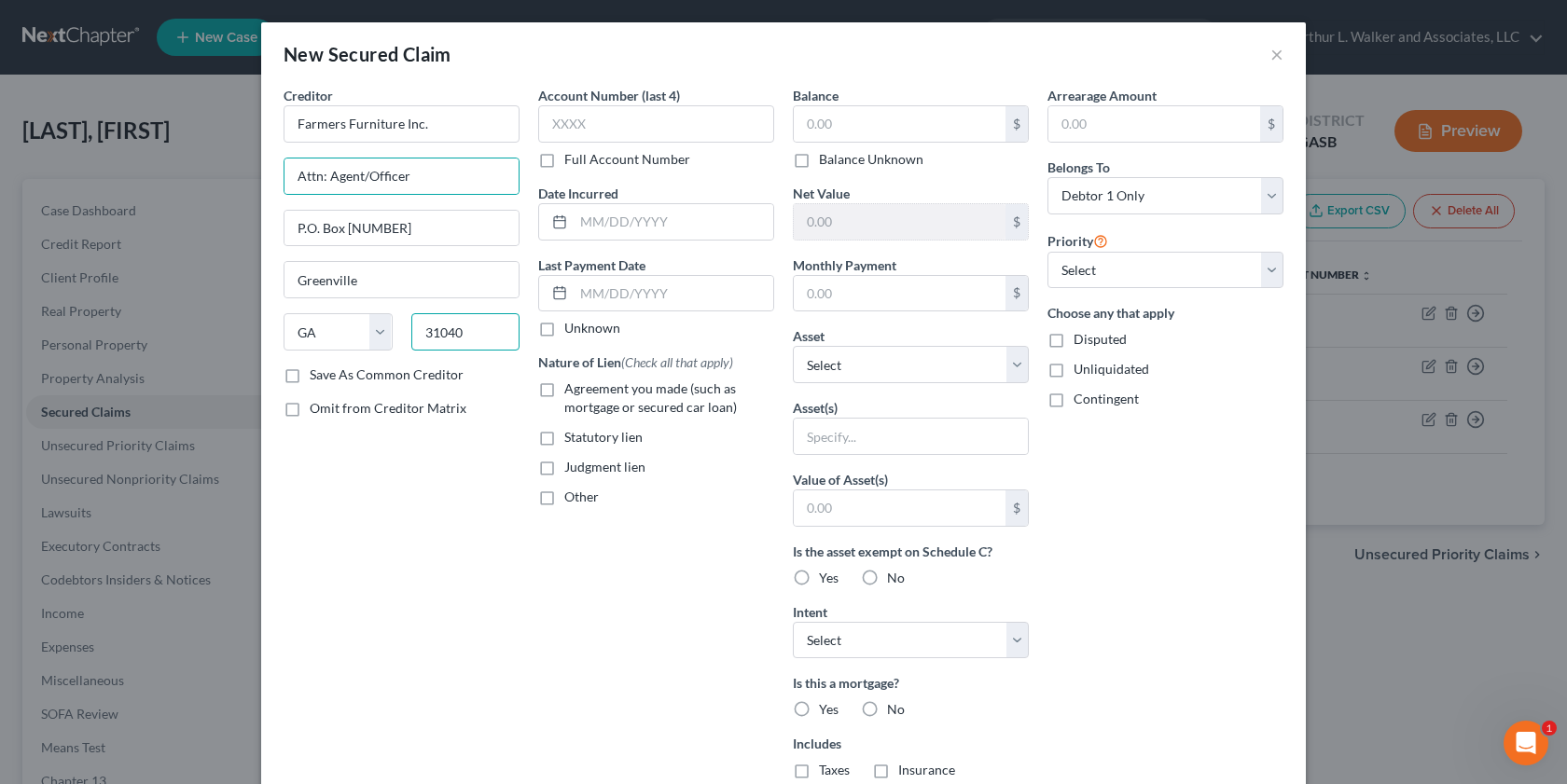 type on "29601" 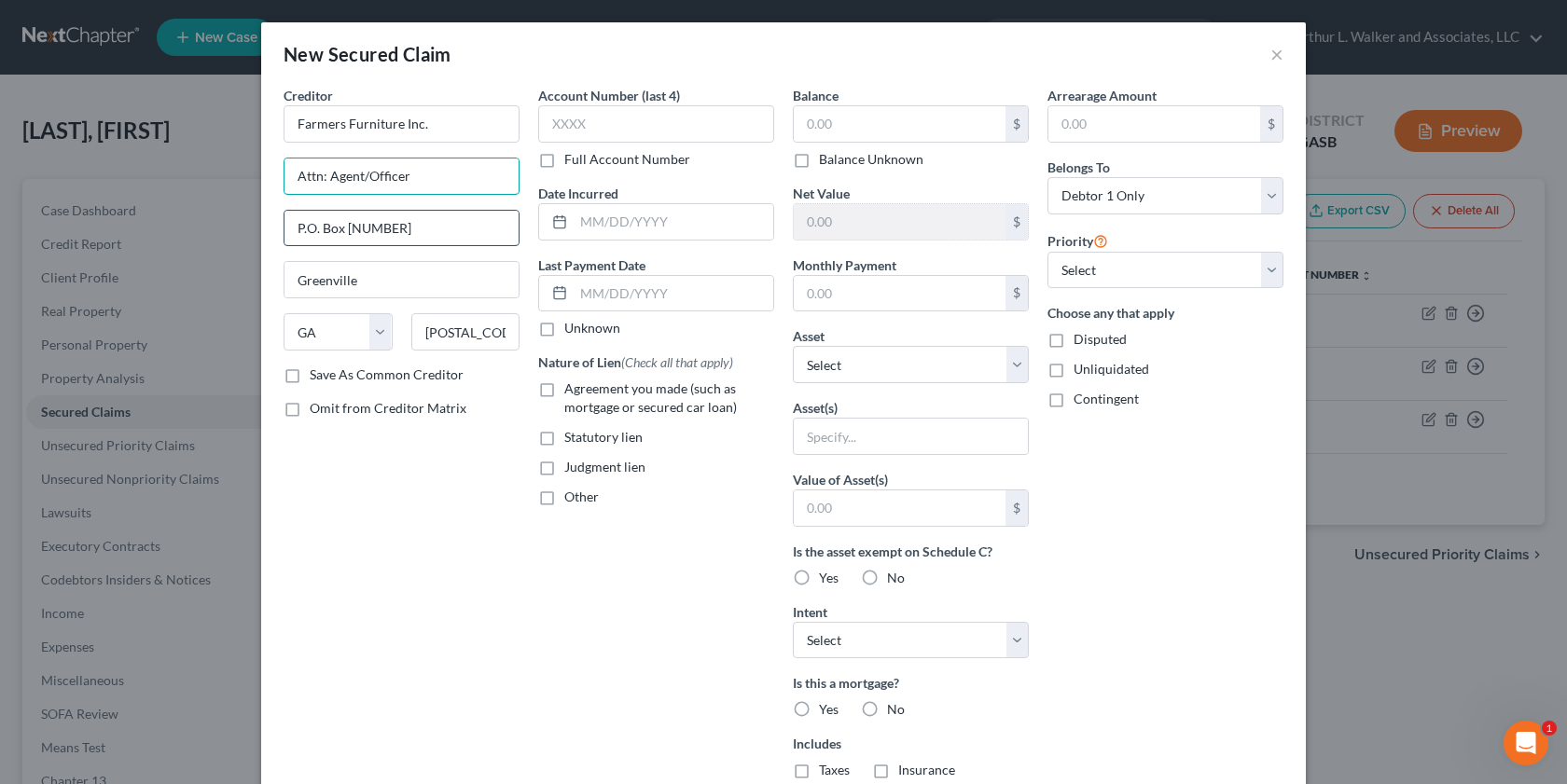 select on "42" 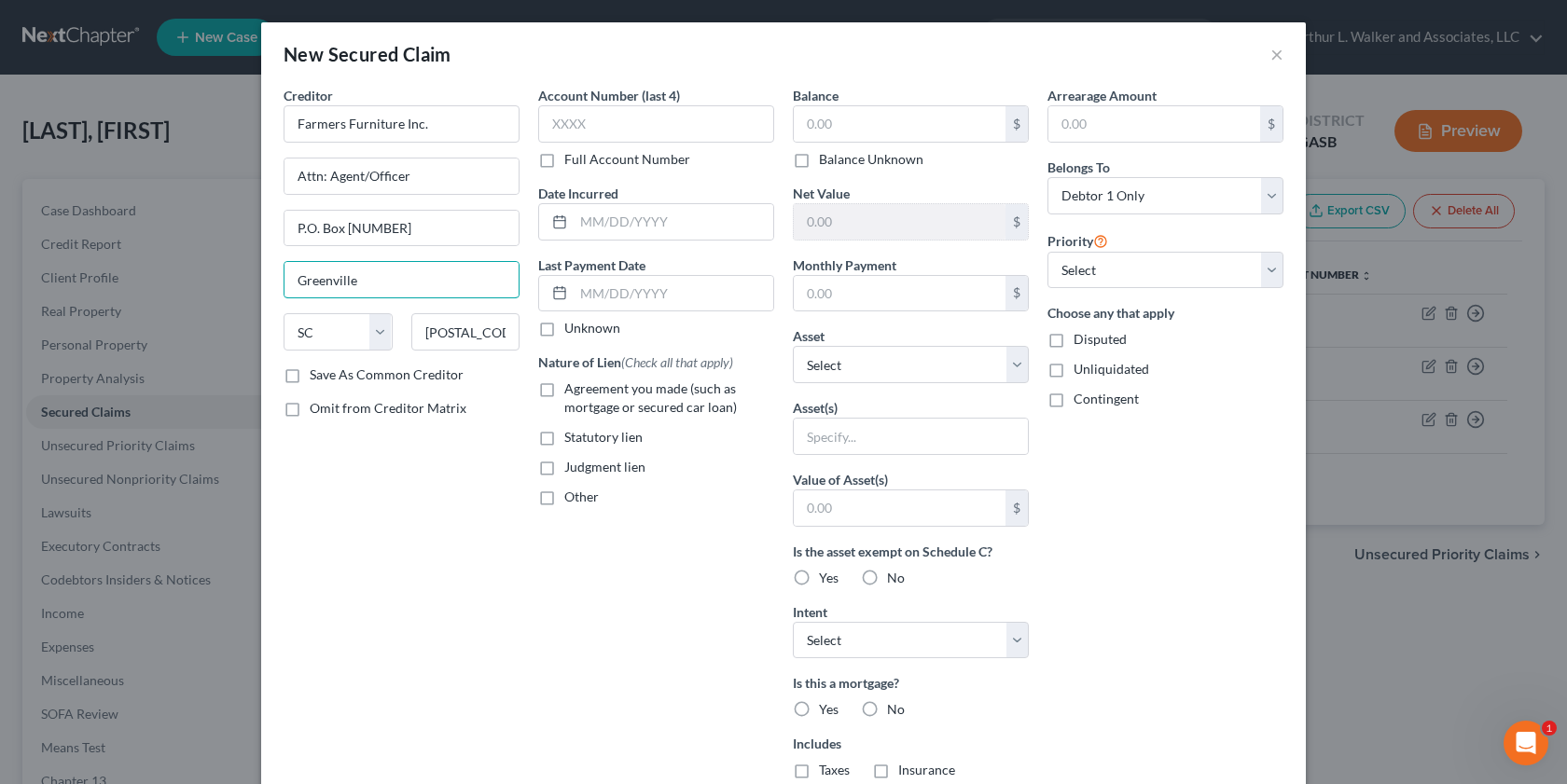 drag, startPoint x: 382, startPoint y: 287, endPoint x: 229, endPoint y: 258, distance: 155.72412 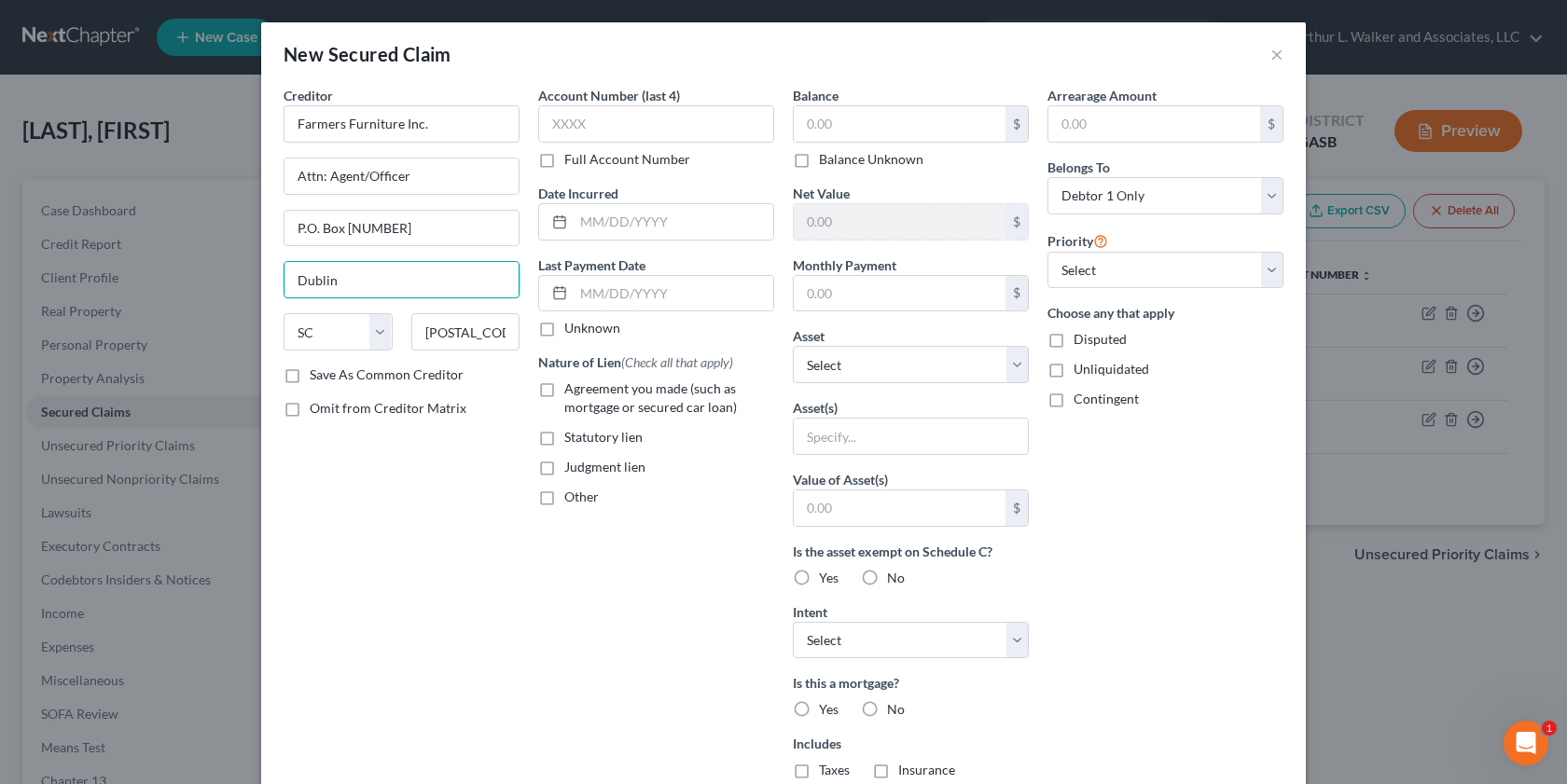 type on "Dublin" 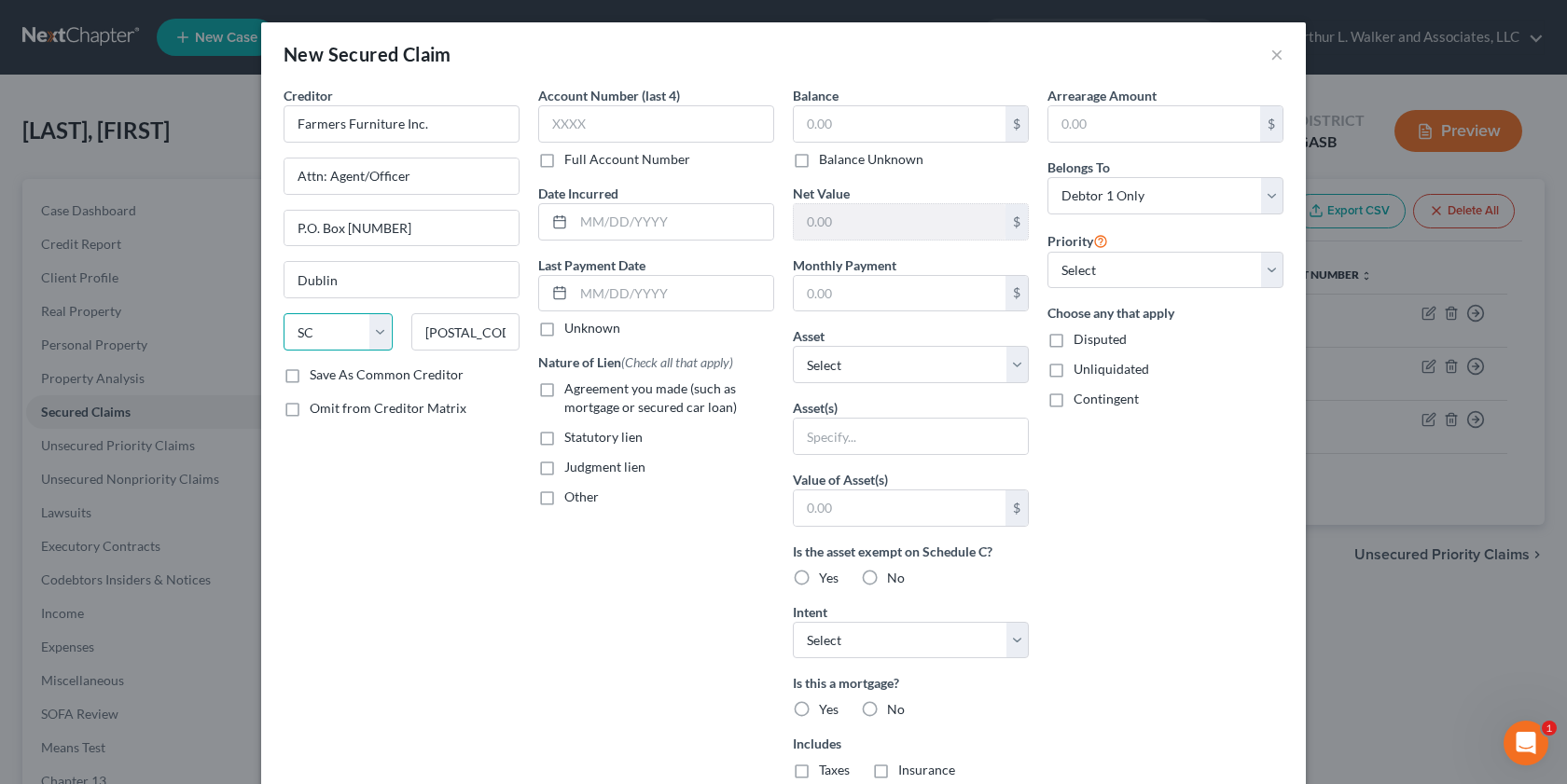 select on "10" 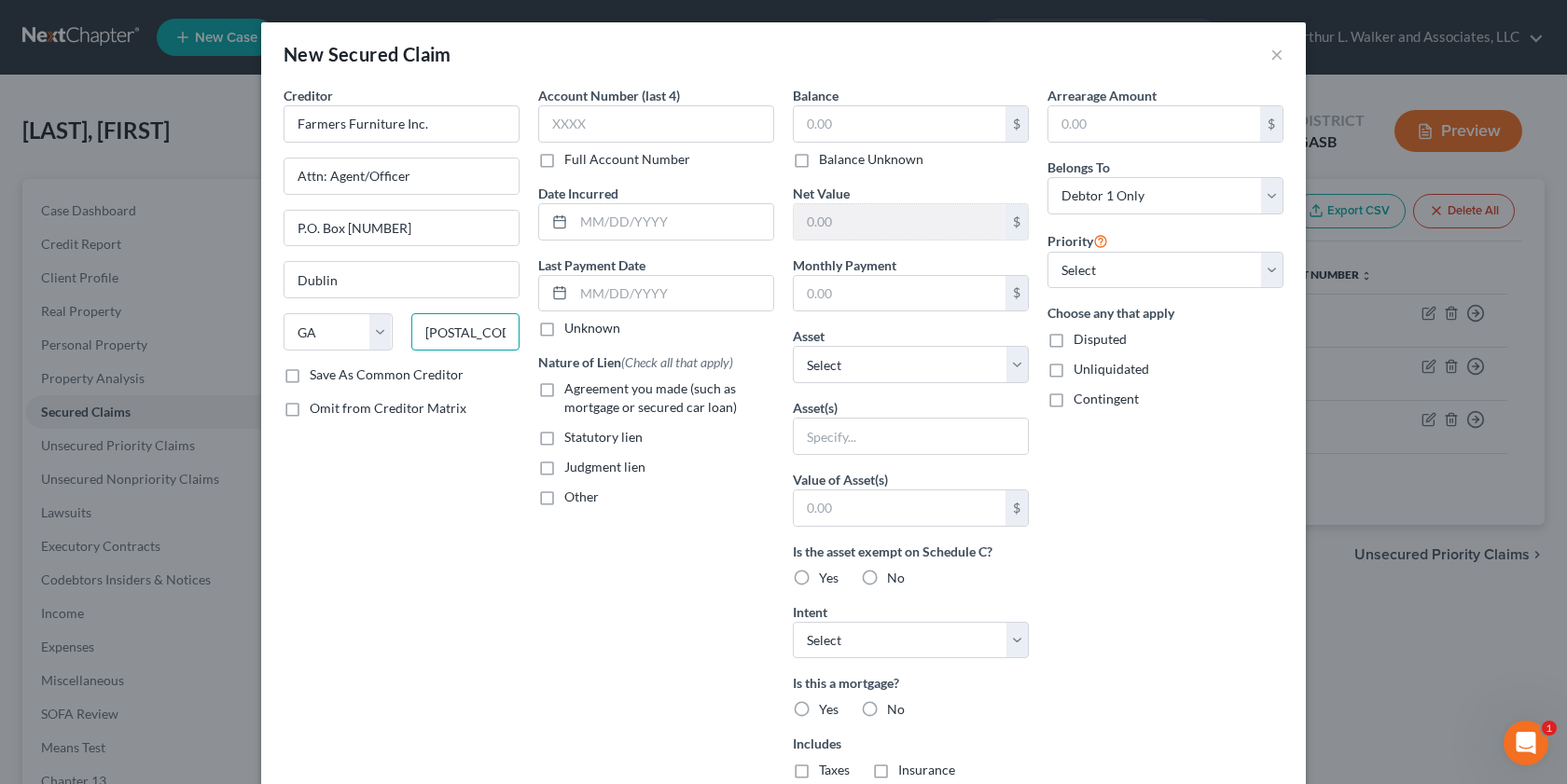 click on "29601" at bounding box center (465, 332) 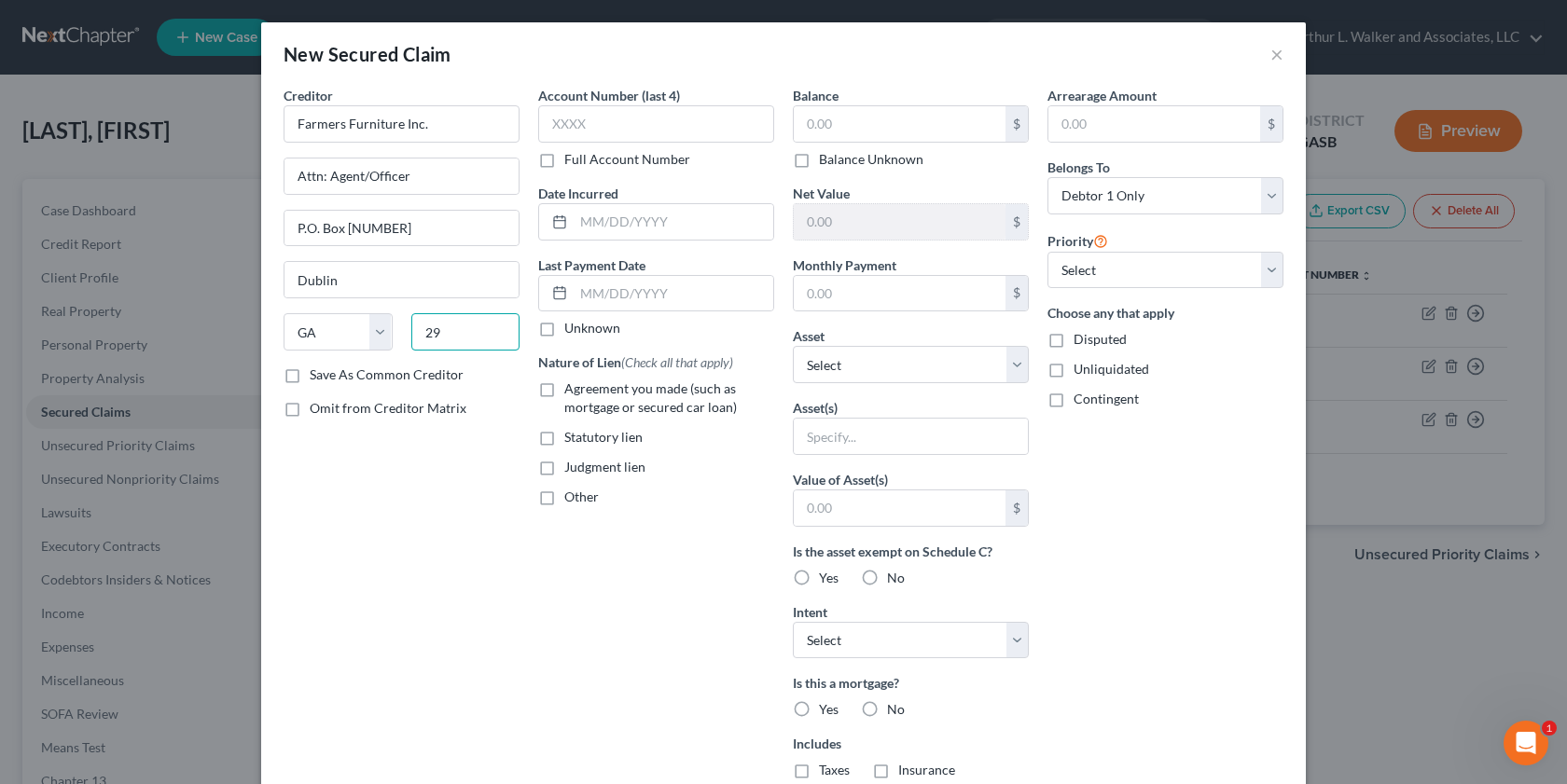 type on "2" 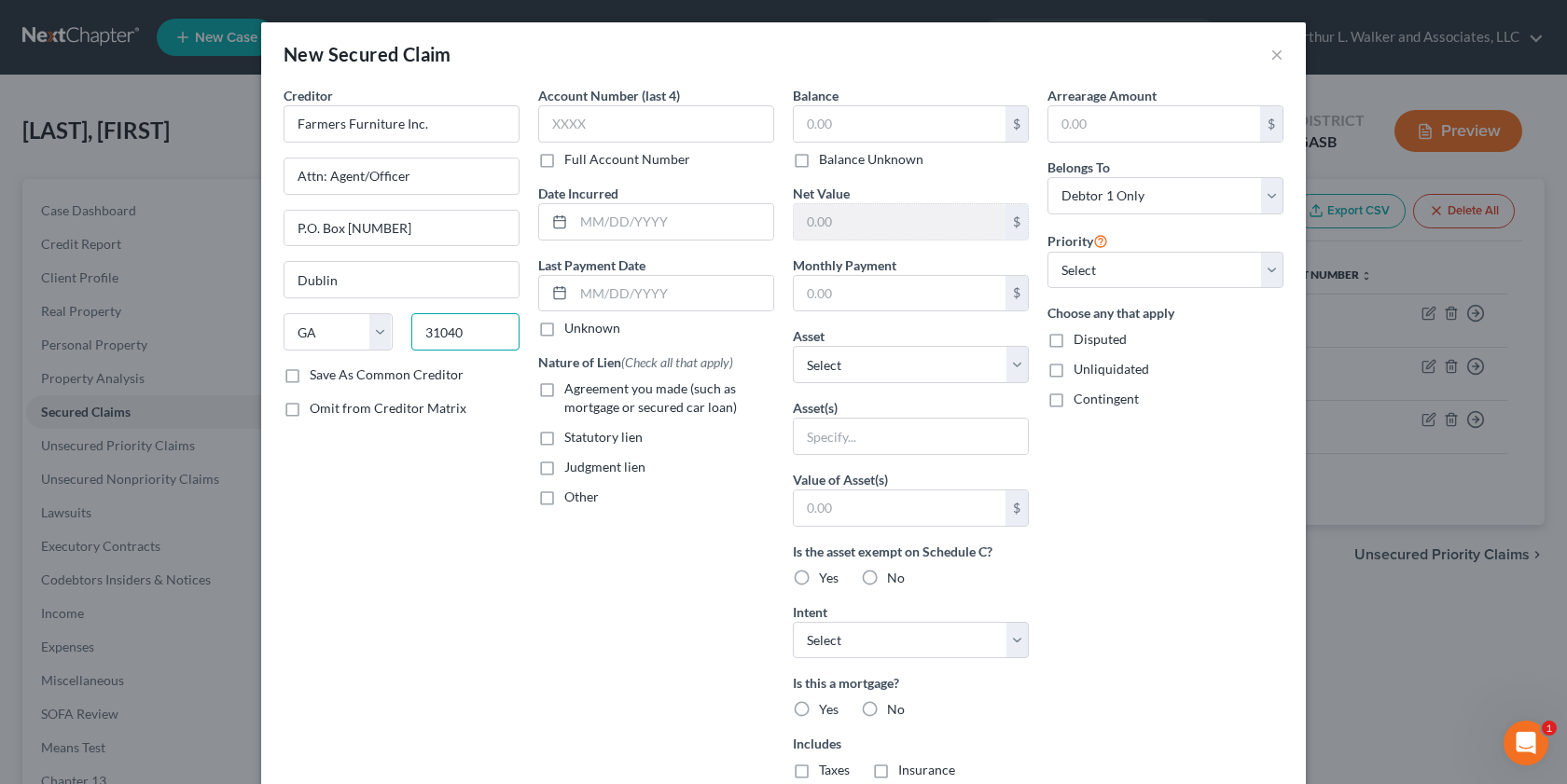 type on "31040" 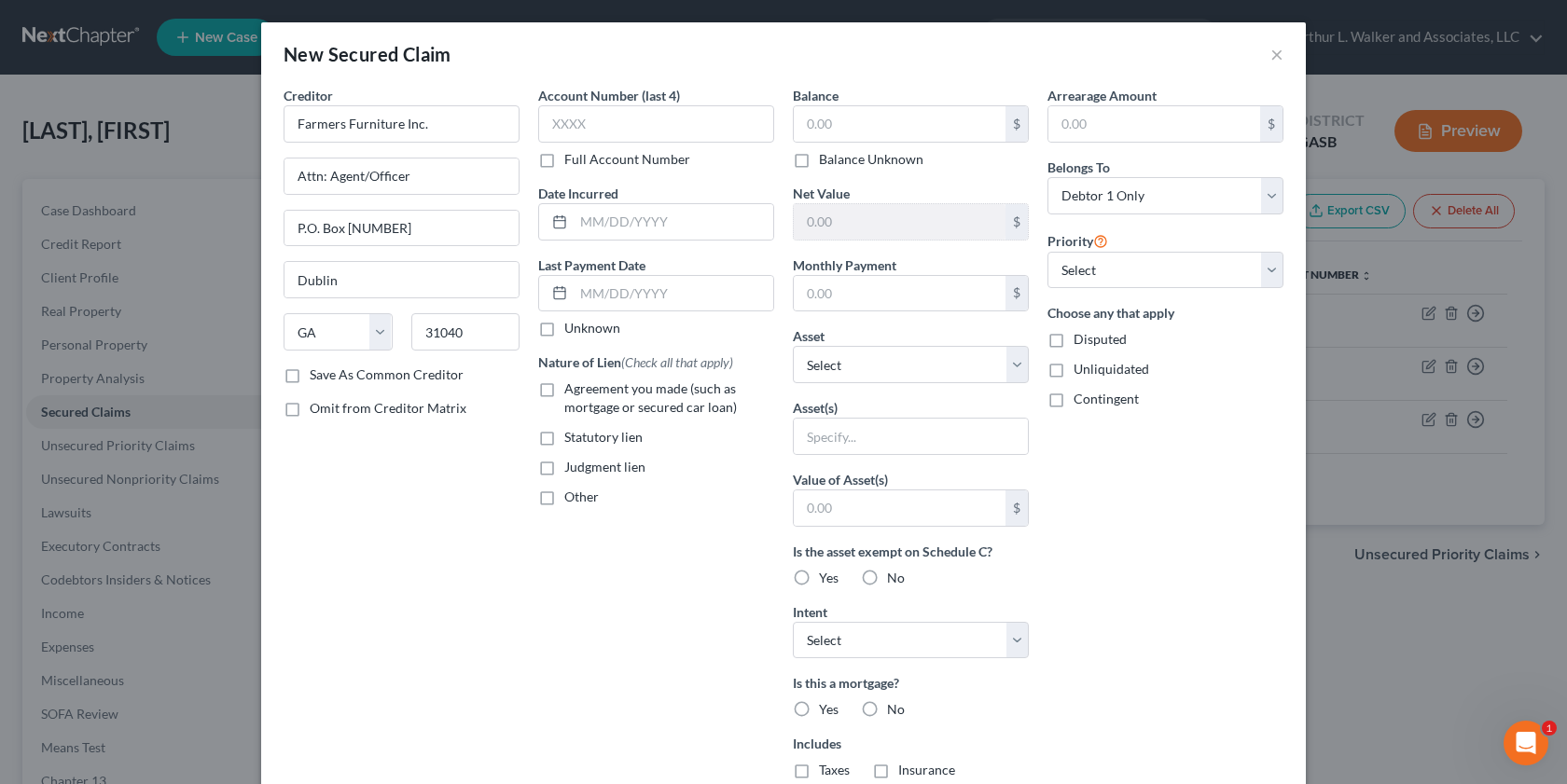 click on "Save As Common Creditor" at bounding box center (386, 375) 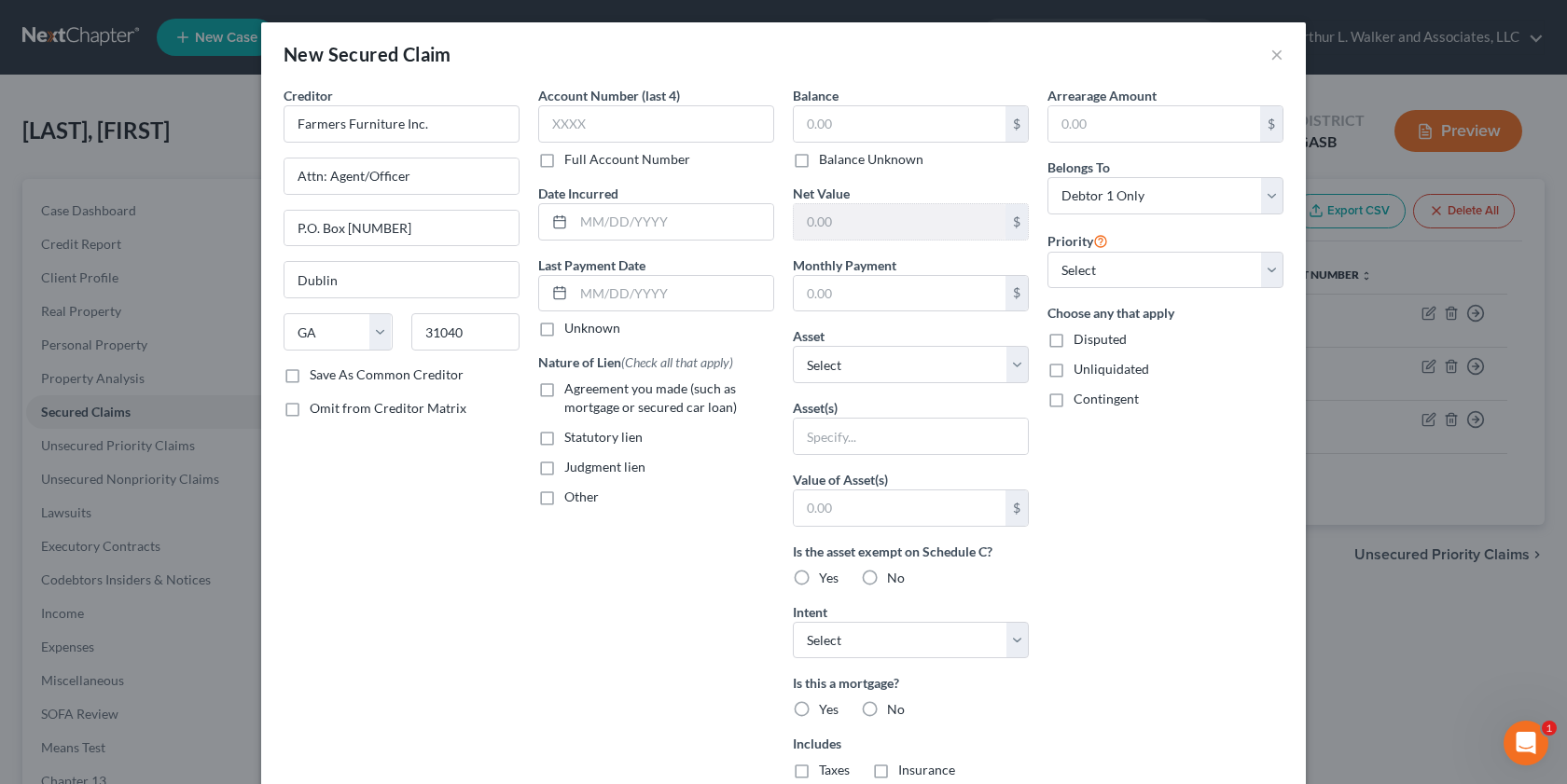 click on "Save As Common Creditor" at bounding box center (323, 371) 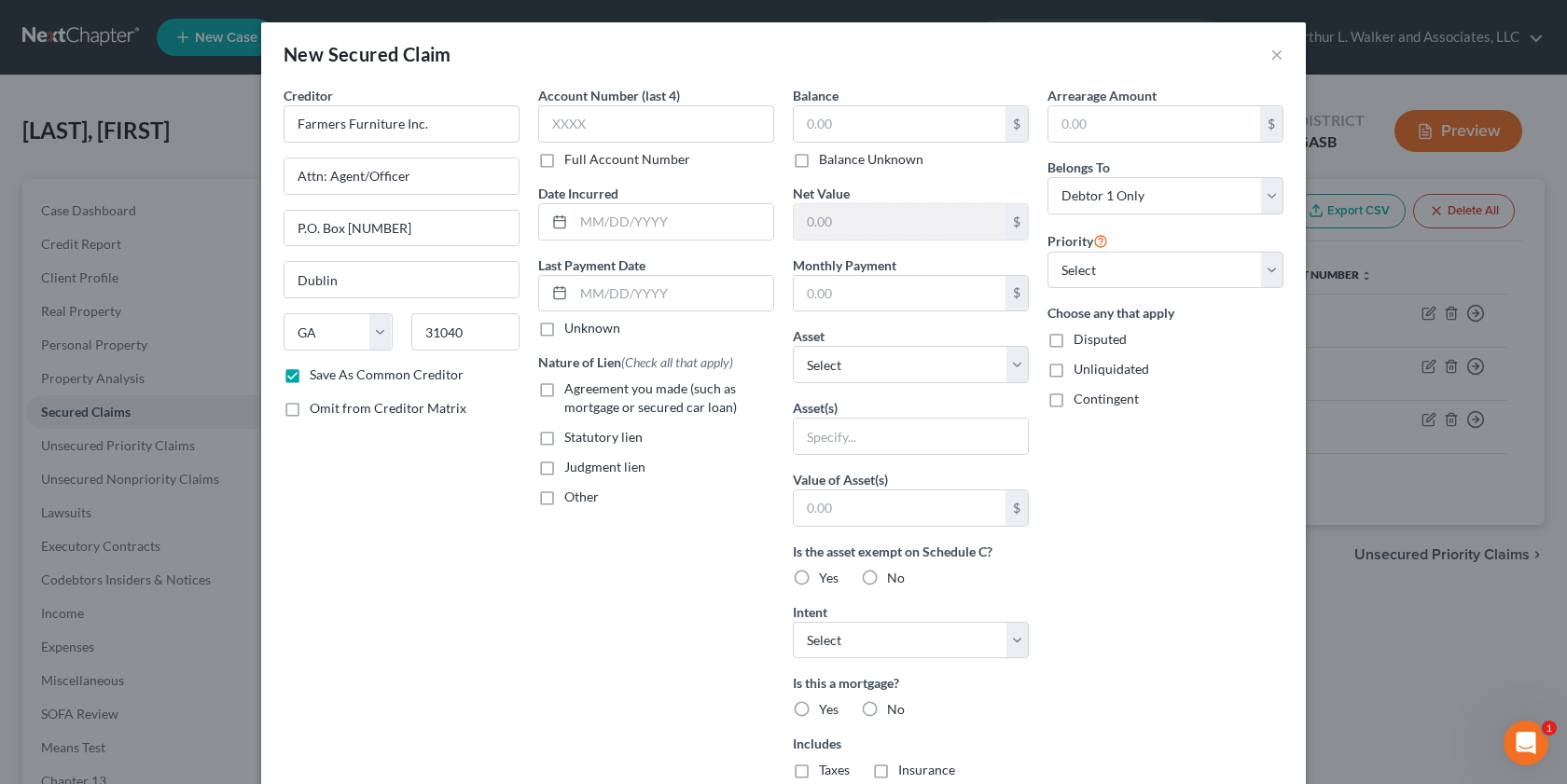click on "Unliquidated" at bounding box center (1111, 369) 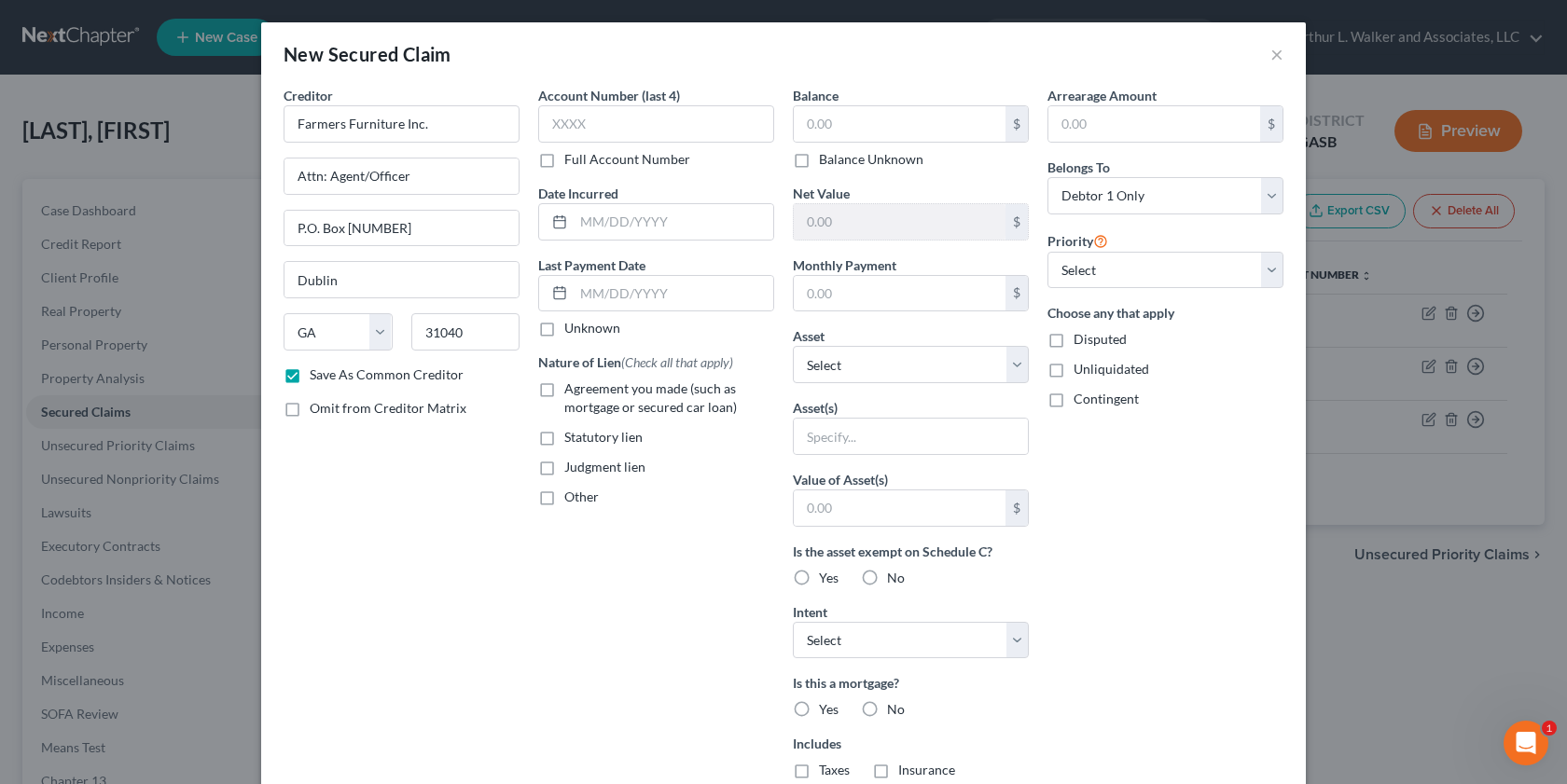 click on "Unliquidated" at bounding box center [1087, 365] 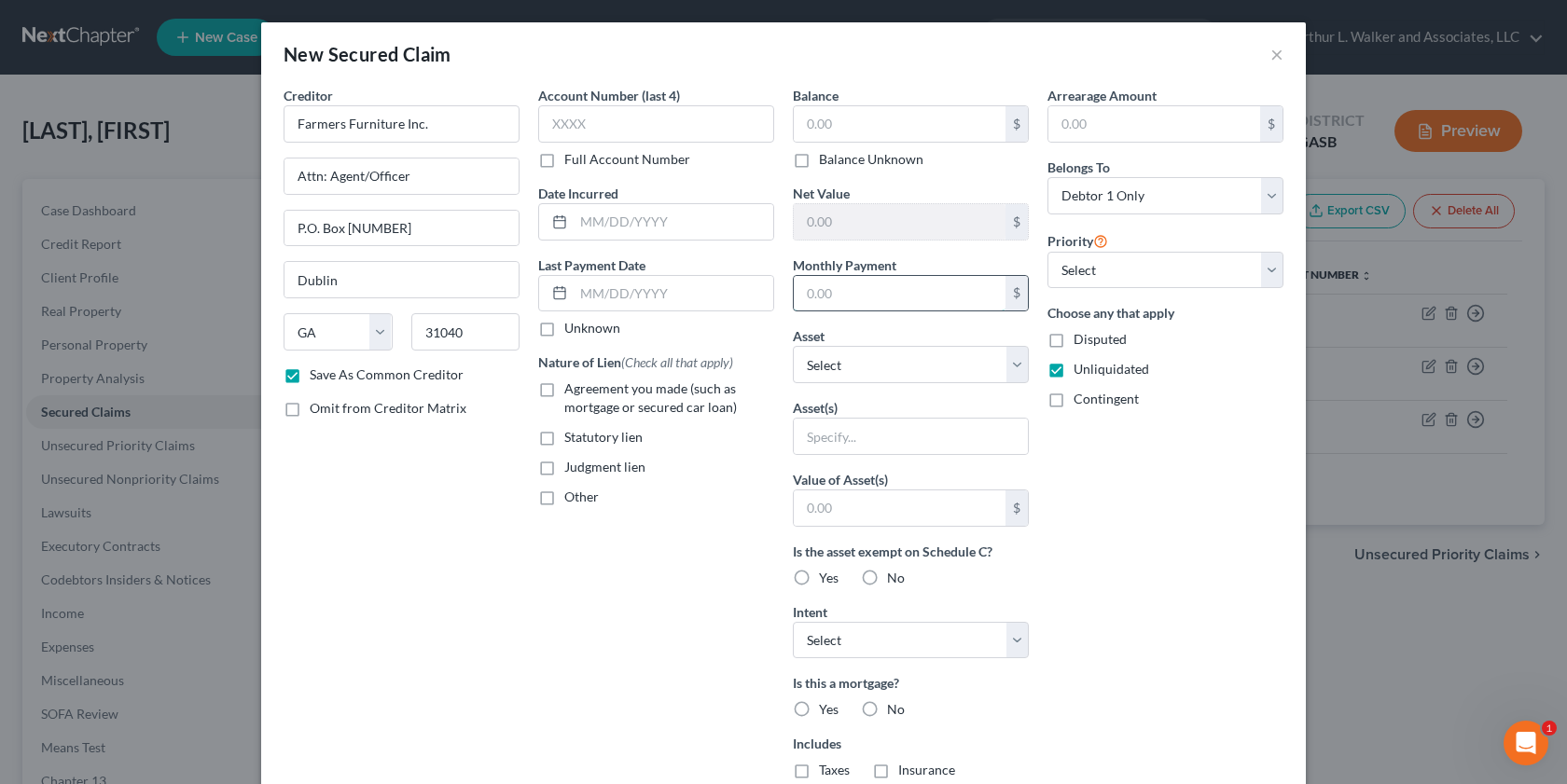 drag, startPoint x: 803, startPoint y: 289, endPoint x: 818, endPoint y: 306, distance: 22.671568 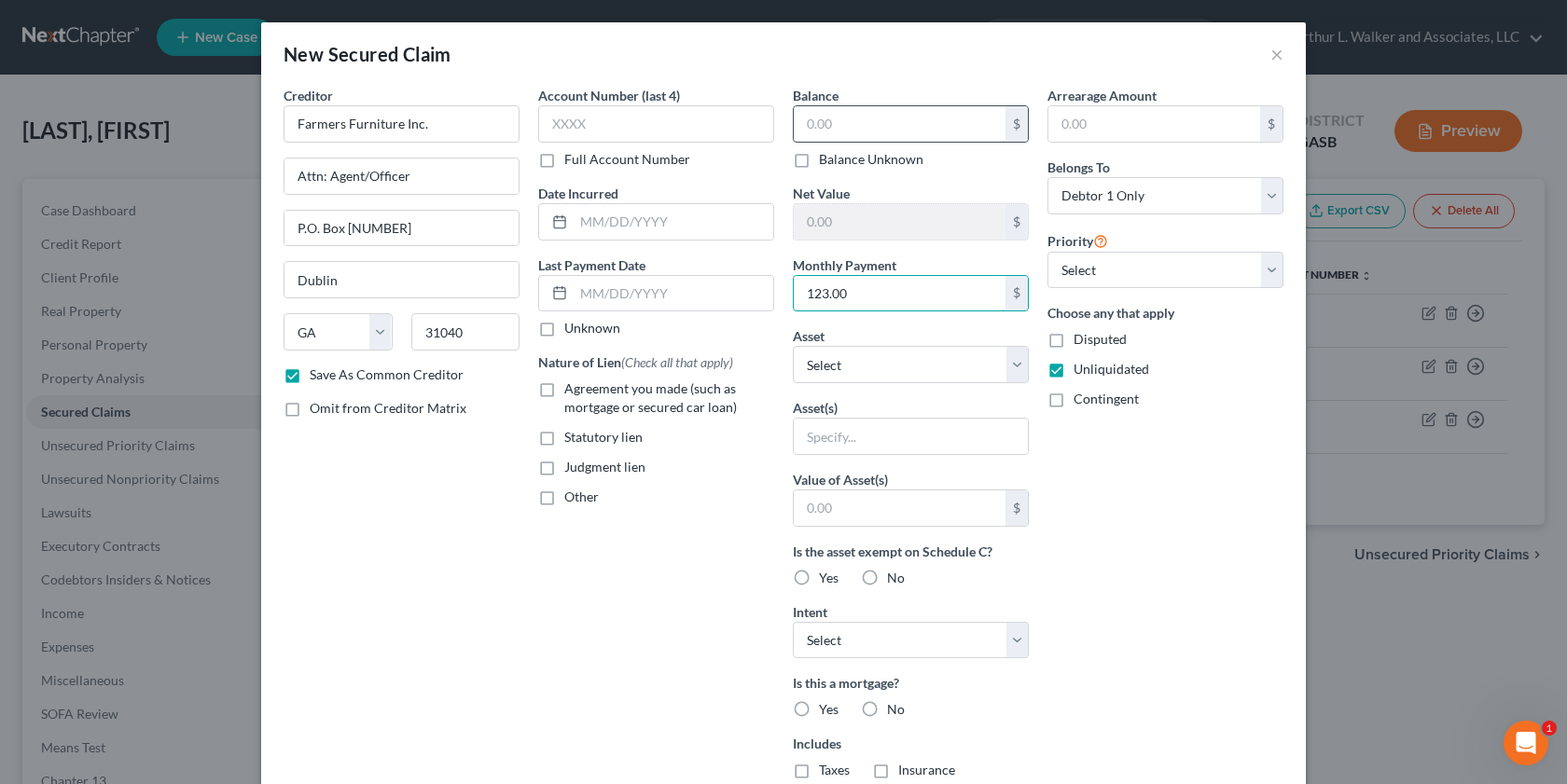 type on "123.00" 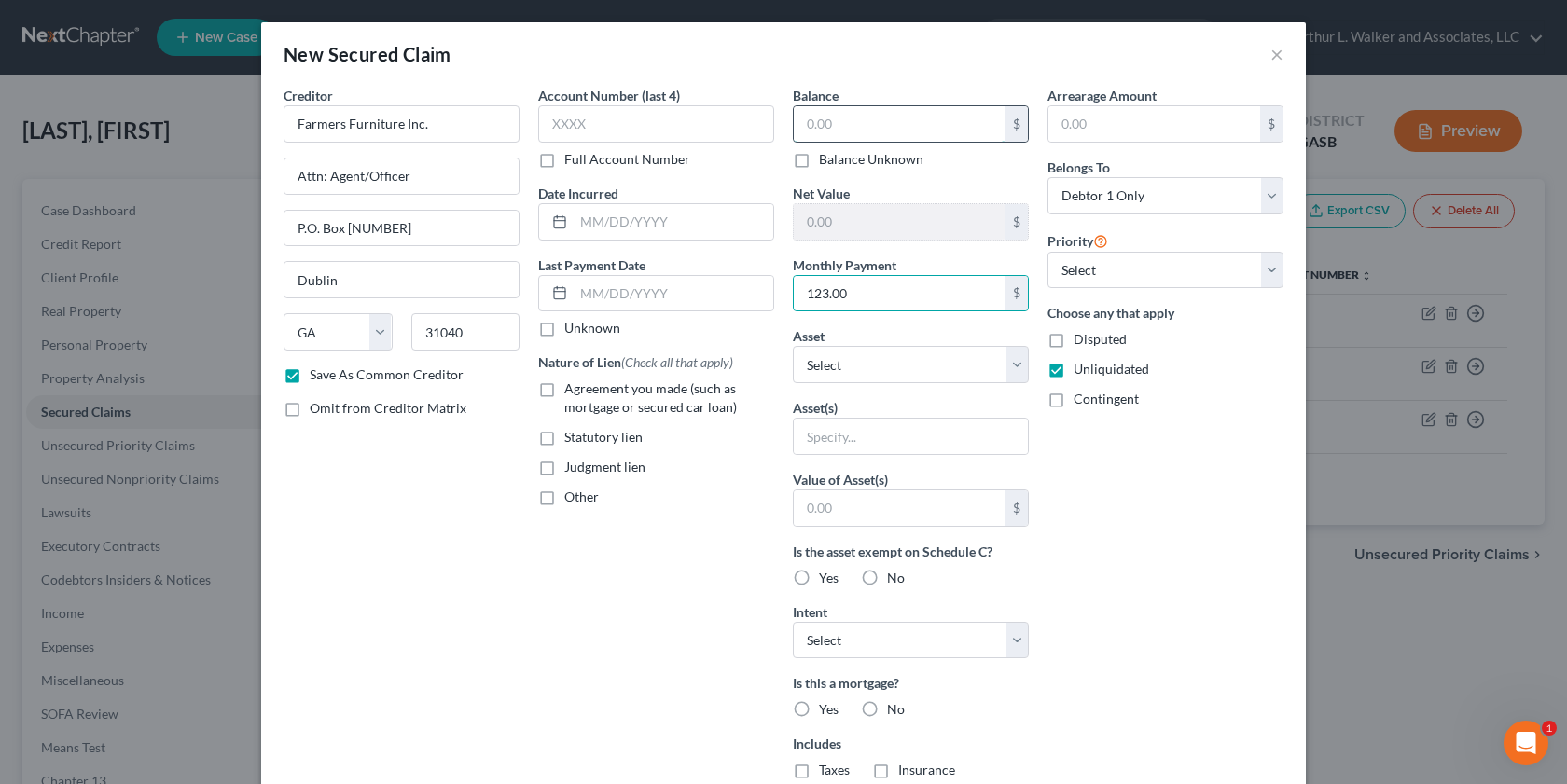 click at bounding box center (899, 124) 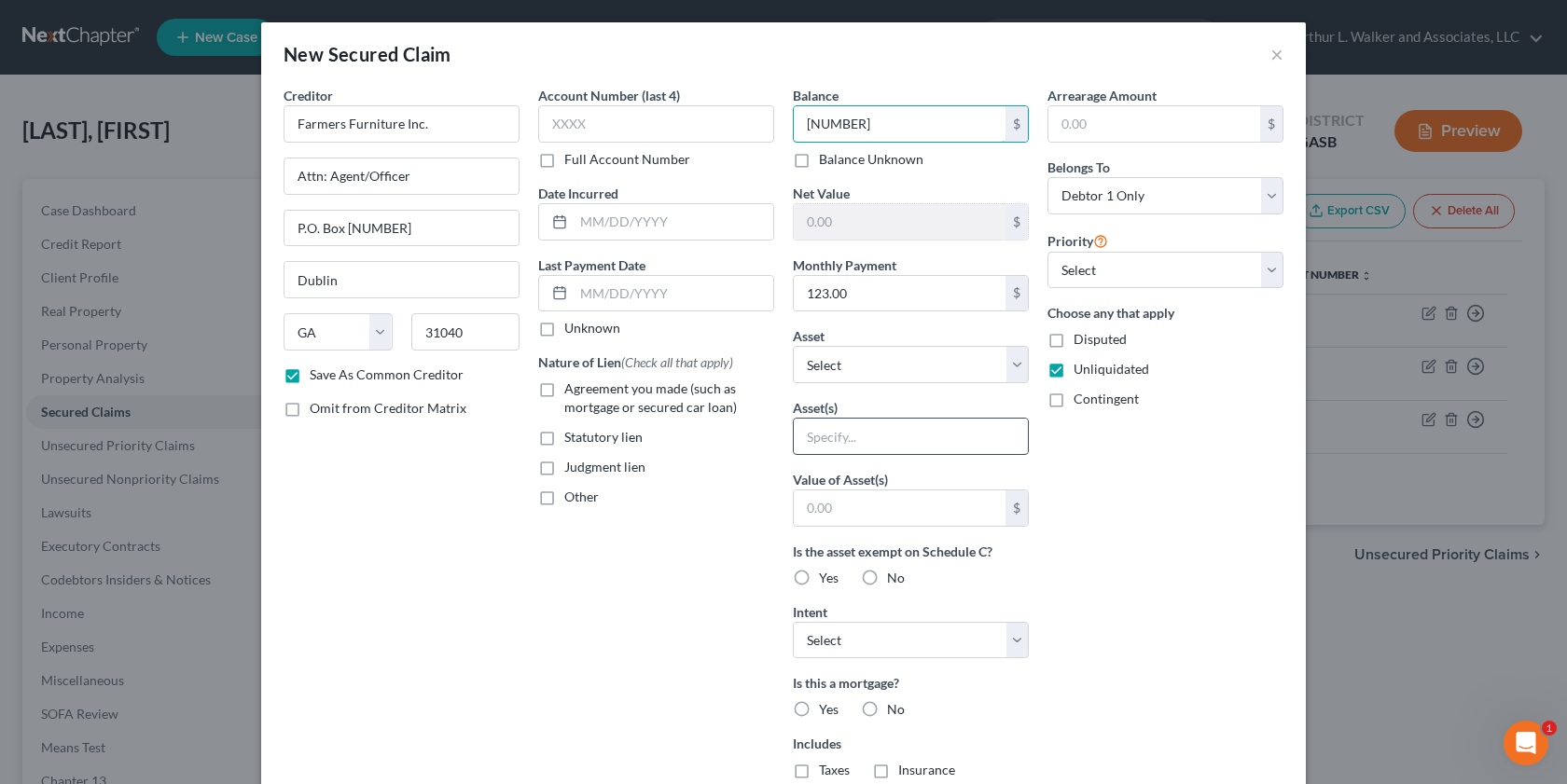 type on "2,204.00" 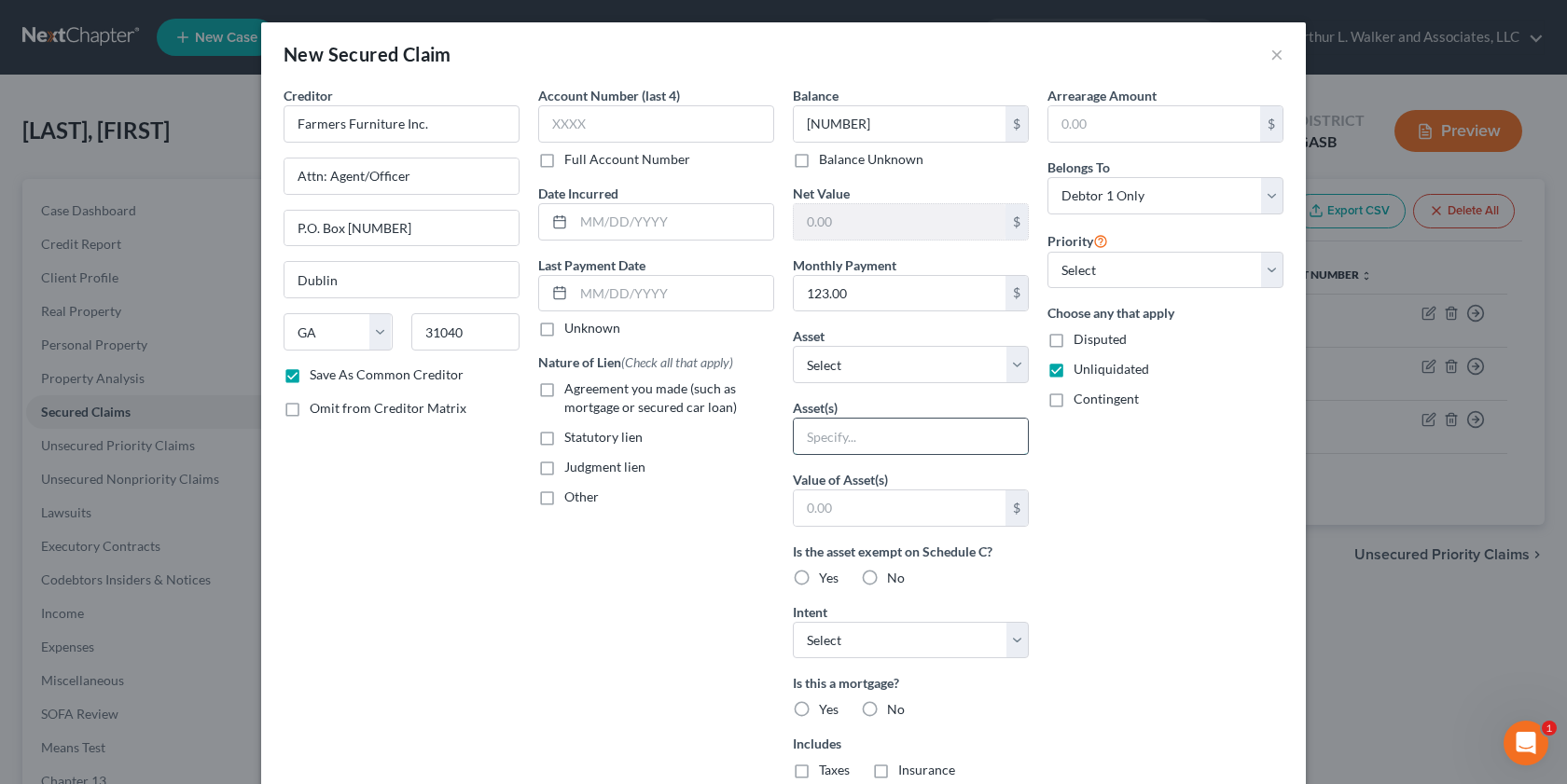 click at bounding box center (910, 436) 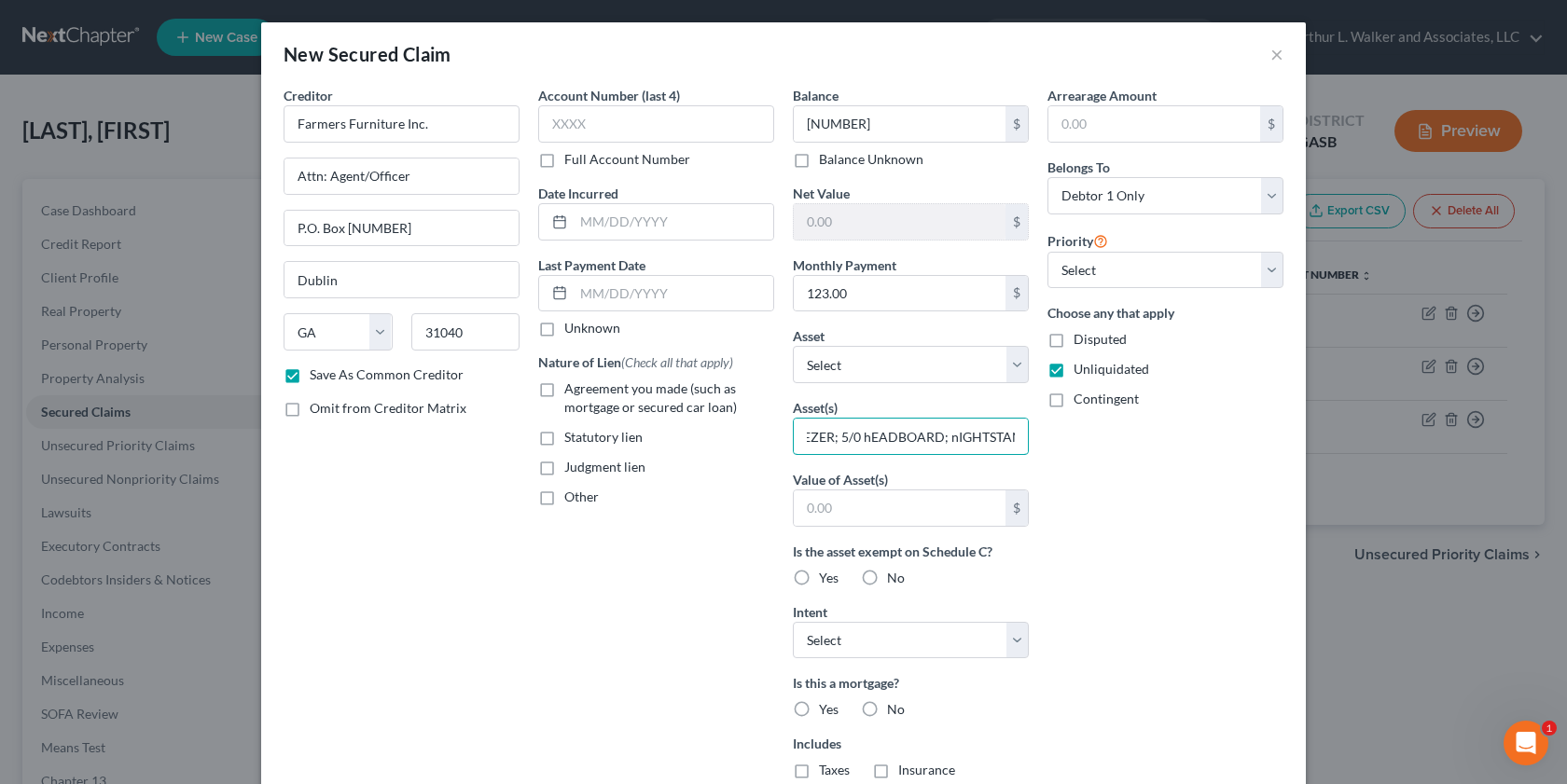 scroll, scrollTop: 0, scrollLeft: 296, axis: horizontal 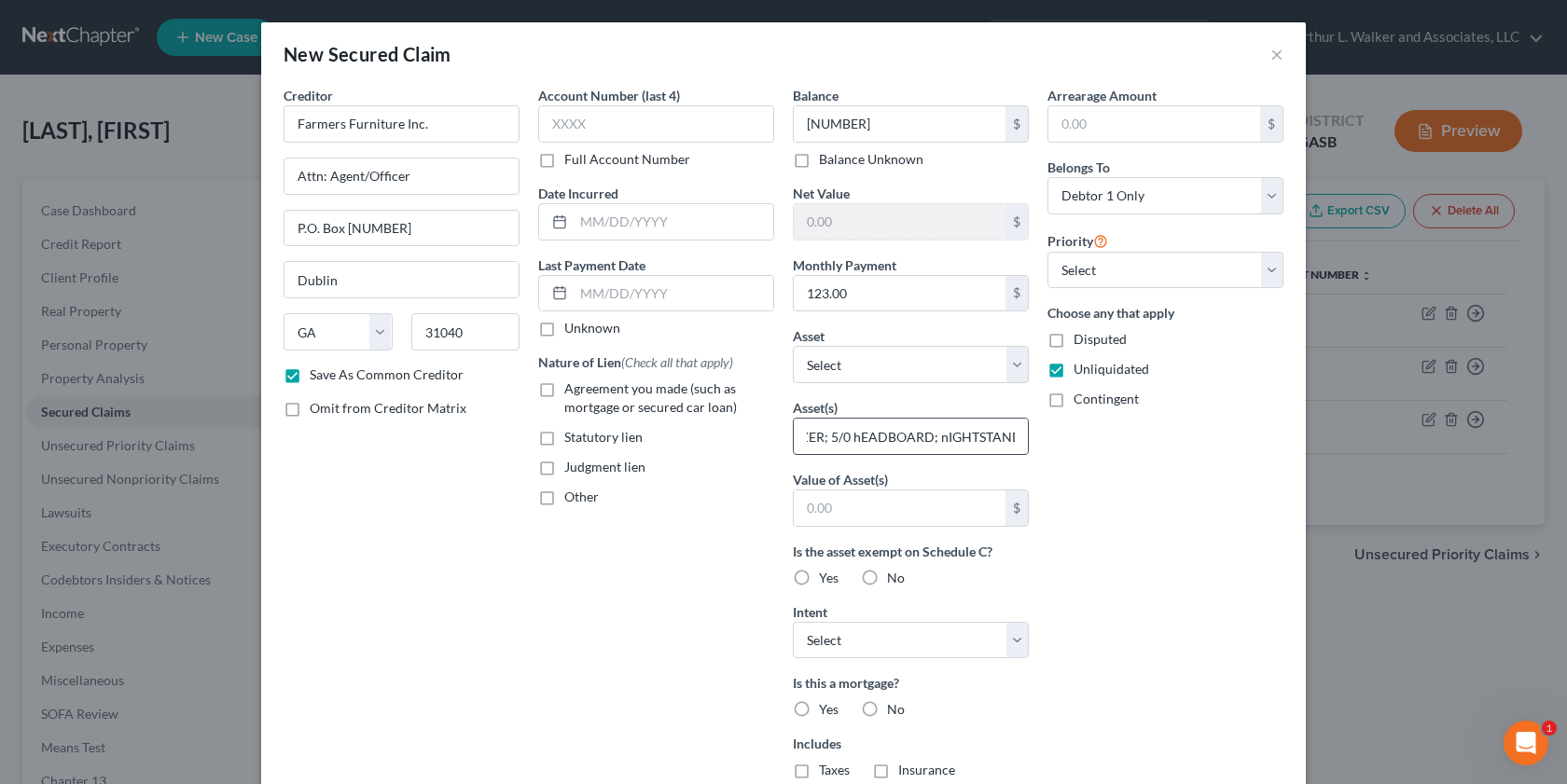 click on "20.5 cu ft  Frfrigerator; RCA 7.1 cU FT cHEST fREEZER; 5/0 hEADBOARD; nIGHTSTAND" at bounding box center (910, 436) 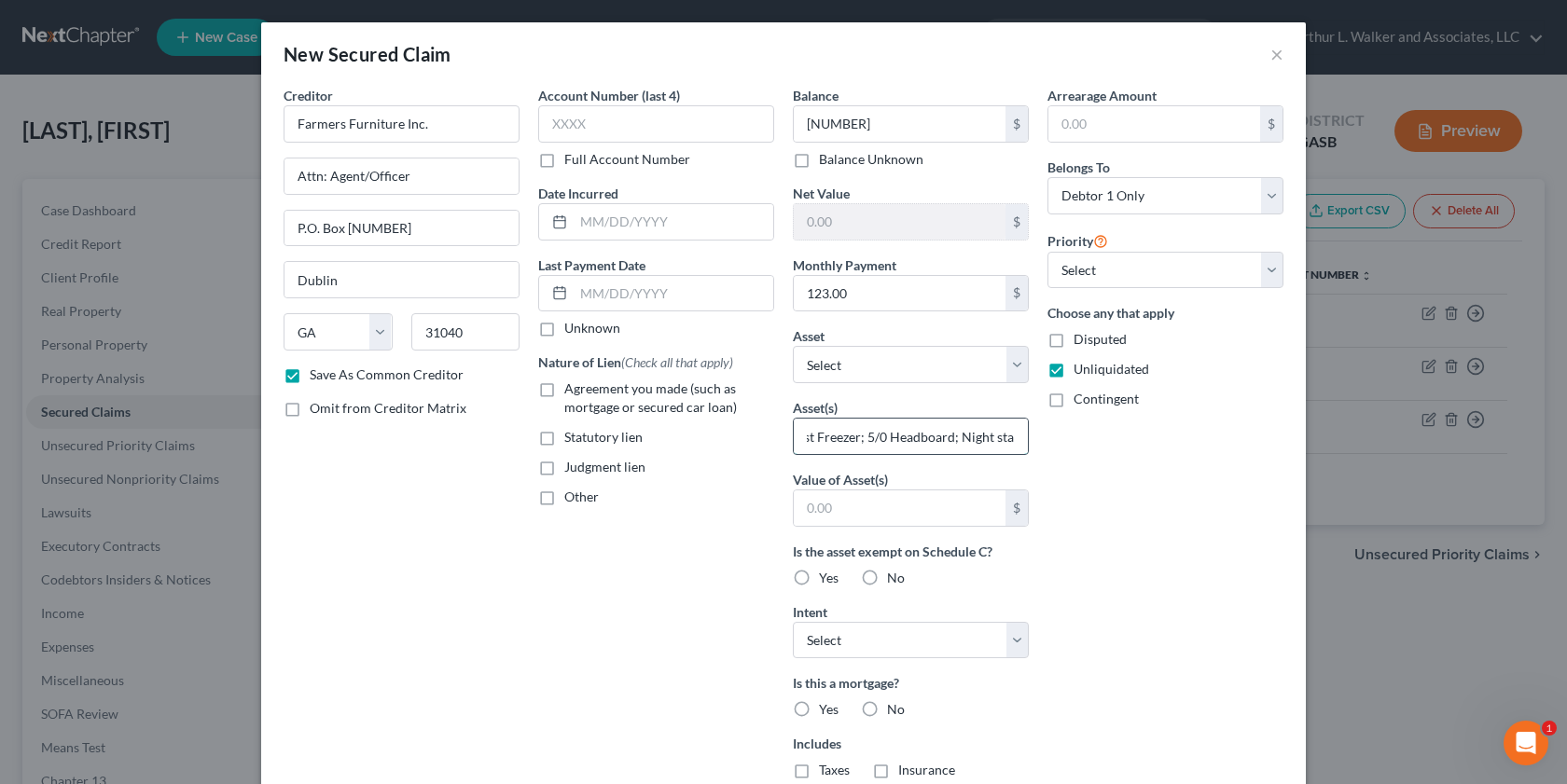 scroll, scrollTop: 0, scrollLeft: 254, axis: horizontal 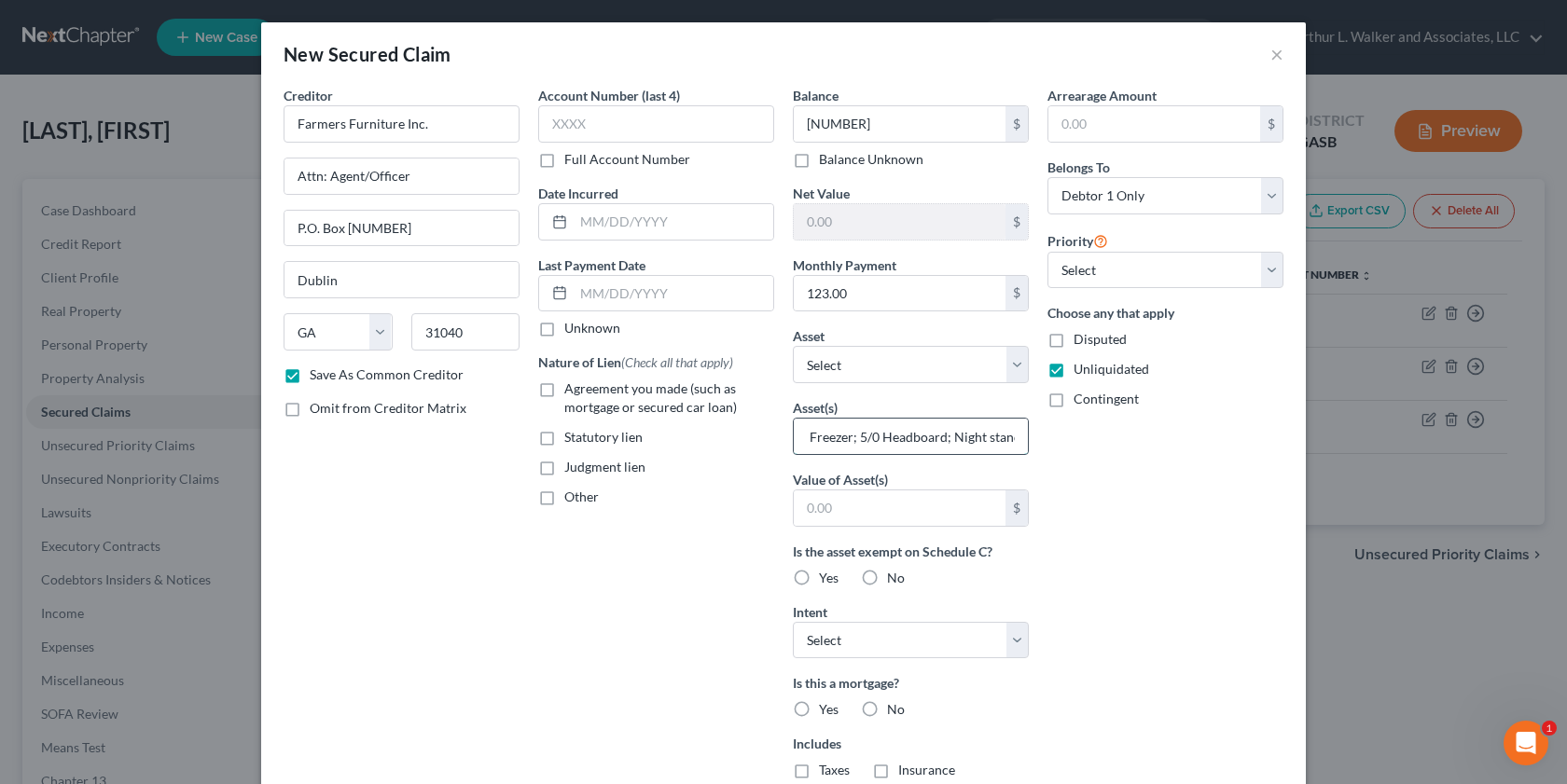 click on "20.5 cu ft  Frfrigerator; RCA 7.1 cU FT Chest Freezer; 5/0 Headboard; Night stand" at bounding box center [910, 436] 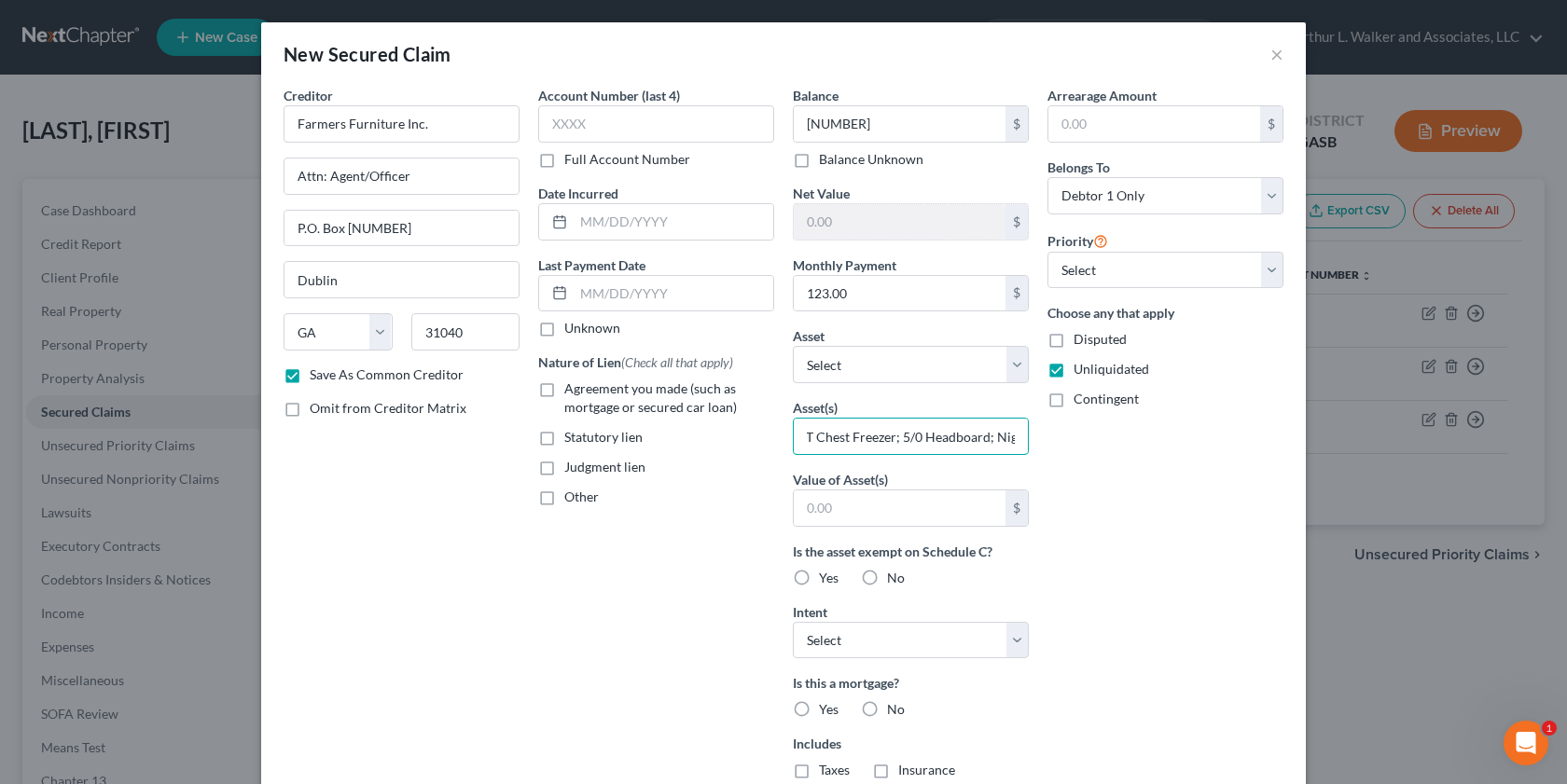 scroll, scrollTop: 0, scrollLeft: 259, axis: horizontal 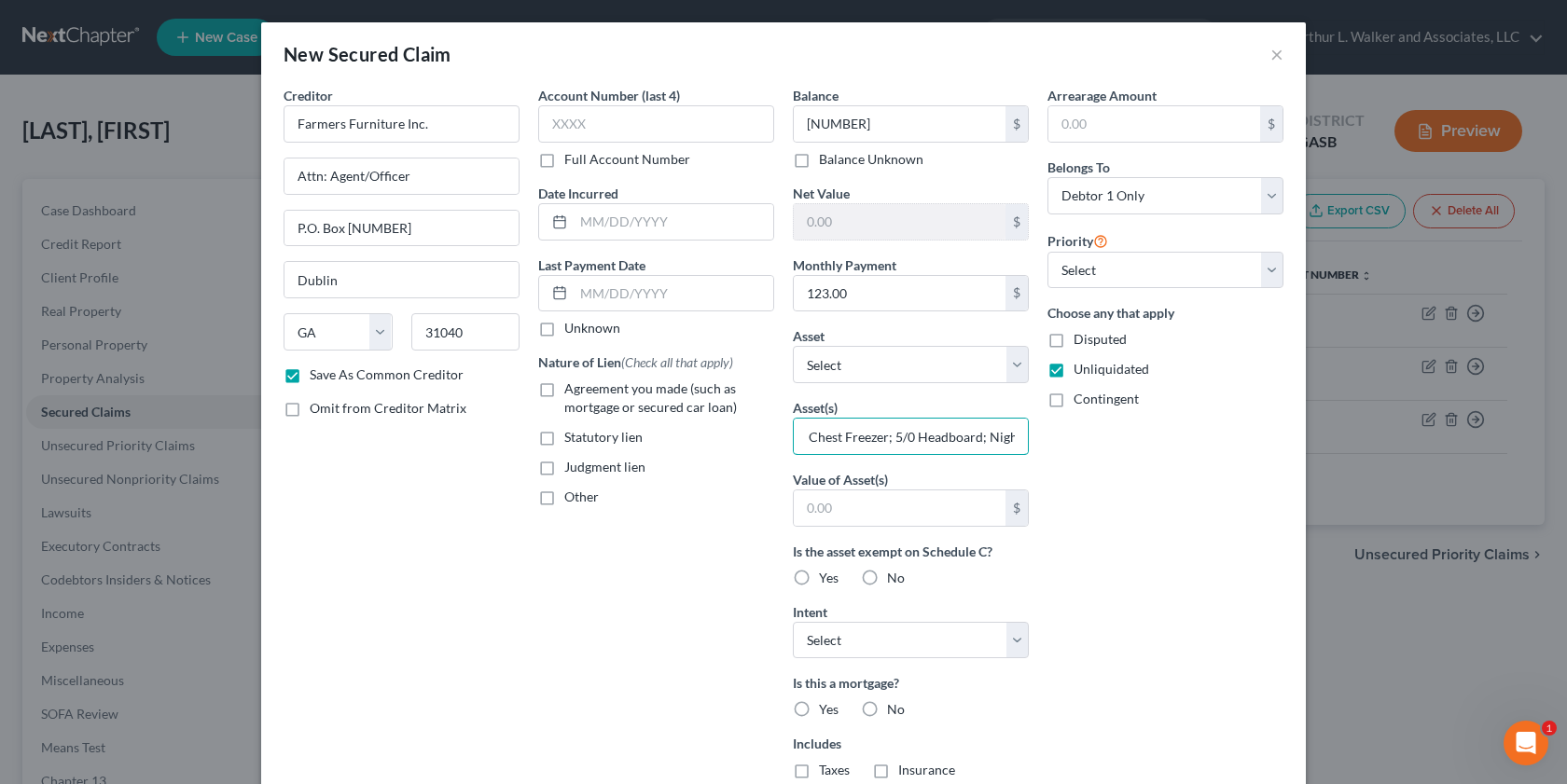 type on "20.5 cu ft  Frfrigerator; RCA 7.1 cU FT Chest Freezer; 5/0 Headboard; NightStandd" 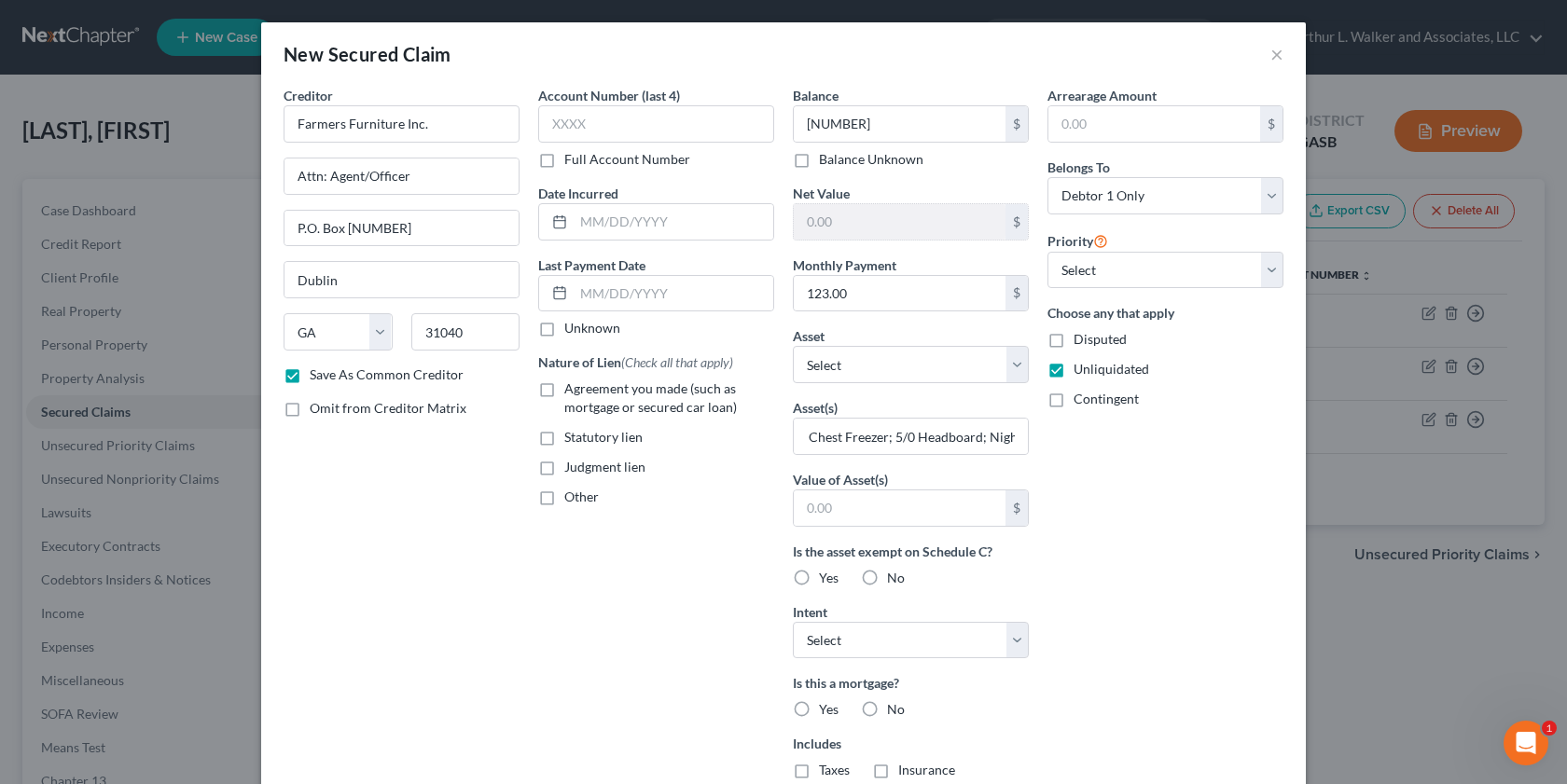 scroll, scrollTop: 0, scrollLeft: 0, axis: both 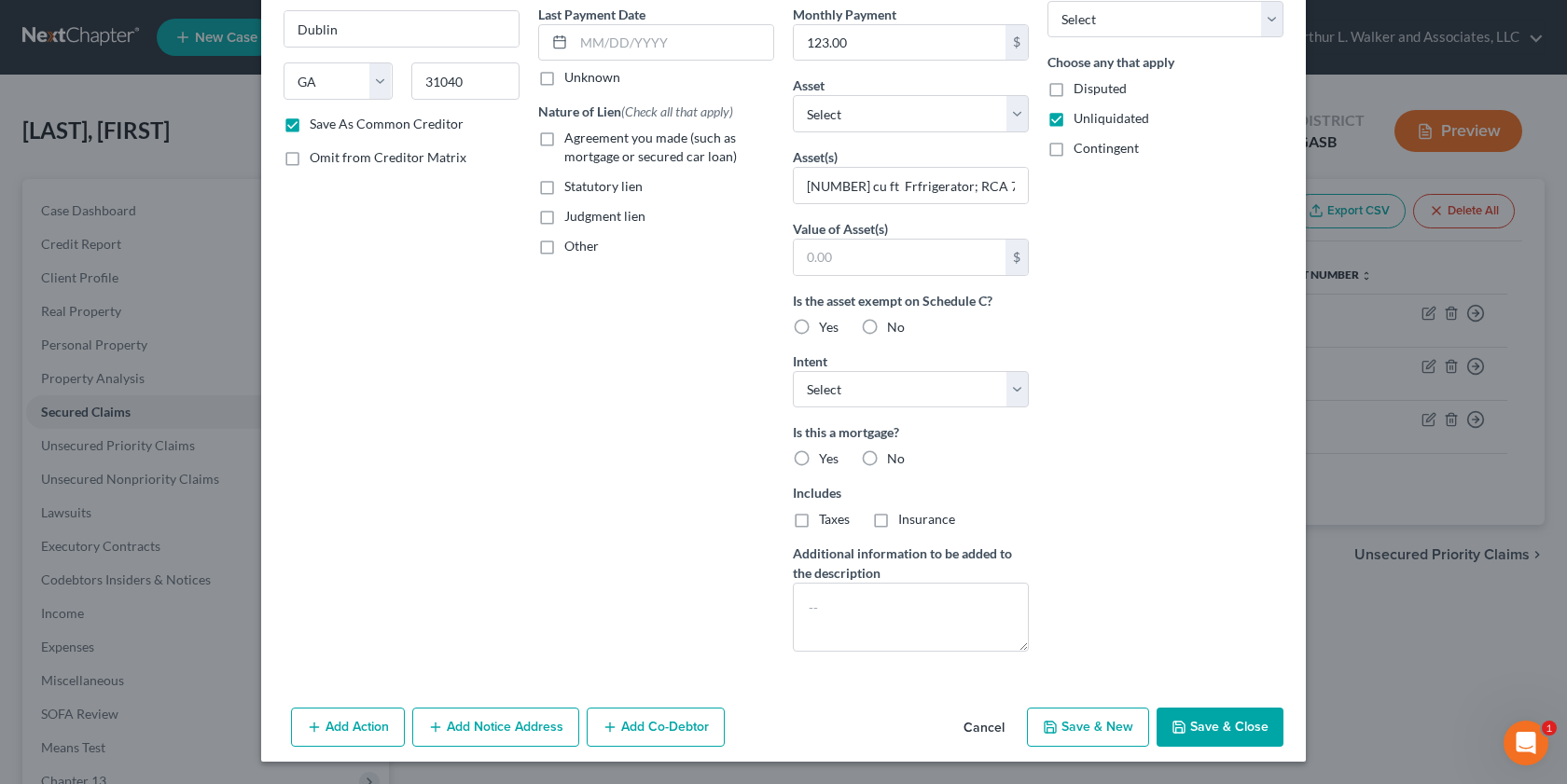 click on "Save & Close" at bounding box center [1220, 727] 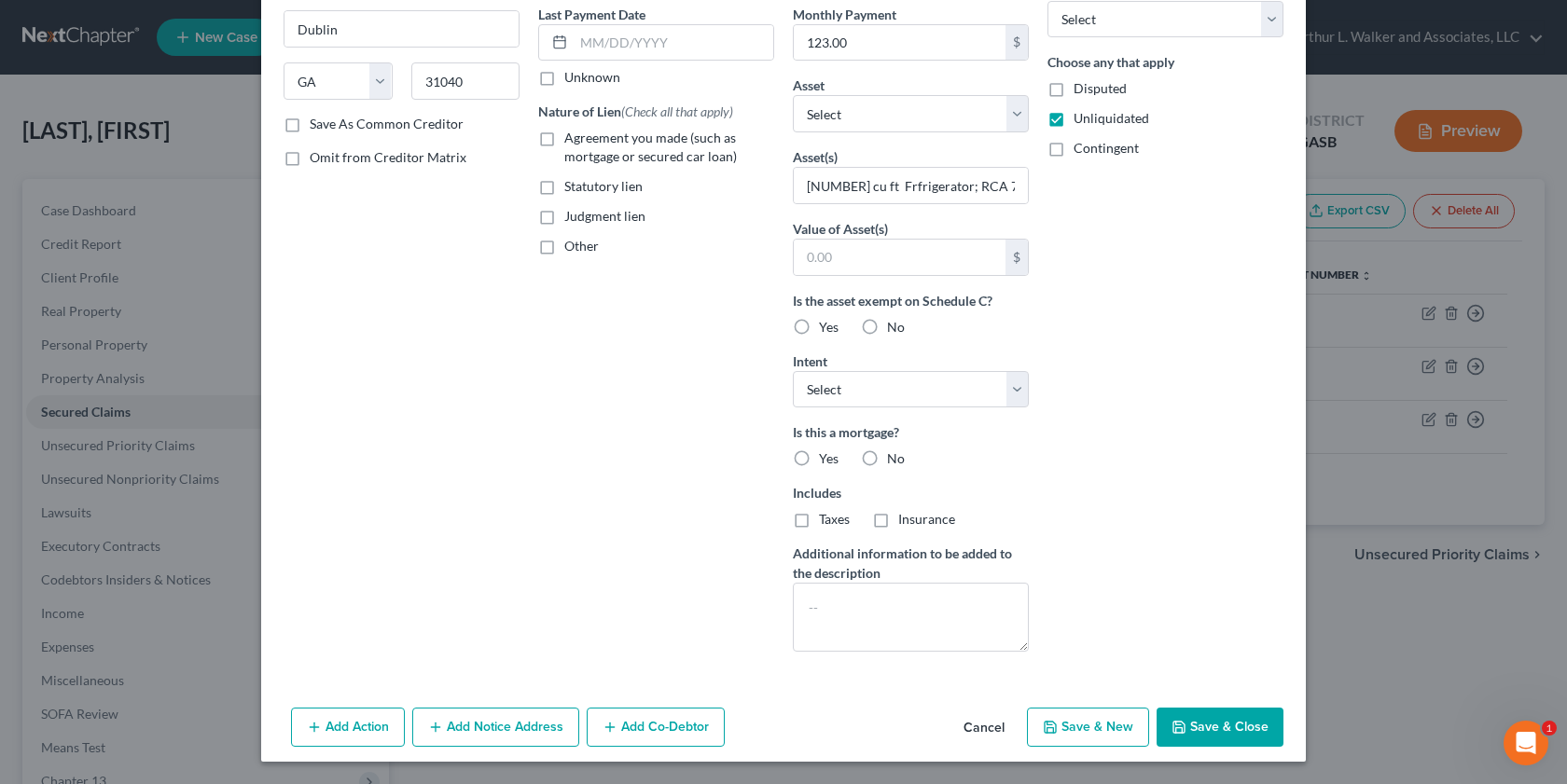 checkbox on "false" 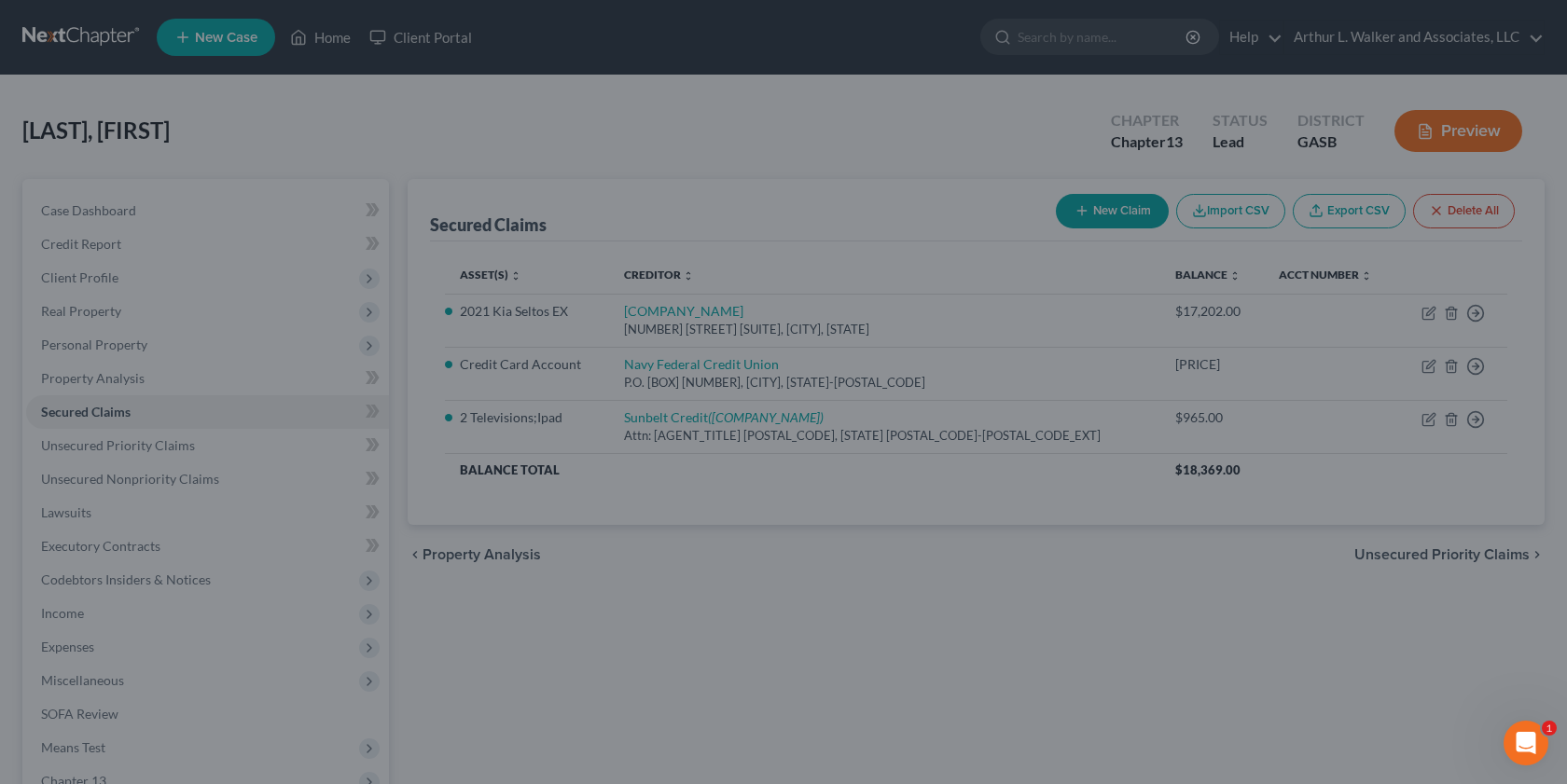 scroll, scrollTop: 48, scrollLeft: 0, axis: vertical 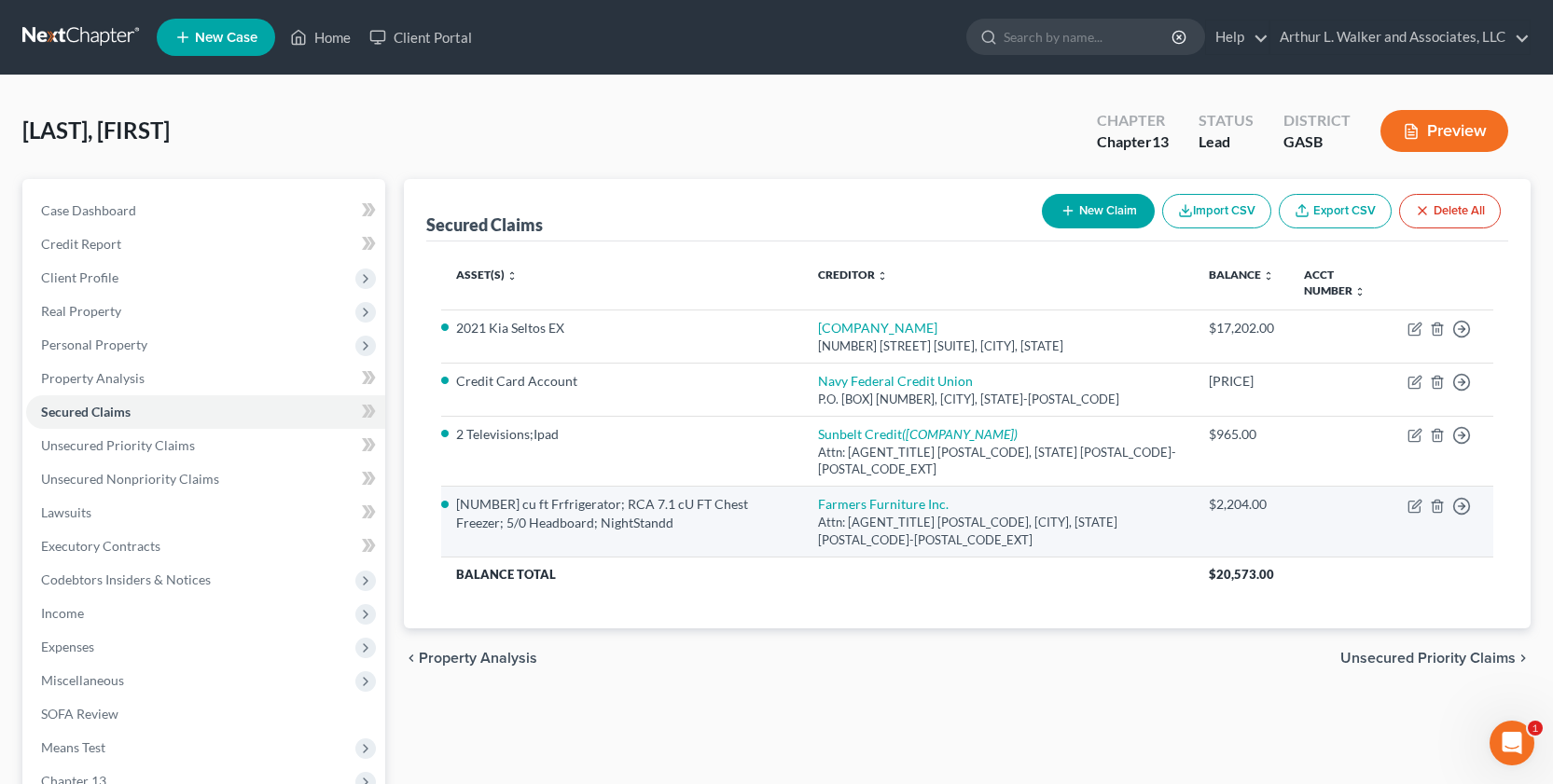 drag, startPoint x: 640, startPoint y: 524, endPoint x: 659, endPoint y: 530, distance: 19.92486 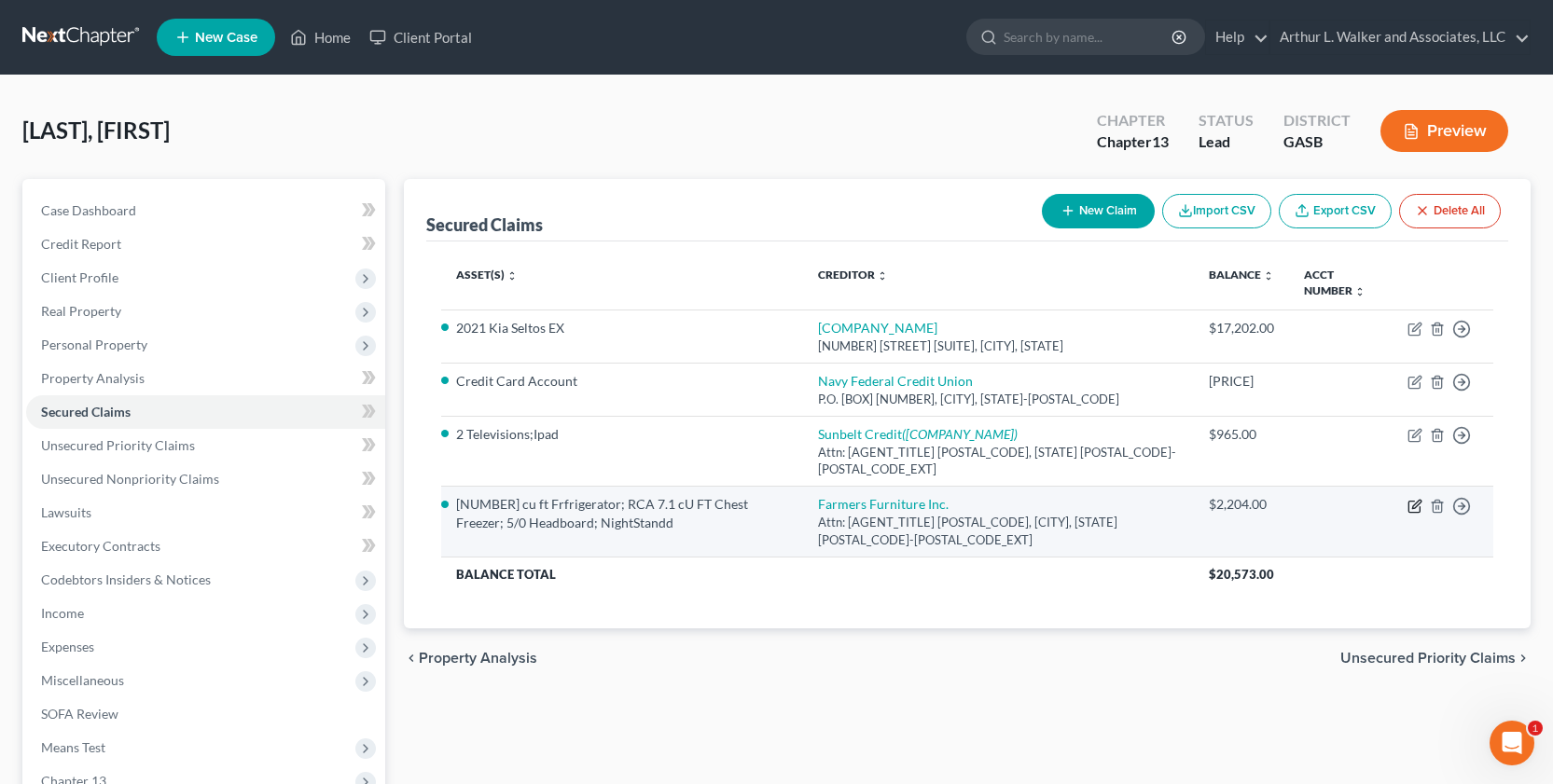 click 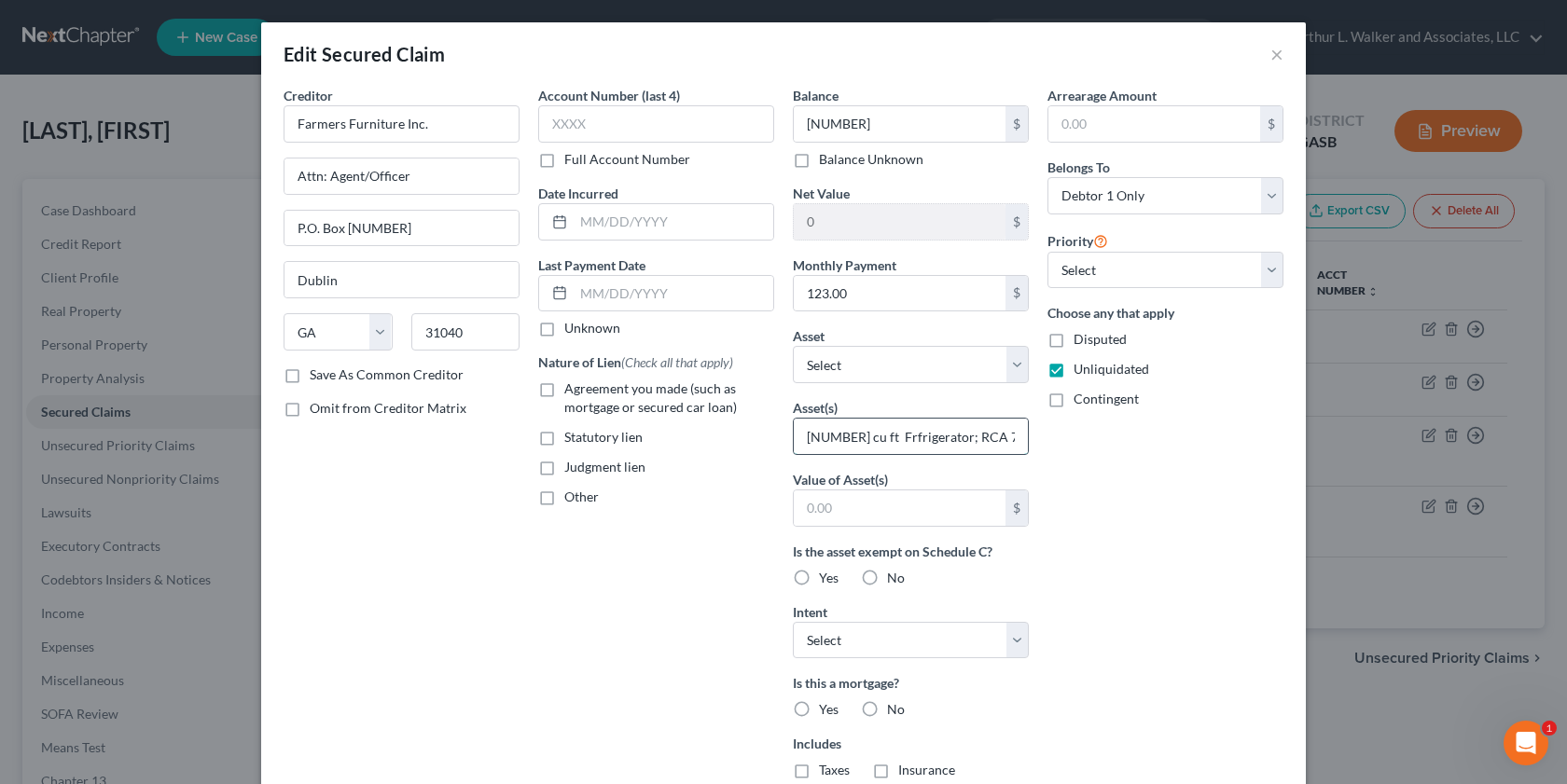click on "20.5 cu ft  Frfrigerator; RCA 7.1 cU FT Chest Freezer; 5/0 Headboard; NightStandd" at bounding box center [910, 436] 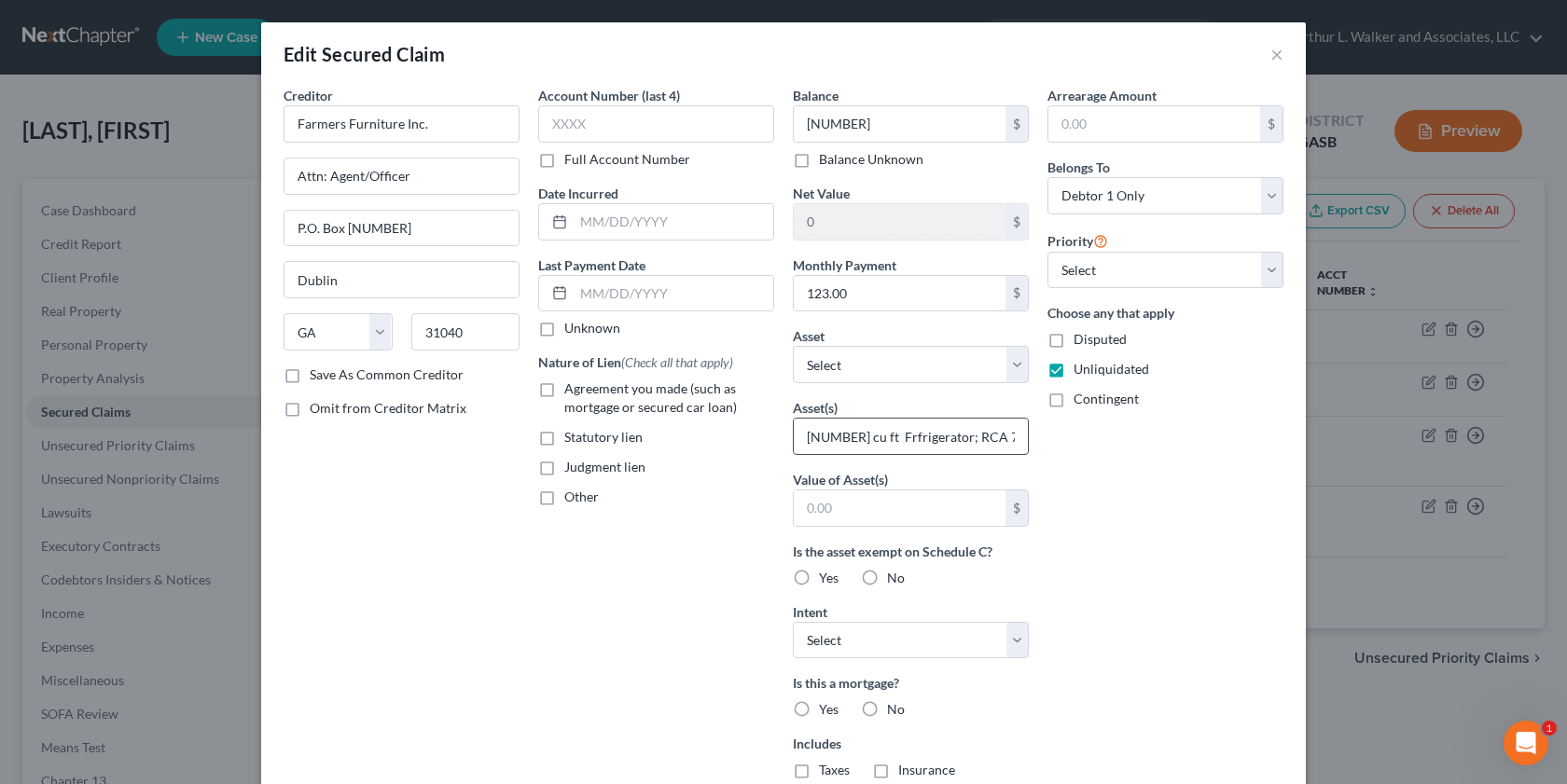 click on "20.5 cu ft  Frfrigerator; RCA 7.1 cU FT Chest Freezer; 5/0 Headboard; NightStandd" at bounding box center [910, 436] 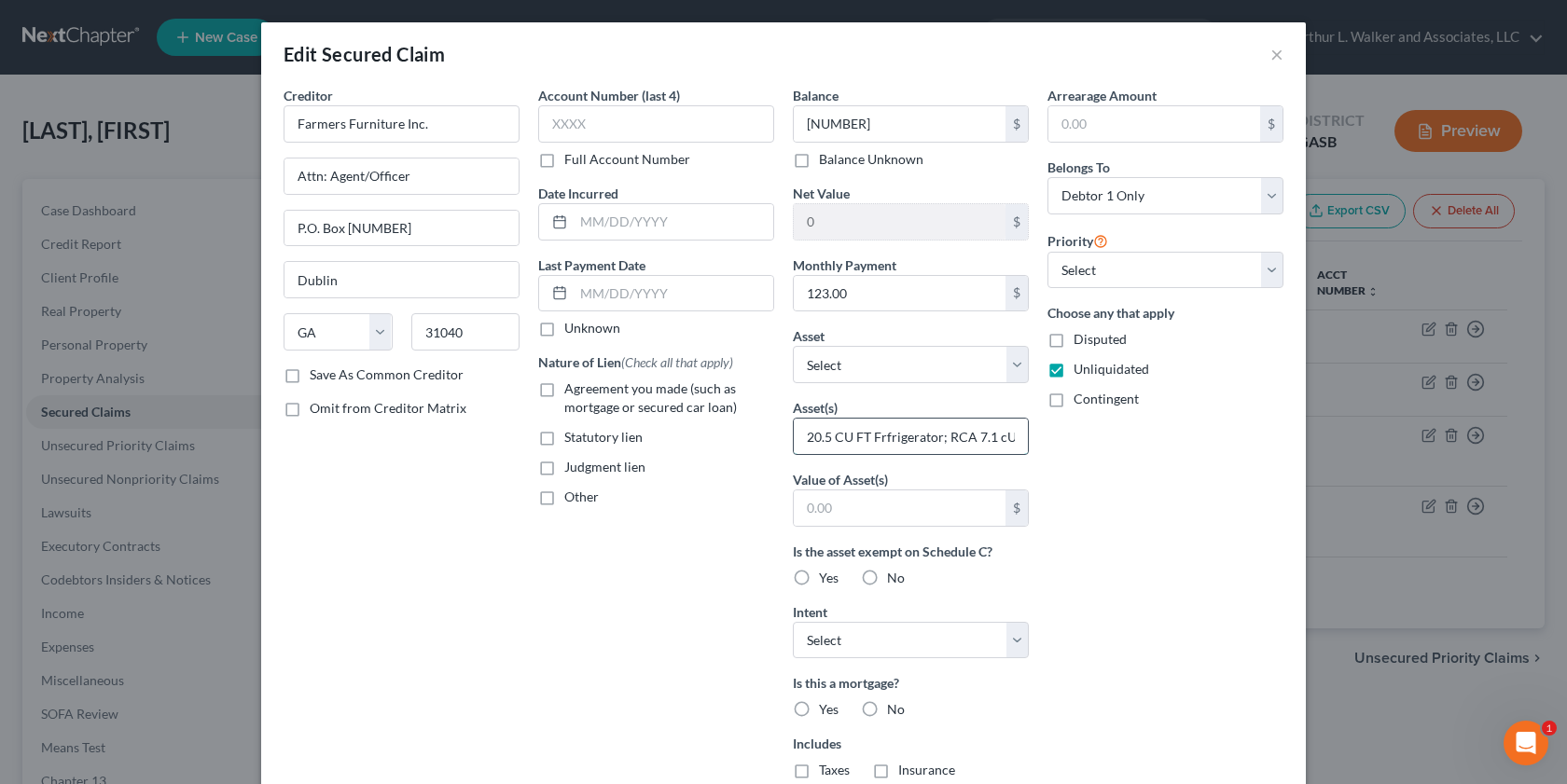click on "20.5 CU FT  Frfrigerator; RCA 7.1 cU FT Chest Freezer; 5/0 Headboard; NightStandd" at bounding box center (910, 436) 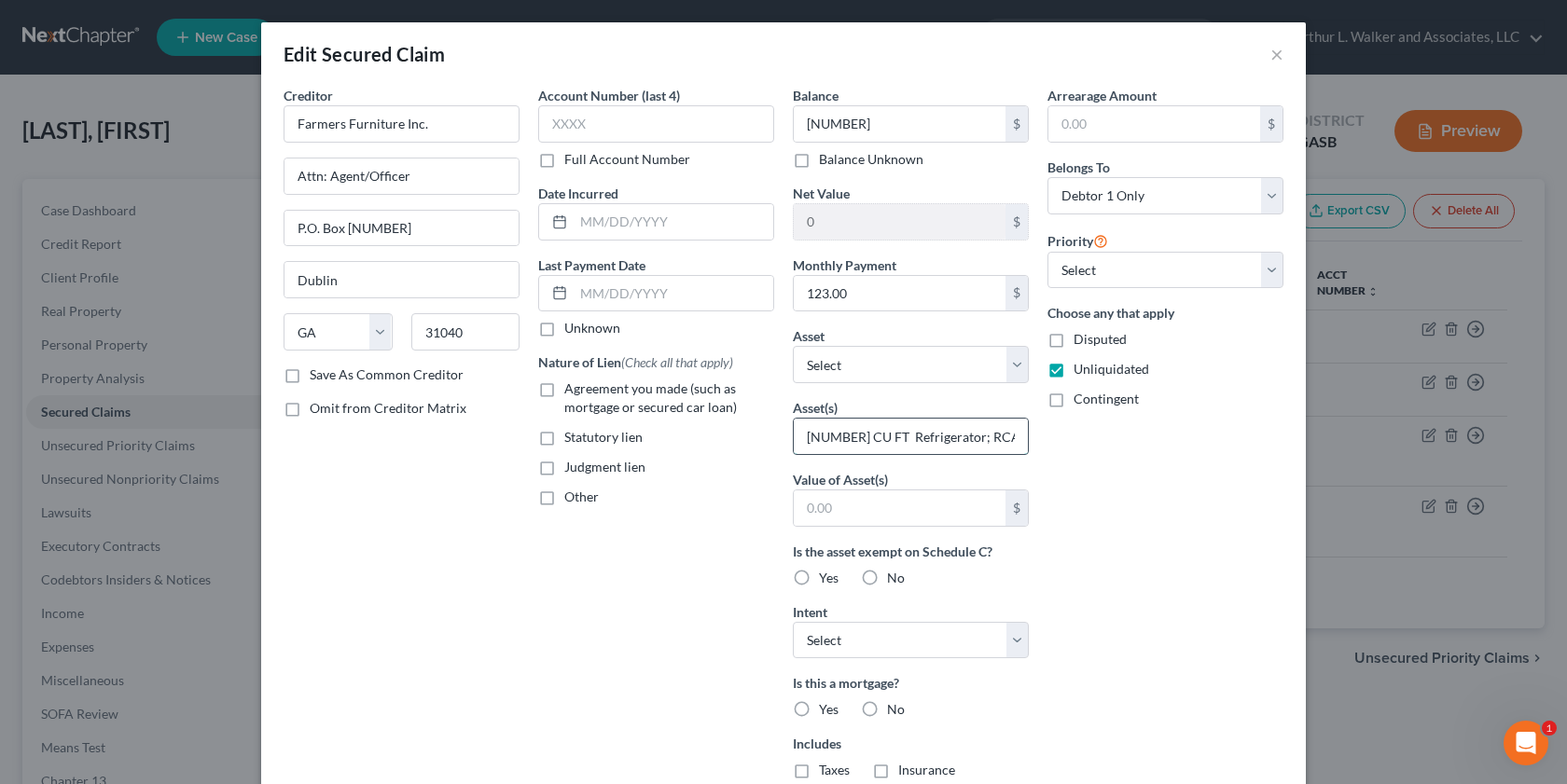 click on "20.5 CU FT  Refrigerator; RCA 7.1 cU FT Chest Freezer; 5/0 Headboard; NightStandd" at bounding box center [910, 436] 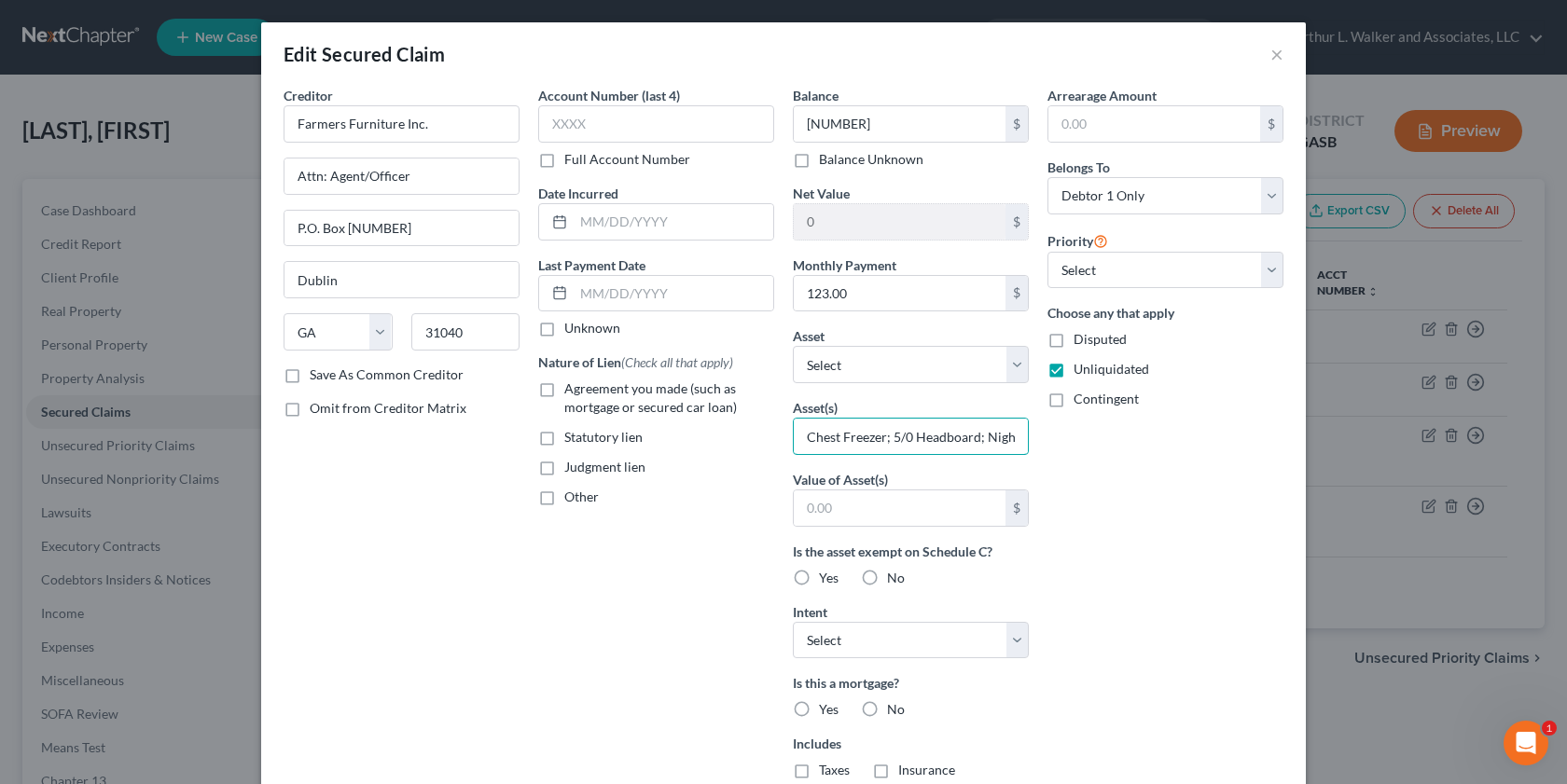 scroll, scrollTop: 0, scrollLeft: 244, axis: horizontal 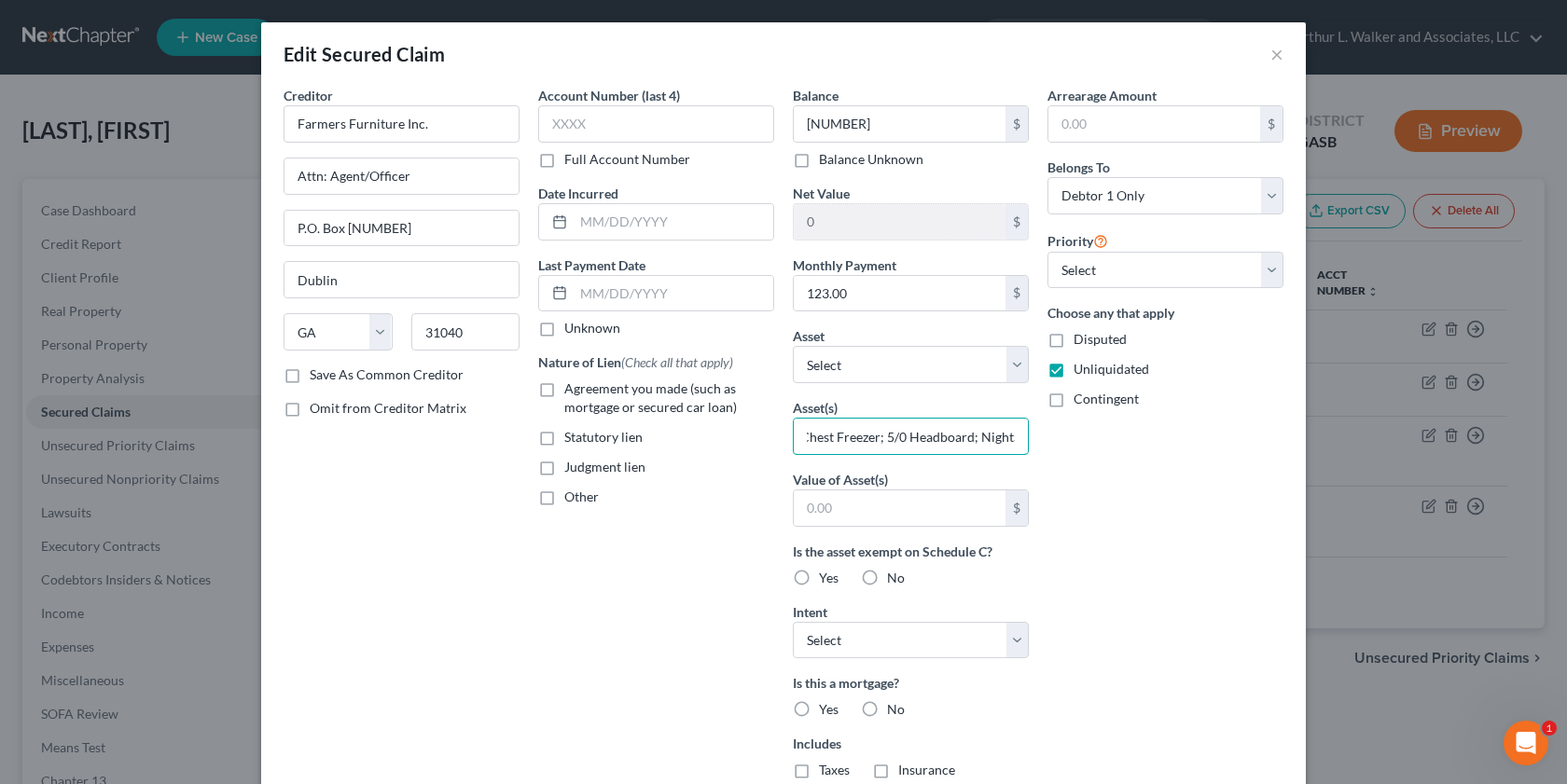 type on "20.5 CU FT  Refrigerator; RCA 7.1 CU FT Chest Freezer; 5/0 Headboard; NightStandd" 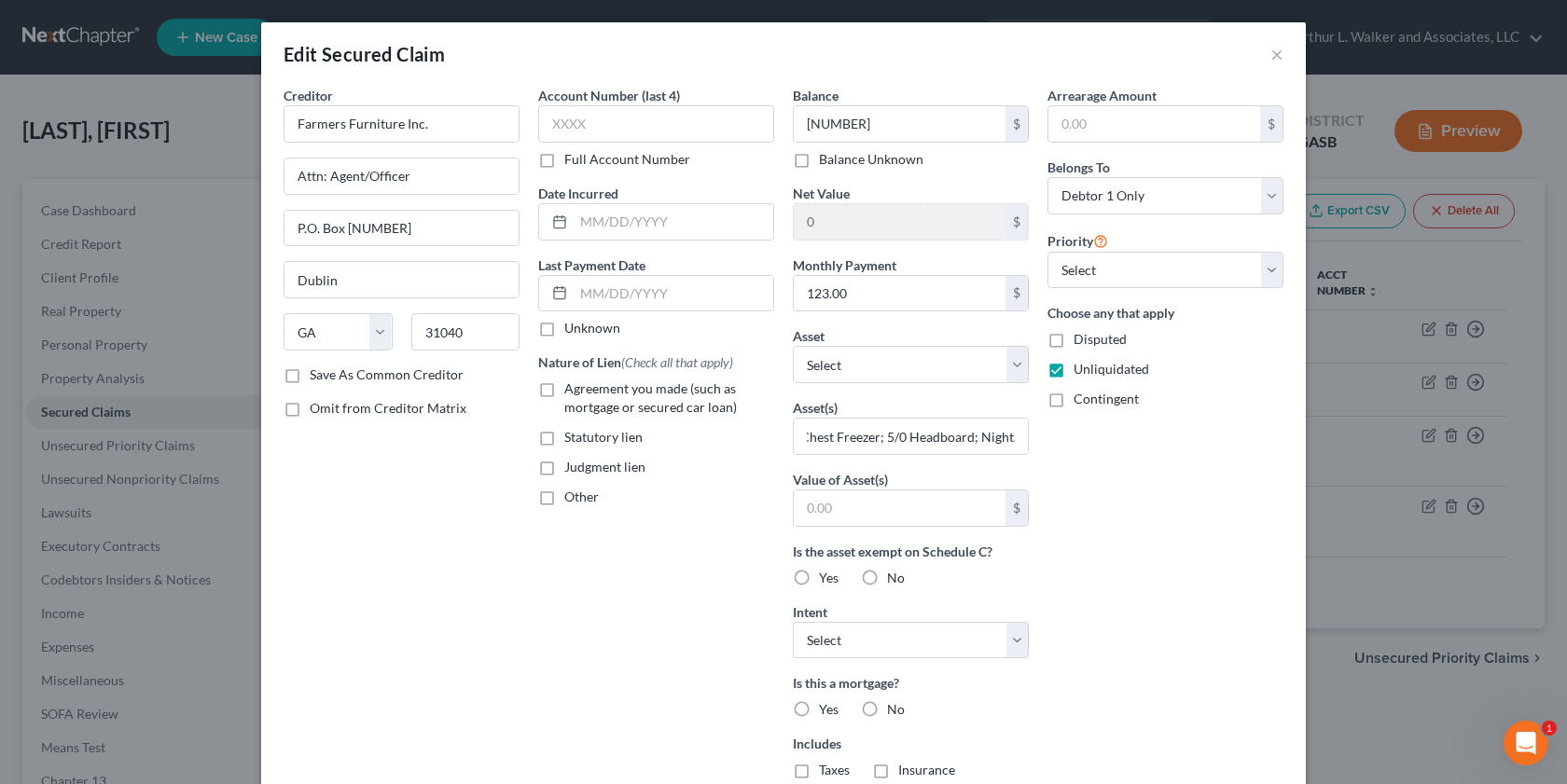 scroll, scrollTop: 0, scrollLeft: 0, axis: both 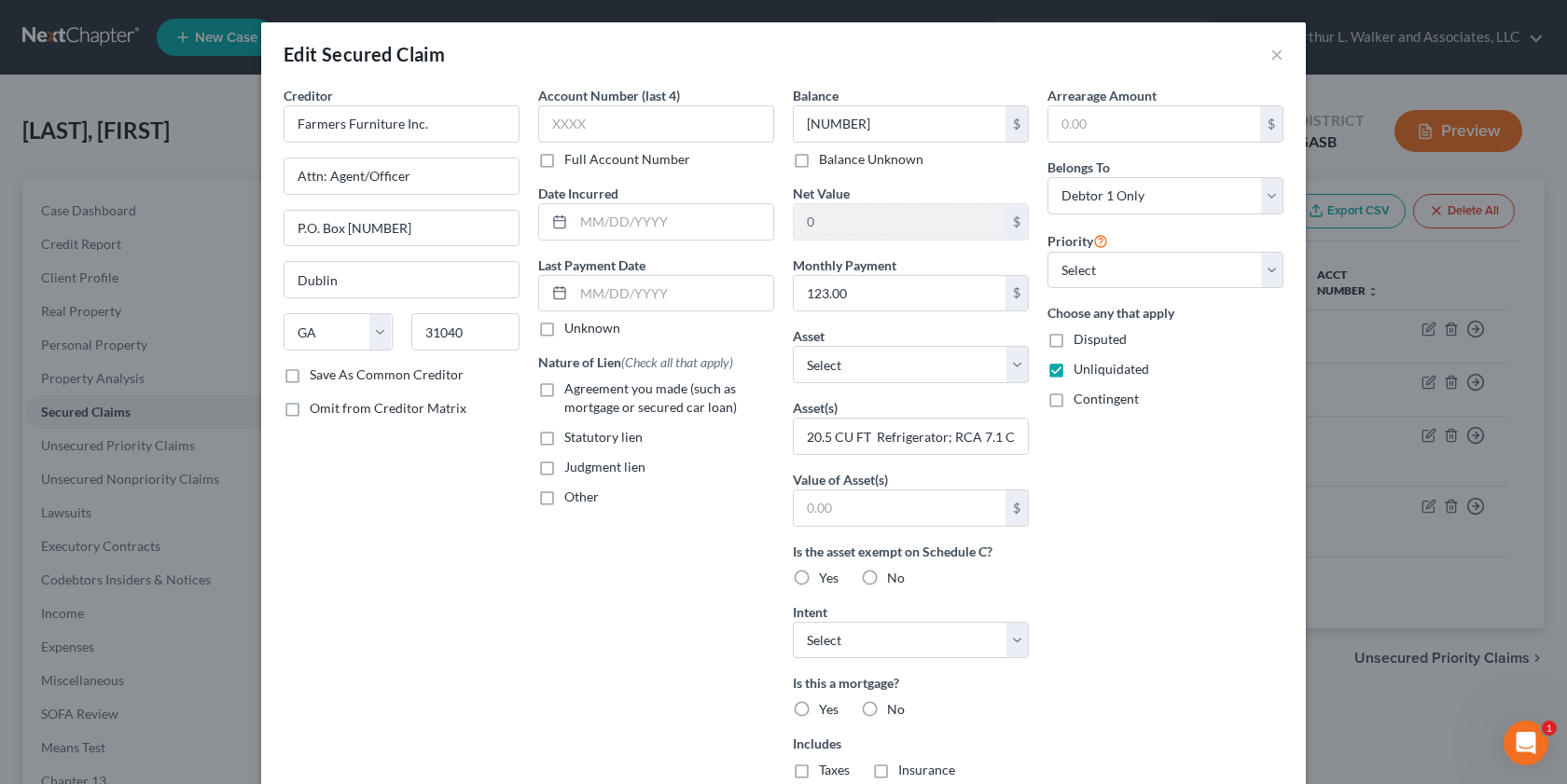 click on "Agreement you made (such as mortgage or secured car loan)" at bounding box center (669, 398) 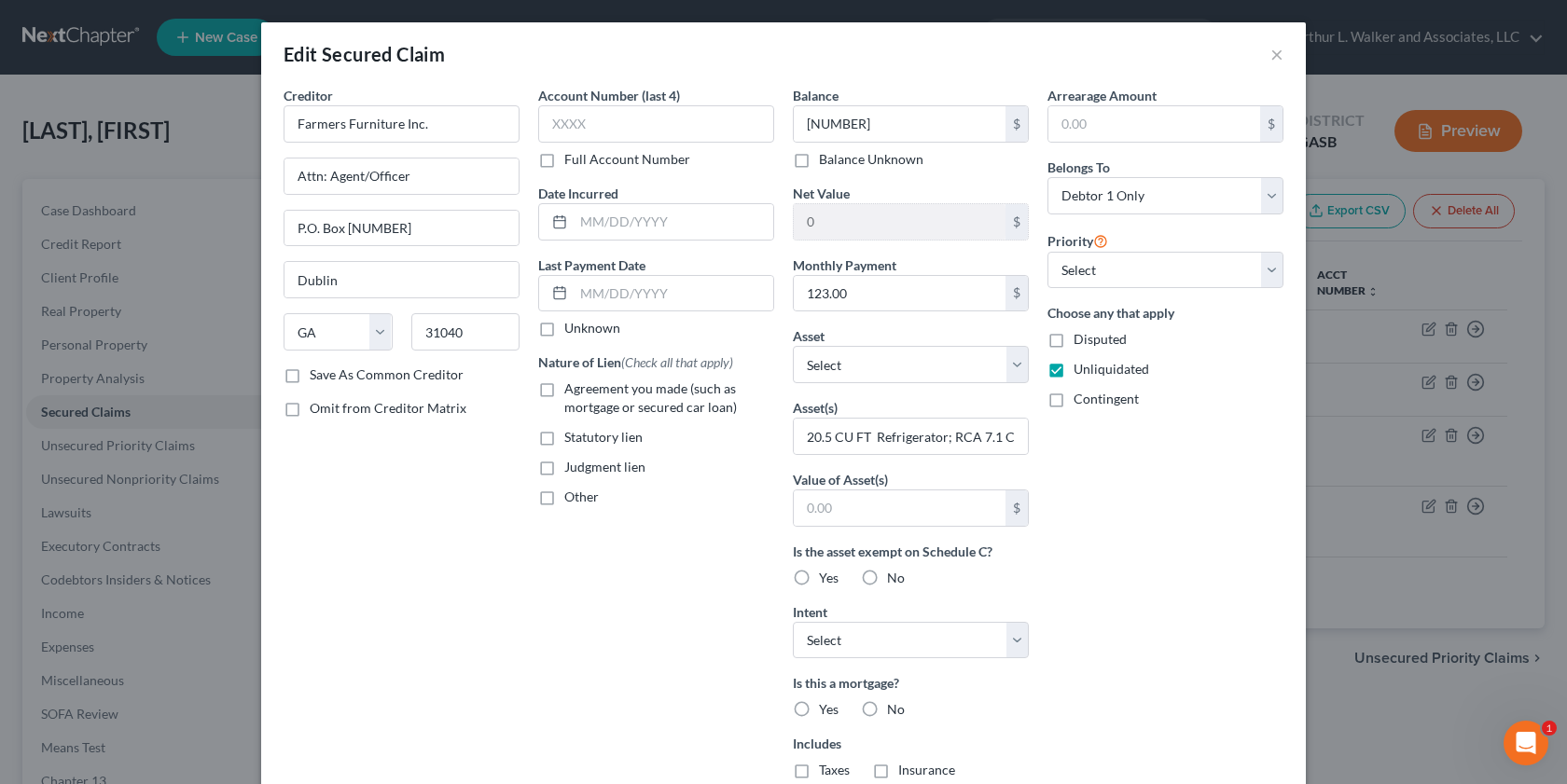 click on "Agreement you made (such as mortgage or secured car loan)" at bounding box center [577, 385] 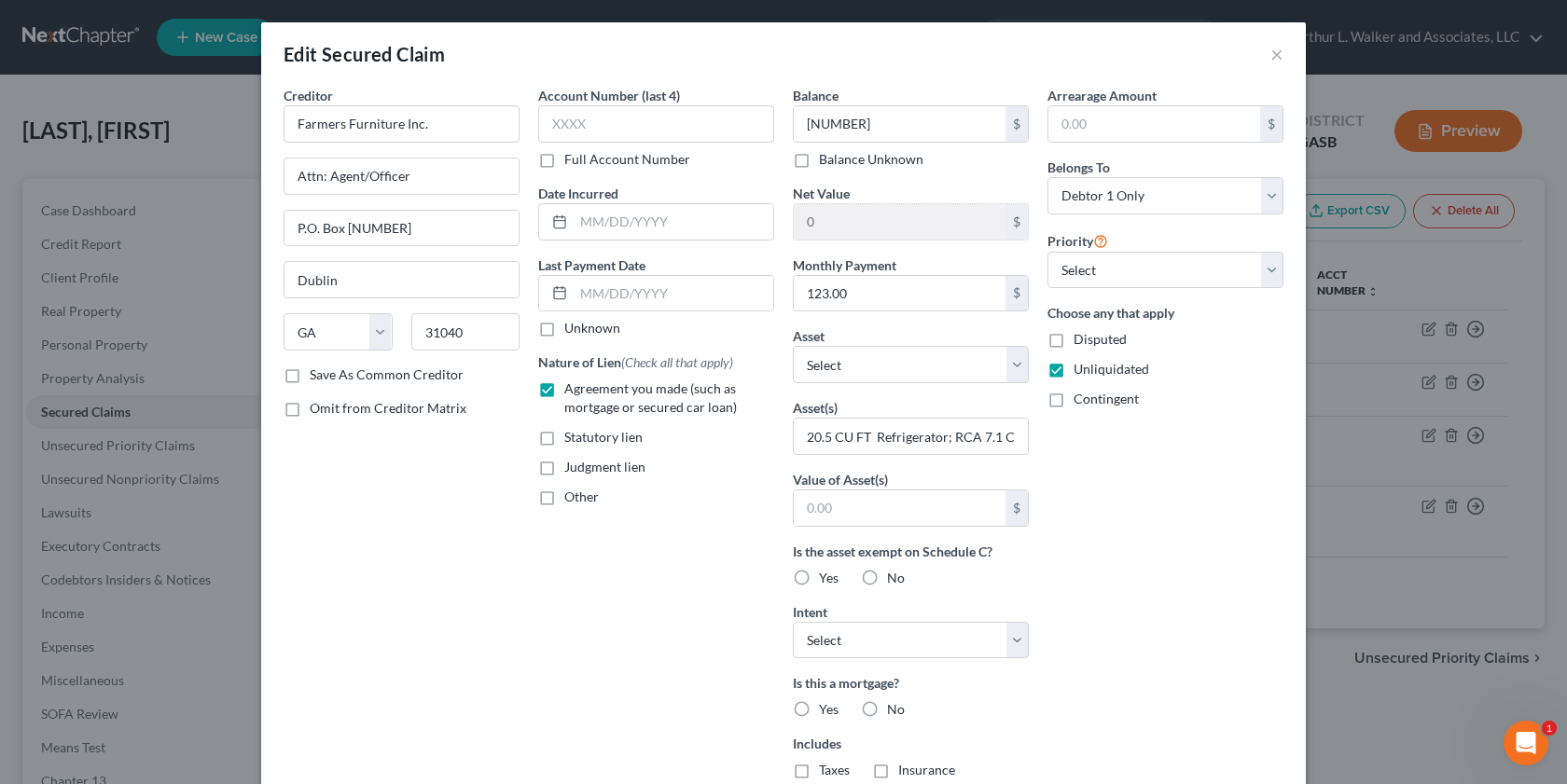 click on "Yes" at bounding box center [828, 578] 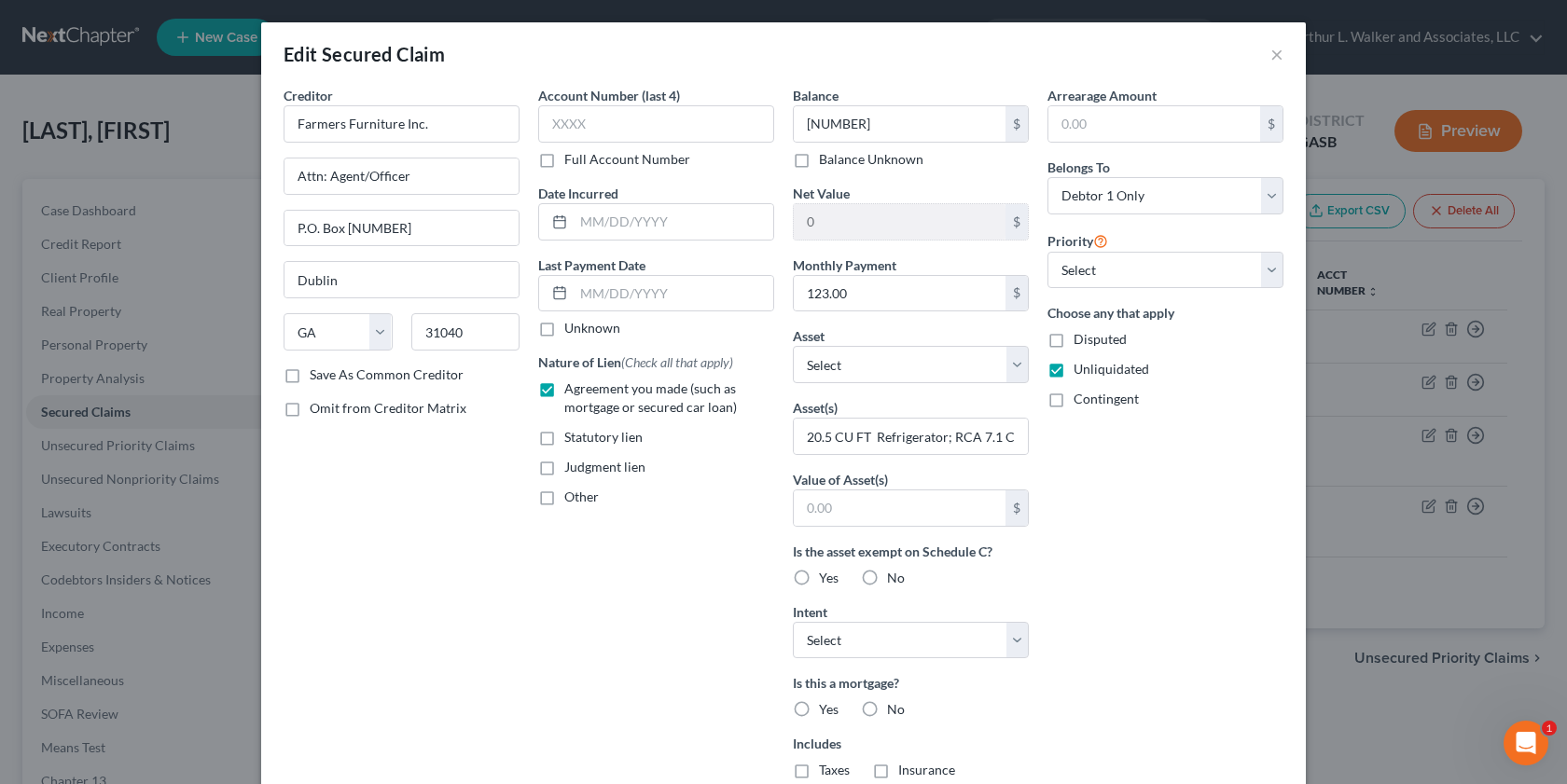 click on "Yes" at bounding box center [832, 574] 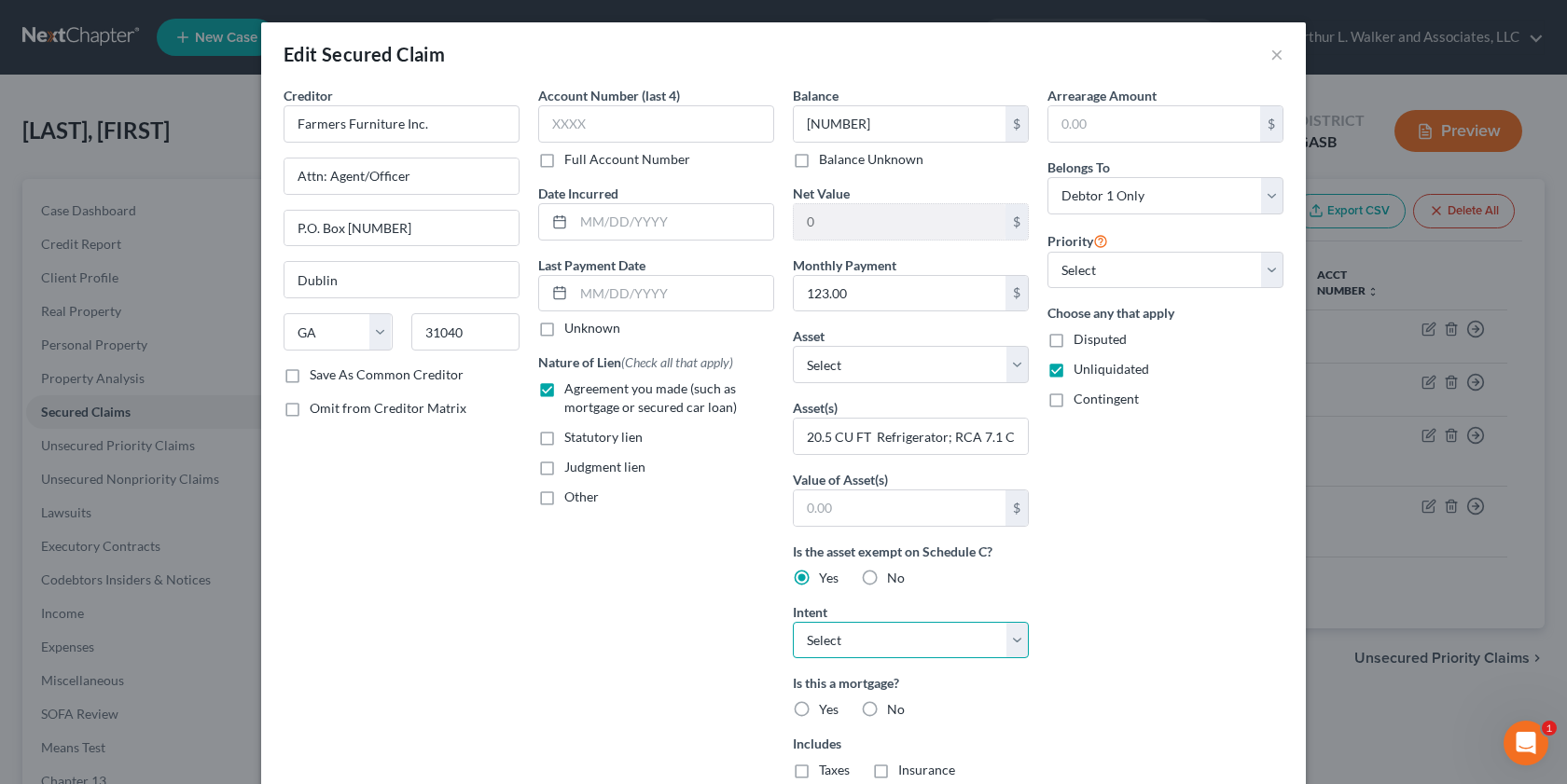 click on "Select Surrender Redeem Reaffirm Avoid Other" at bounding box center [910, 640] 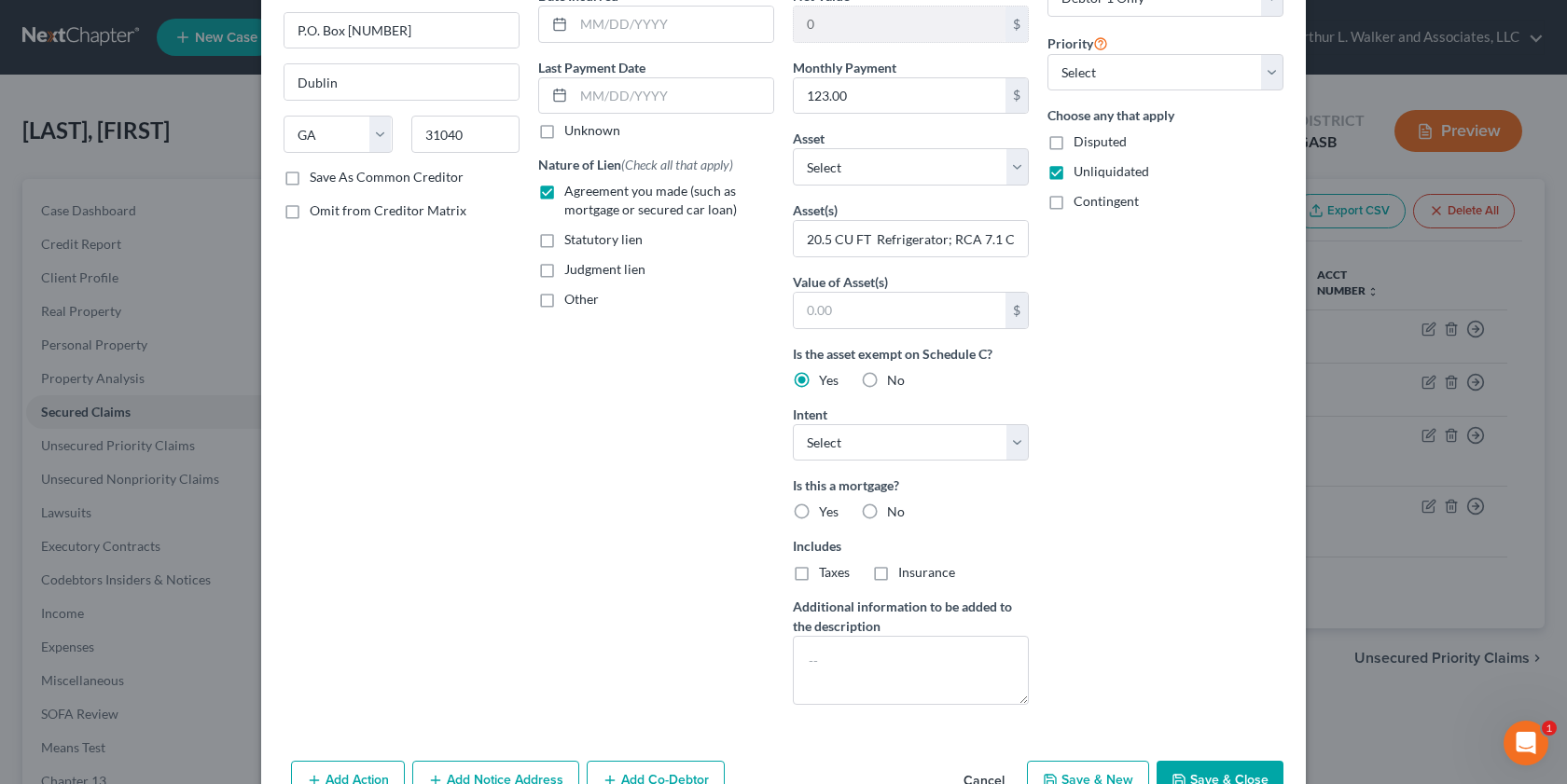 scroll, scrollTop: 305, scrollLeft: 0, axis: vertical 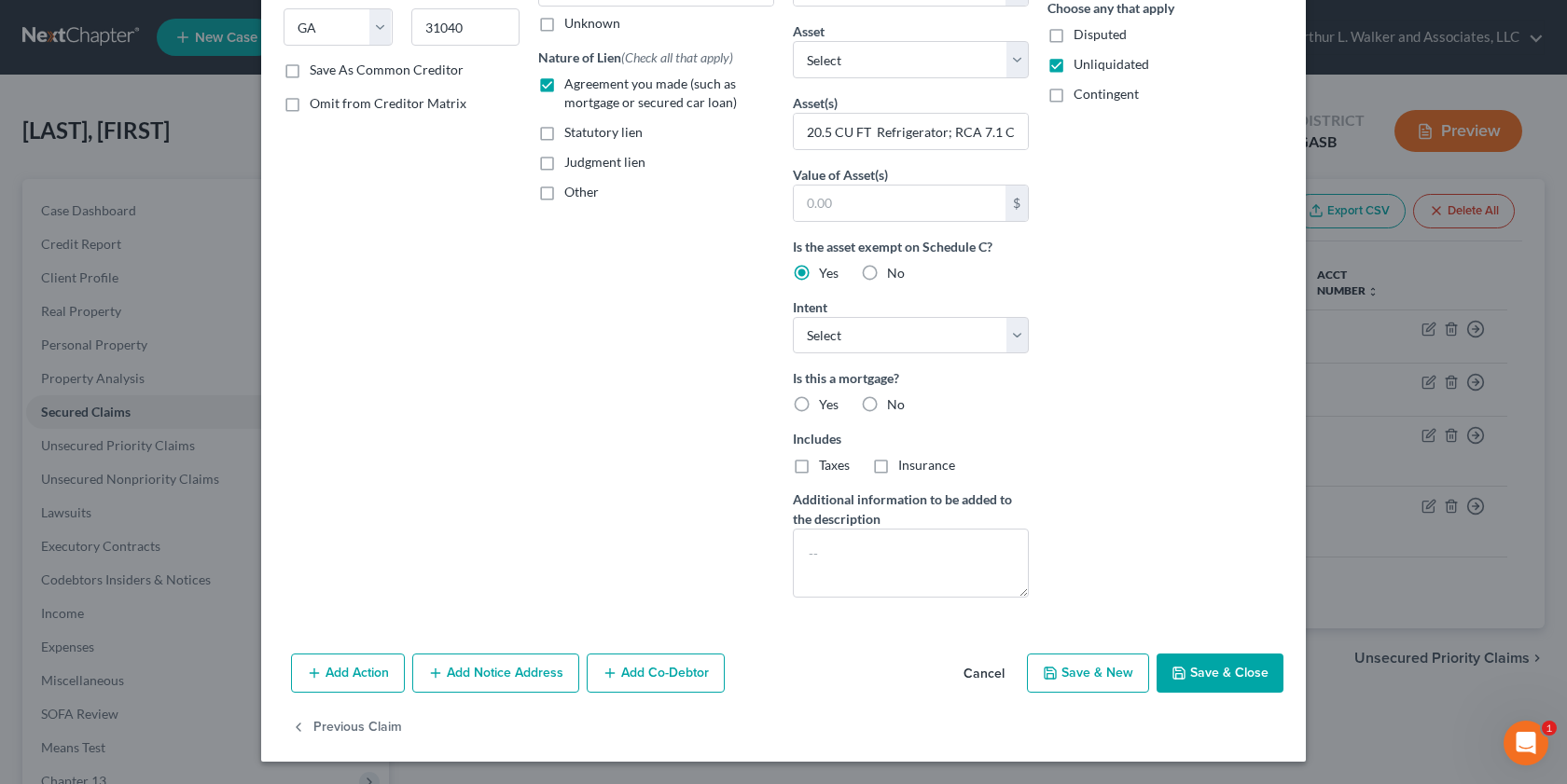 click on "No" at bounding box center (895, 405) 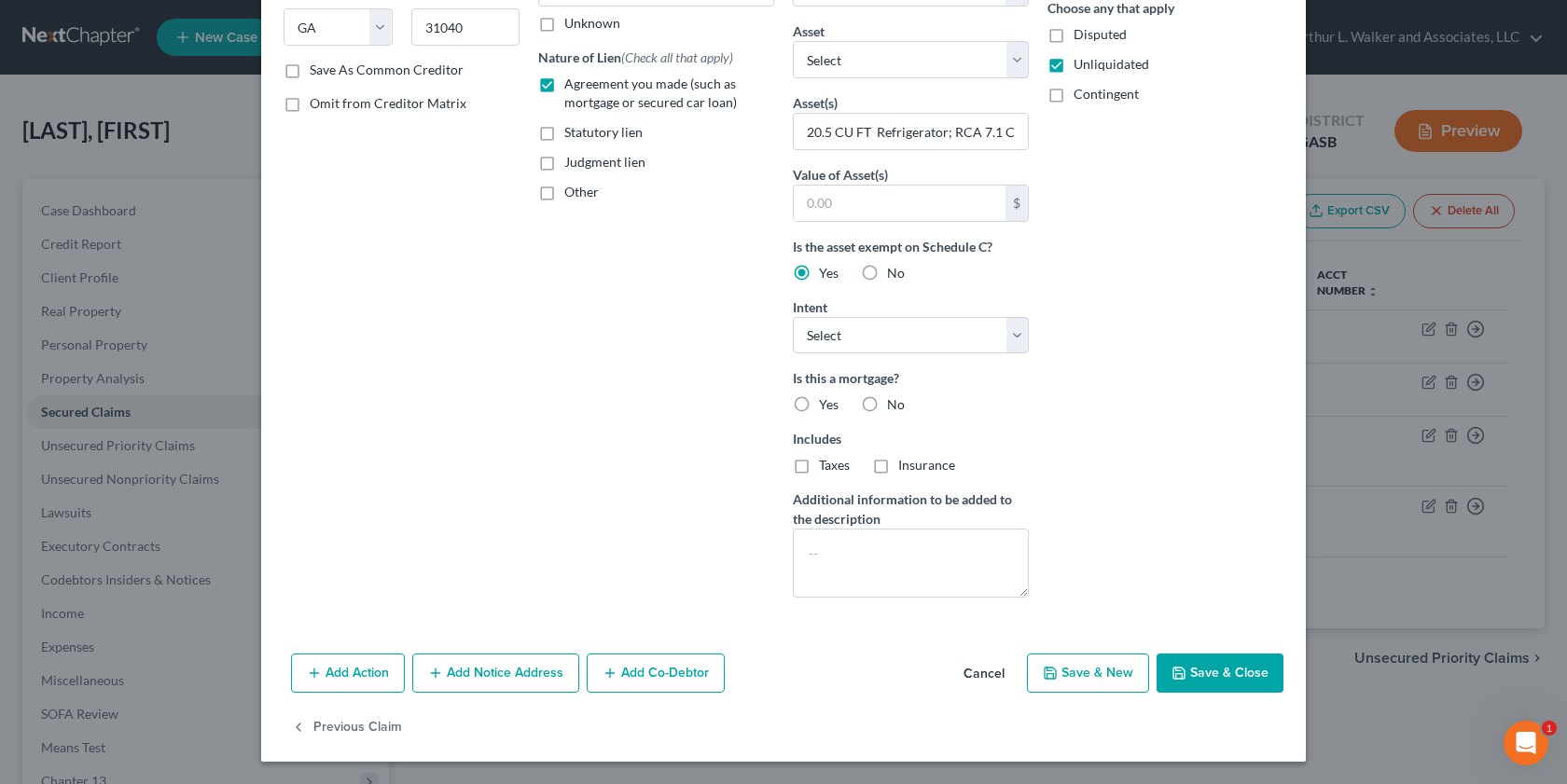 click on "No" at bounding box center (900, 401) 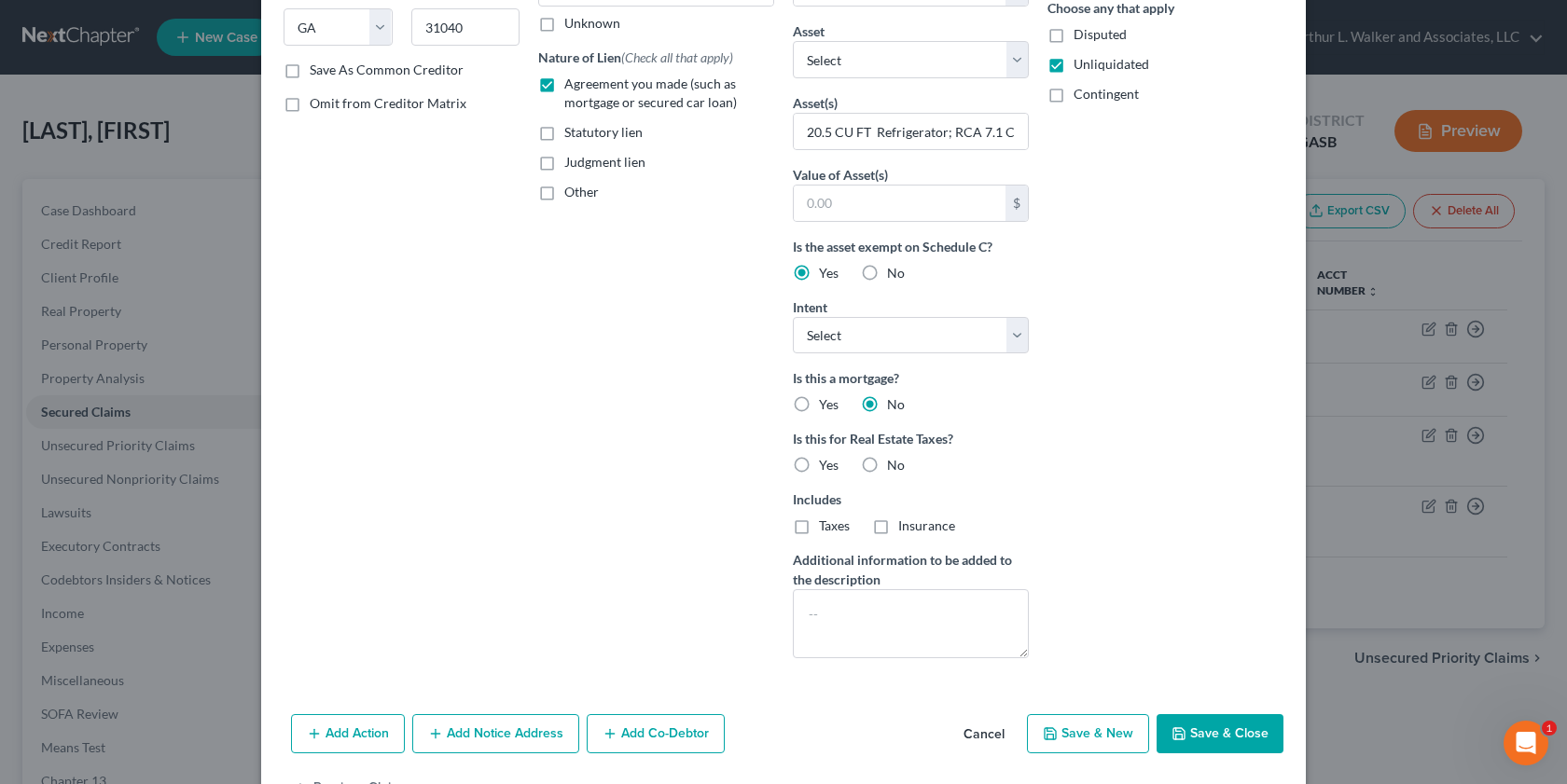 click on "No" at bounding box center (895, 465) 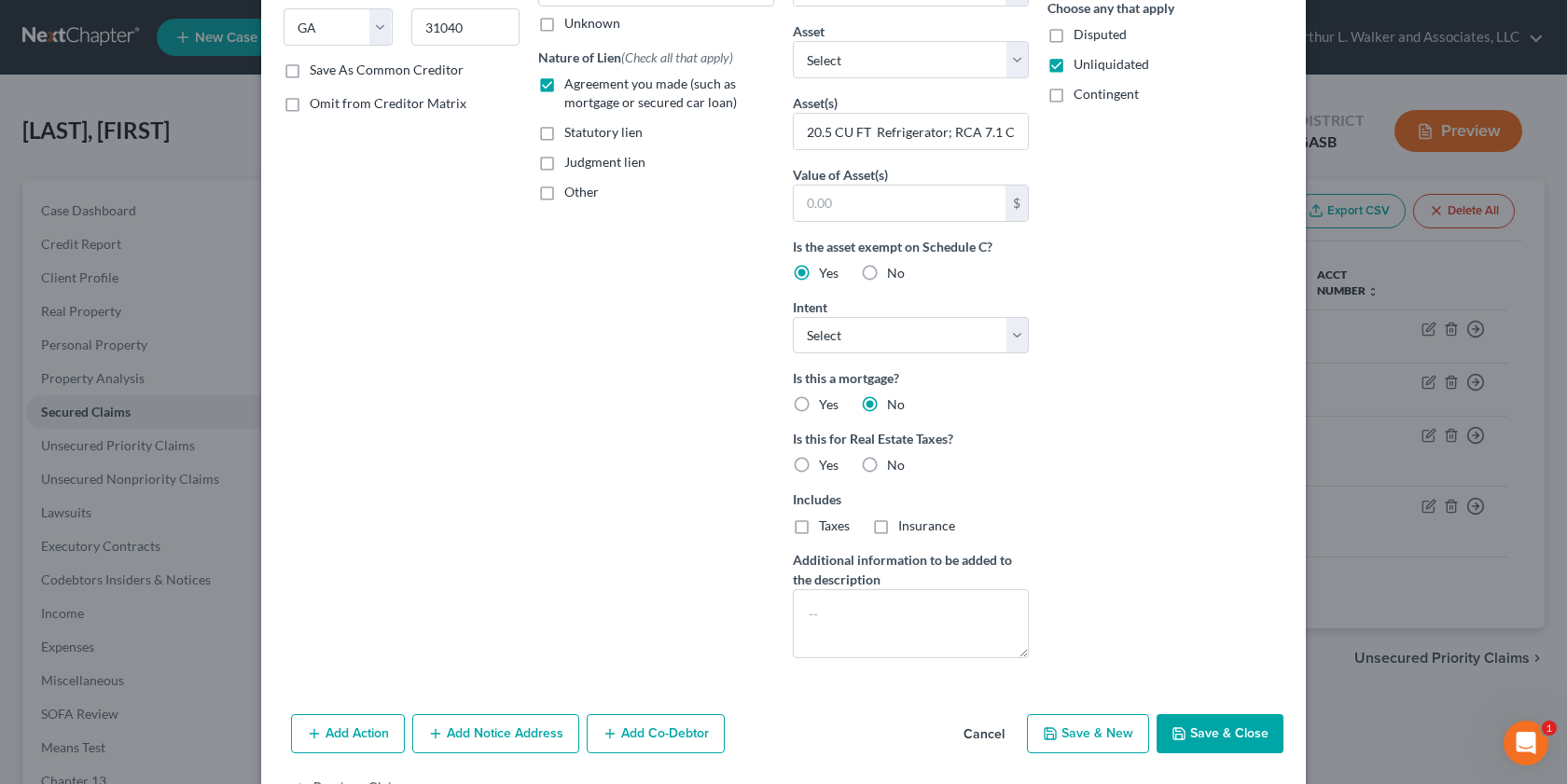 click on "No" at bounding box center (900, 461) 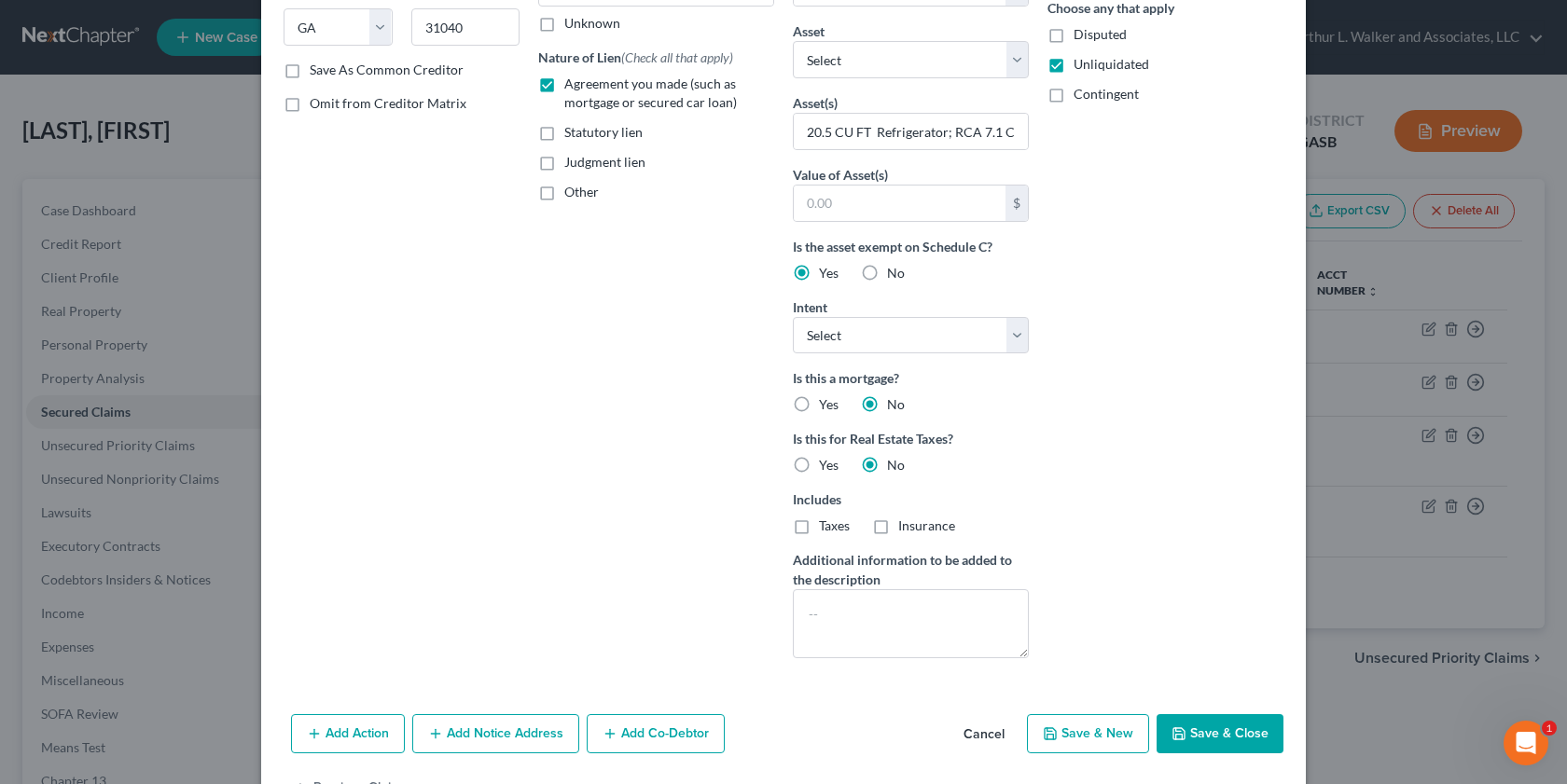 click on "Save & Close" at bounding box center (1220, 734) 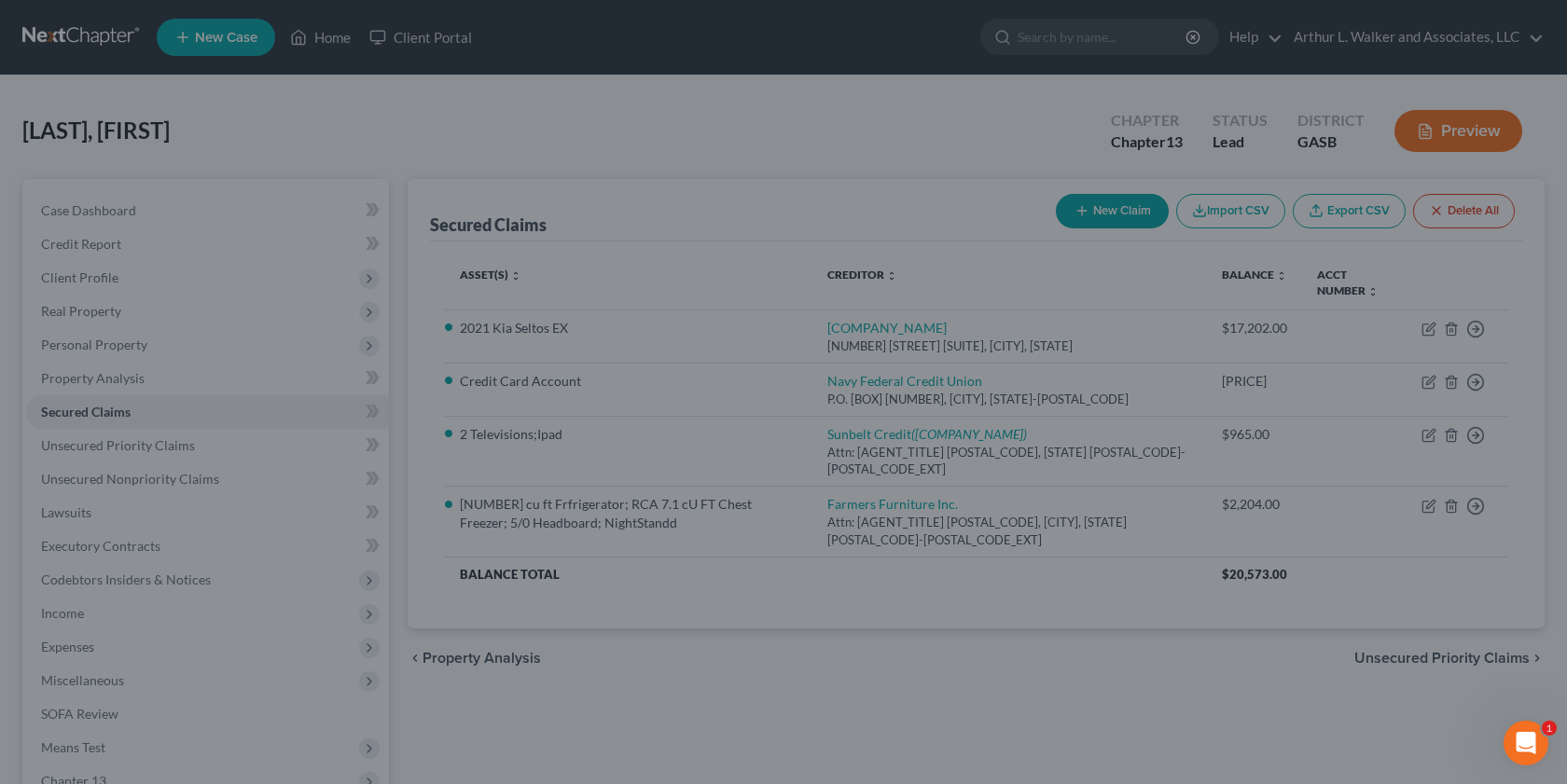 scroll, scrollTop: 161, scrollLeft: 0, axis: vertical 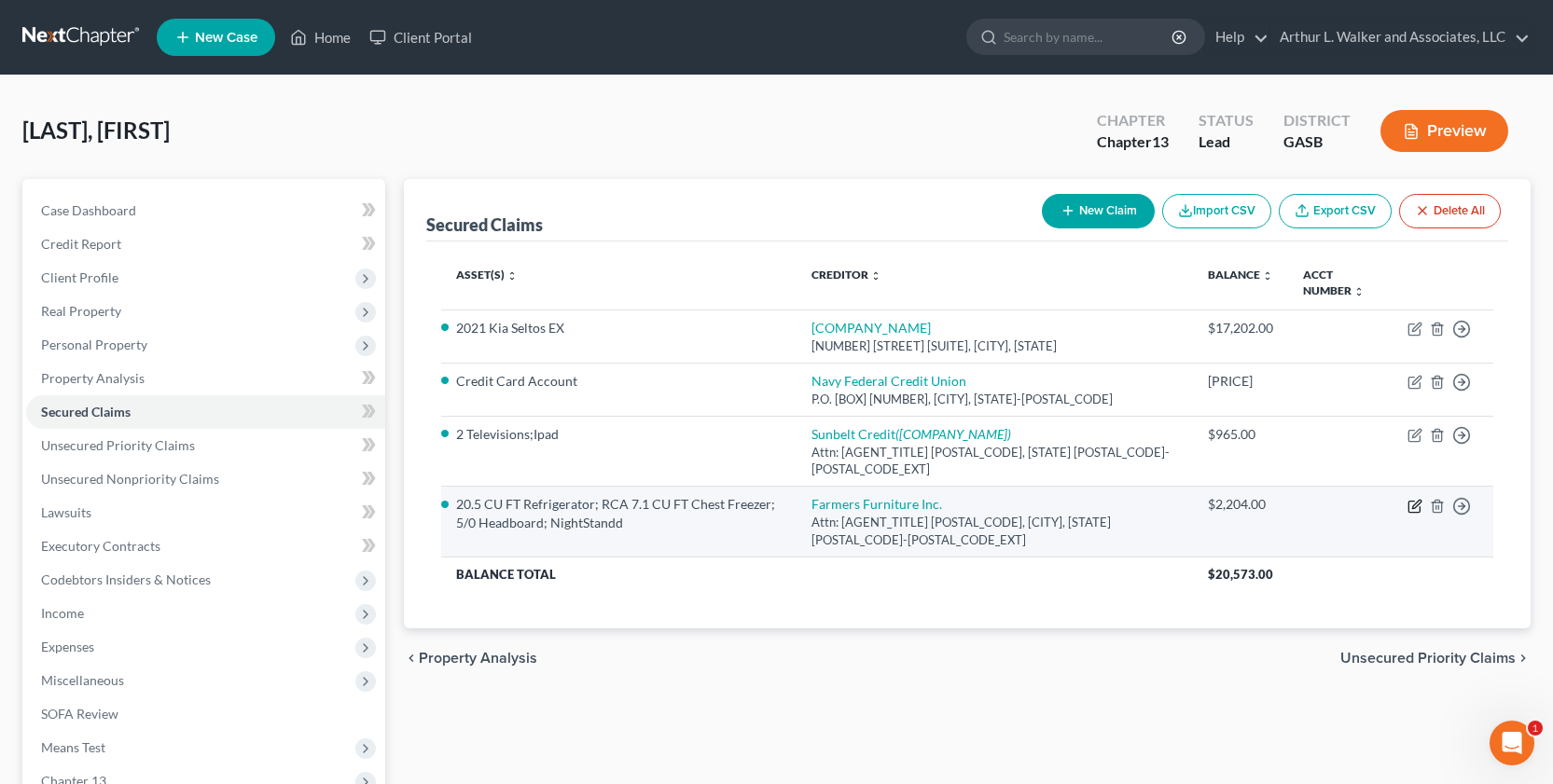 click 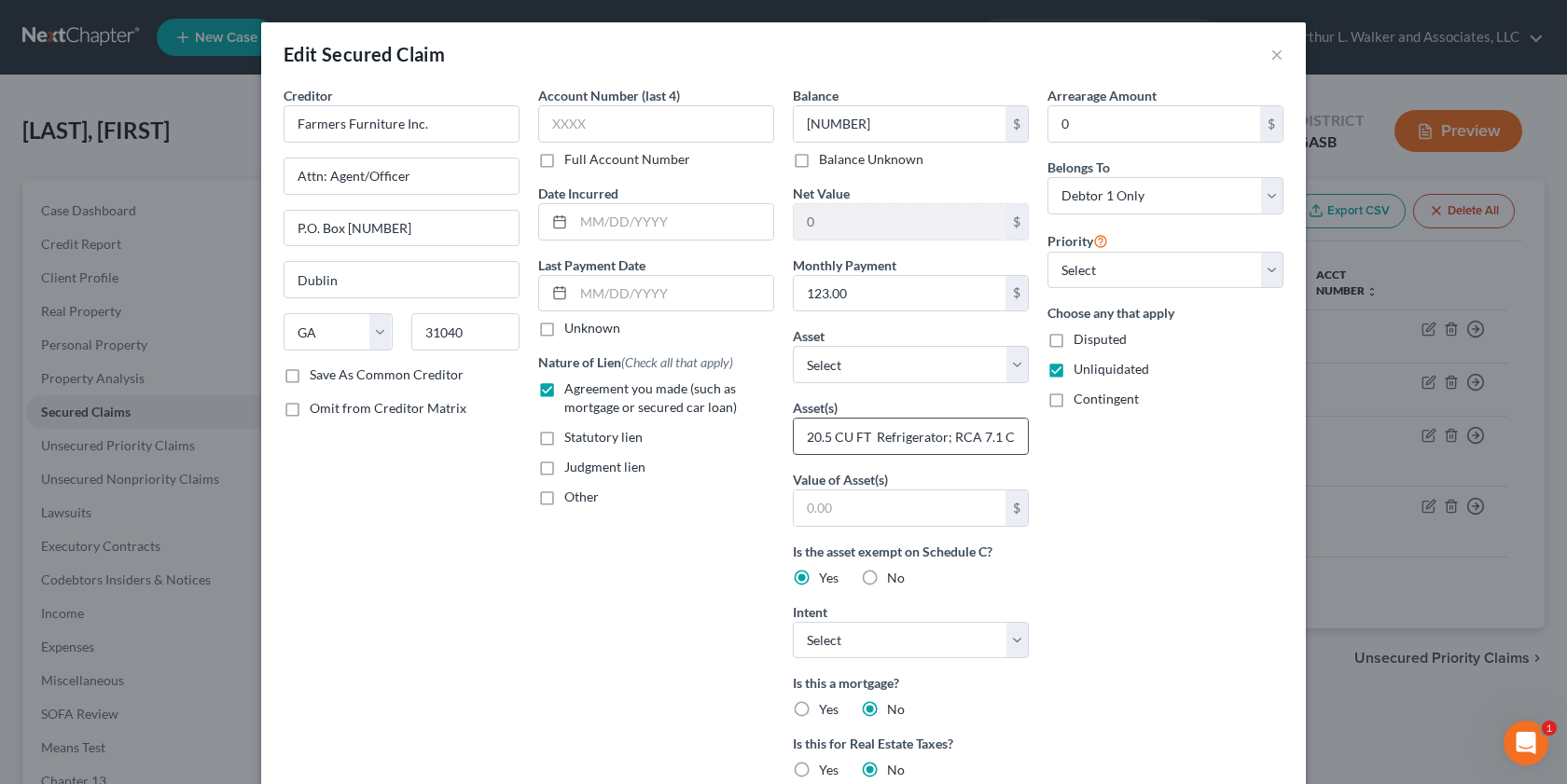 click on "20.5 CU FT  Refrigerator; RCA 7.1 CU FT Chest Freezer; 5/0 Headboard; NightStandd" at bounding box center (910, 436) 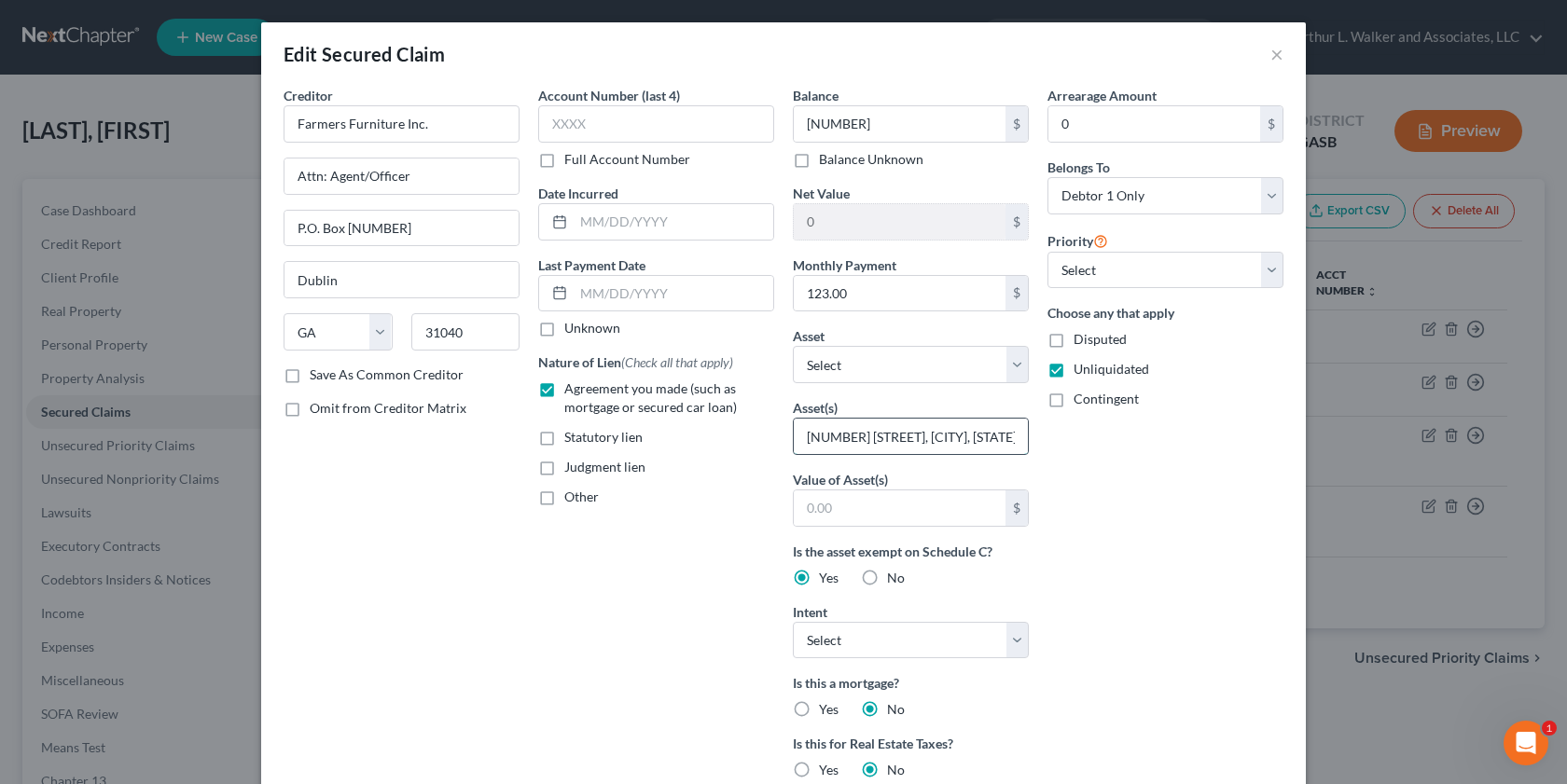 click on "20.5 cu ft  Refrigerator; RCA 7.1 CU FT Chest Freezer; 5/0 Headboard; NightStandd" at bounding box center (910, 436) 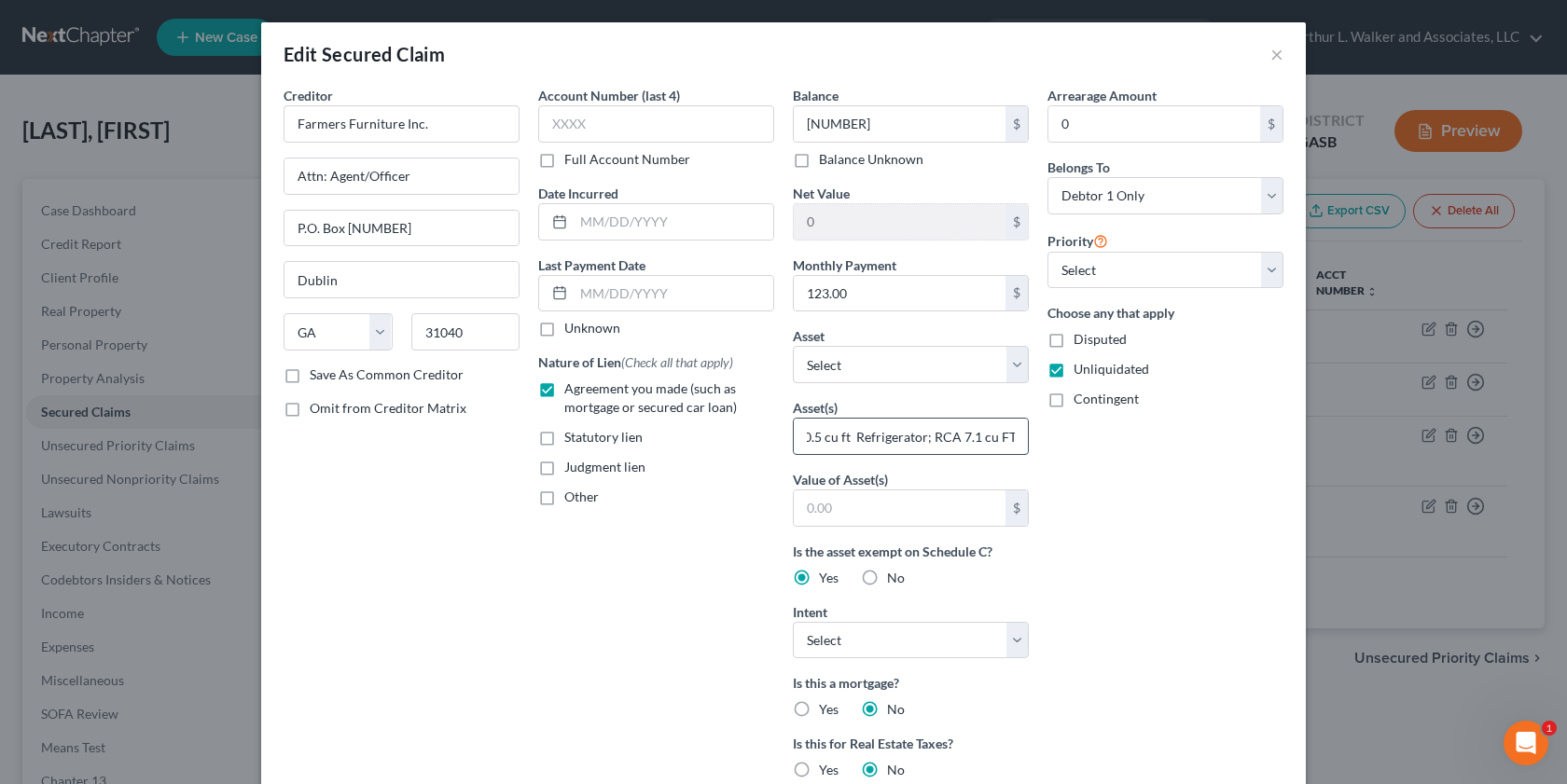 scroll, scrollTop: 0, scrollLeft: 20, axis: horizontal 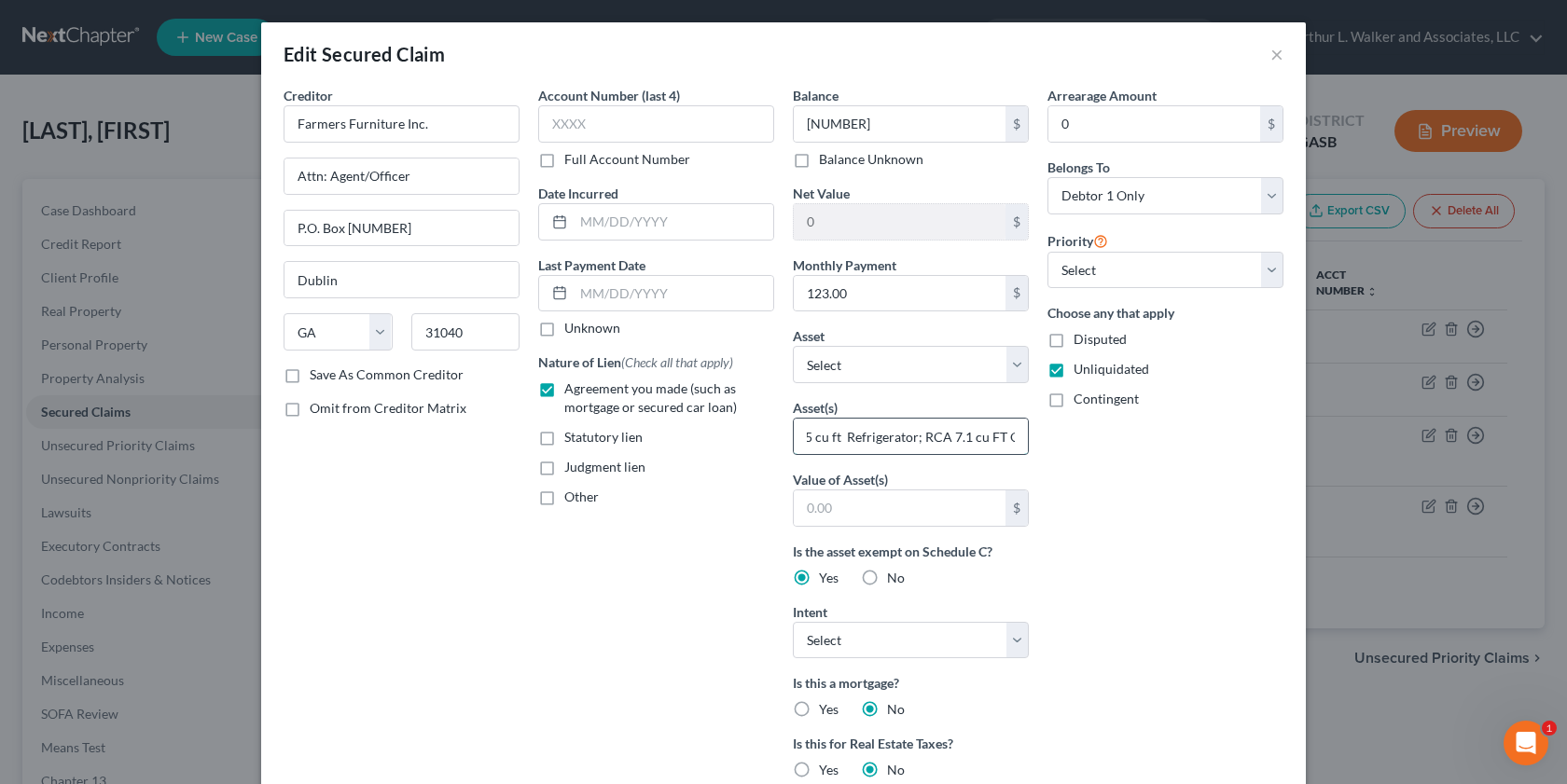 click on "20.5 cu ft  Refrigerator; RCA 7.1 cu FT Chest Freezer; 5/0 Headboard; NightStandd" at bounding box center [910, 436] 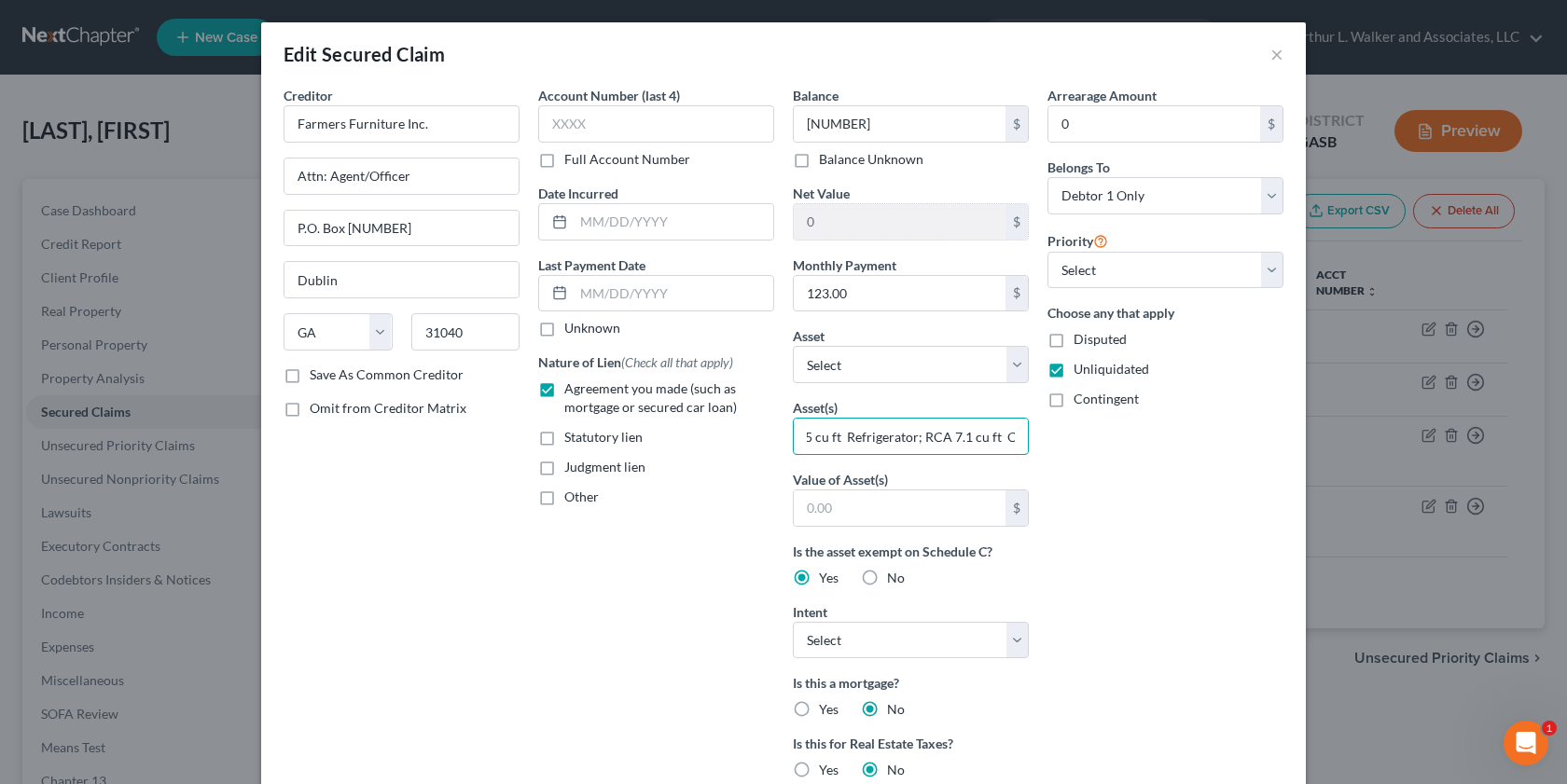 type on "20.5 cu ft  Refrigerator; RCA 7.1 cu ft  Chest Freezer; 5/0 Headboard; NightStandd" 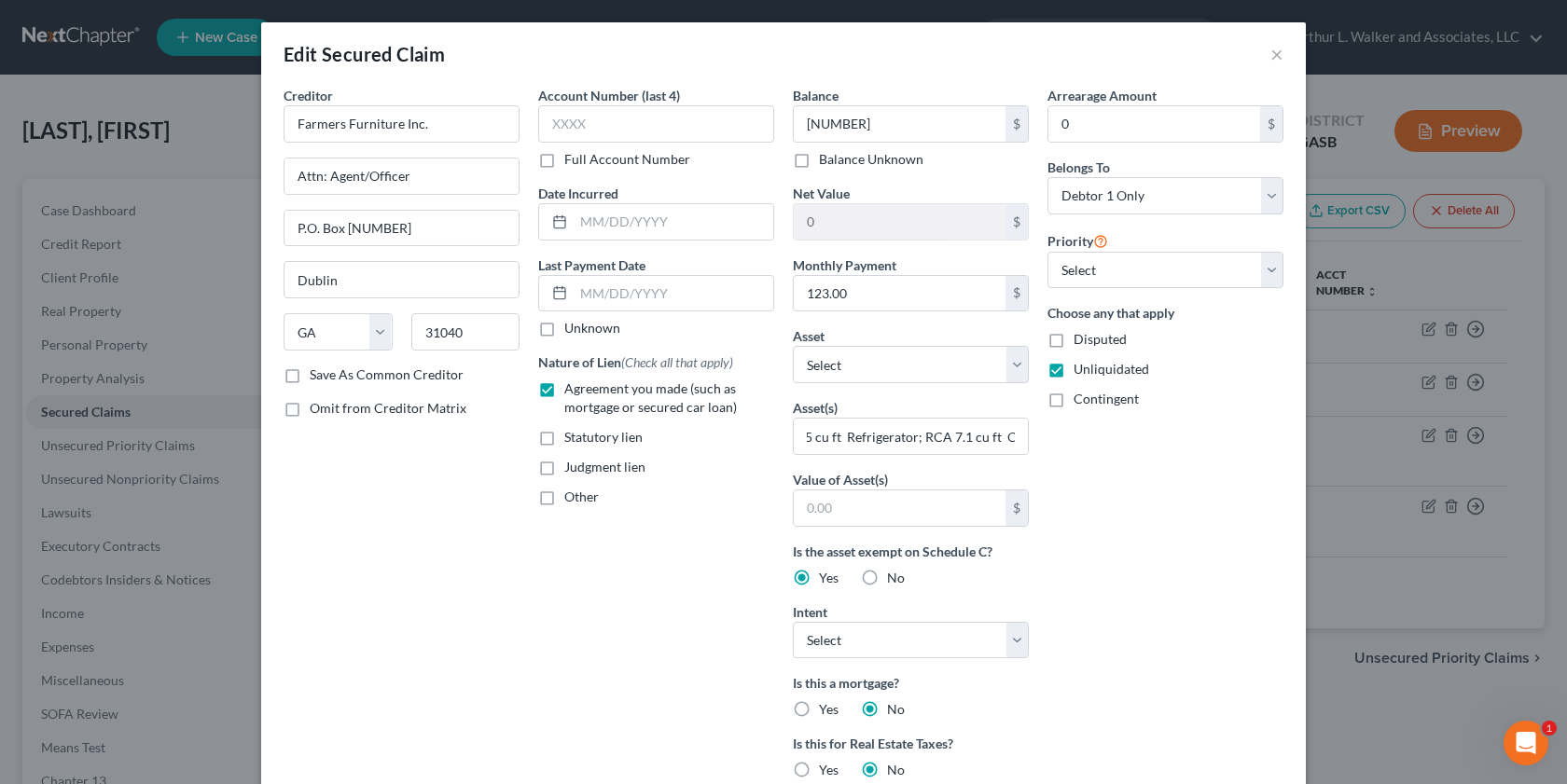 scroll, scrollTop: 0, scrollLeft: 0, axis: both 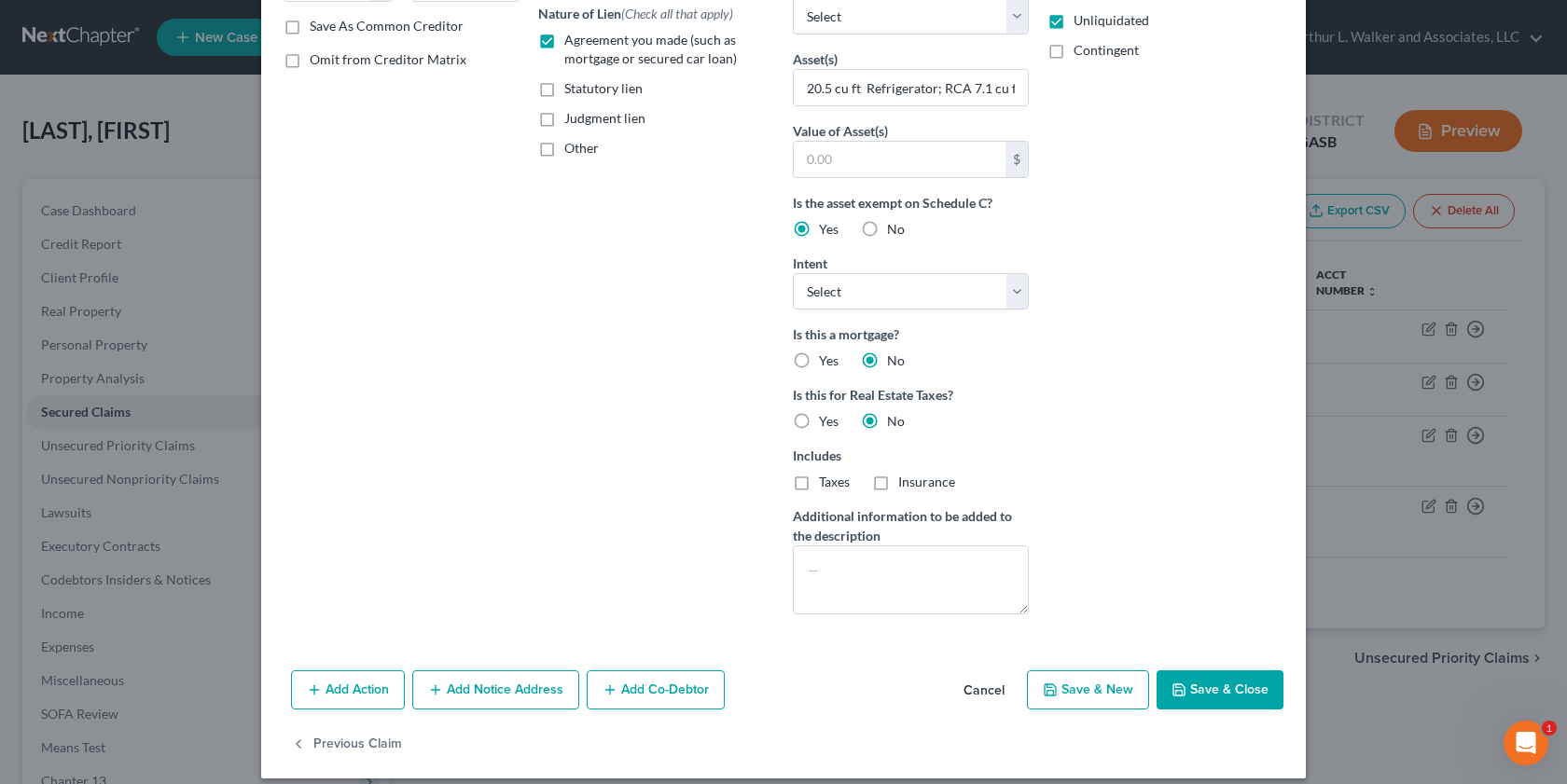 click on "Save & Close" at bounding box center (1220, 690) 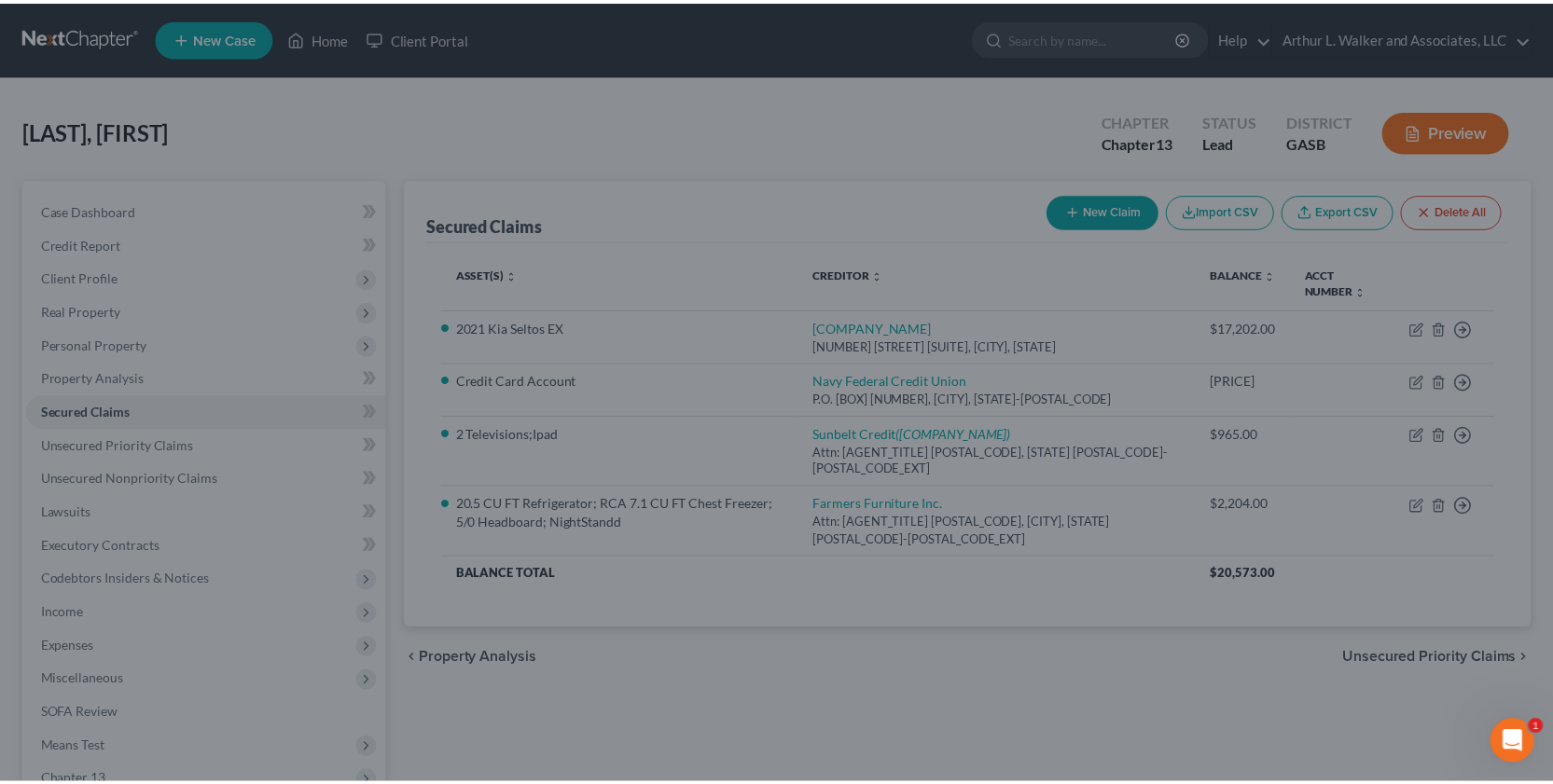 scroll, scrollTop: 161, scrollLeft: 0, axis: vertical 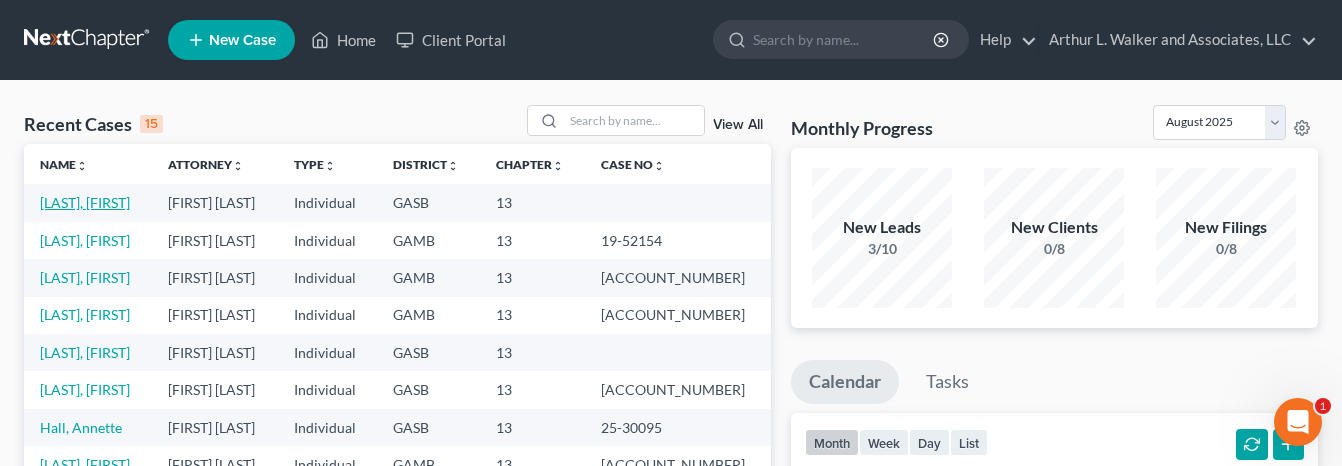 click on "[LAST], [FIRST]" at bounding box center (85, 202) 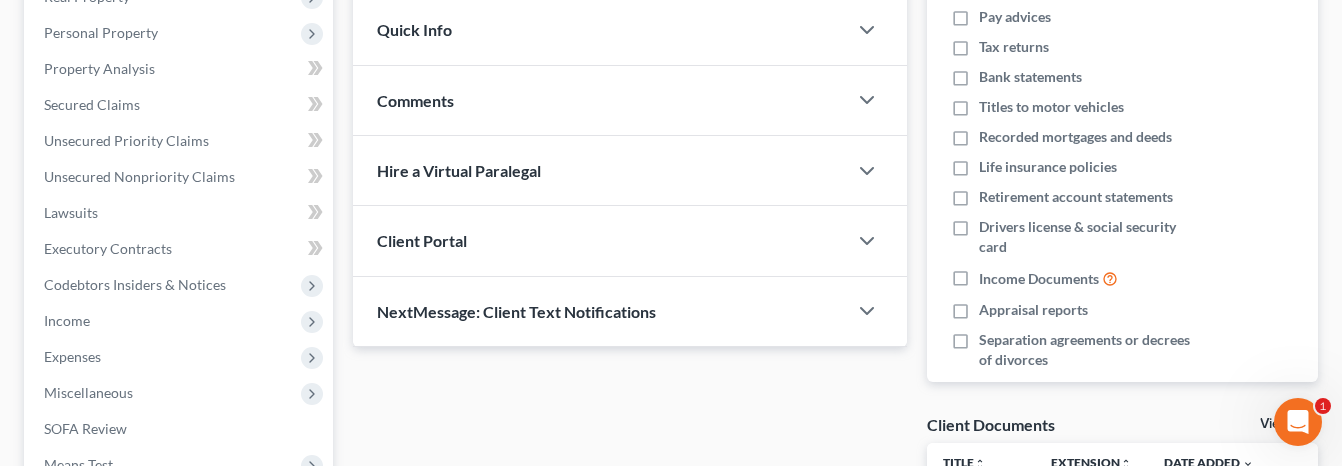scroll, scrollTop: 633, scrollLeft: 0, axis: vertical 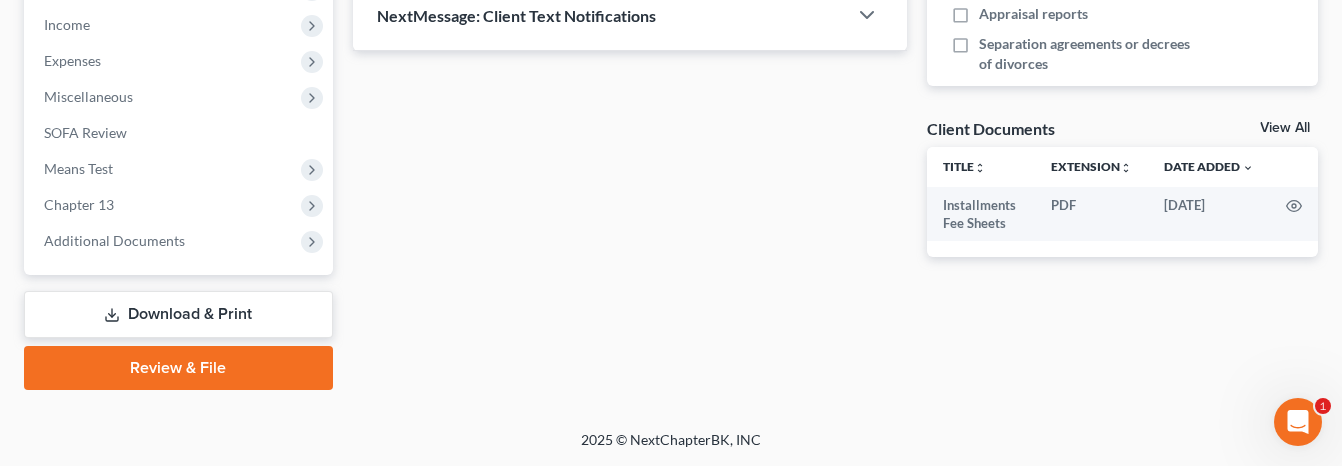 click on "Download & Print" at bounding box center (178, 314) 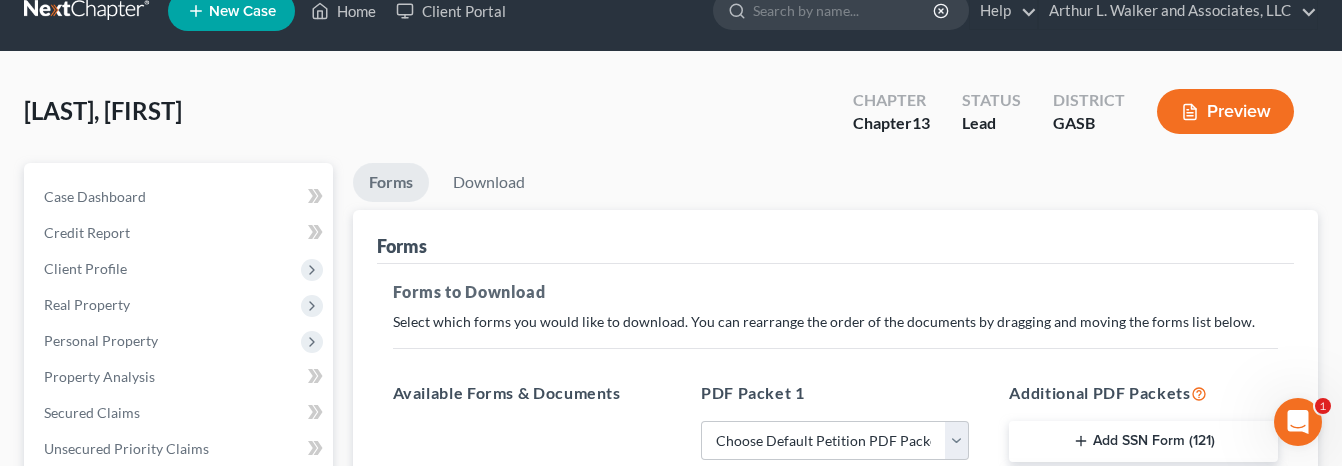 scroll, scrollTop: 0, scrollLeft: 0, axis: both 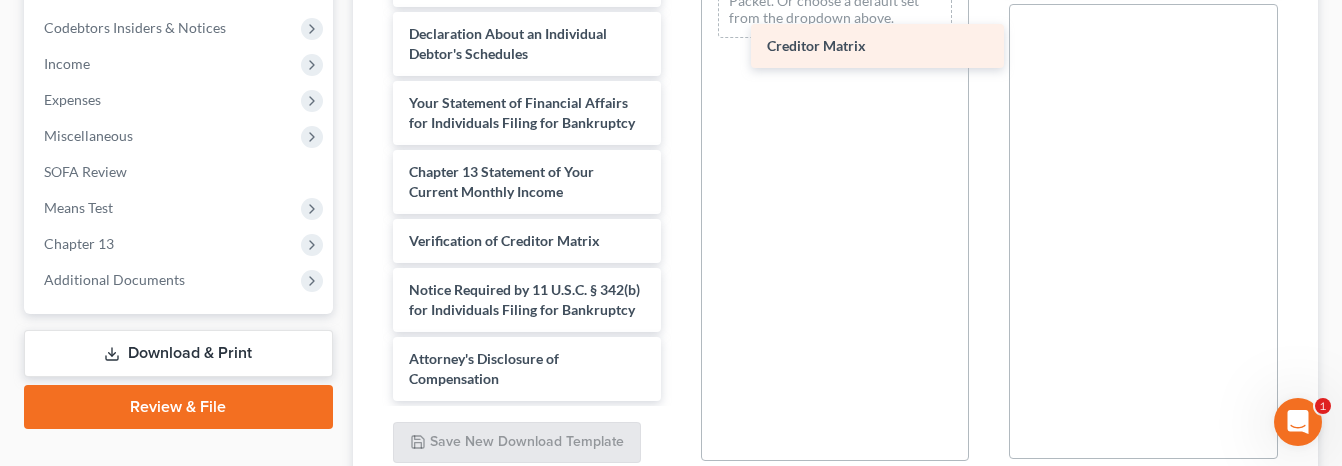 drag, startPoint x: 577, startPoint y: 256, endPoint x: 935, endPoint y: 19, distance: 429.34018 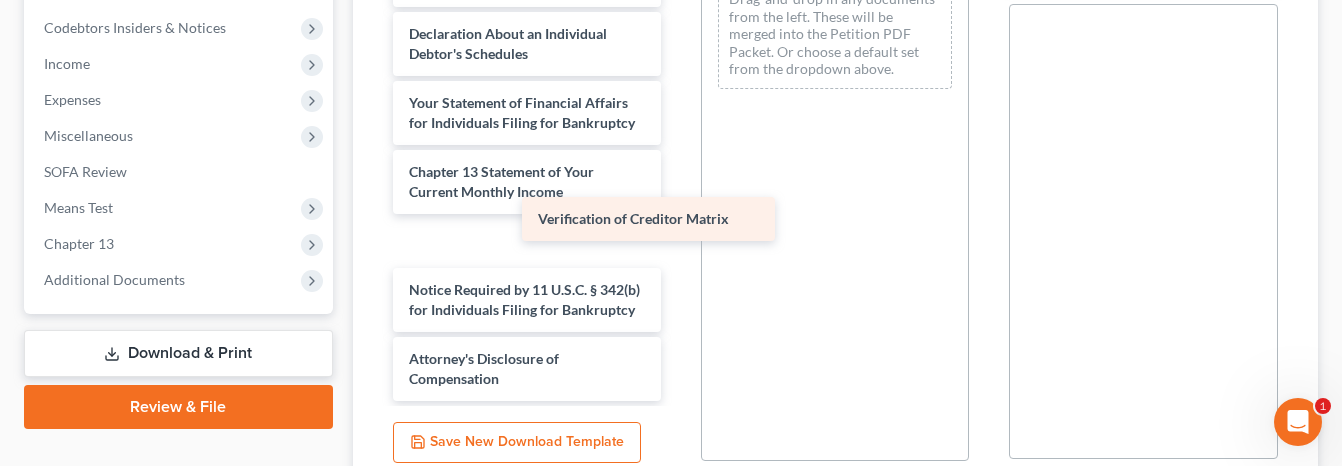 scroll, scrollTop: 499, scrollLeft: 0, axis: vertical 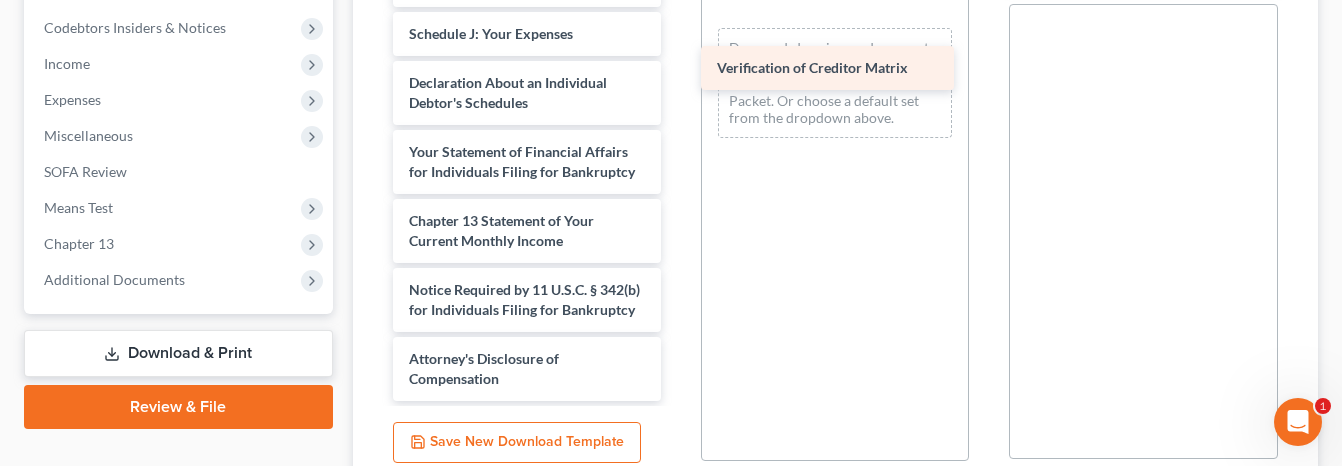 drag, startPoint x: 612, startPoint y: 265, endPoint x: 920, endPoint y: 72, distance: 363.4735 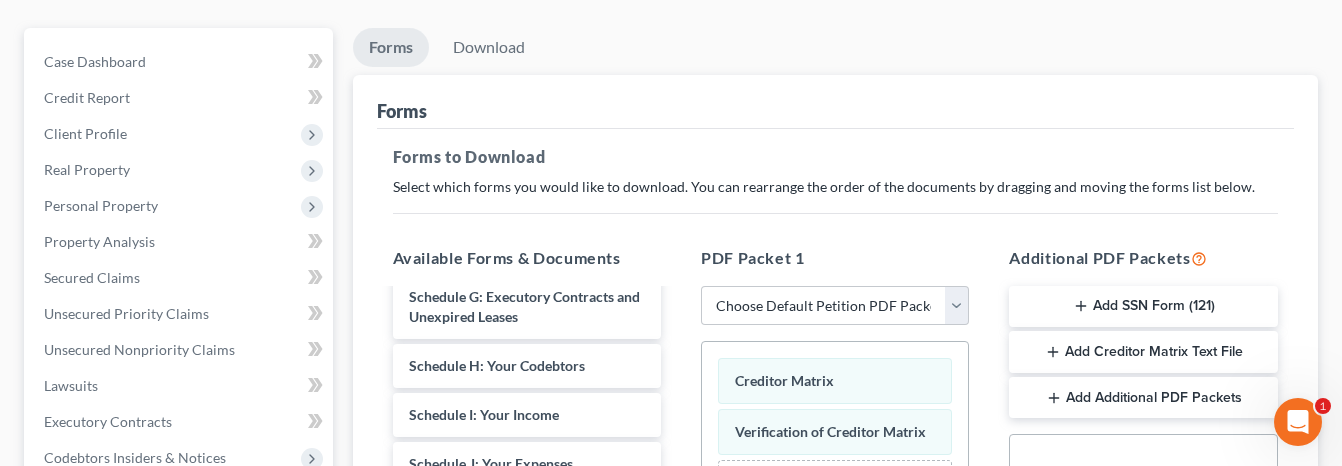 scroll, scrollTop: 0, scrollLeft: 0, axis: both 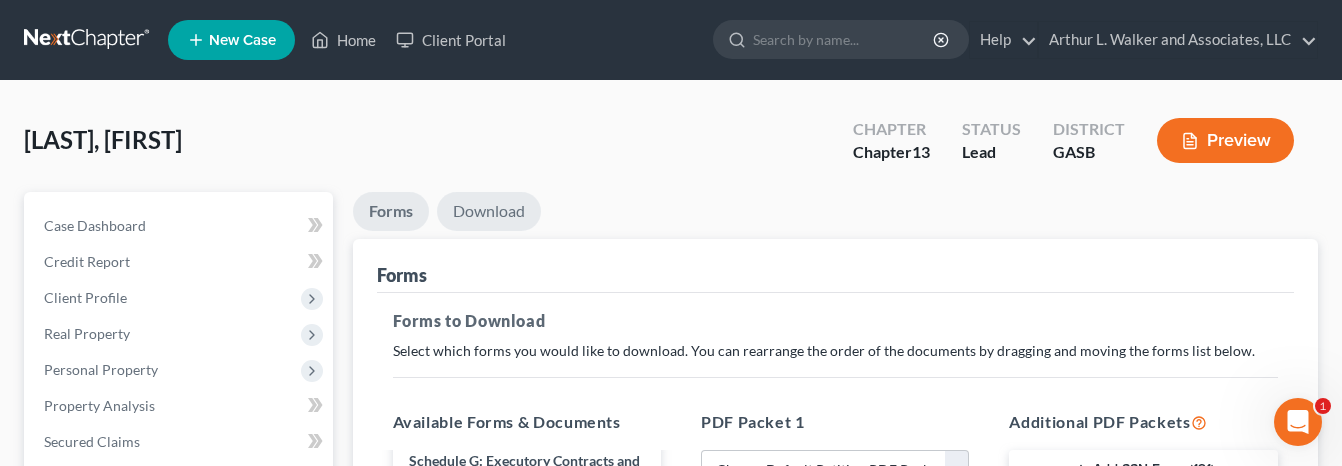 click on "Download" at bounding box center (489, 211) 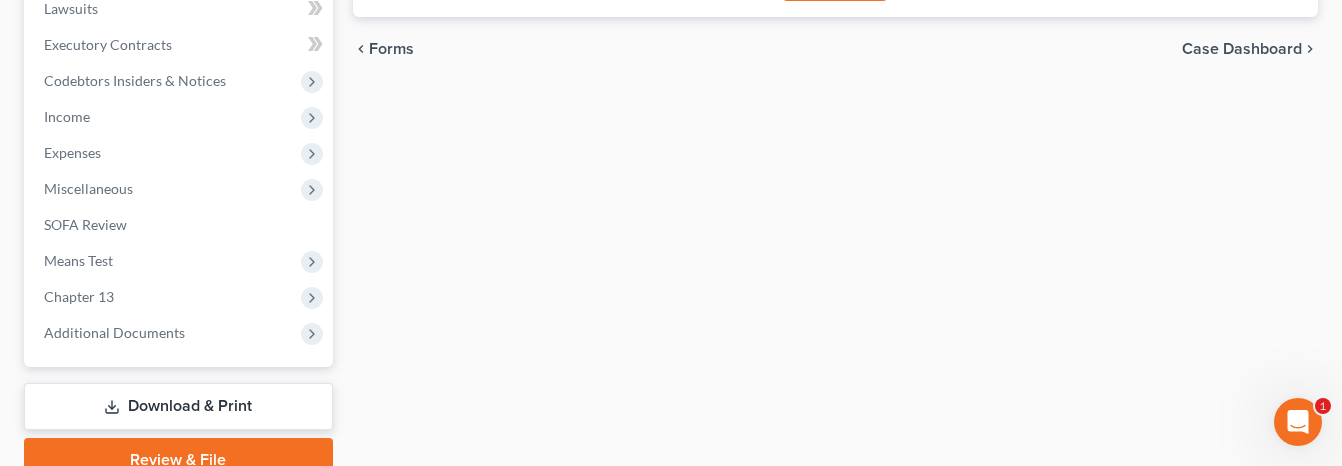 scroll, scrollTop: 633, scrollLeft: 0, axis: vertical 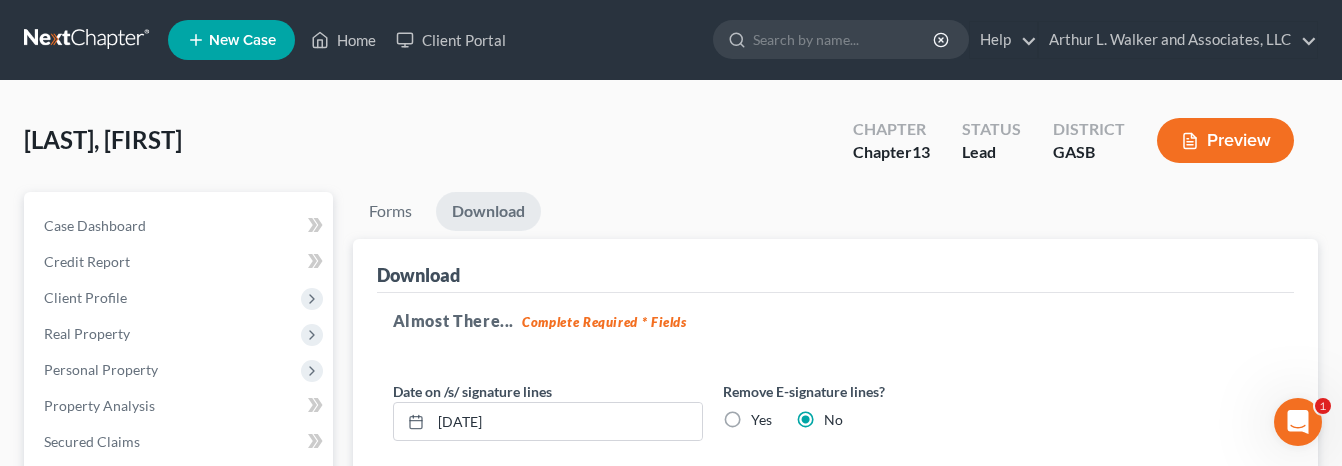 click on "Download" at bounding box center [488, 211] 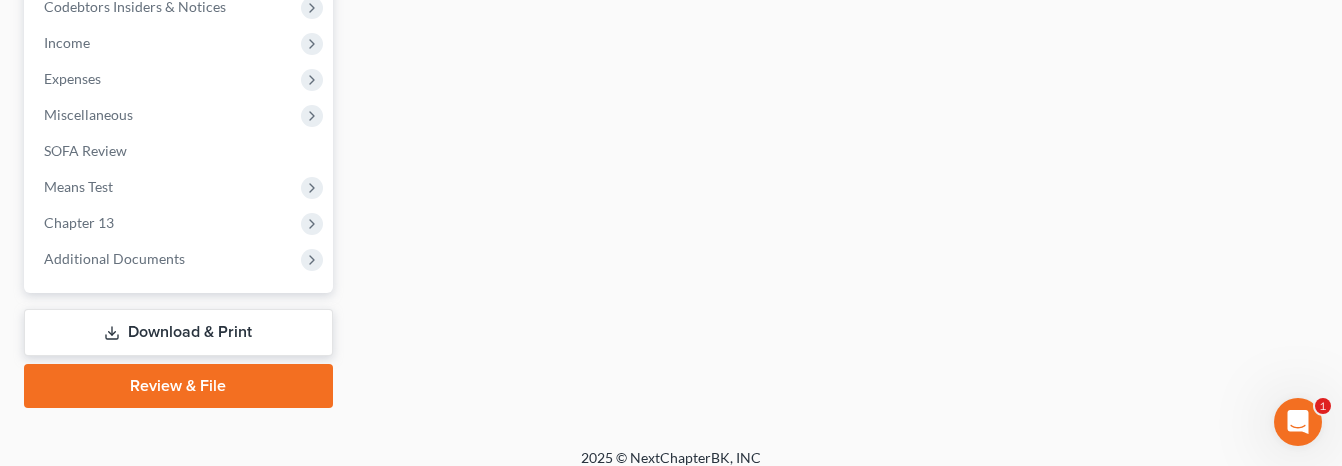 scroll, scrollTop: 620, scrollLeft: 0, axis: vertical 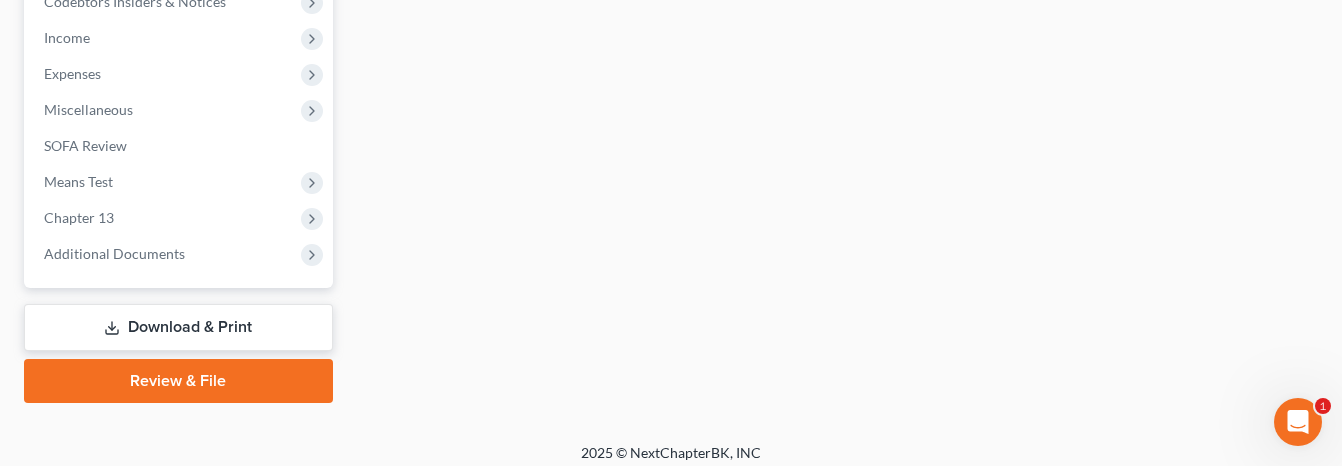click on "Download & Print" at bounding box center (178, 327) 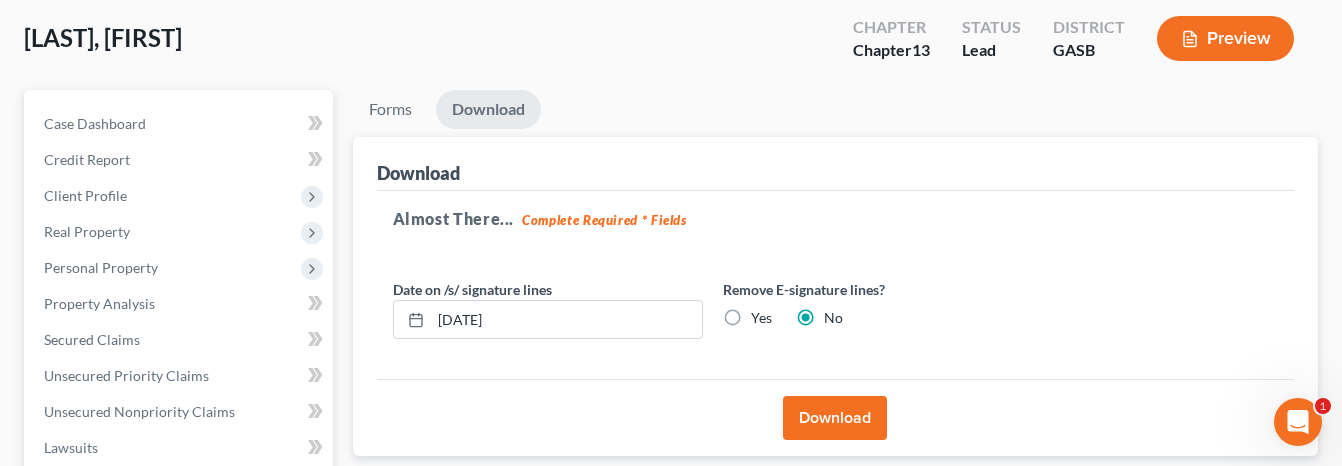 scroll, scrollTop: 0, scrollLeft: 0, axis: both 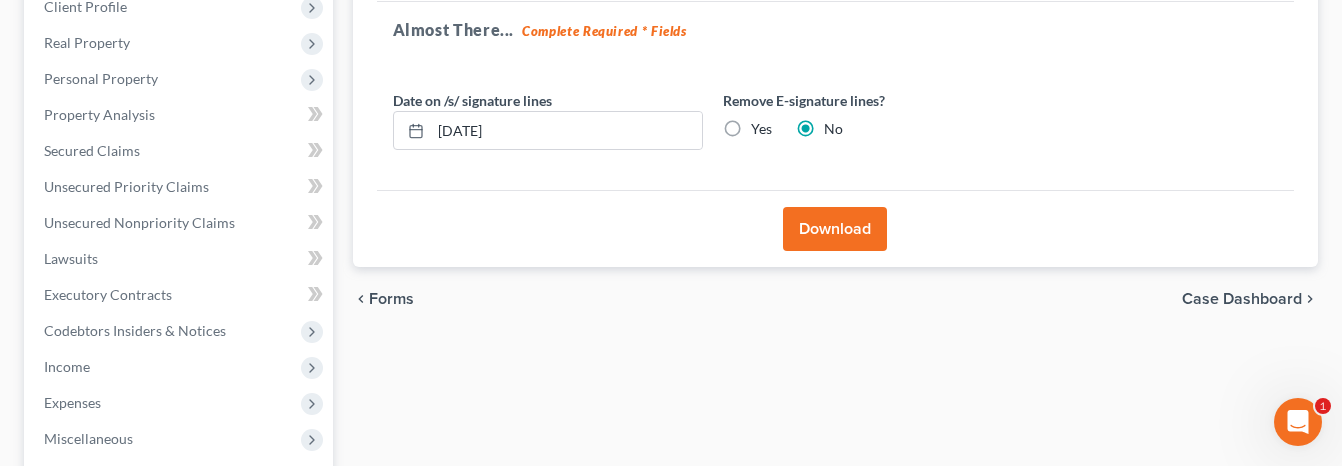click on "Download" at bounding box center [835, 229] 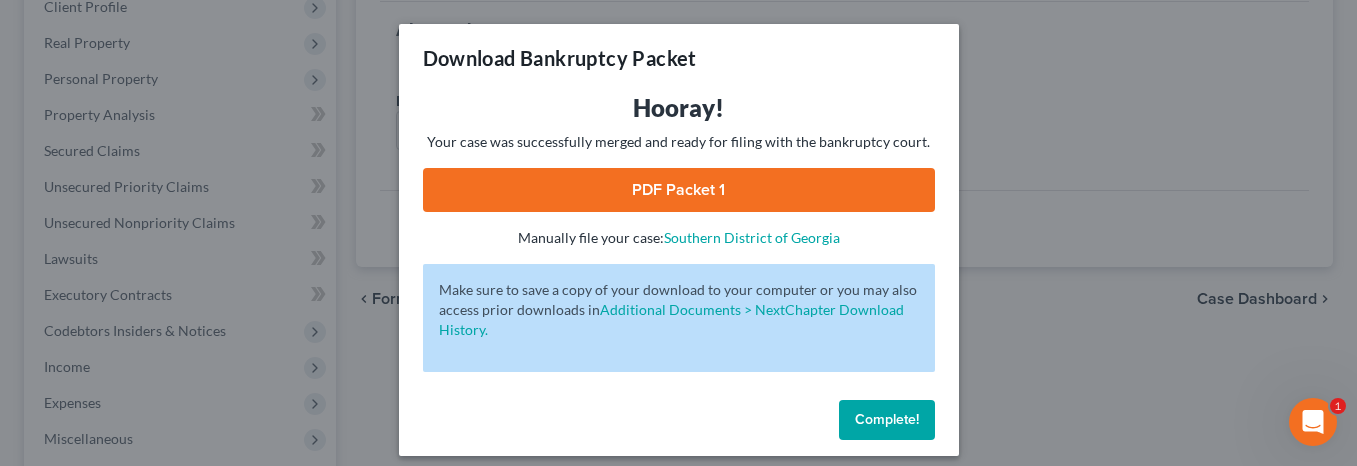 click on "PDF Packet 1" at bounding box center (679, 190) 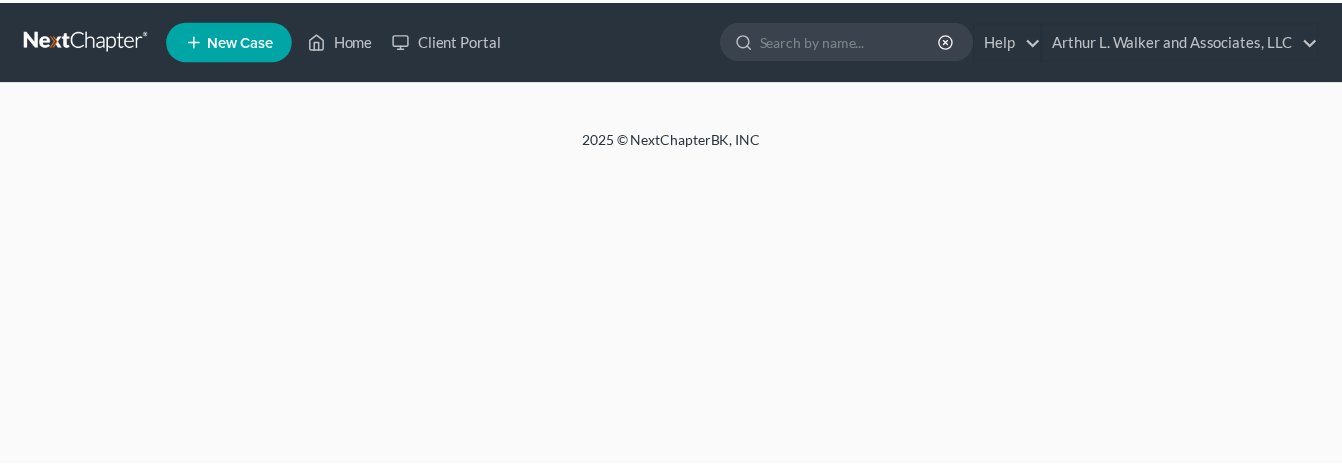 scroll, scrollTop: 0, scrollLeft: 0, axis: both 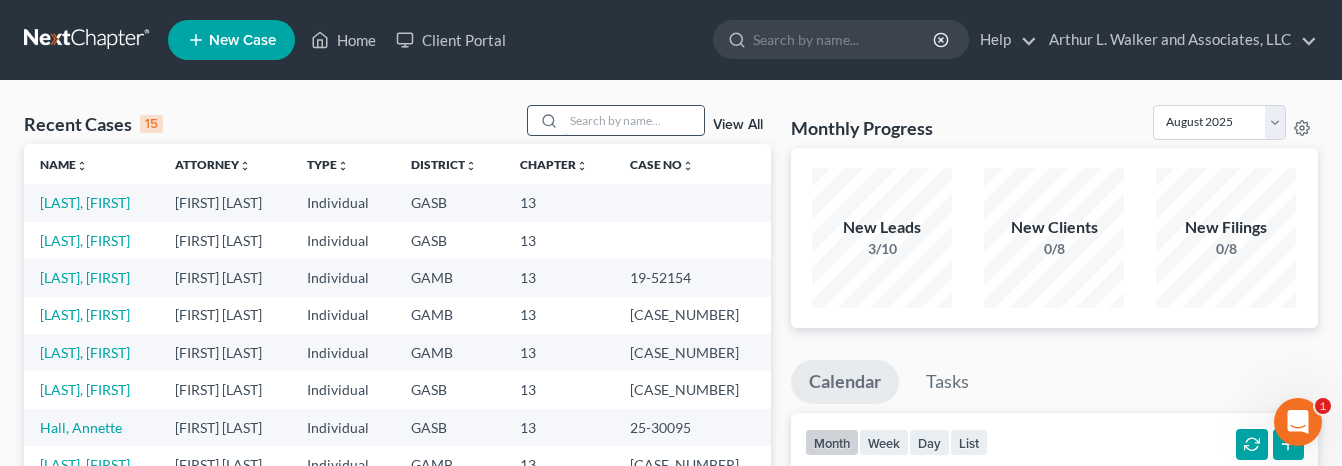click at bounding box center [634, 120] 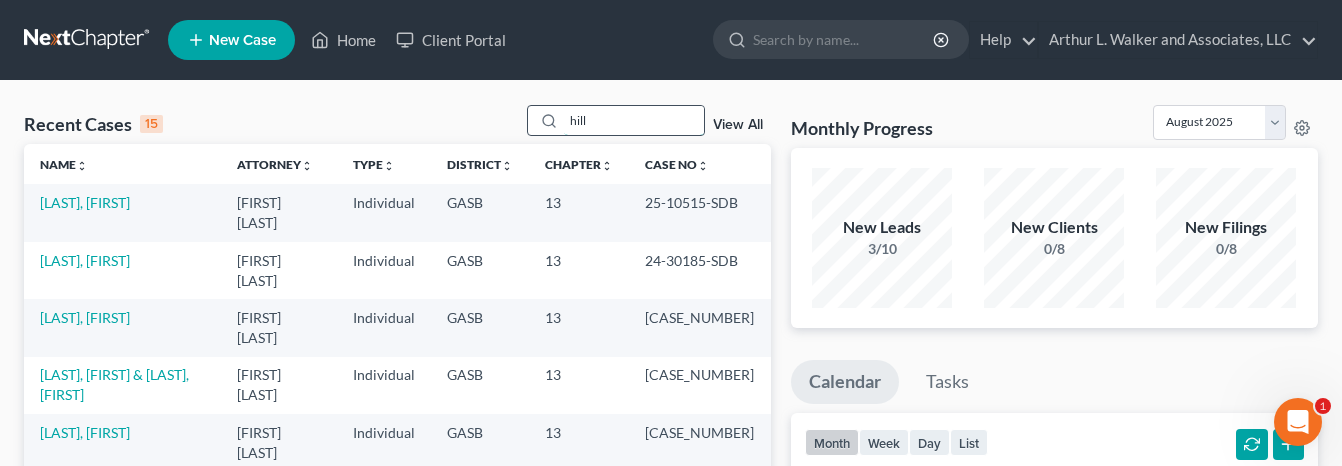 type on "hill" 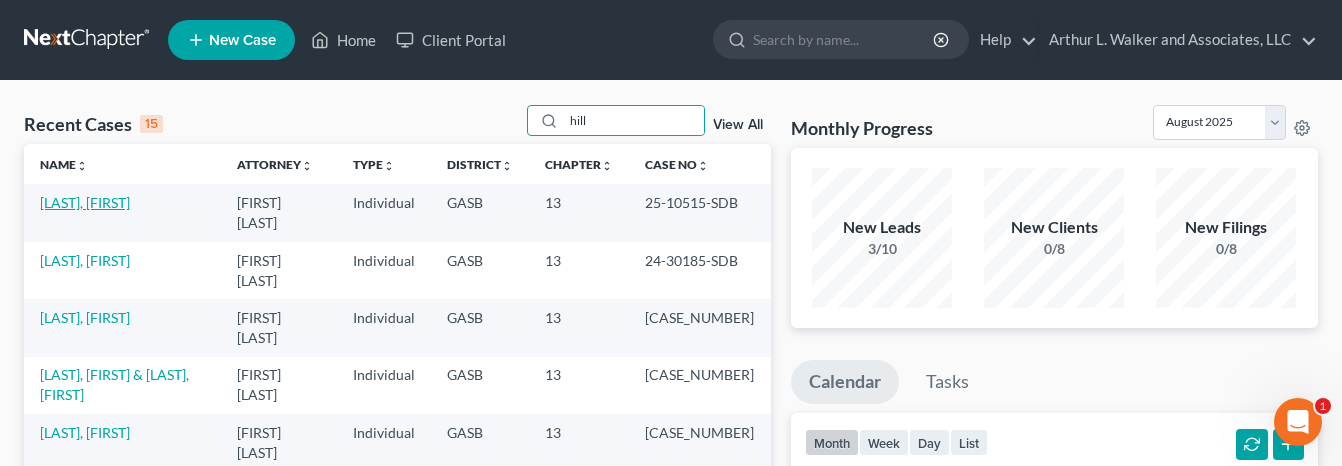 click on "[LAST], [FIRST]" at bounding box center [85, 202] 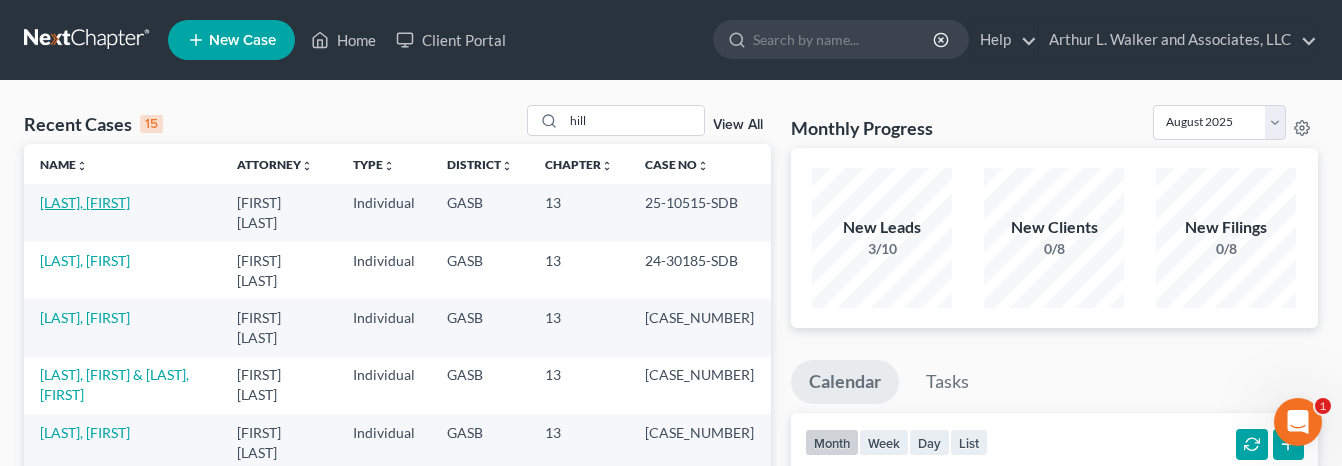 click on "[LAST], [FIRST]" at bounding box center [85, 202] 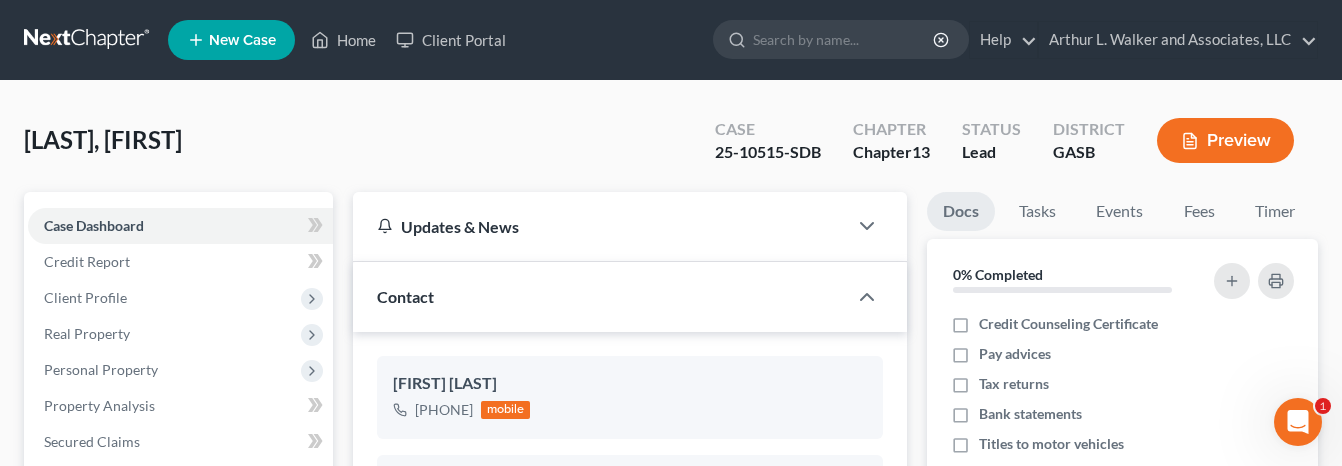 scroll, scrollTop: 5252, scrollLeft: 0, axis: vertical 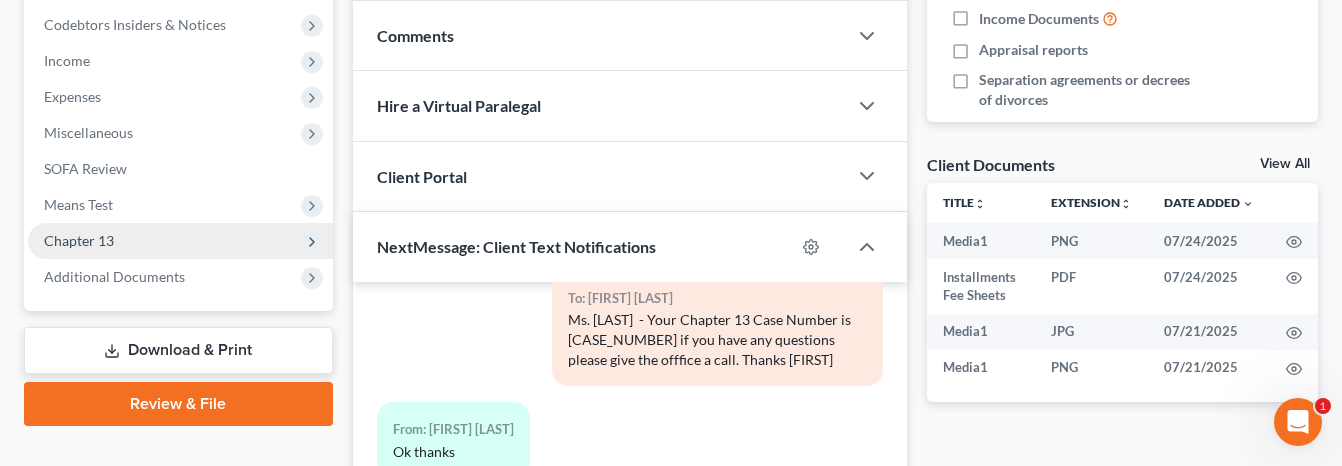 click on "Chapter 13" at bounding box center (79, 240) 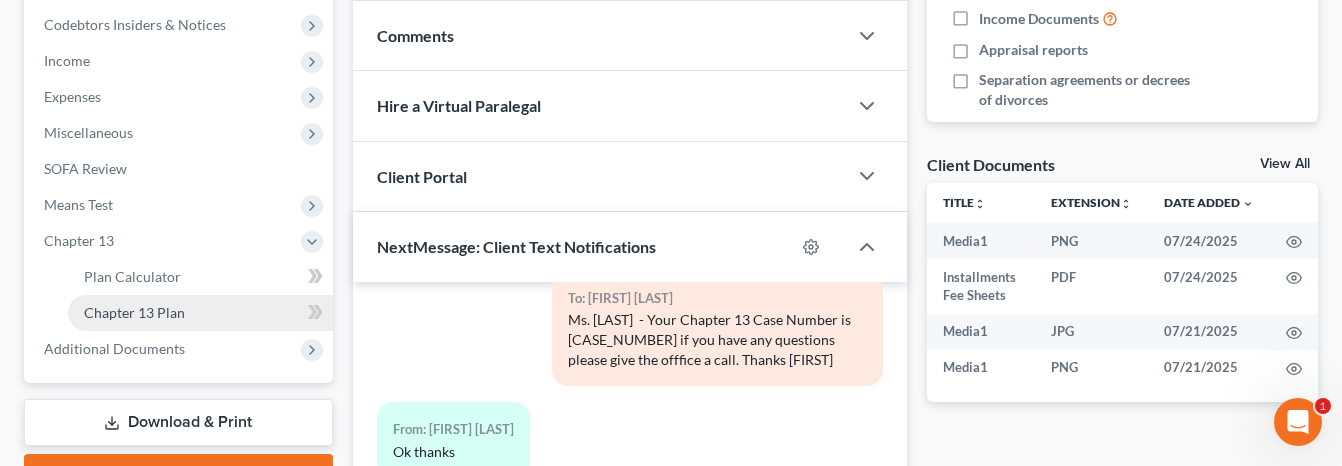 click on "Chapter 13 Plan" at bounding box center [134, 312] 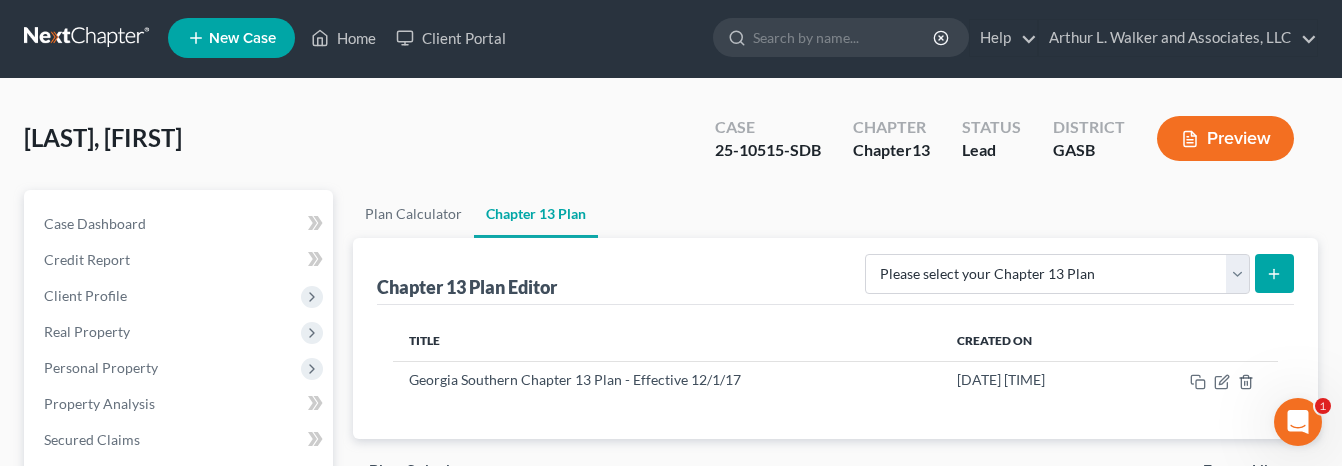 scroll, scrollTop: 0, scrollLeft: 0, axis: both 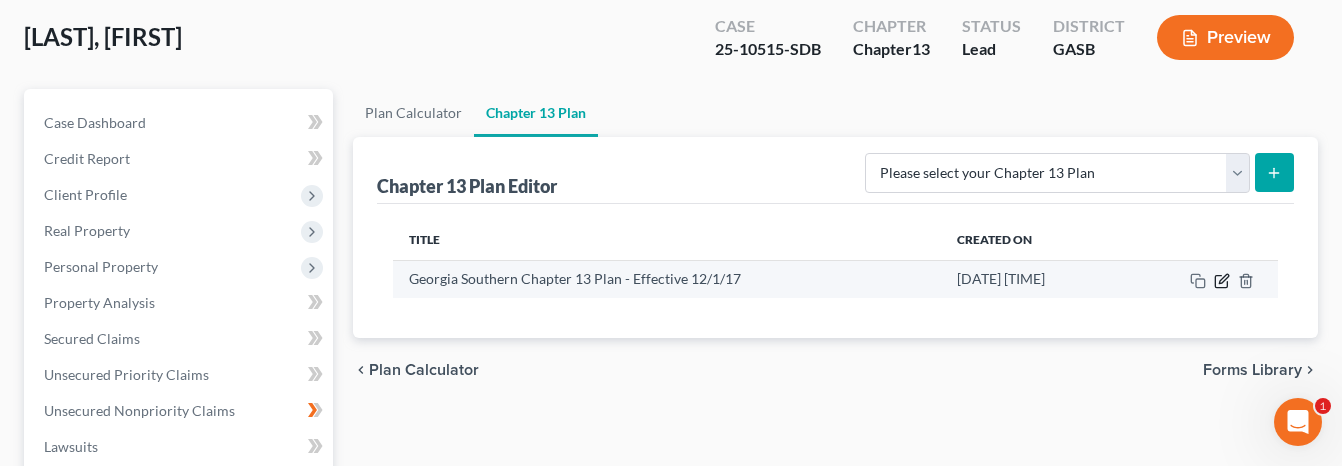 click 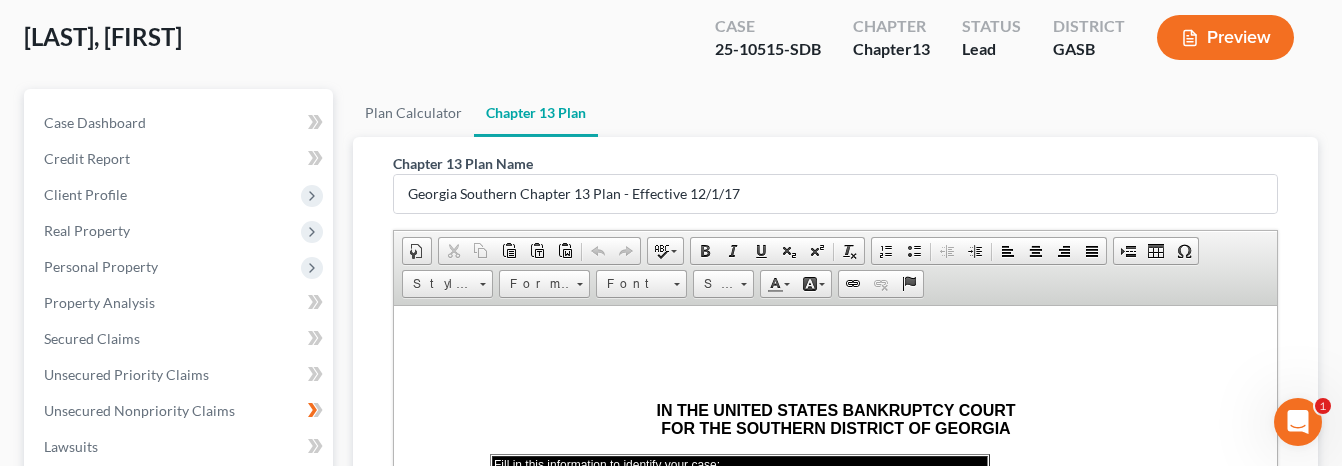 scroll, scrollTop: 0, scrollLeft: 0, axis: both 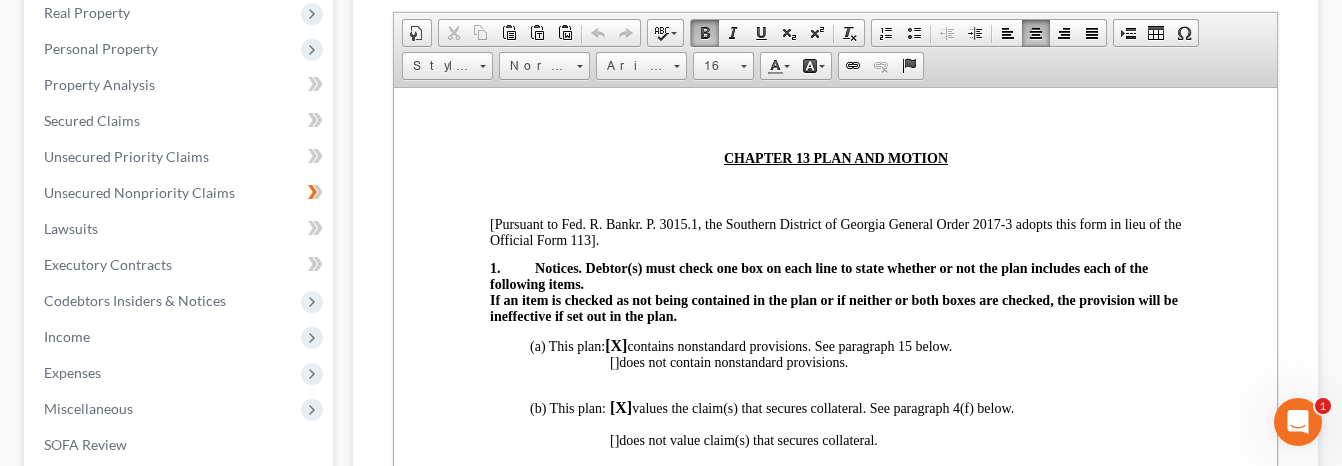 click on "[]  does not contain nonstandard provisions." at bounding box center [728, 361] 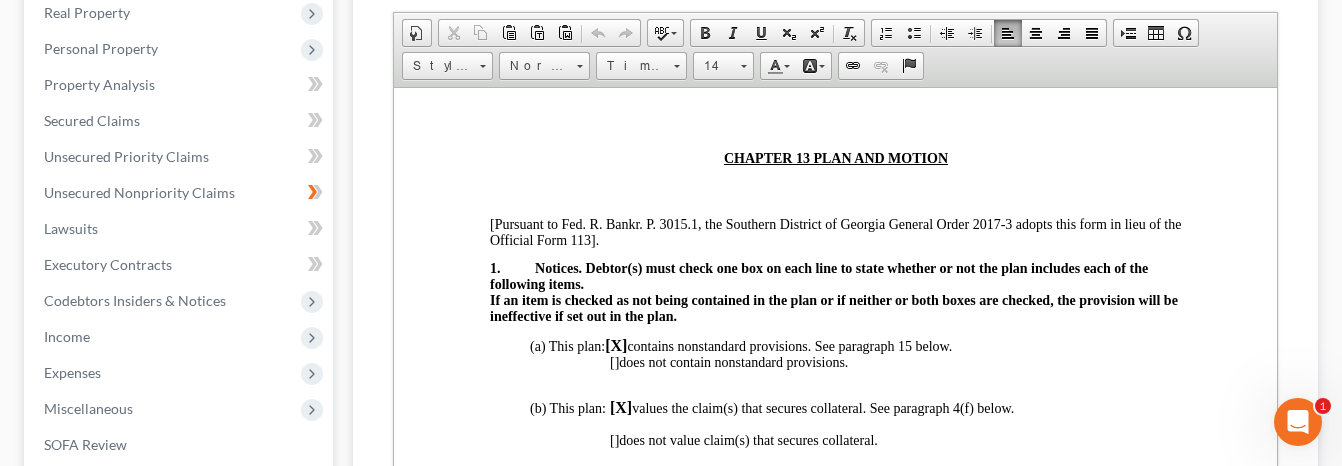 type 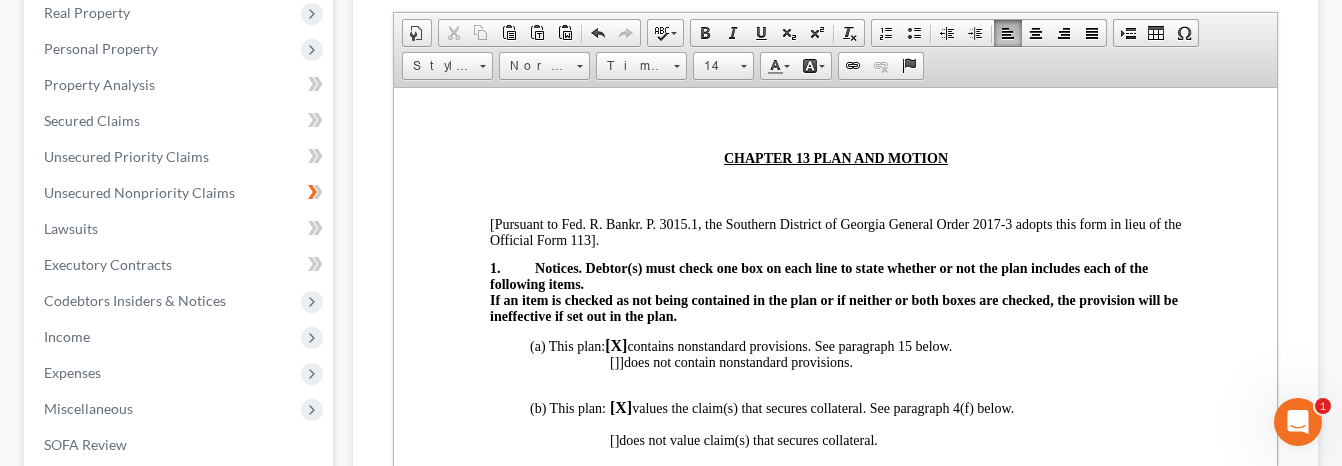click on "[]  ] does not contain nonstandard provisions." at bounding box center (730, 361) 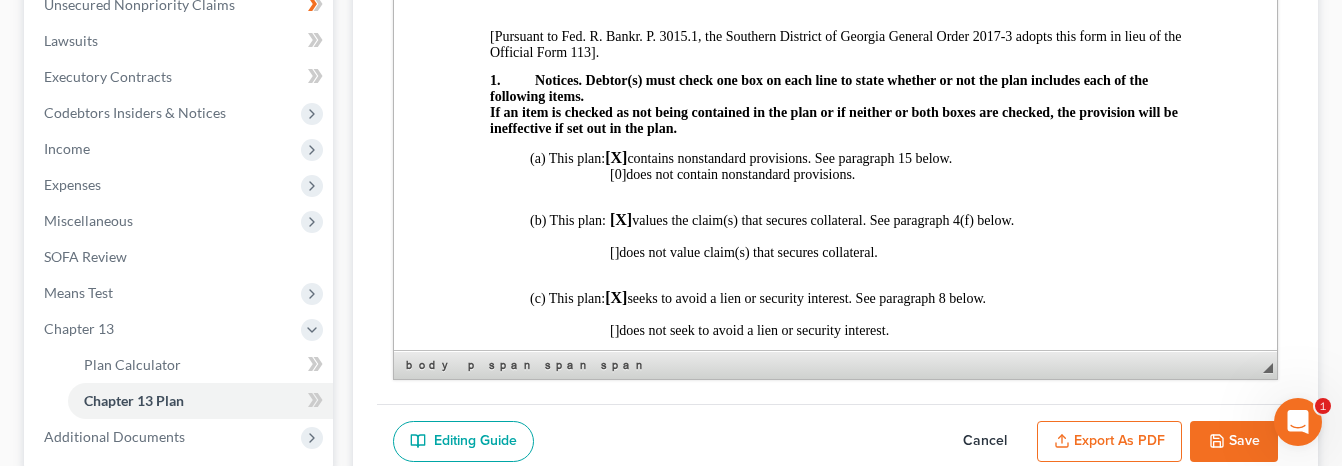 scroll, scrollTop: 528, scrollLeft: 0, axis: vertical 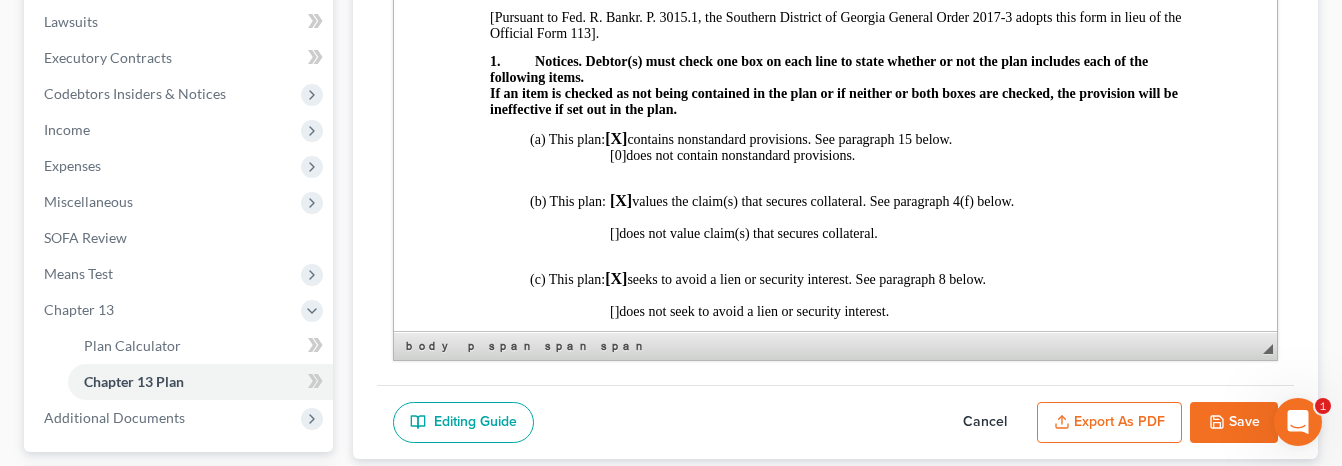 click on "[]" at bounding box center [613, 233] 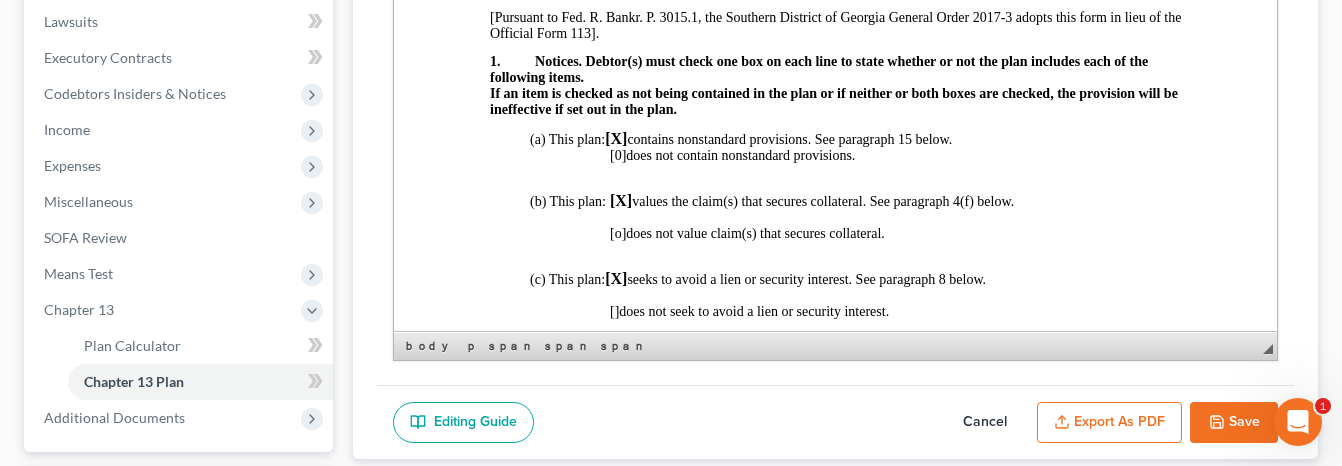 click 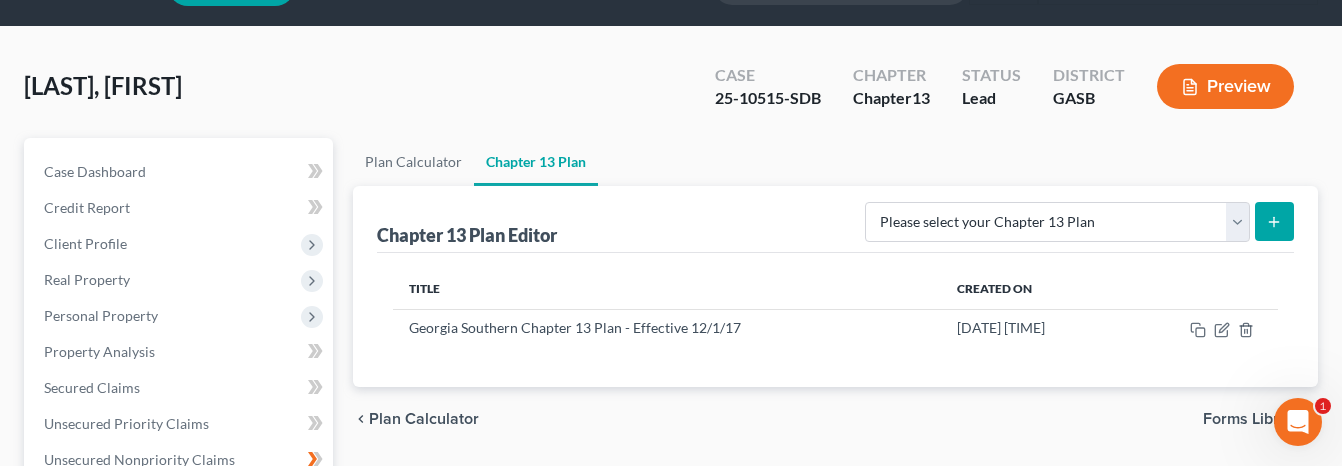 scroll, scrollTop: 0, scrollLeft: 0, axis: both 